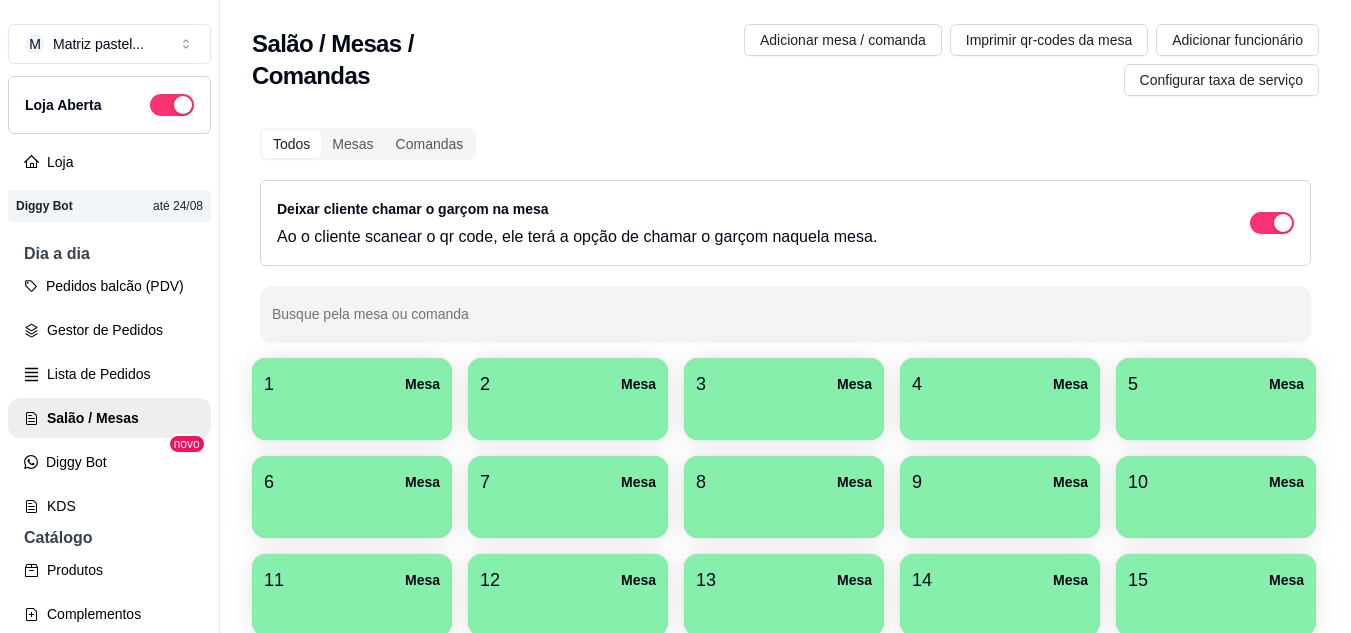 scroll, scrollTop: 0, scrollLeft: 0, axis: both 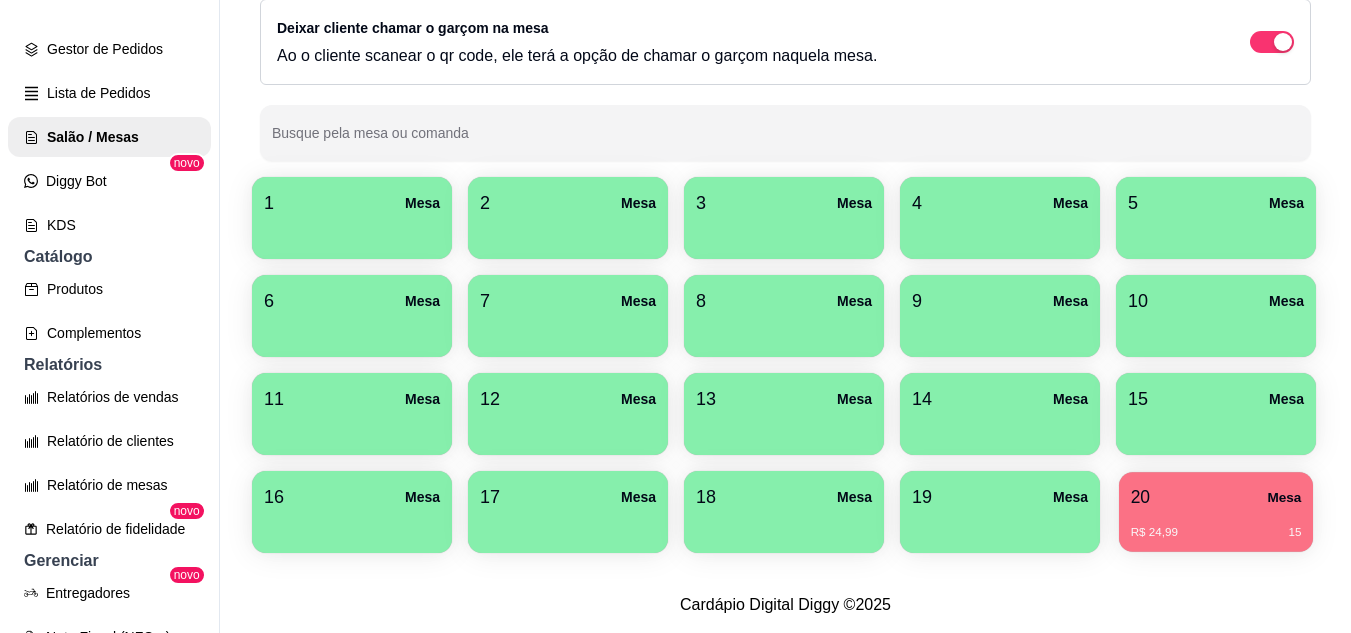 click on "R$ 24,99 15" at bounding box center [1216, 525] 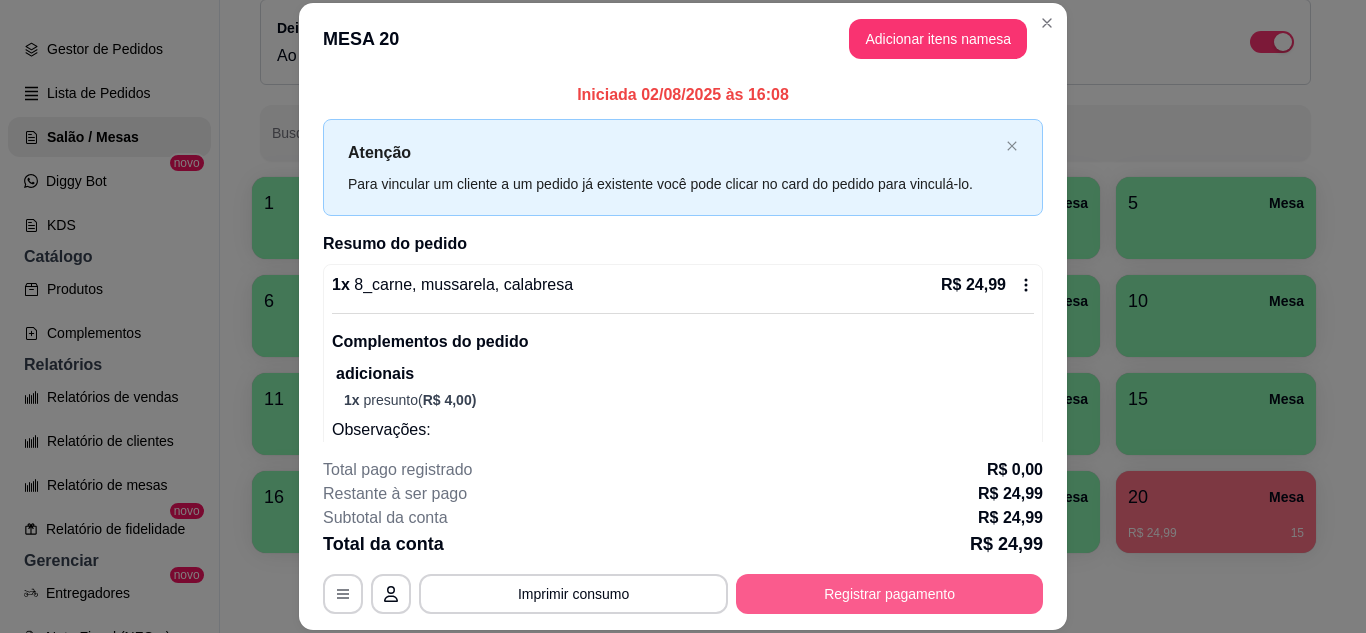 click on "Registrar pagamento" at bounding box center [889, 594] 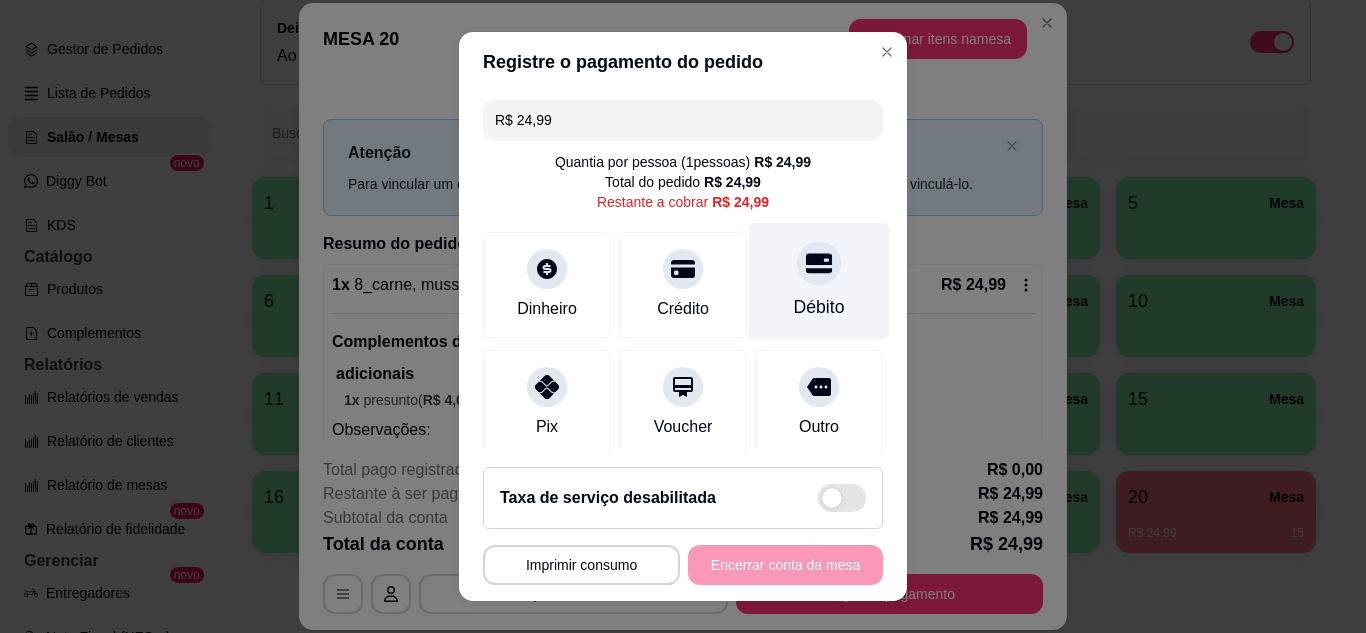 click on "Débito" at bounding box center (819, 307) 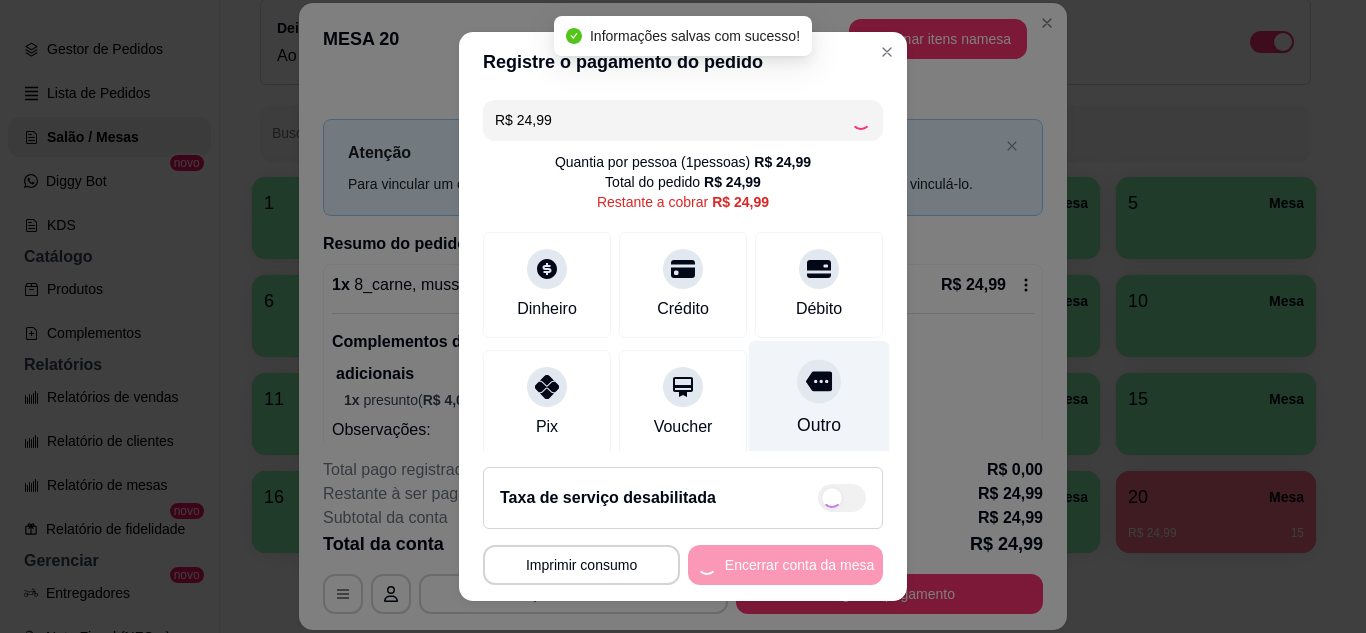 type on "R$ 0,00" 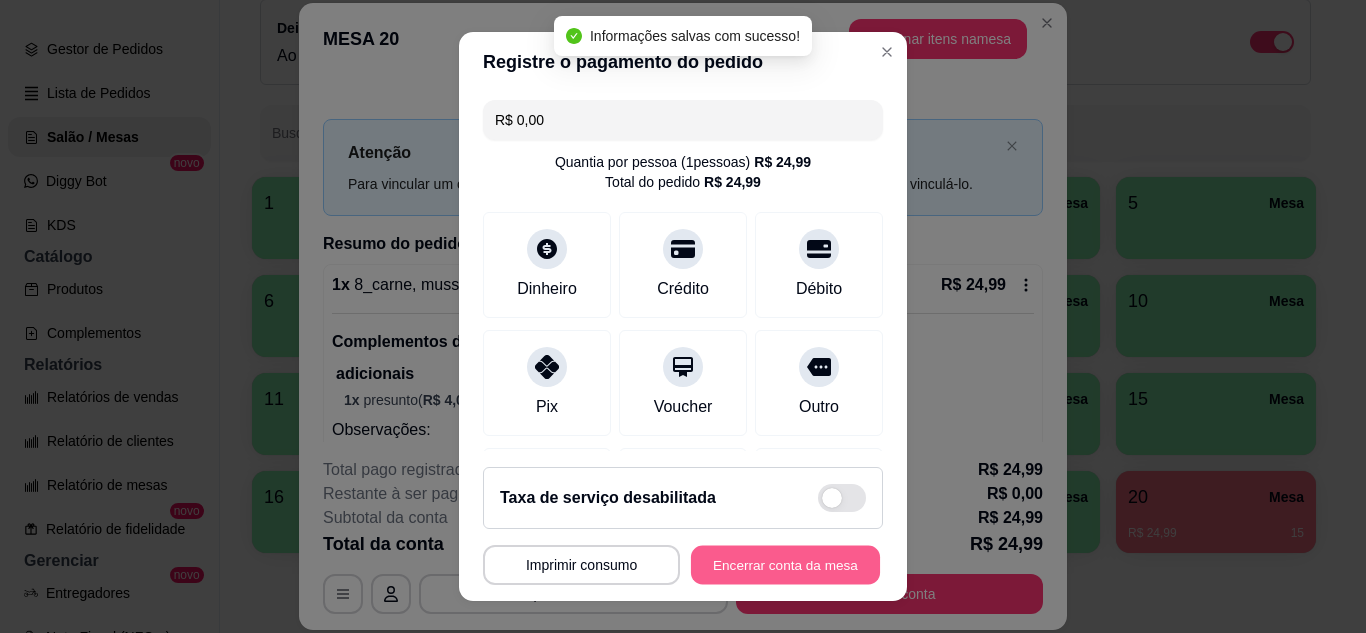 click on "Encerrar conta da mesa" at bounding box center (785, 565) 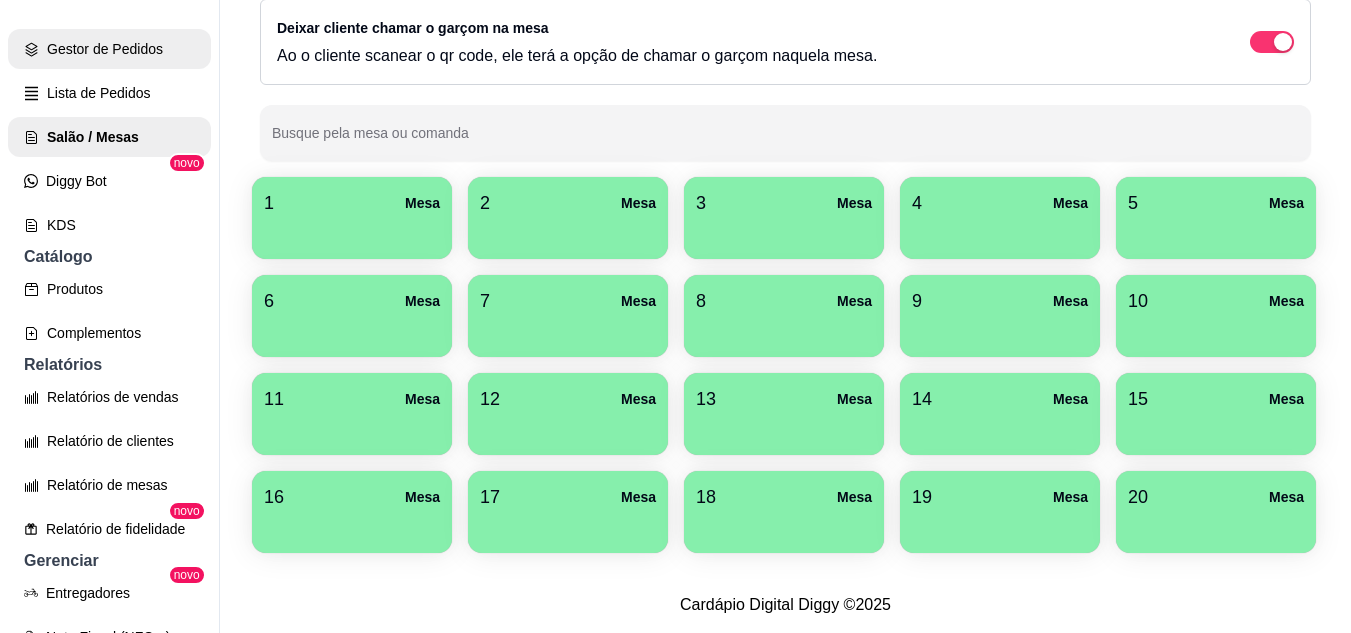click on "Gestor de Pedidos" at bounding box center [109, 49] 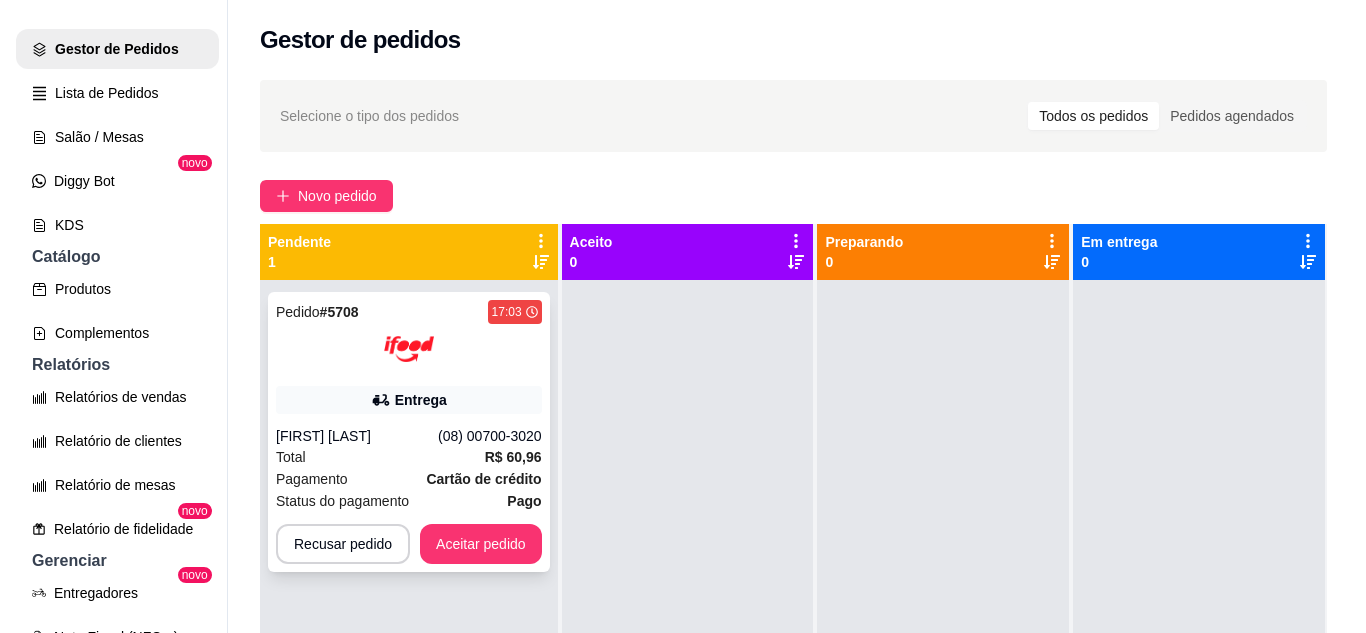 scroll, scrollTop: 100, scrollLeft: 0, axis: vertical 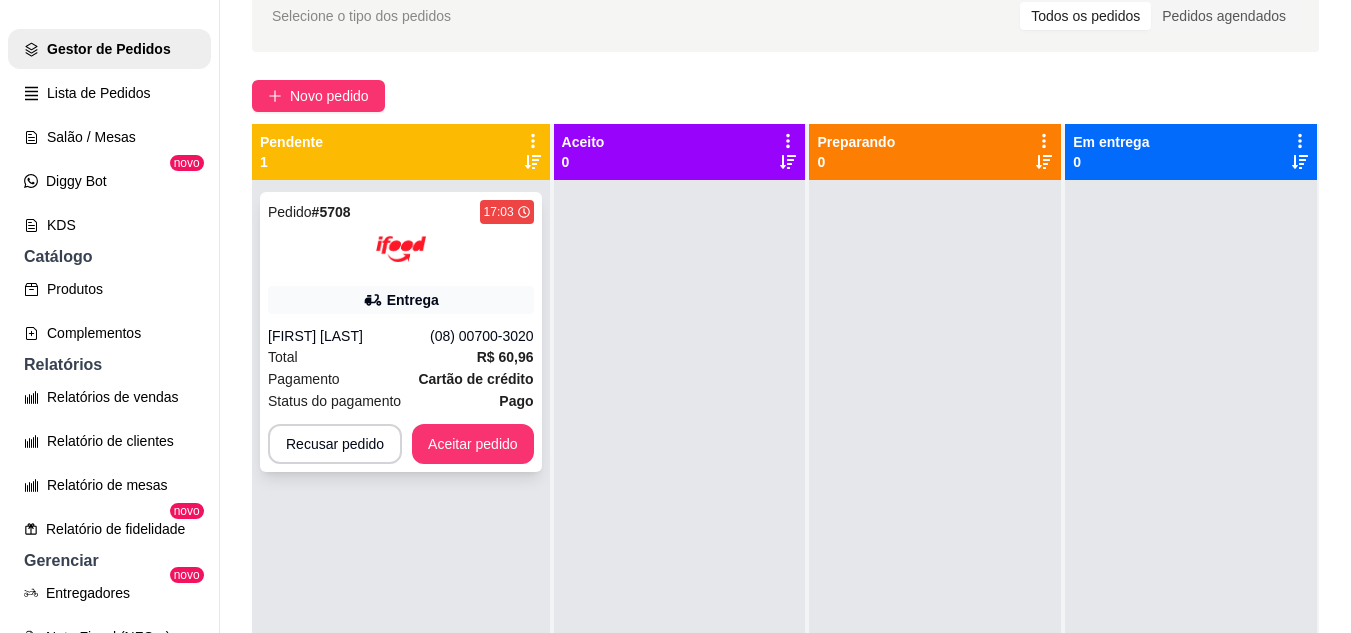 click on "Entrega" at bounding box center (413, 300) 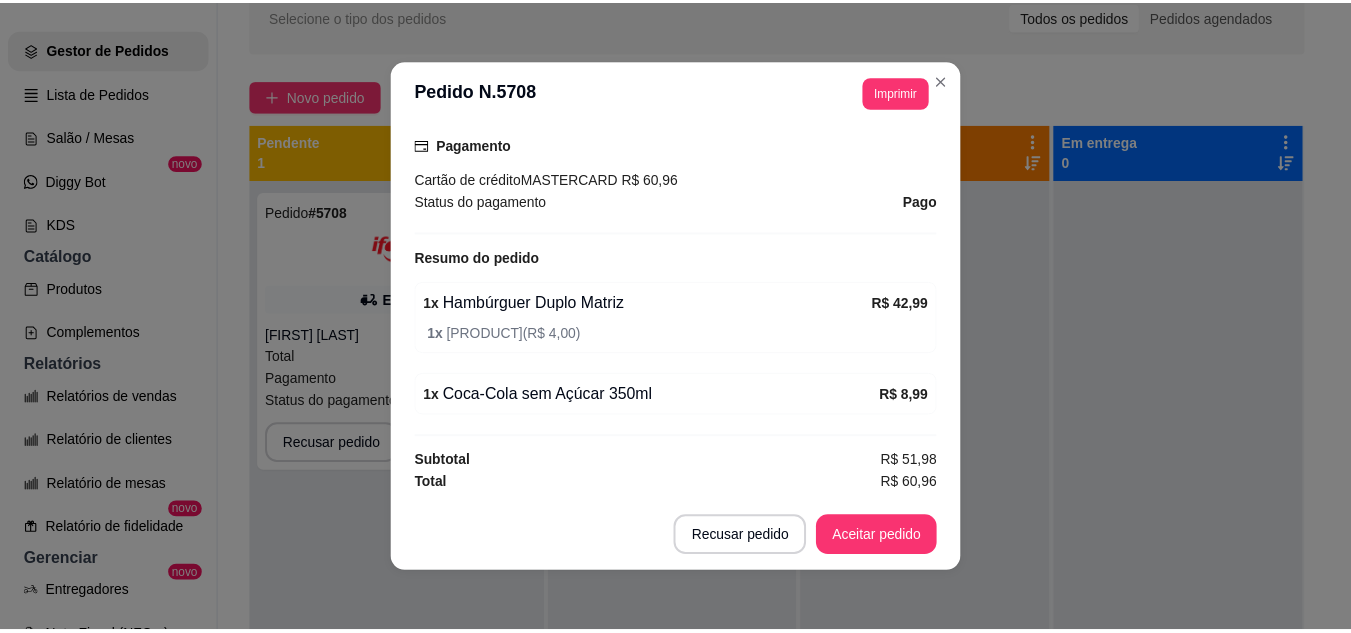 scroll, scrollTop: 606, scrollLeft: 0, axis: vertical 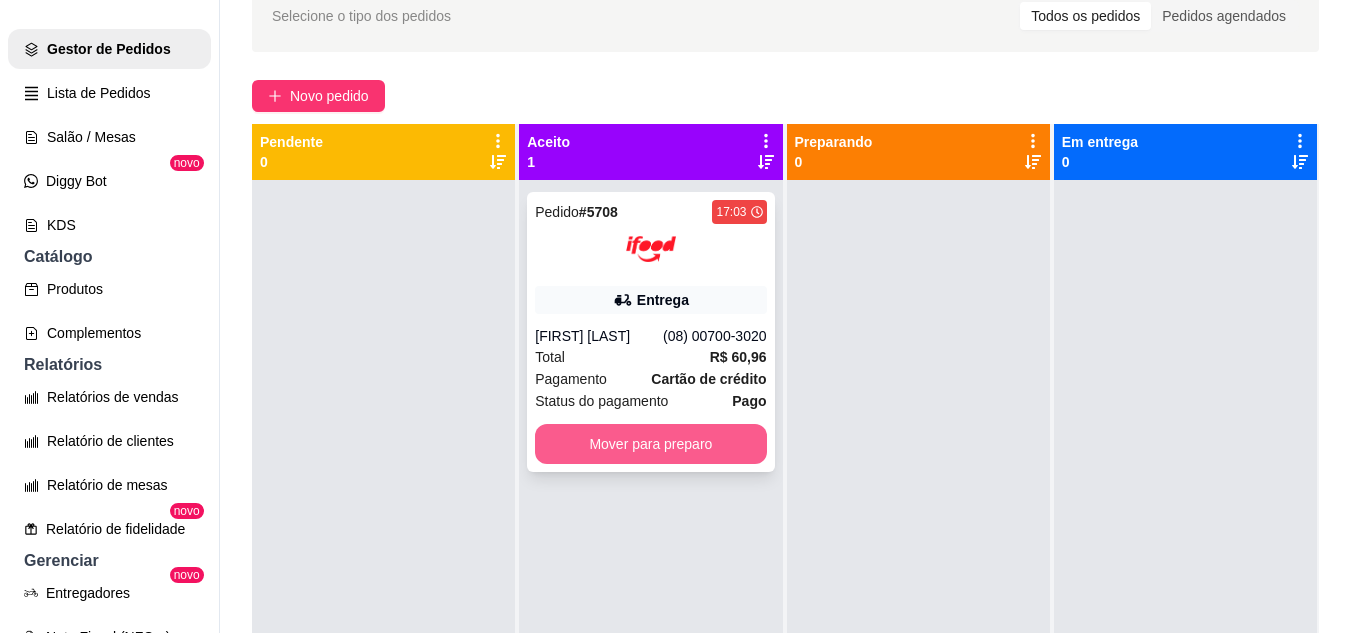 click on "Mover para preparo" at bounding box center [650, 444] 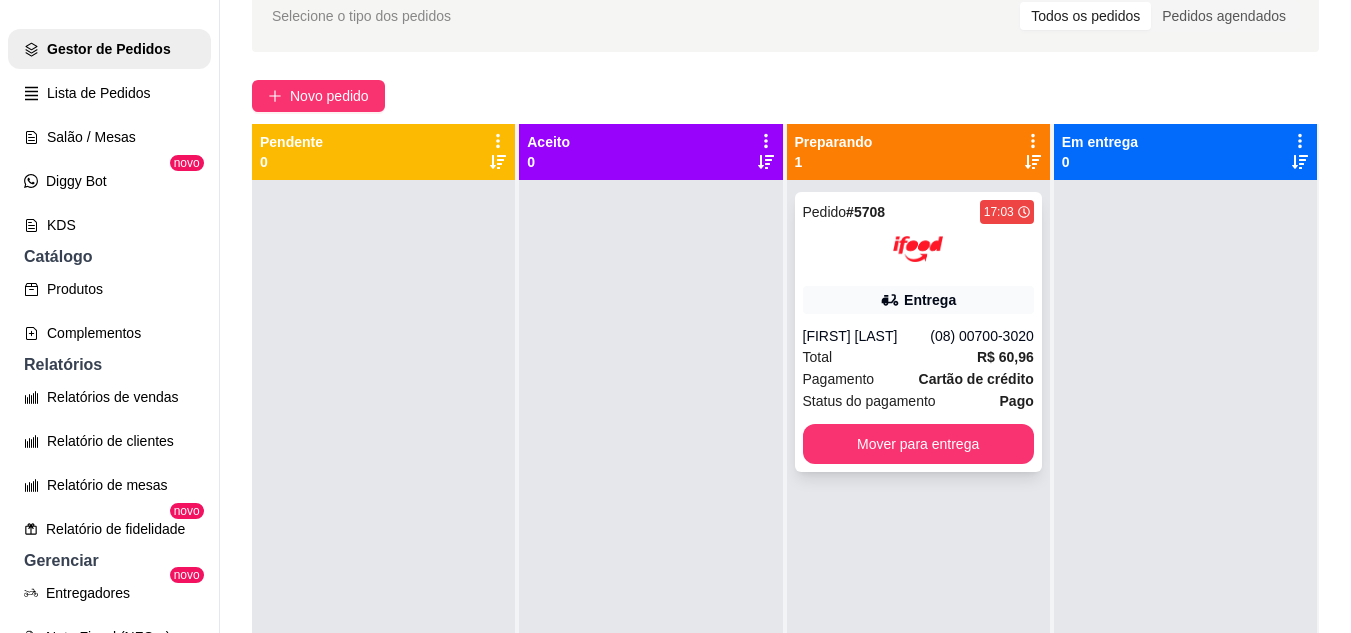 click on "[FIRST] [LAST]" at bounding box center [867, 336] 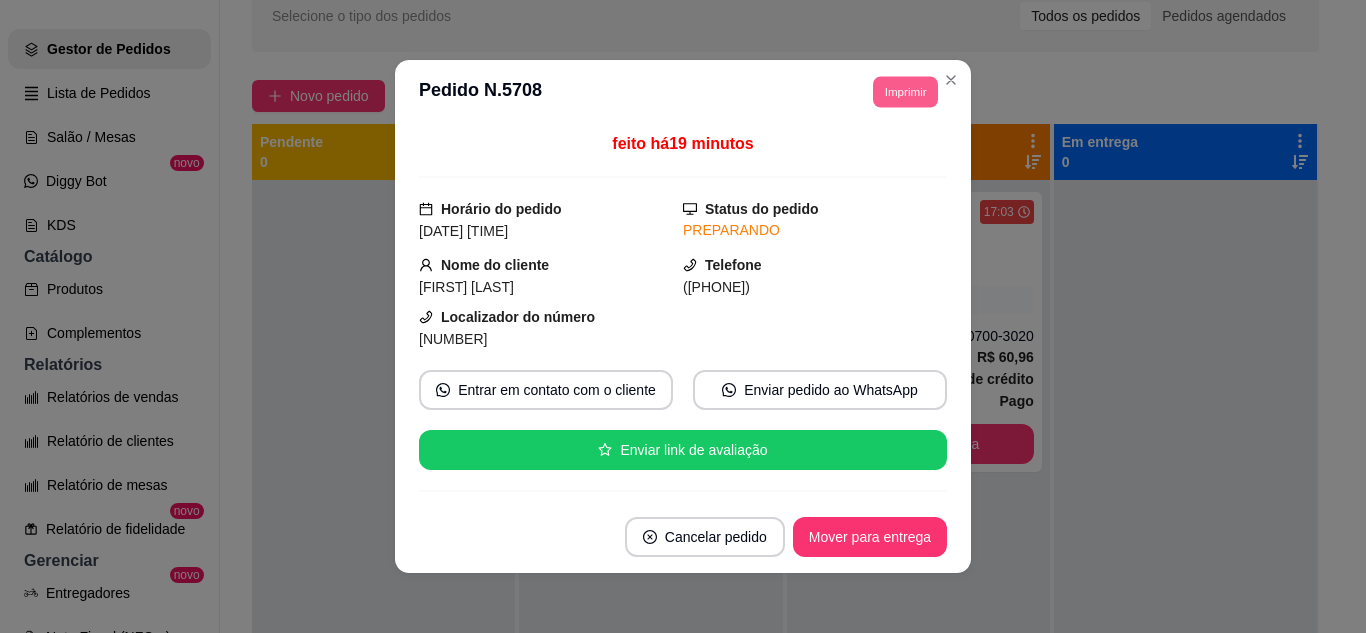 click on "Imprimir" at bounding box center (905, 91) 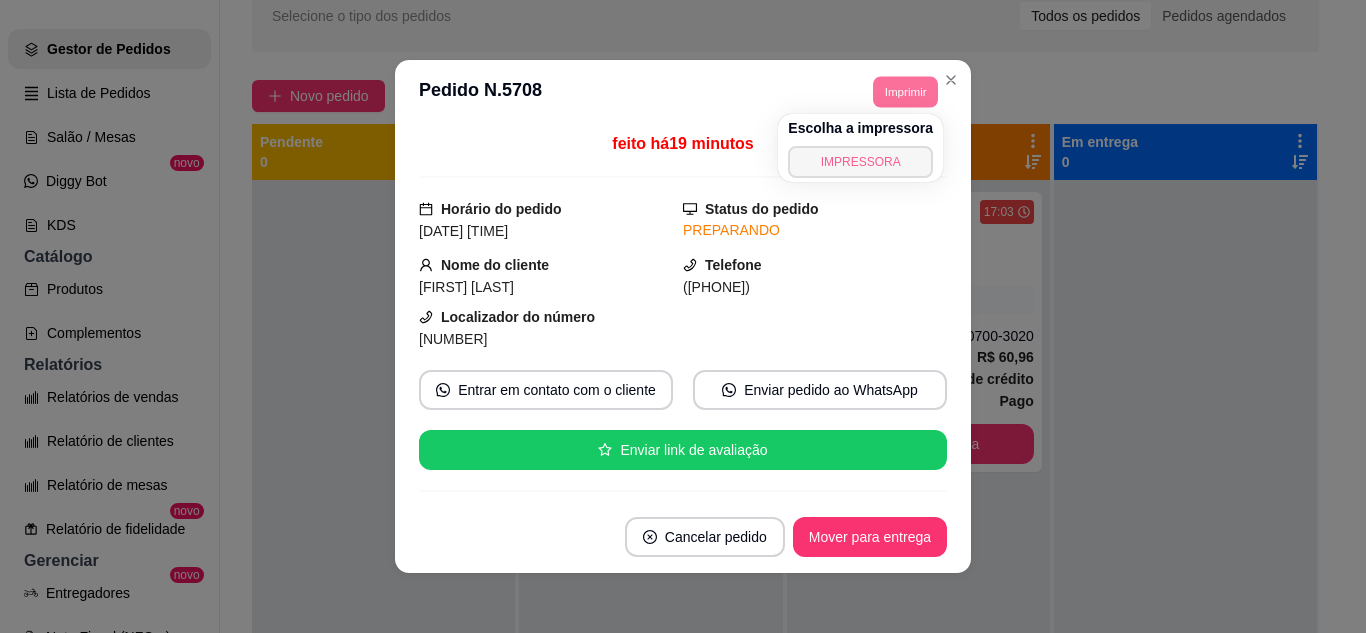 click on "IMPRESSORA" at bounding box center [860, 162] 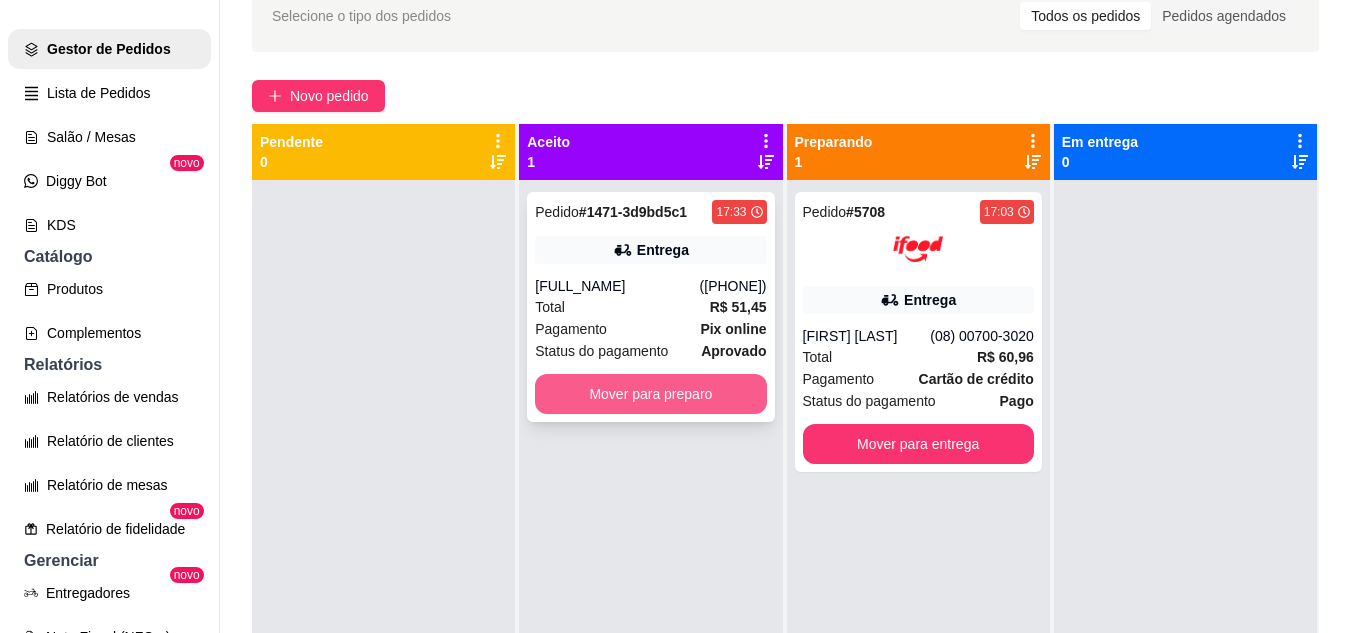 click on "Mover para preparo" at bounding box center [650, 394] 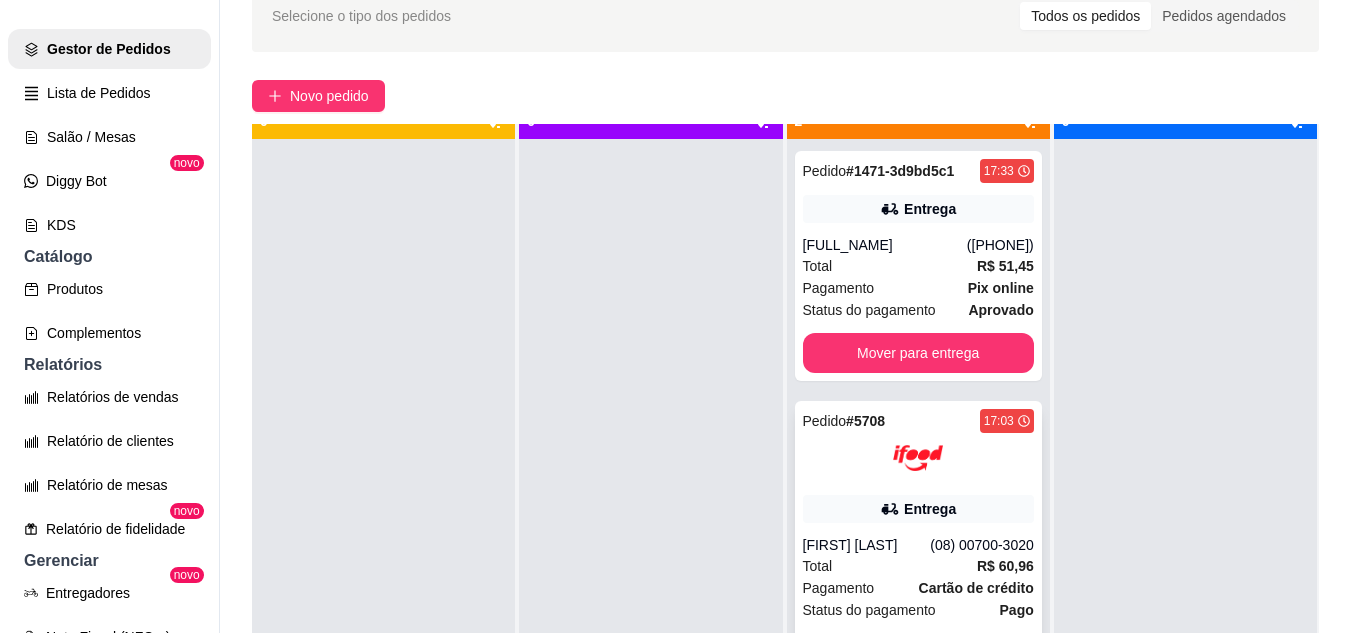 scroll, scrollTop: 56, scrollLeft: 0, axis: vertical 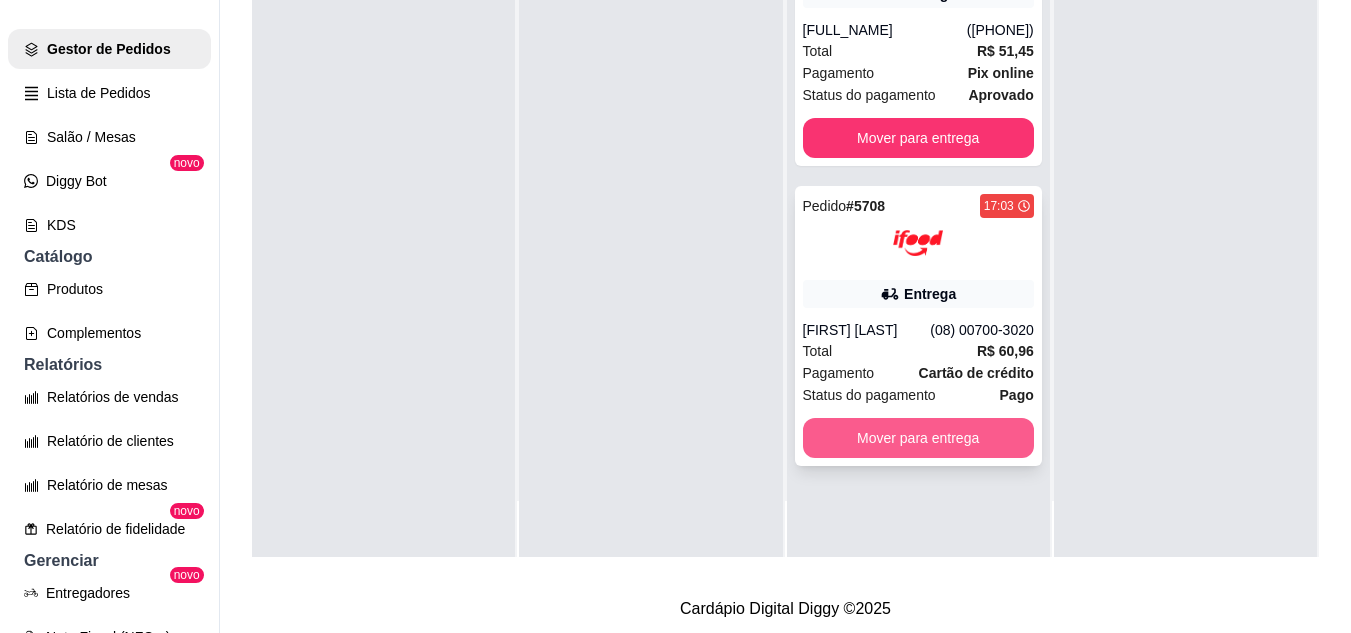 click on "Mover para entrega" at bounding box center (918, 438) 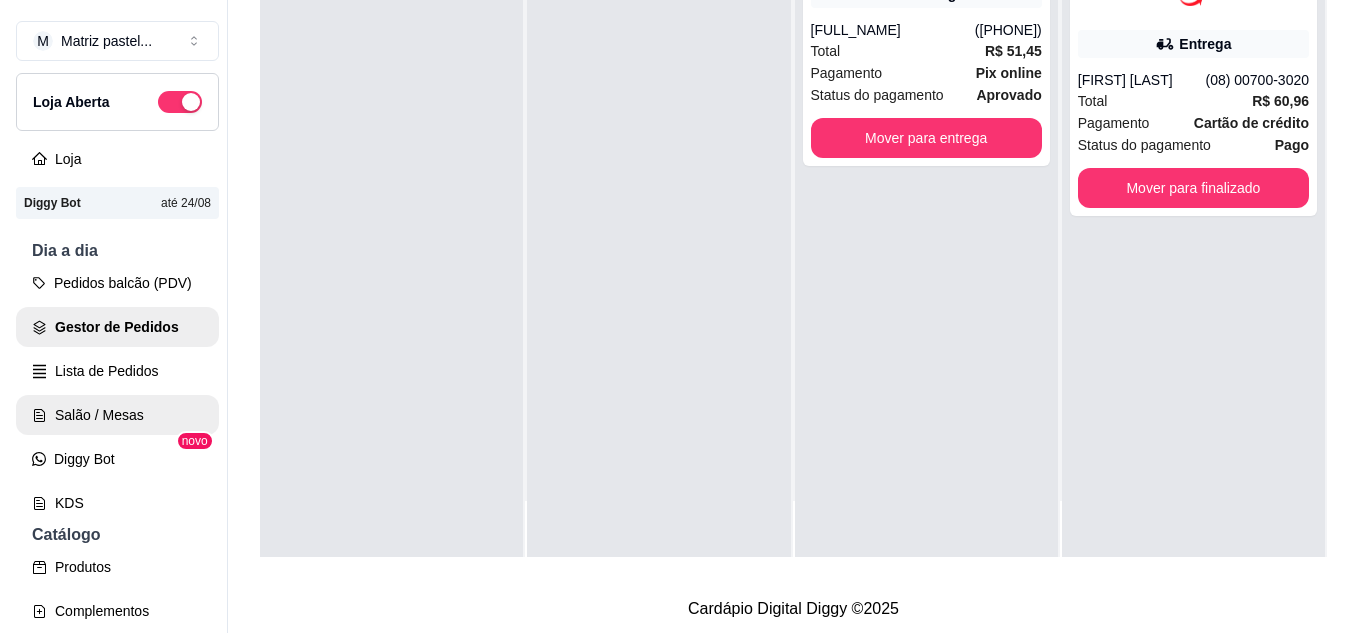 scroll, scrollTop: 0, scrollLeft: 0, axis: both 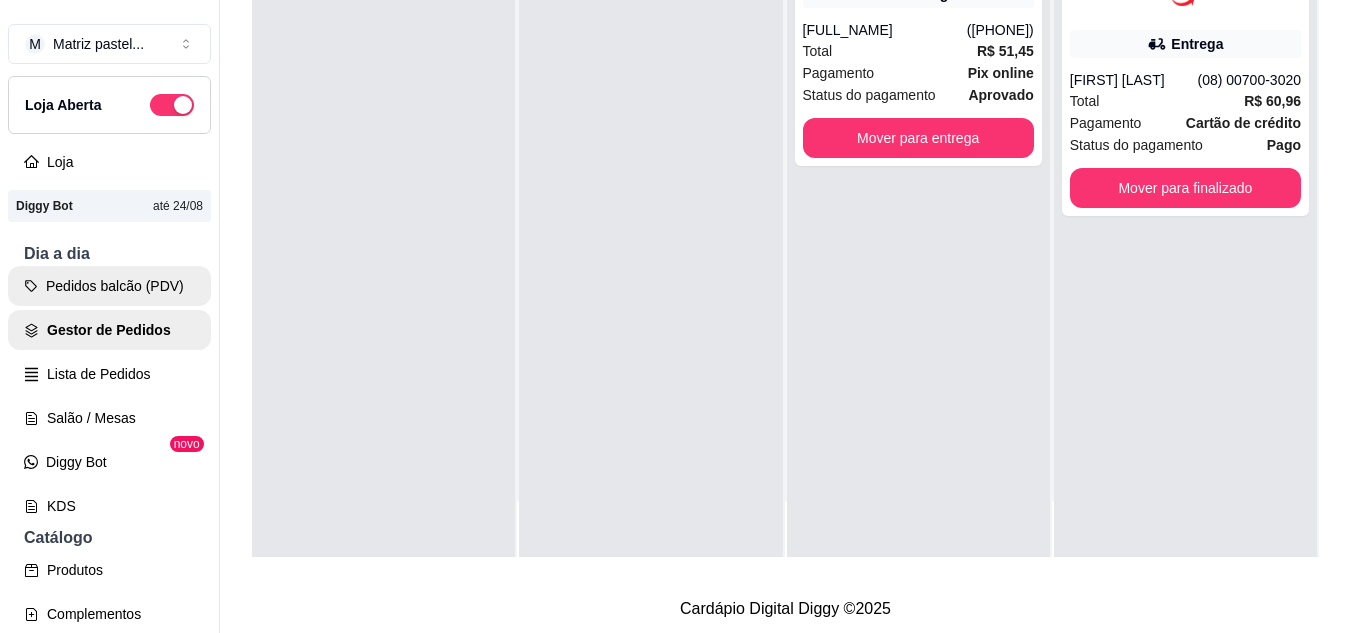 click on "Pedidos balcão (PDV)" at bounding box center [109, 286] 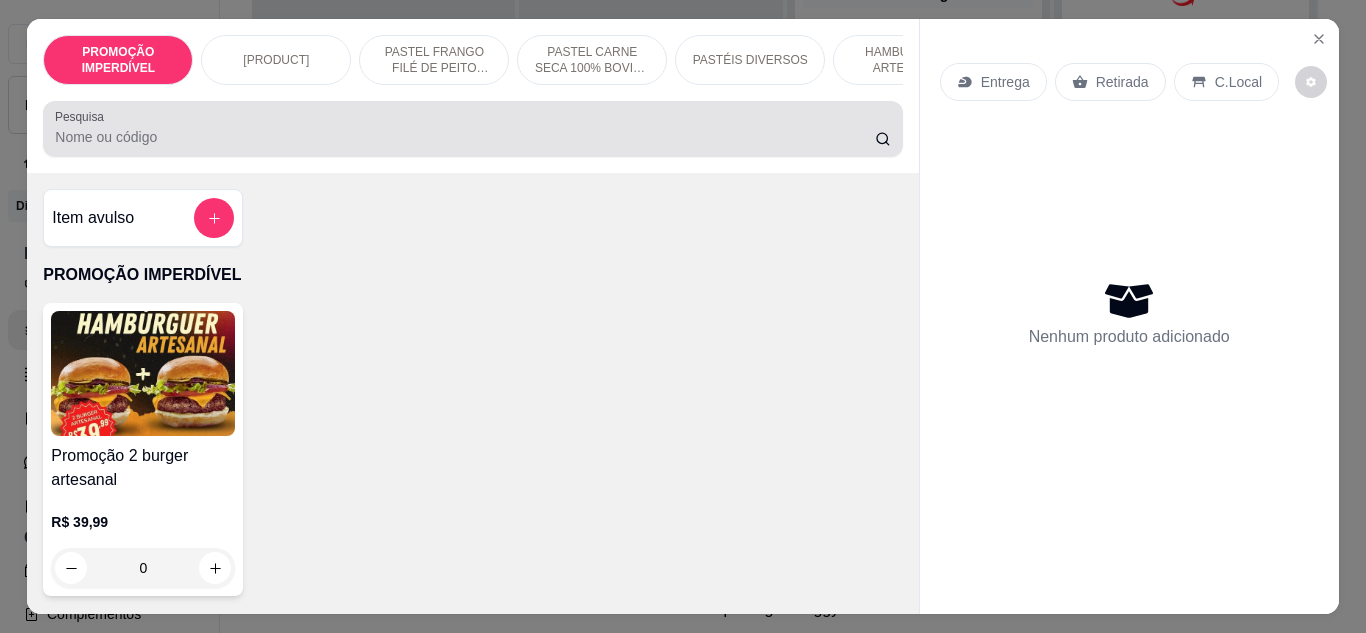 click on "Pesquisa" at bounding box center [465, 137] 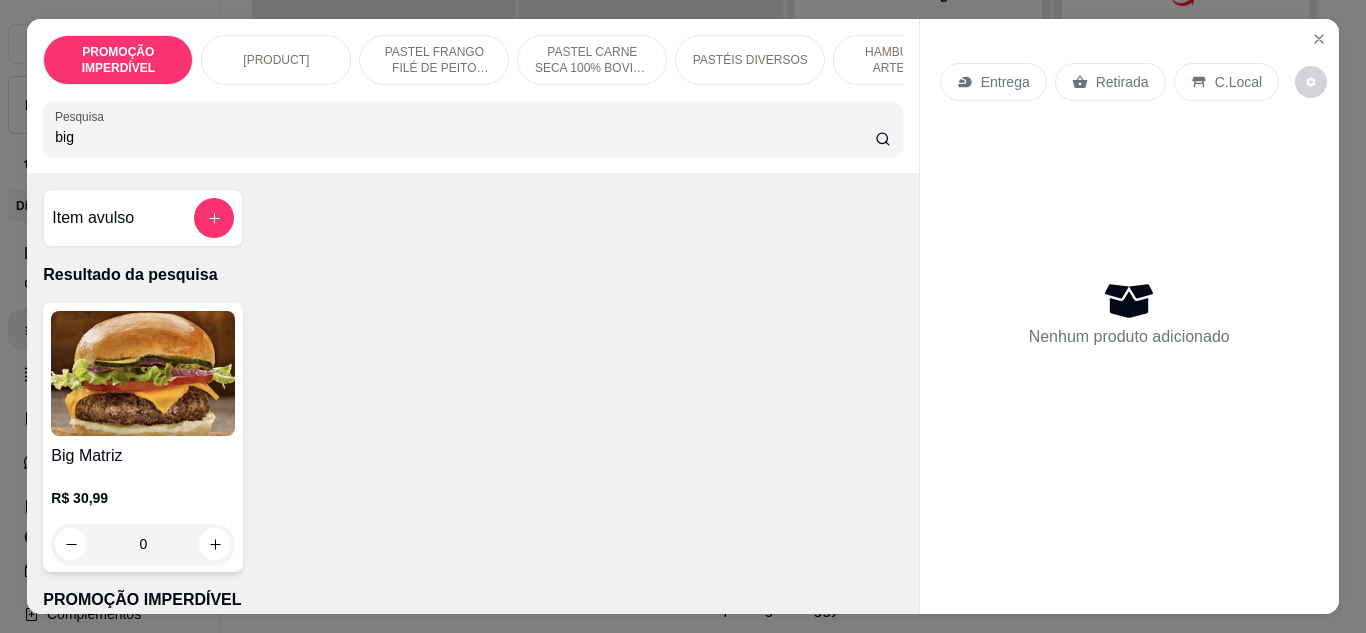 type on "big" 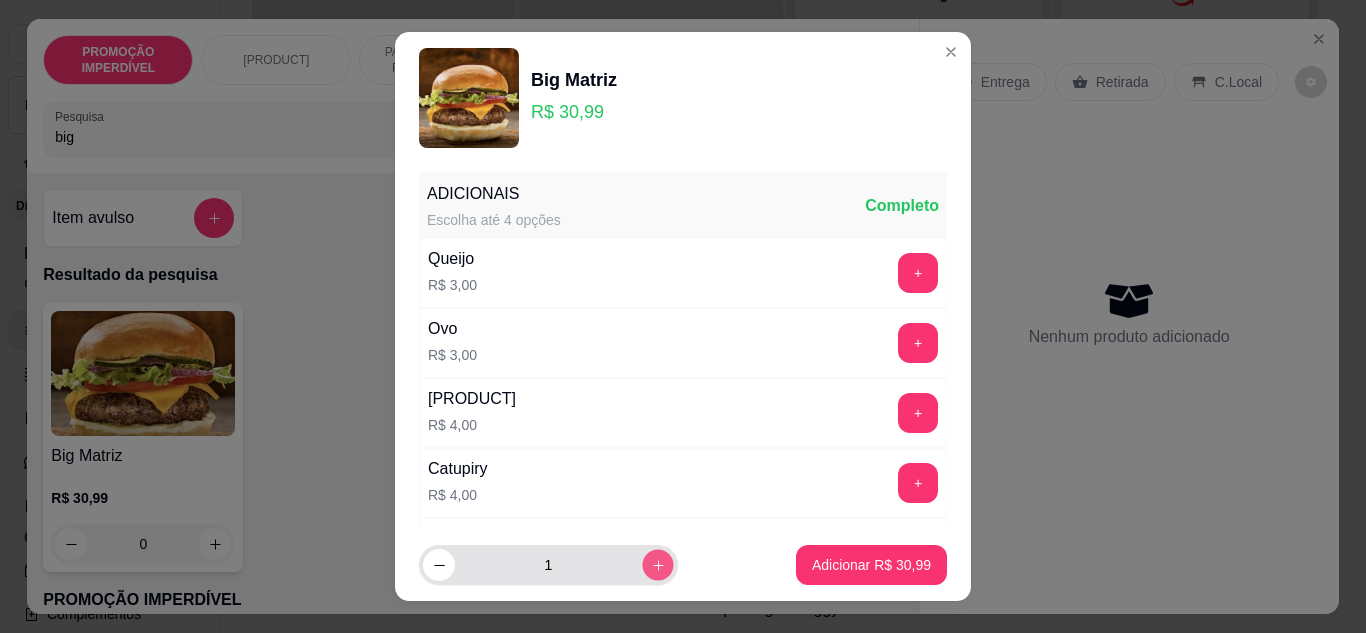 click 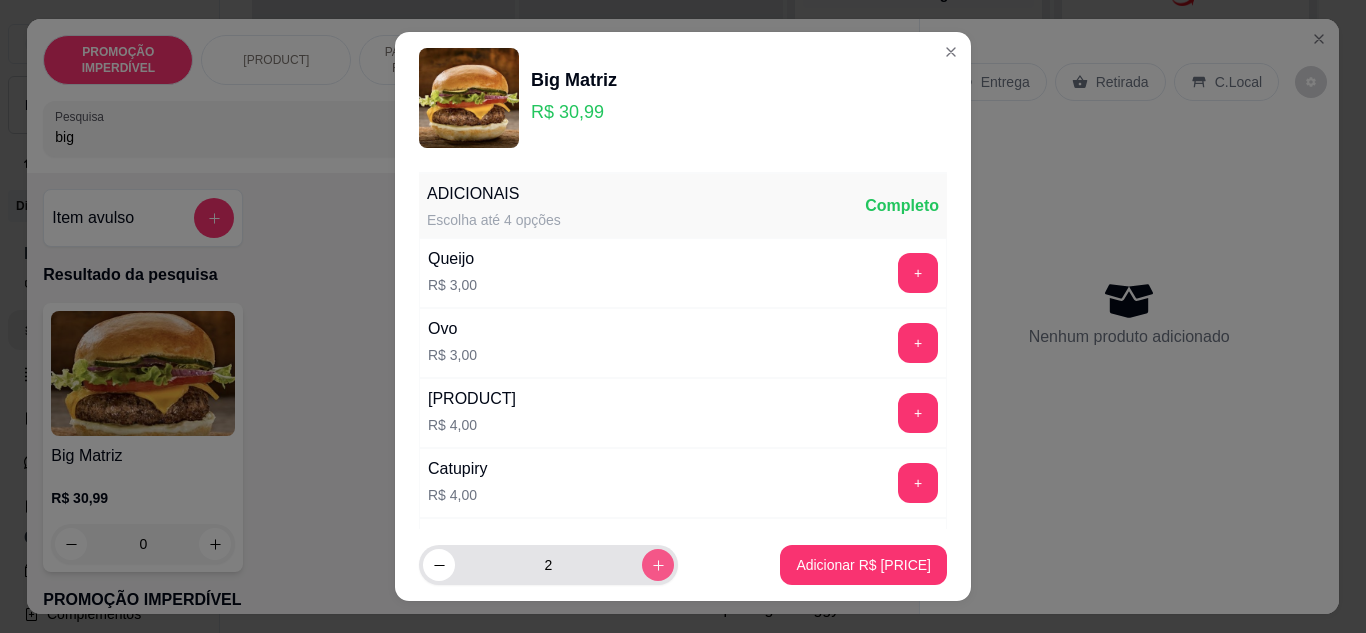 click 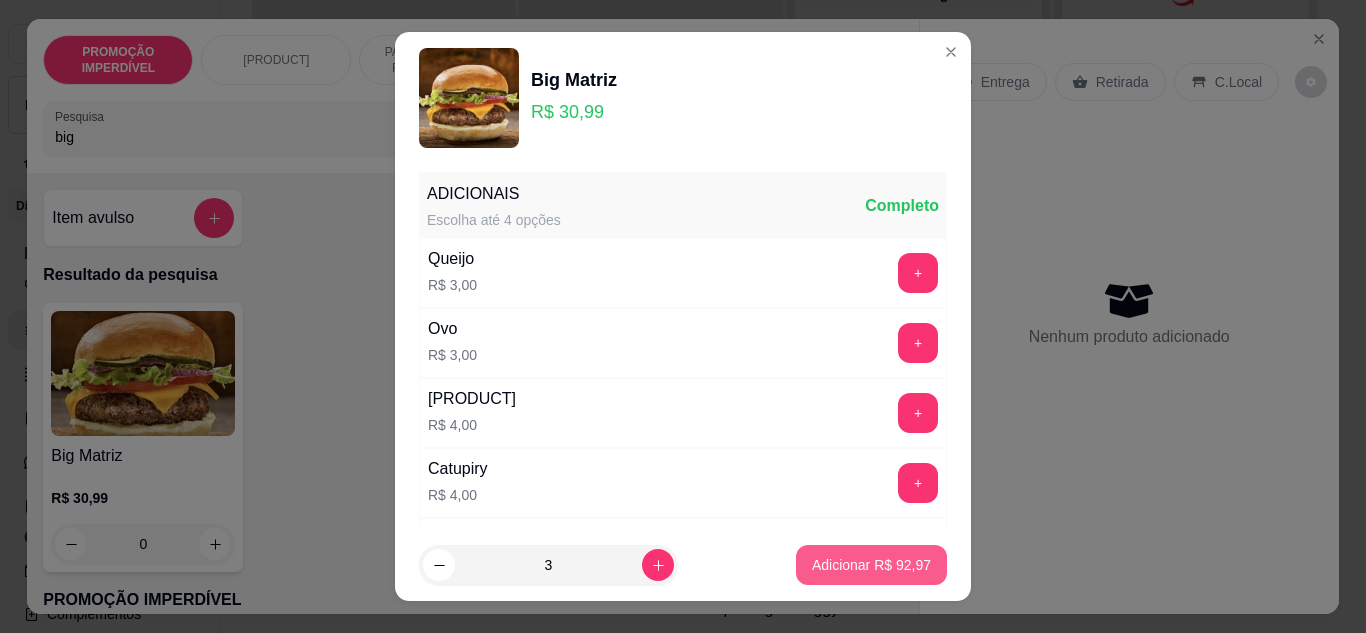 click on "Adicionar   R$ 92,97" at bounding box center (871, 565) 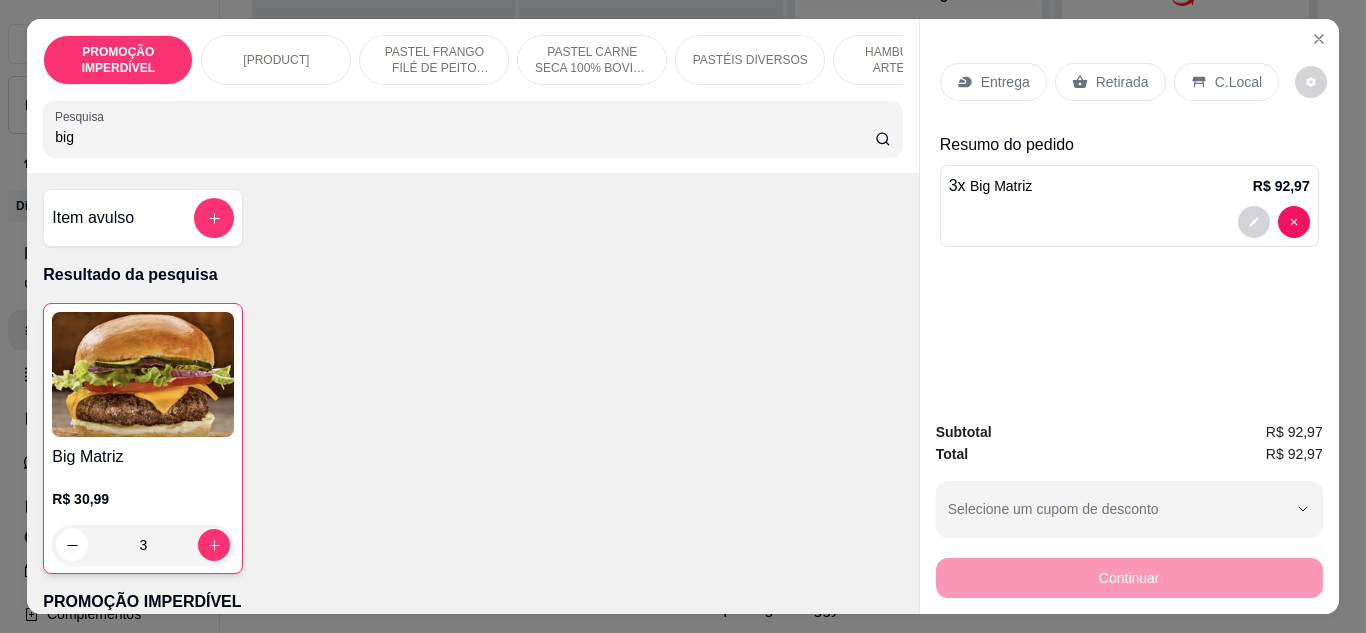 click on "Entrega" at bounding box center [1005, 82] 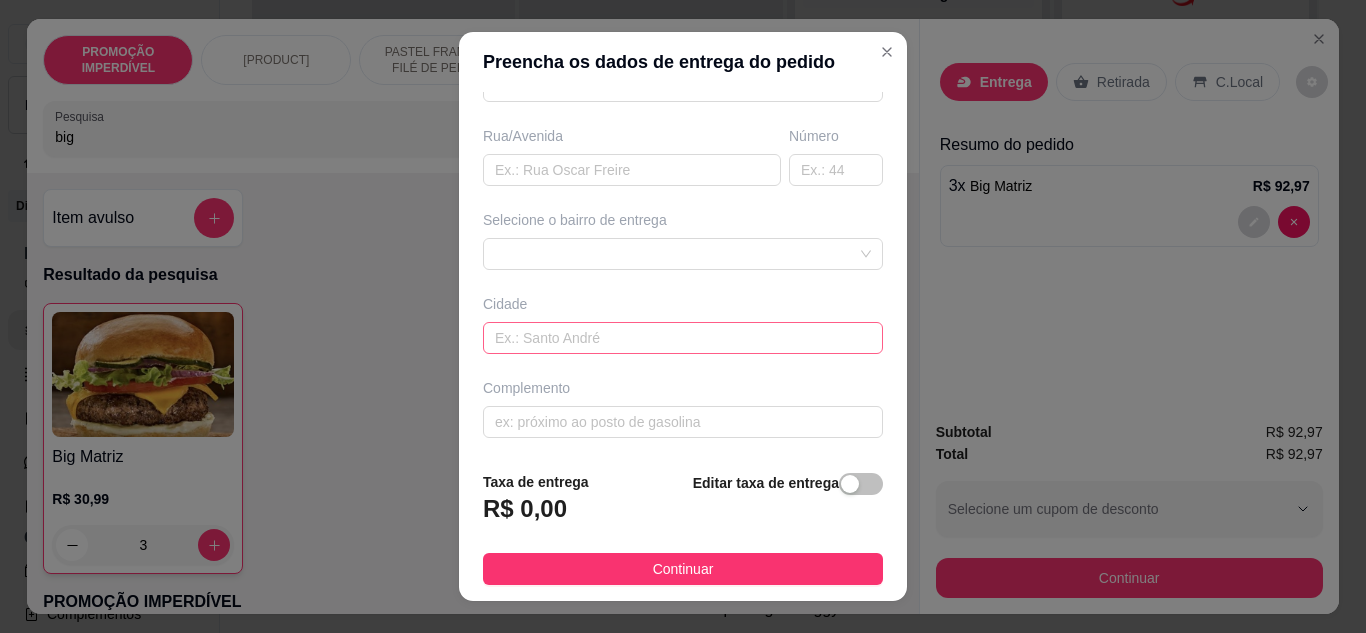 scroll, scrollTop: 310, scrollLeft: 0, axis: vertical 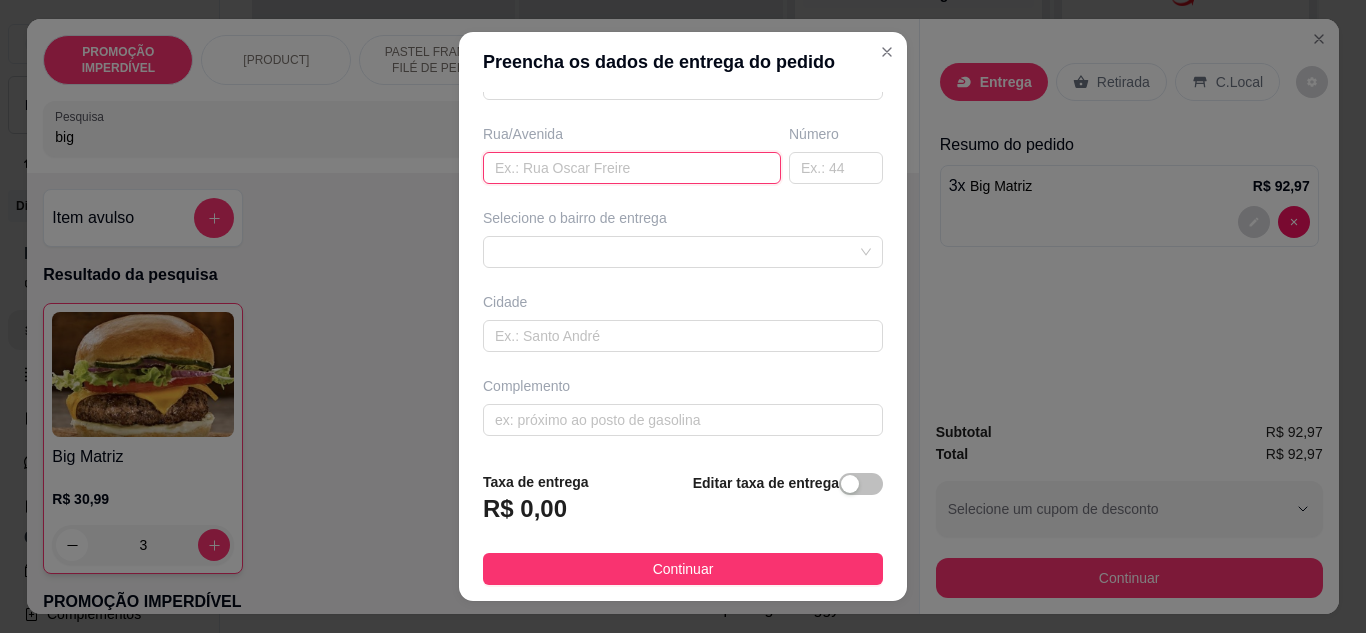 click at bounding box center (632, 168) 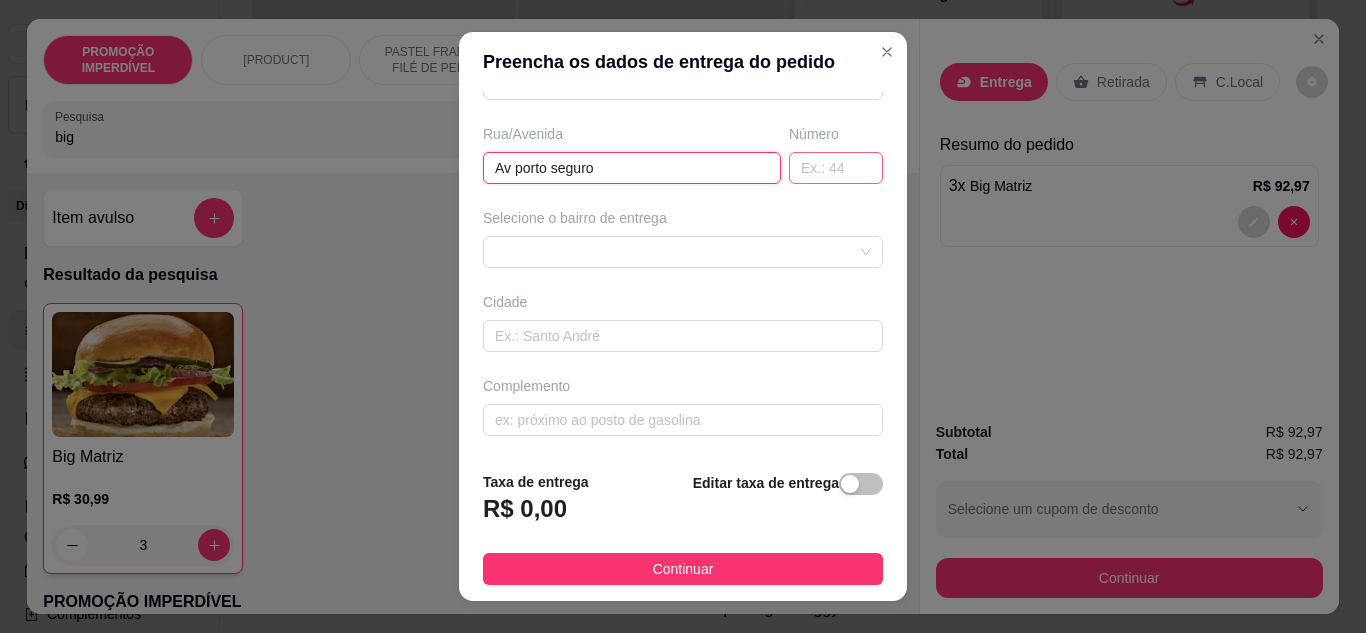 type on "Av porto seguro" 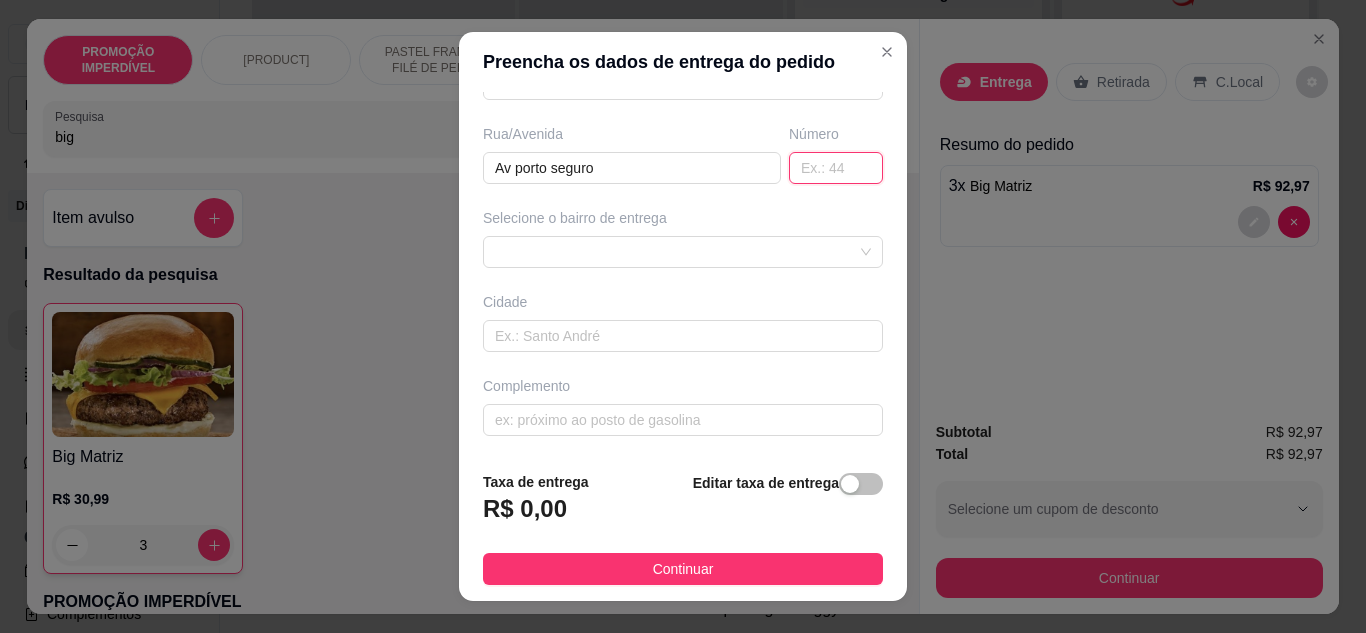click at bounding box center (836, 168) 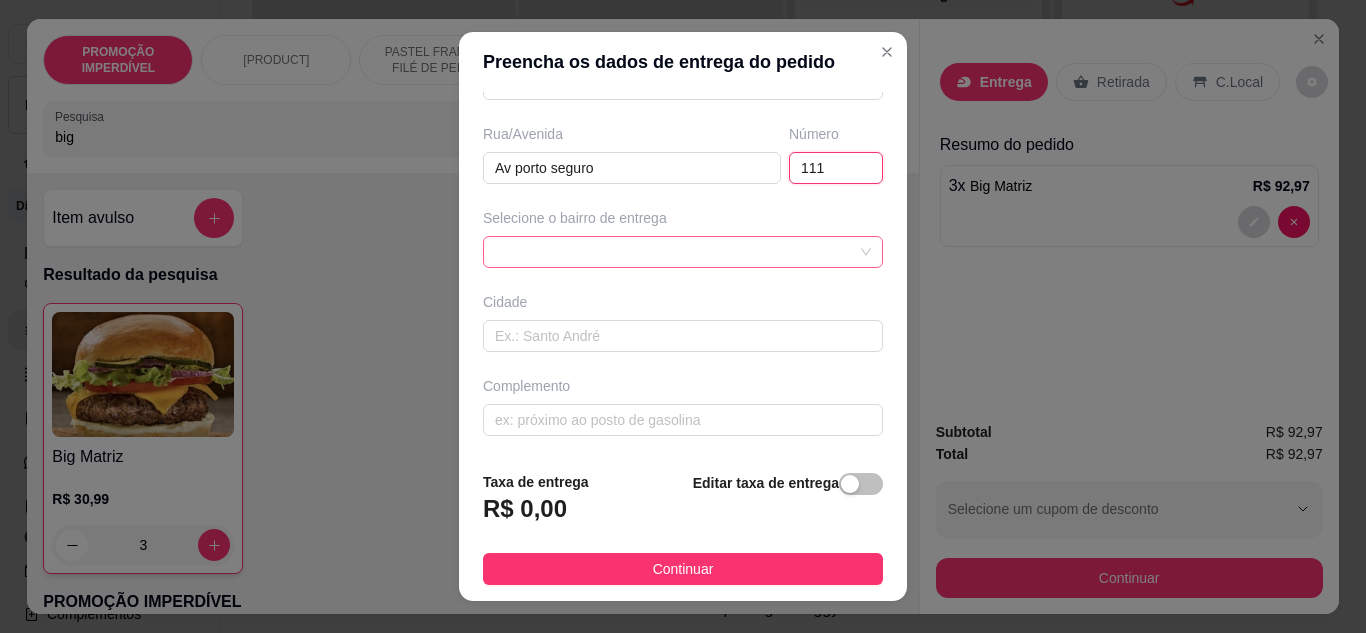 click at bounding box center (683, 252) 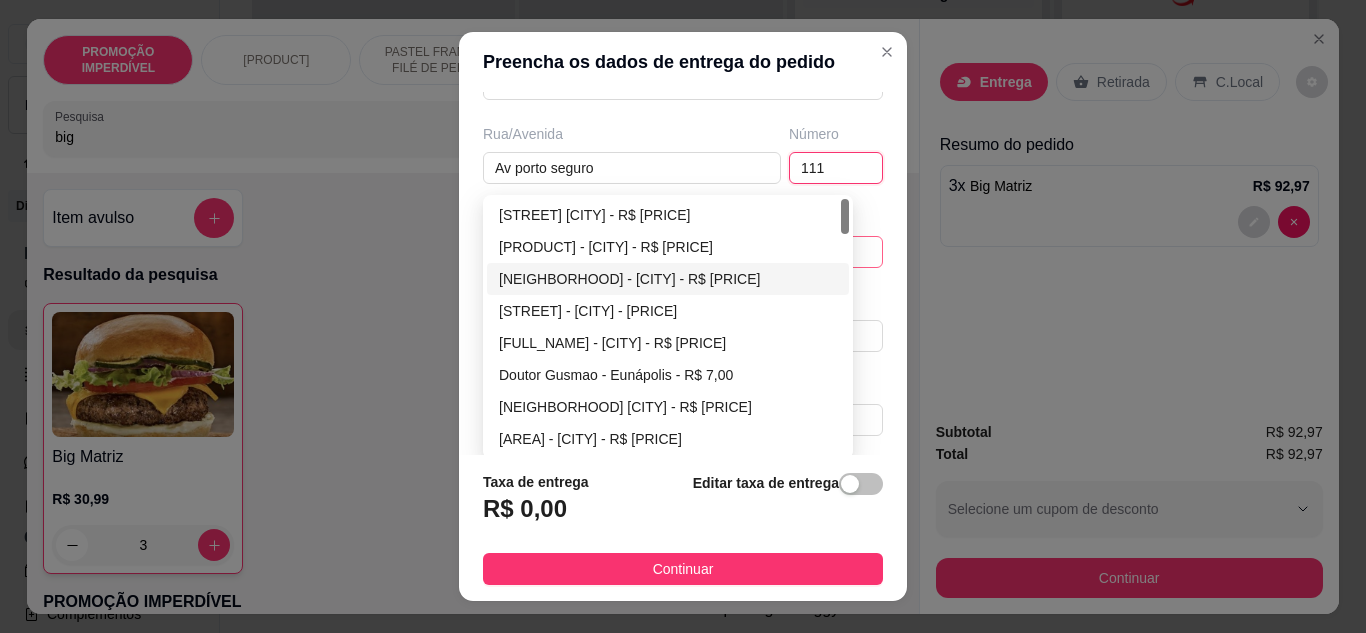 type on "111" 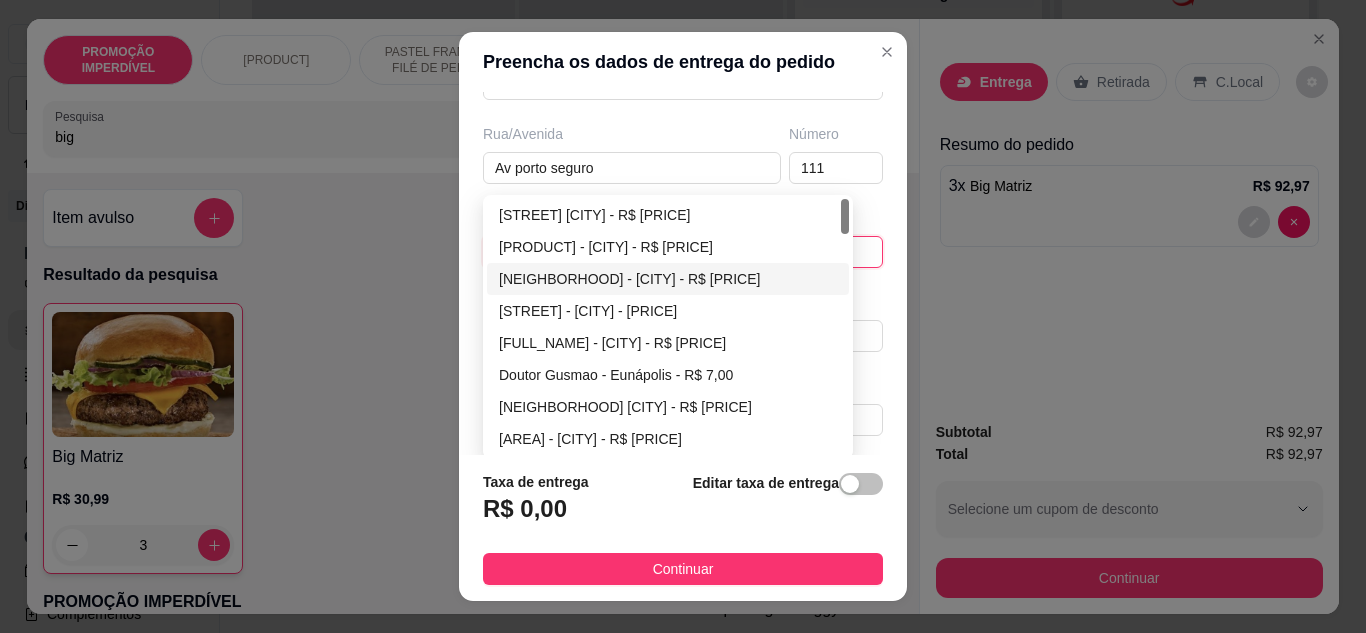 click on "[NEIGHBORHOOD] - [CITY] -  R$ [PRICE]" at bounding box center (668, 279) 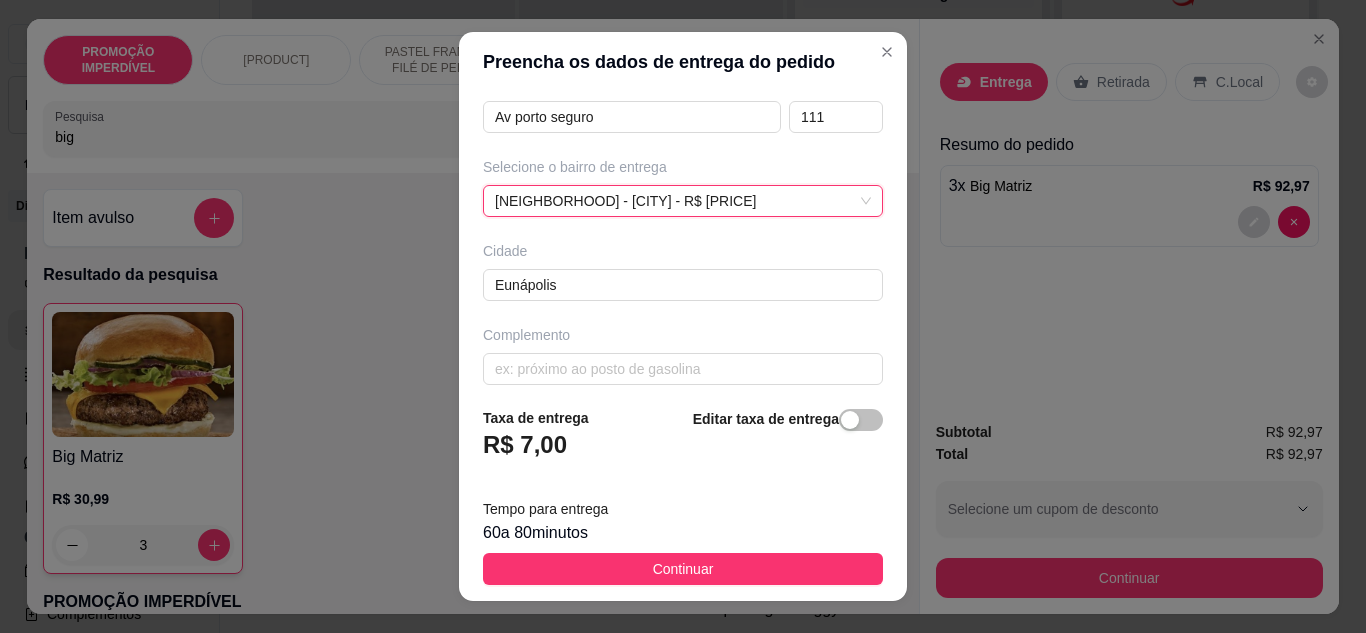 scroll, scrollTop: 374, scrollLeft: 0, axis: vertical 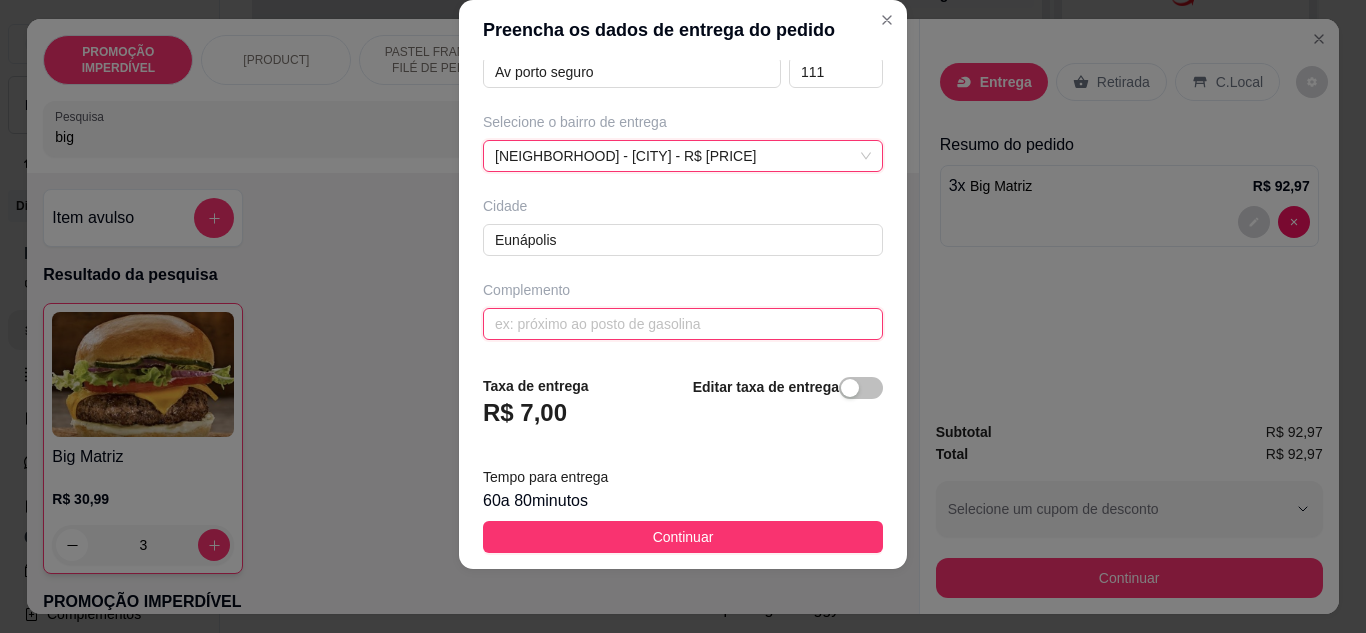 click at bounding box center [683, 324] 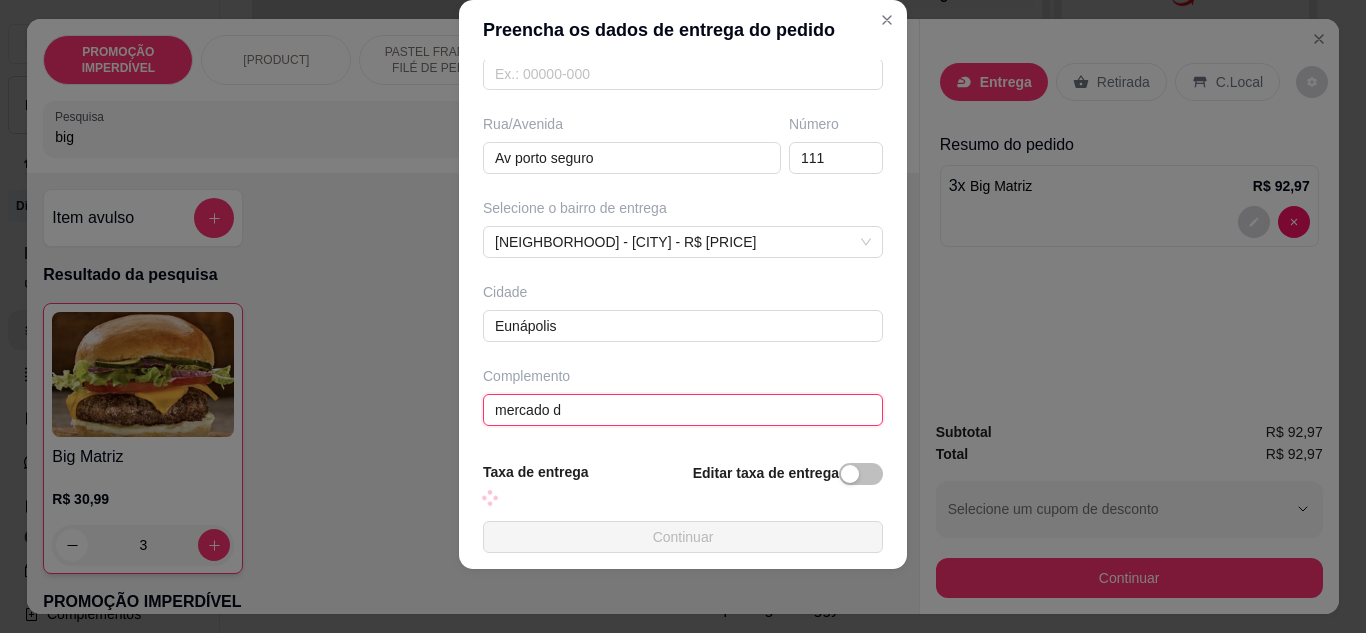 scroll, scrollTop: 310, scrollLeft: 0, axis: vertical 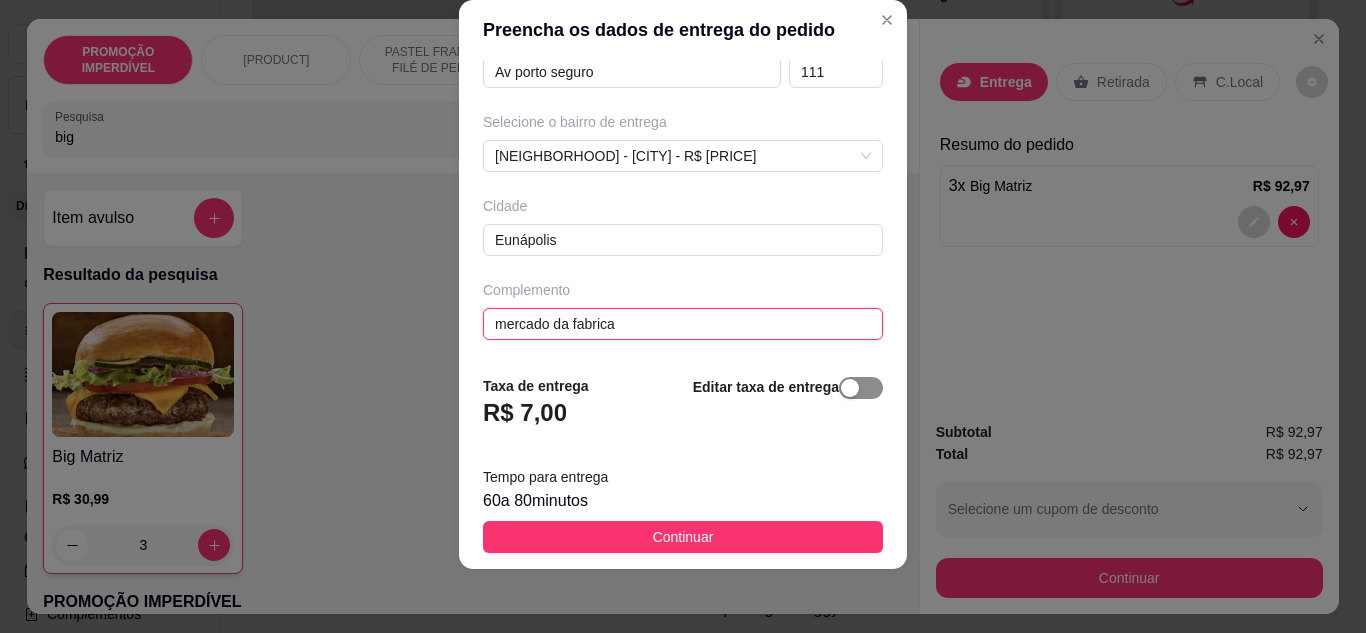 type on "mercado da fabrica" 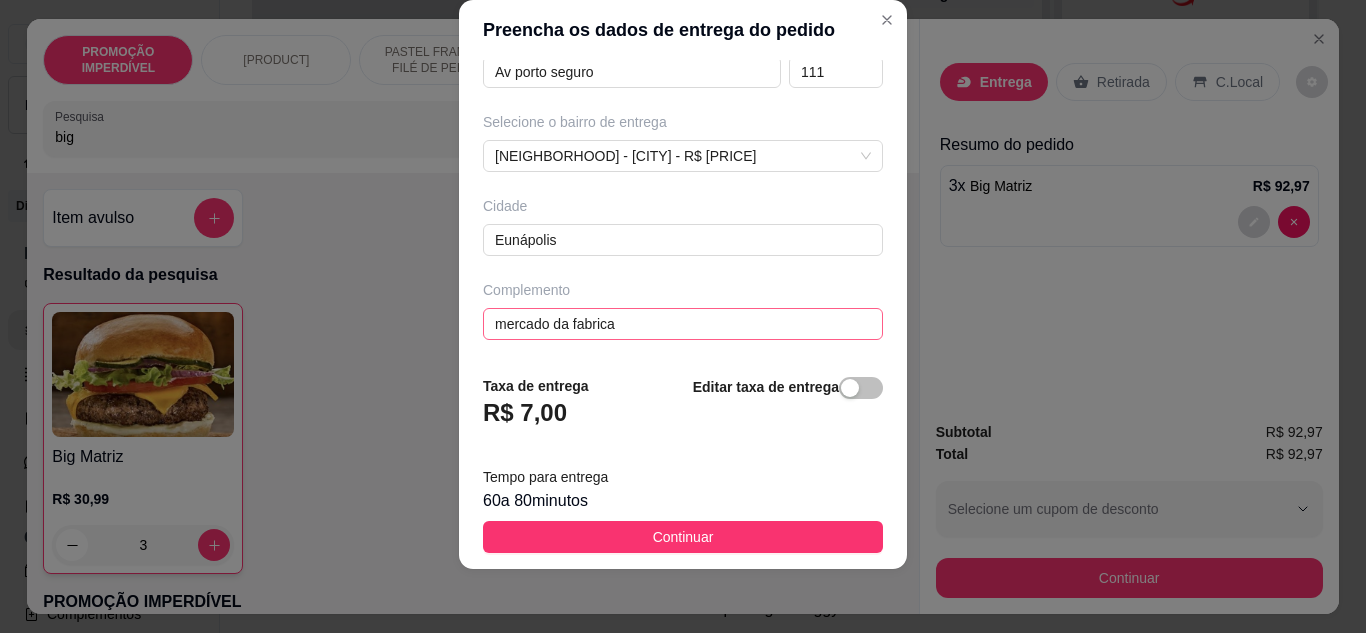 click at bounding box center (850, 388) 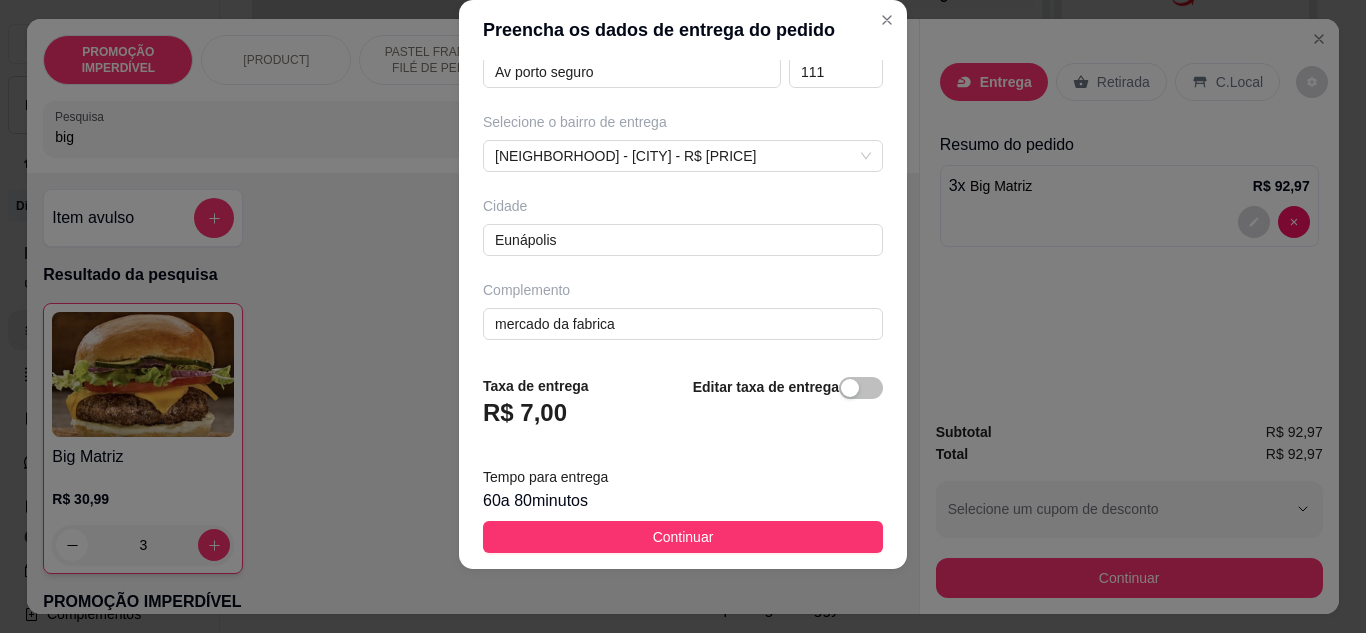 scroll, scrollTop: 314, scrollLeft: 0, axis: vertical 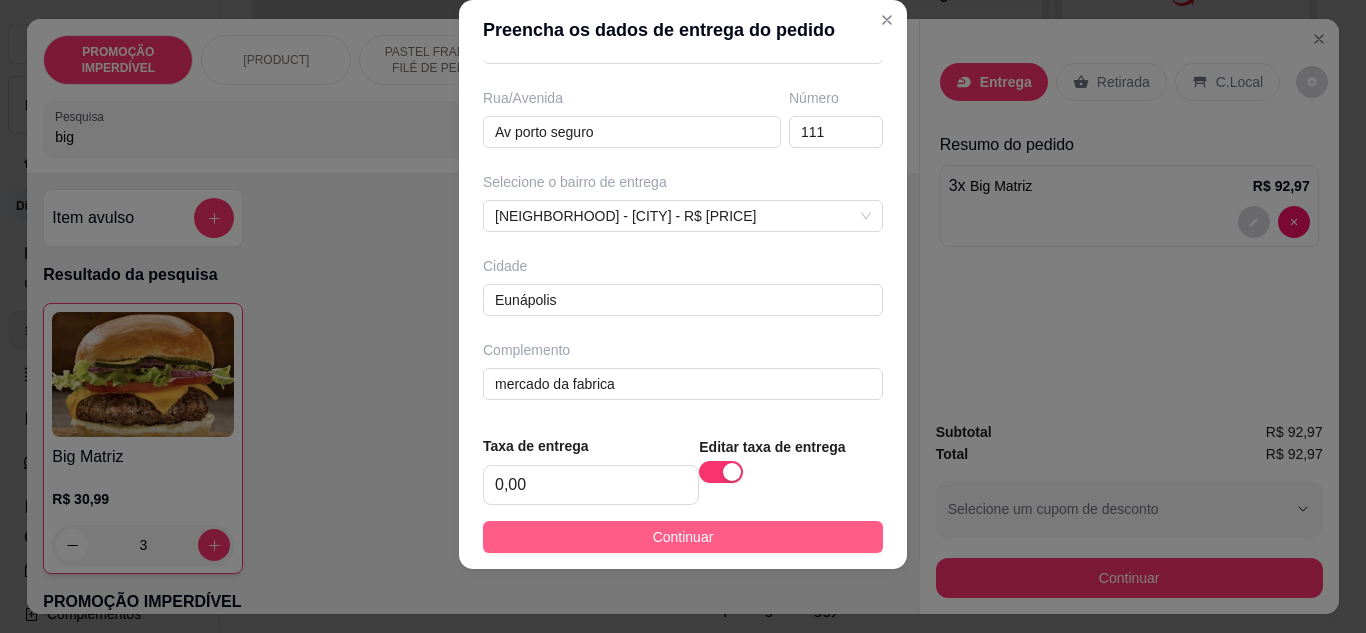 click on "Continuar" at bounding box center [683, 537] 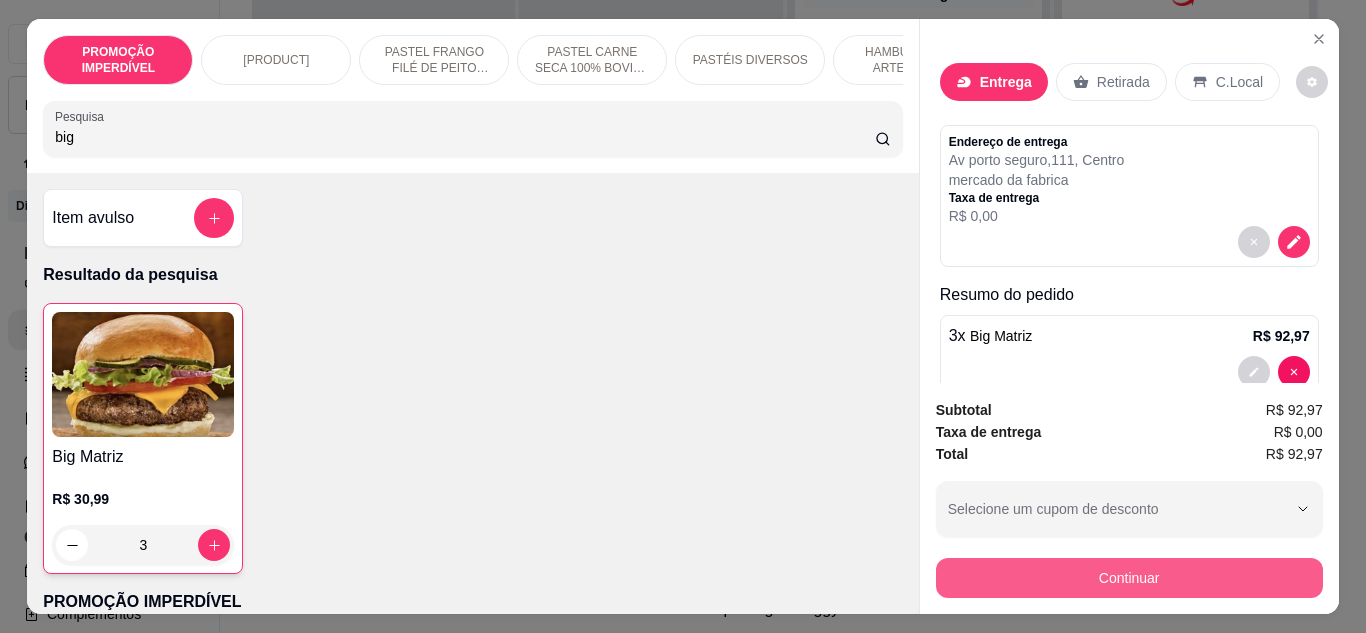 click on "Continuar" at bounding box center [1129, 578] 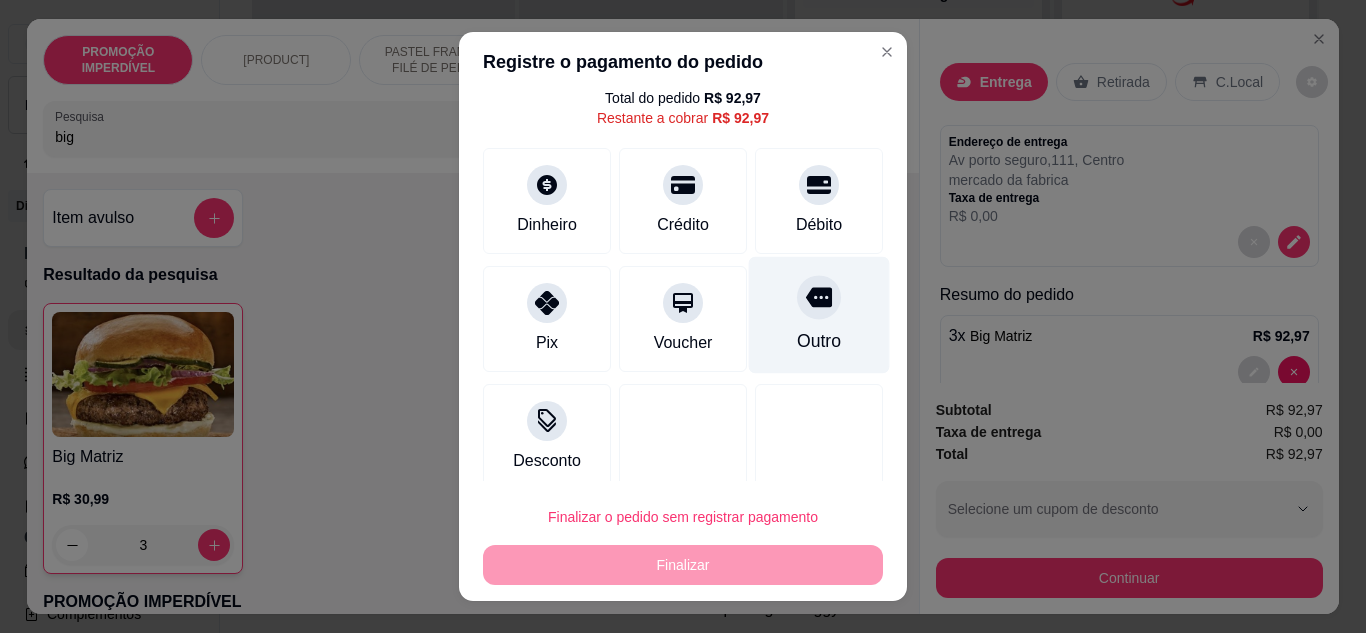 scroll, scrollTop: 80, scrollLeft: 0, axis: vertical 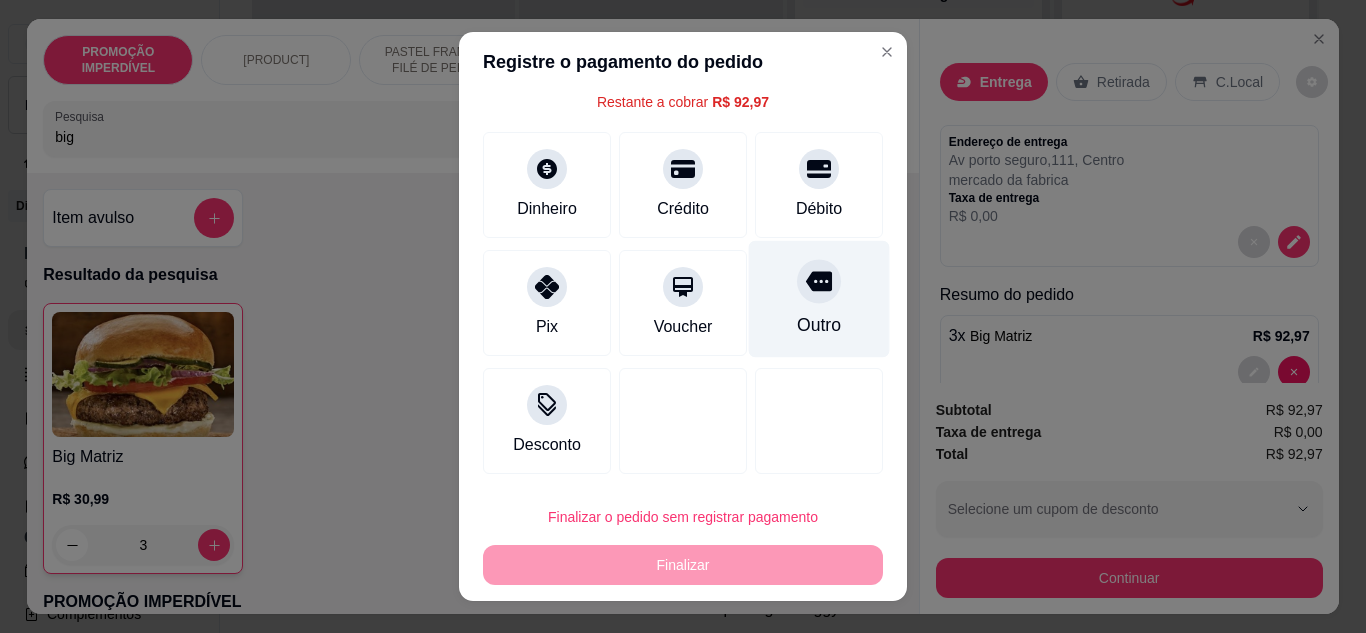 click on "Outro" at bounding box center (819, 325) 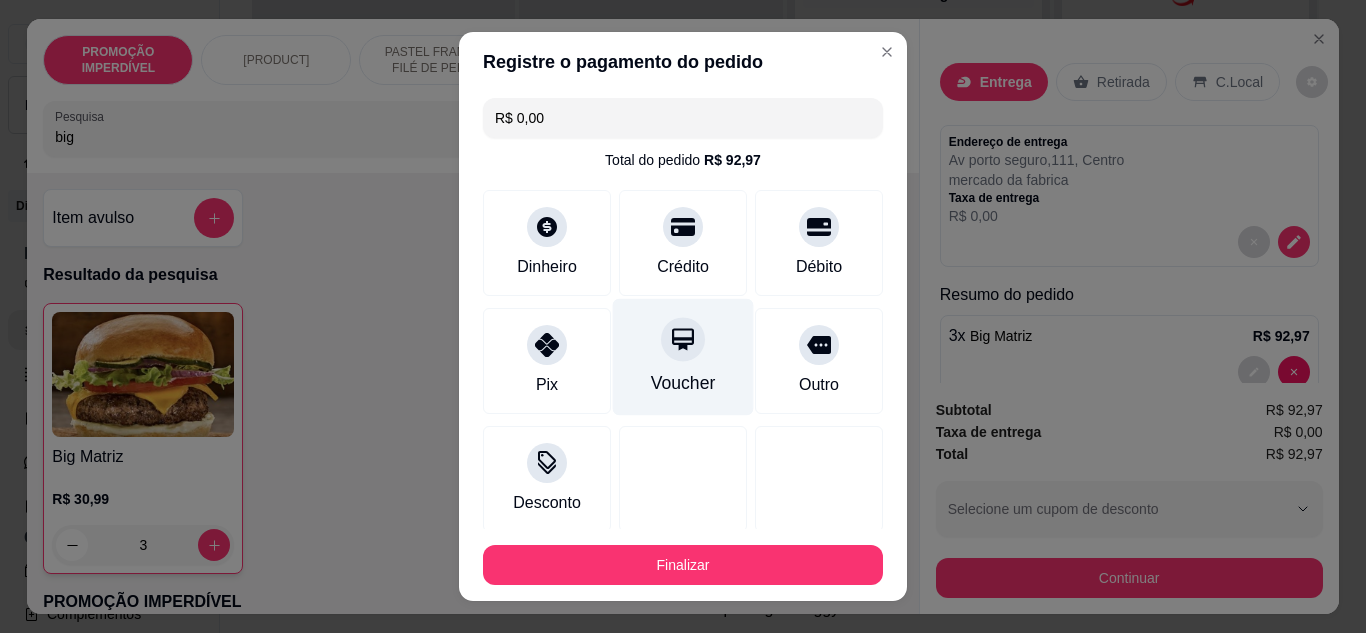 scroll, scrollTop: 0, scrollLeft: 0, axis: both 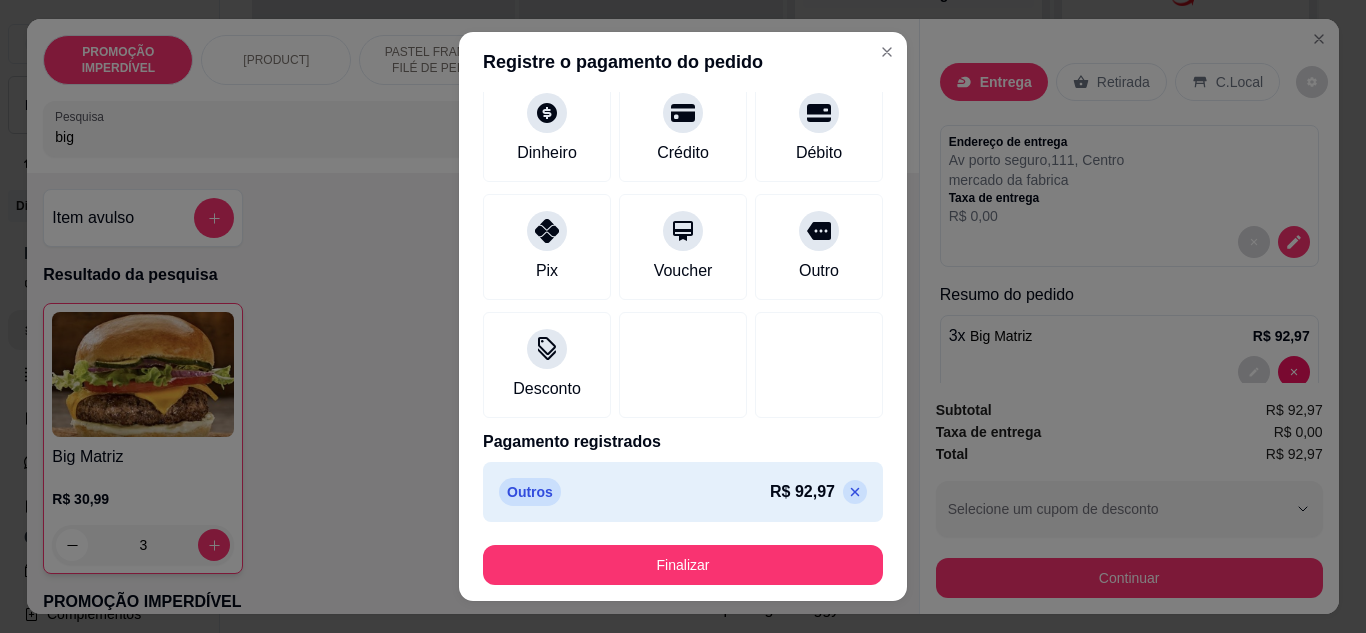 click 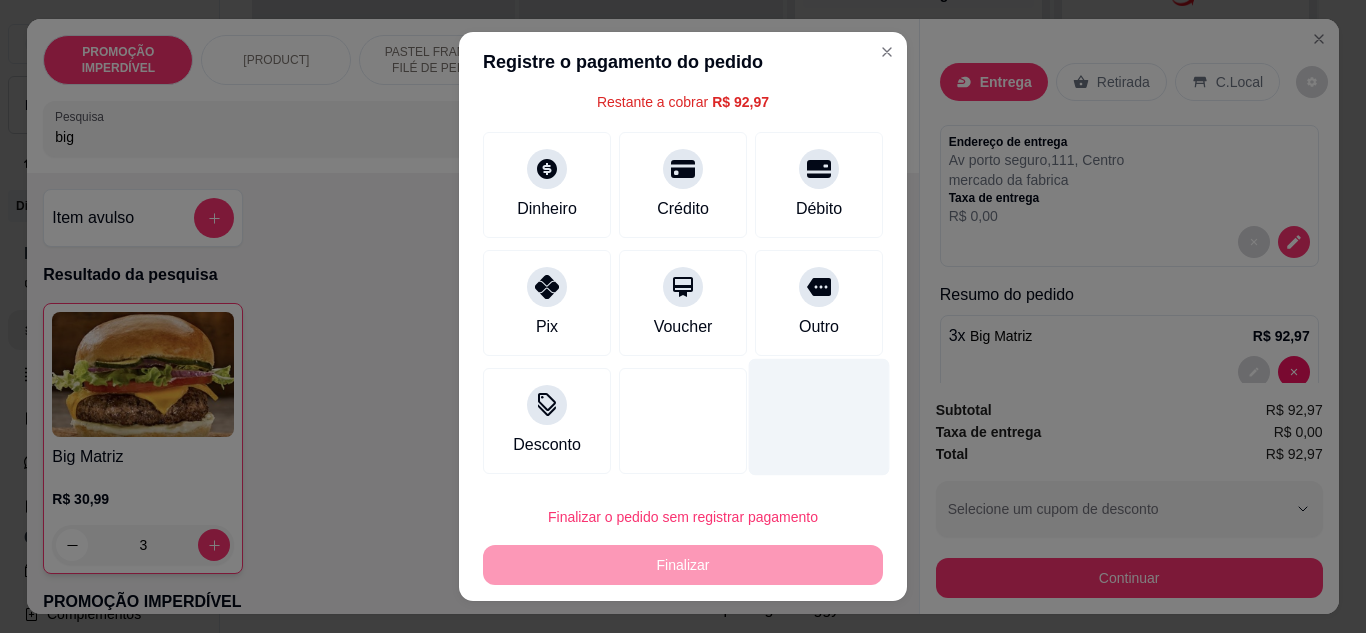 scroll, scrollTop: 80, scrollLeft: 0, axis: vertical 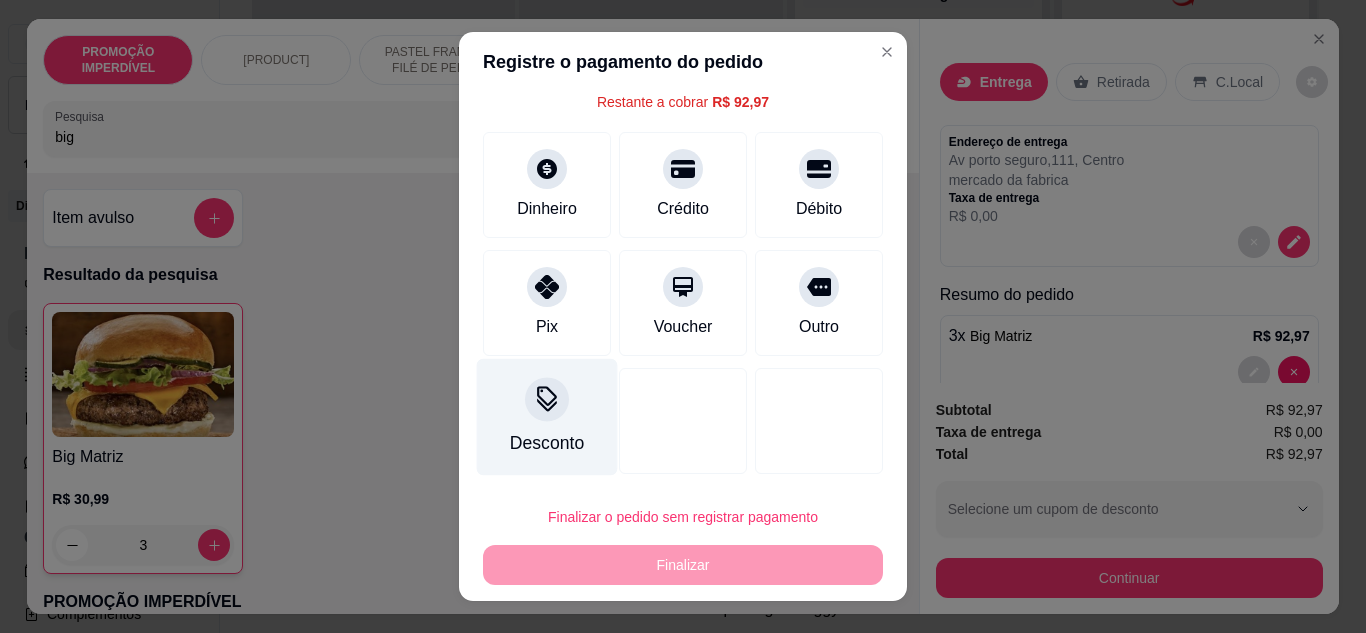 click on "Desconto" at bounding box center (547, 416) 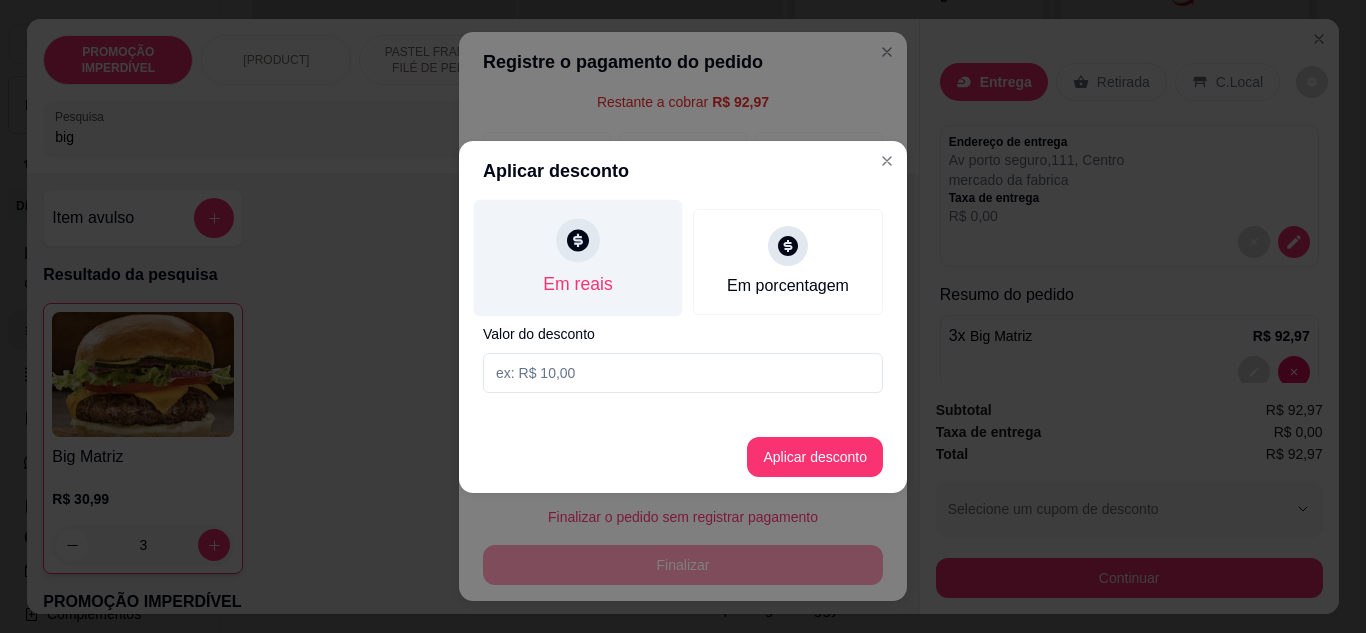 click on "Em reais" at bounding box center (578, 257) 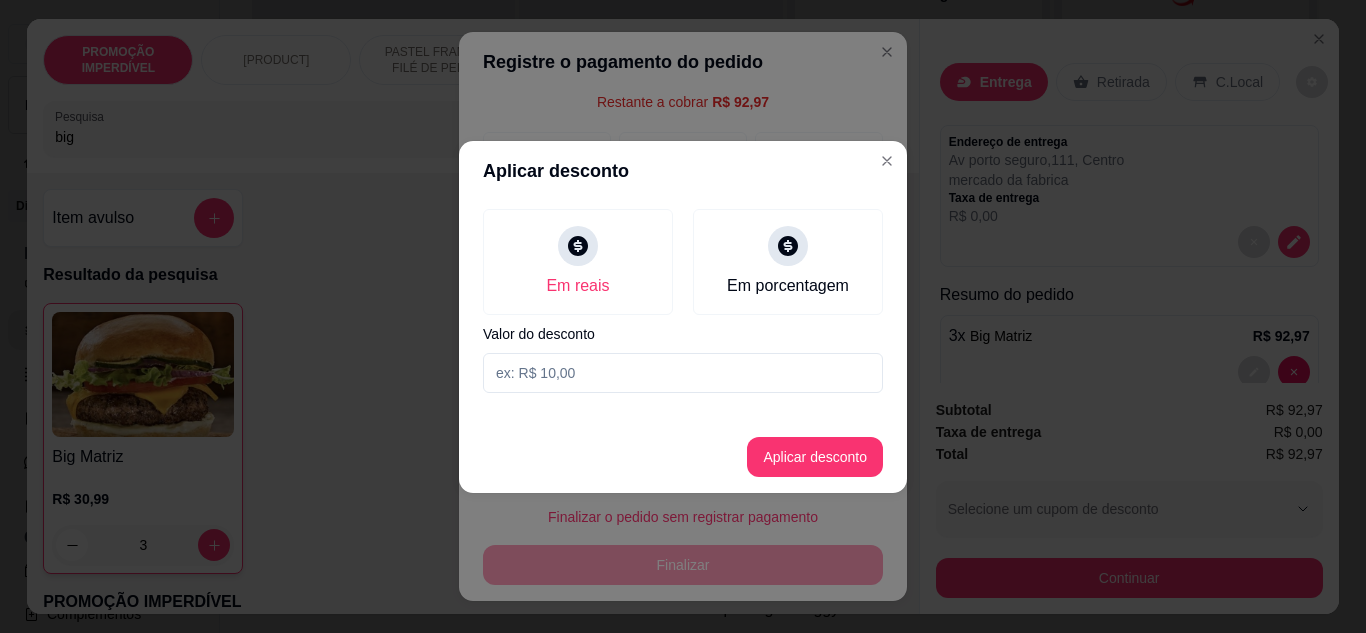 click at bounding box center (683, 373) 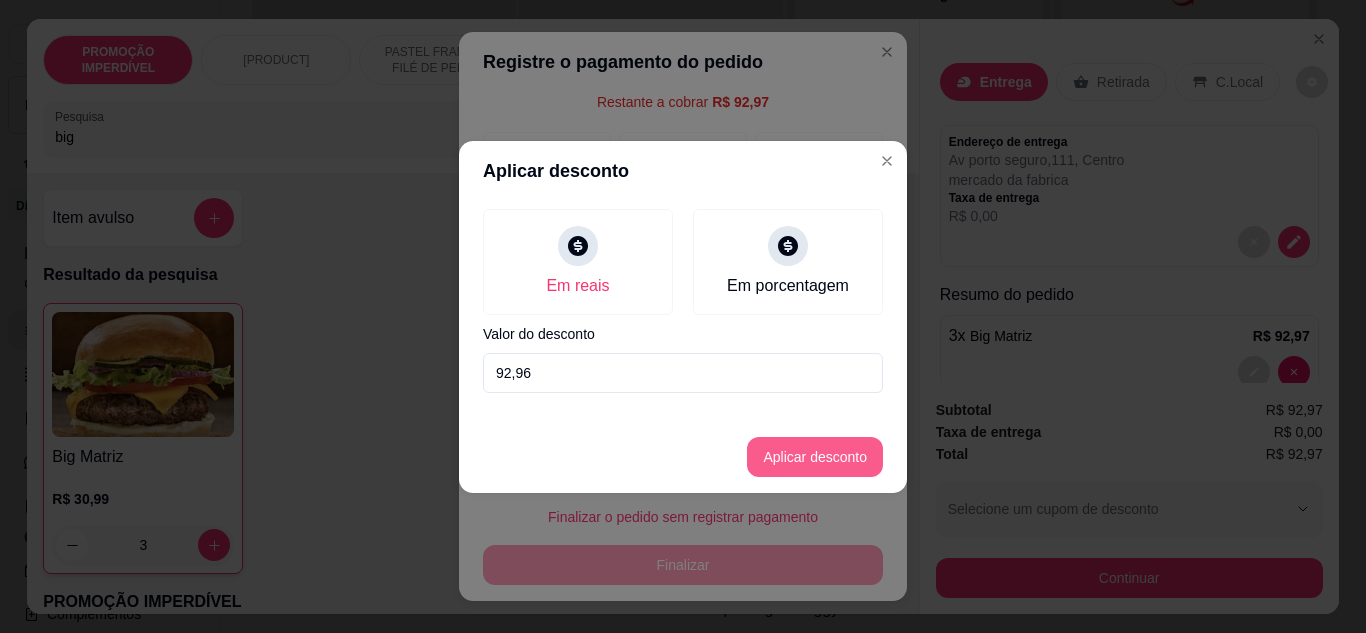 type on "92,96" 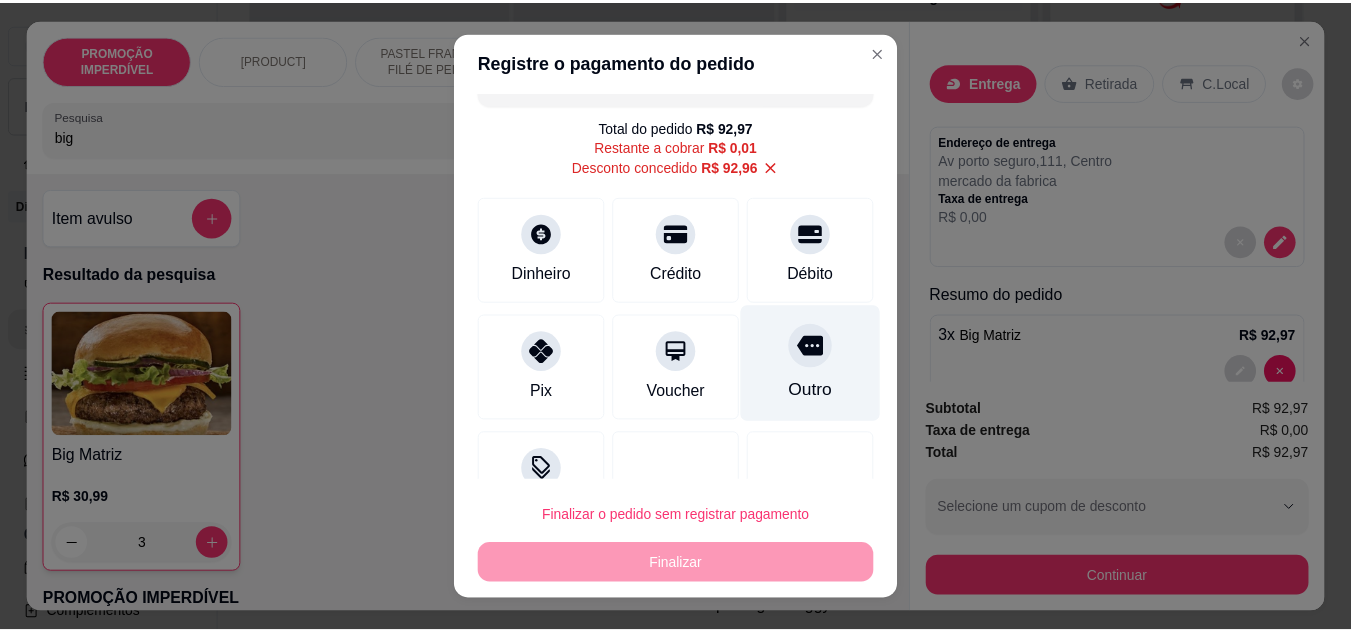 scroll, scrollTop: 0, scrollLeft: 0, axis: both 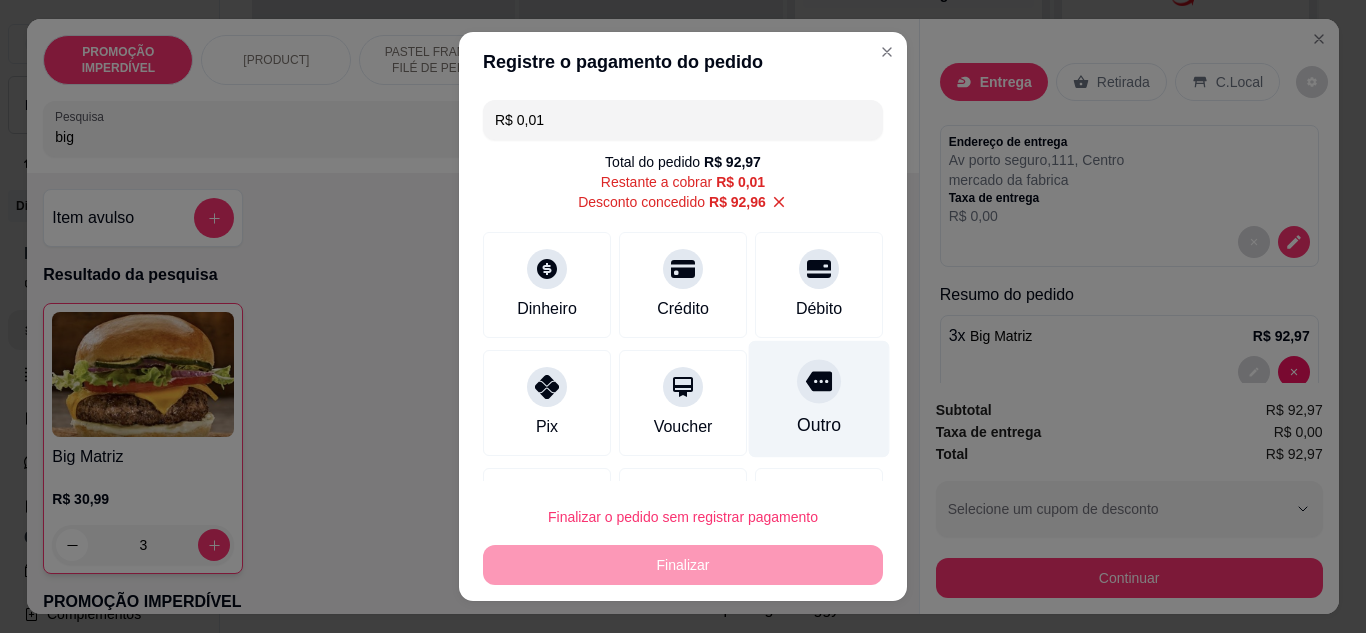 click 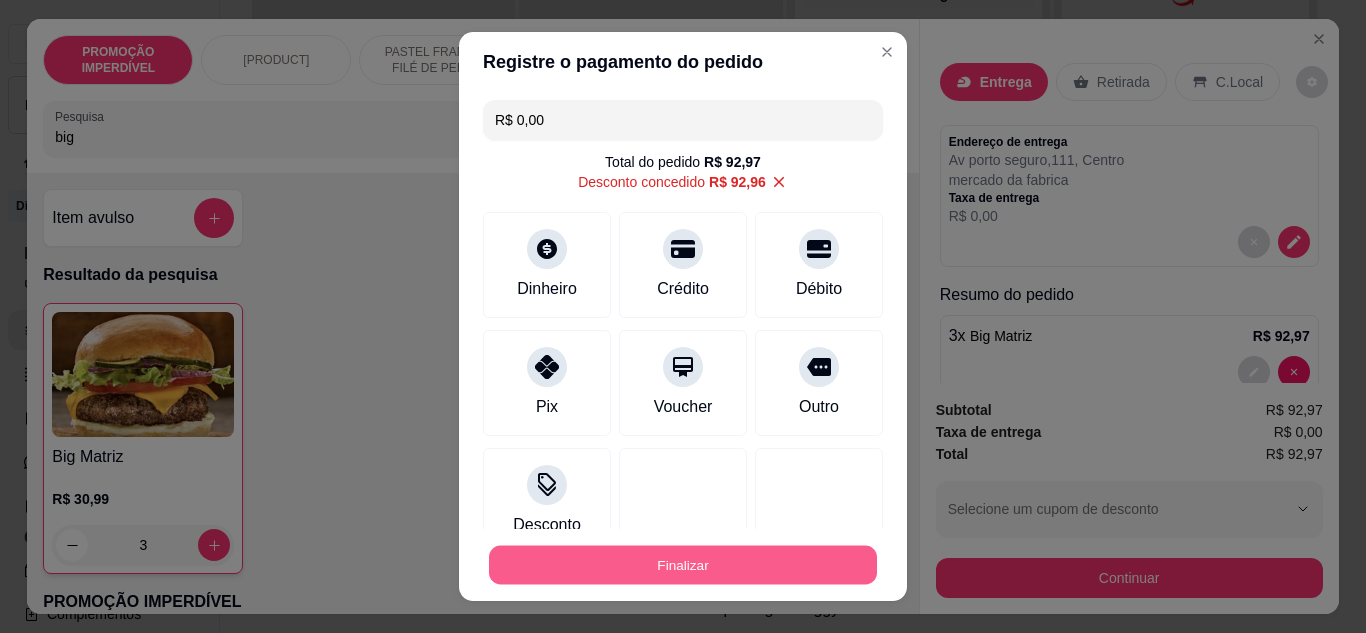 click on "Finalizar" at bounding box center [683, 565] 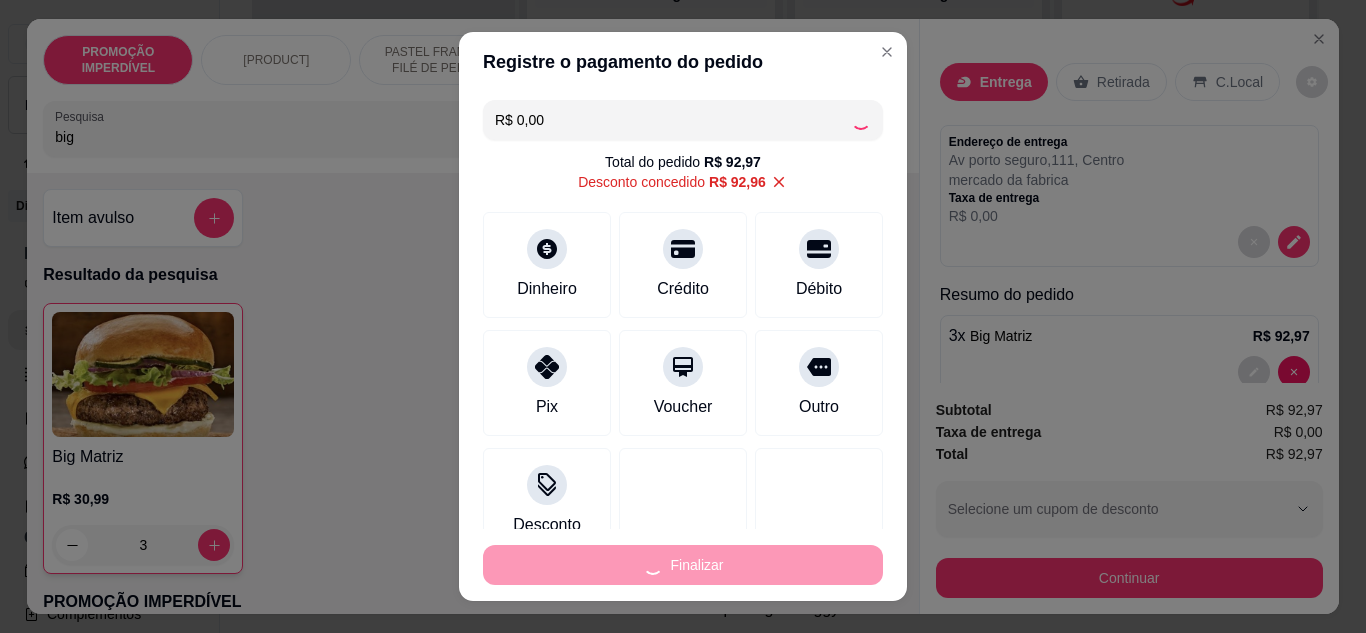 type on "0" 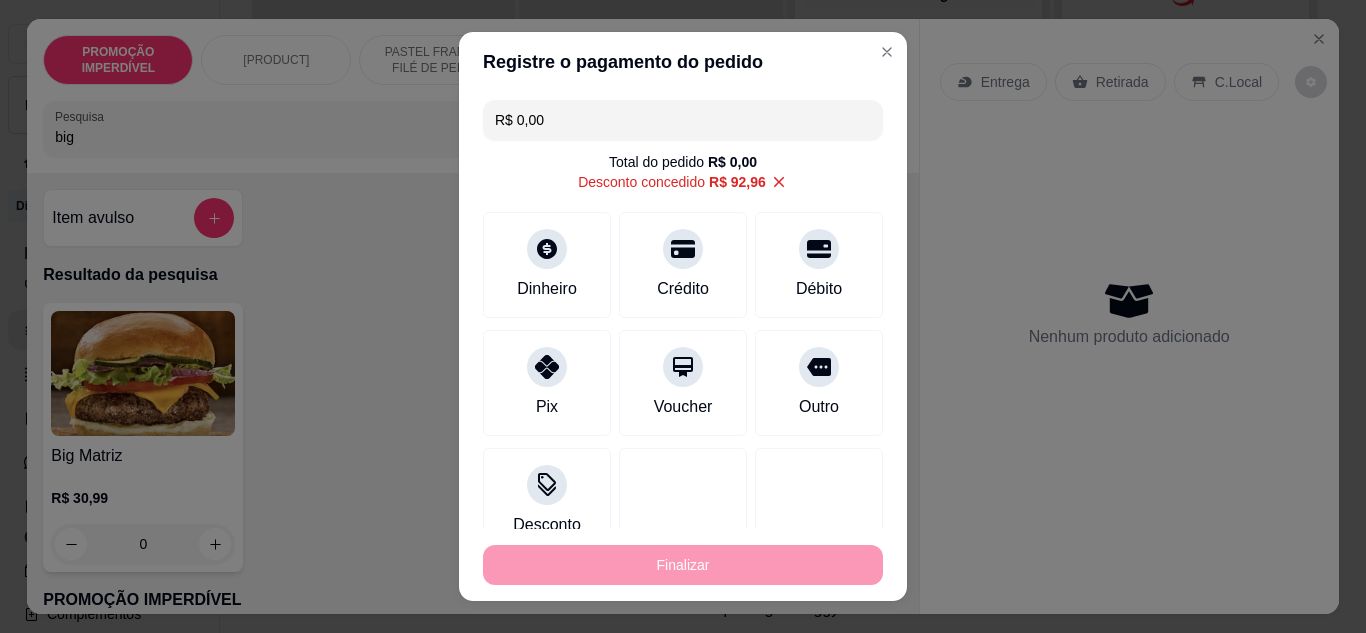 type on "-R$ 92,97" 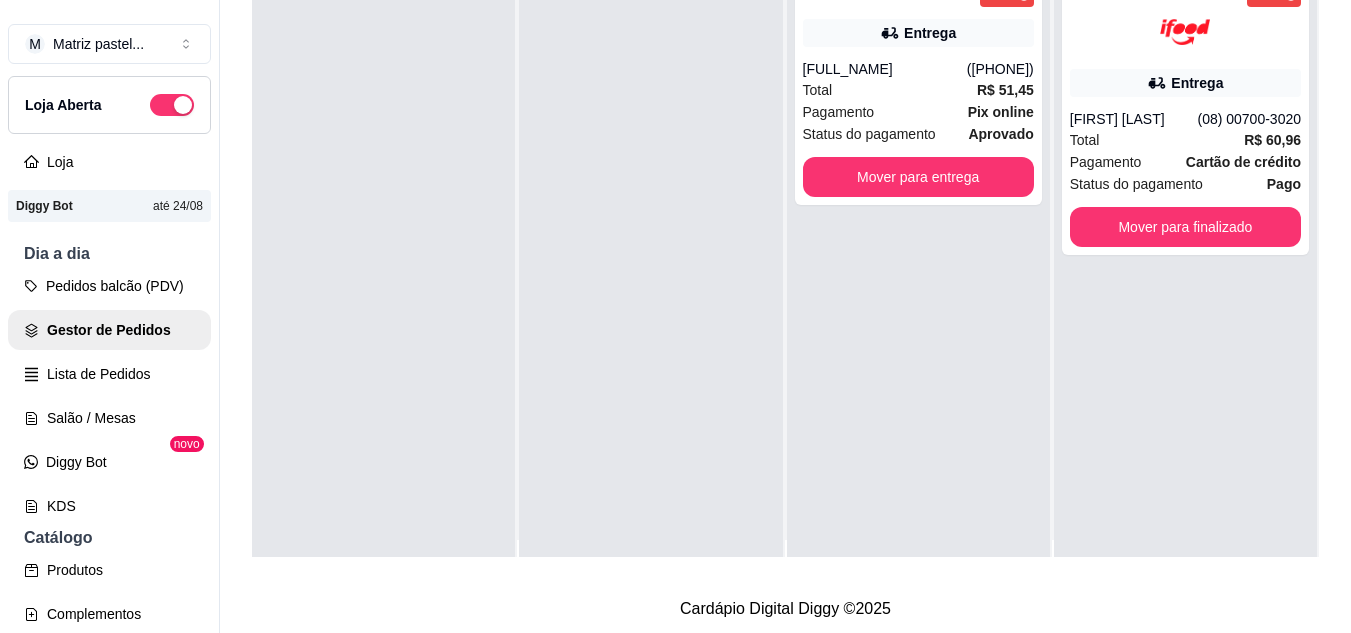 scroll, scrollTop: 0, scrollLeft: 0, axis: both 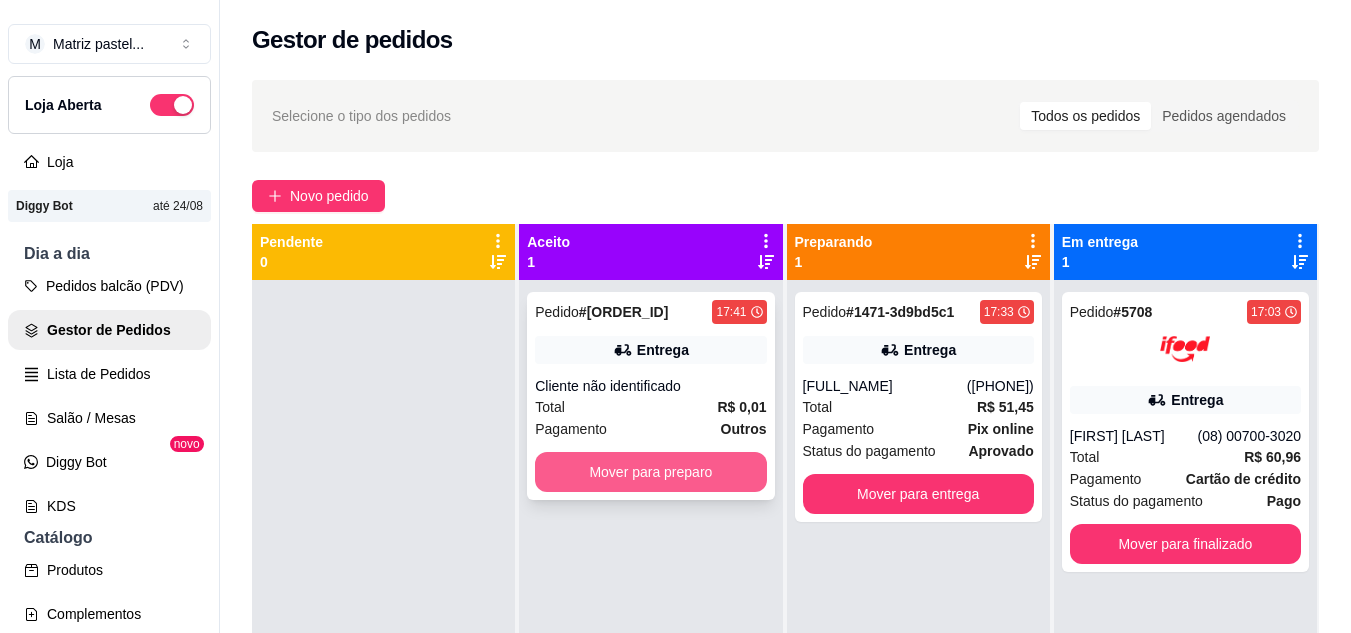 click on "Mover para preparo" at bounding box center (650, 472) 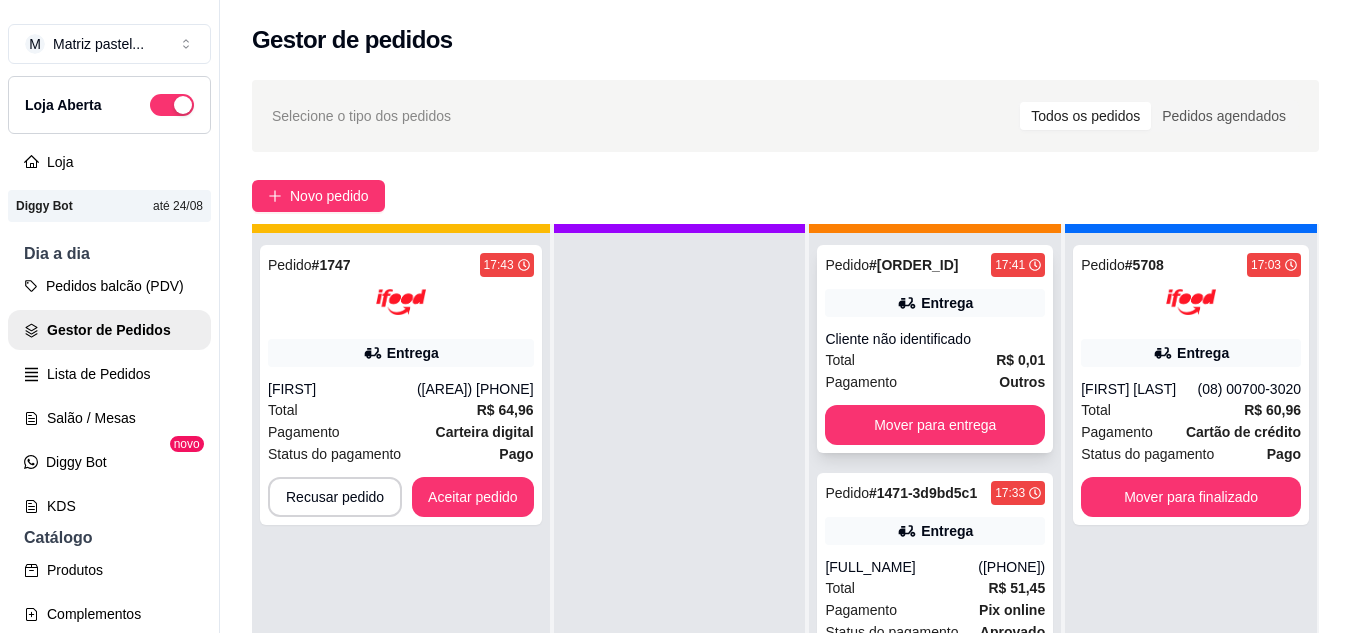 scroll, scrollTop: 71, scrollLeft: 0, axis: vertical 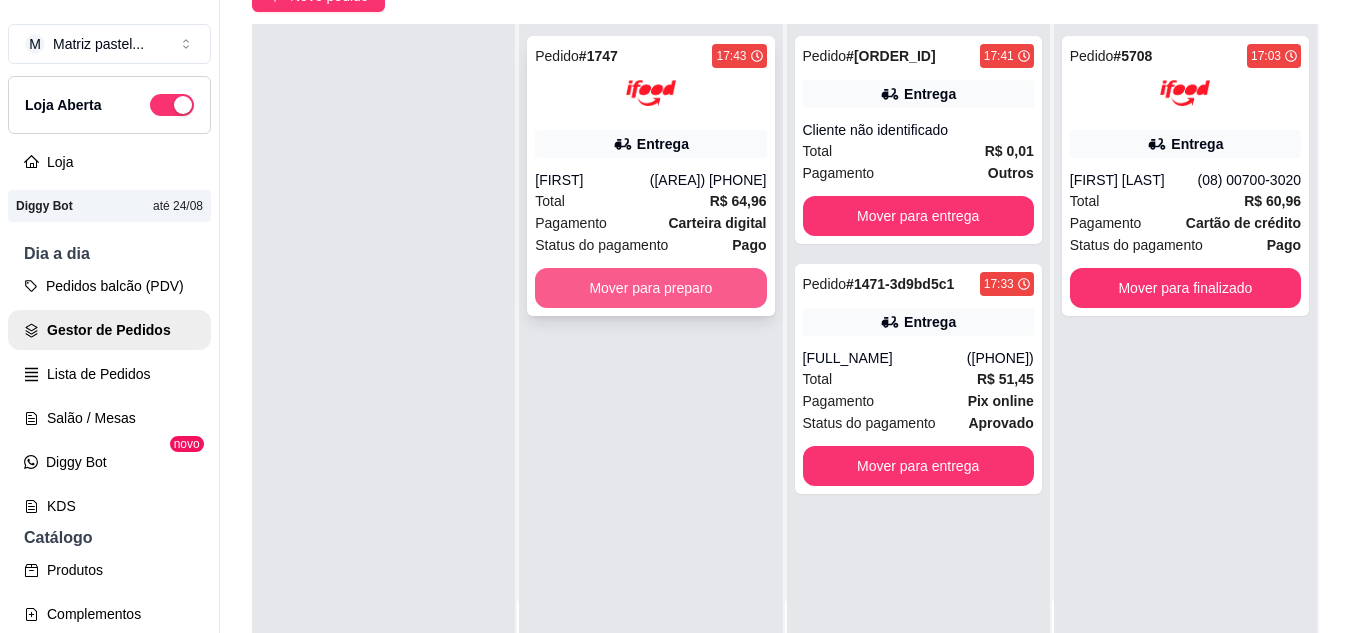 click on "Mover para preparo" at bounding box center [650, 288] 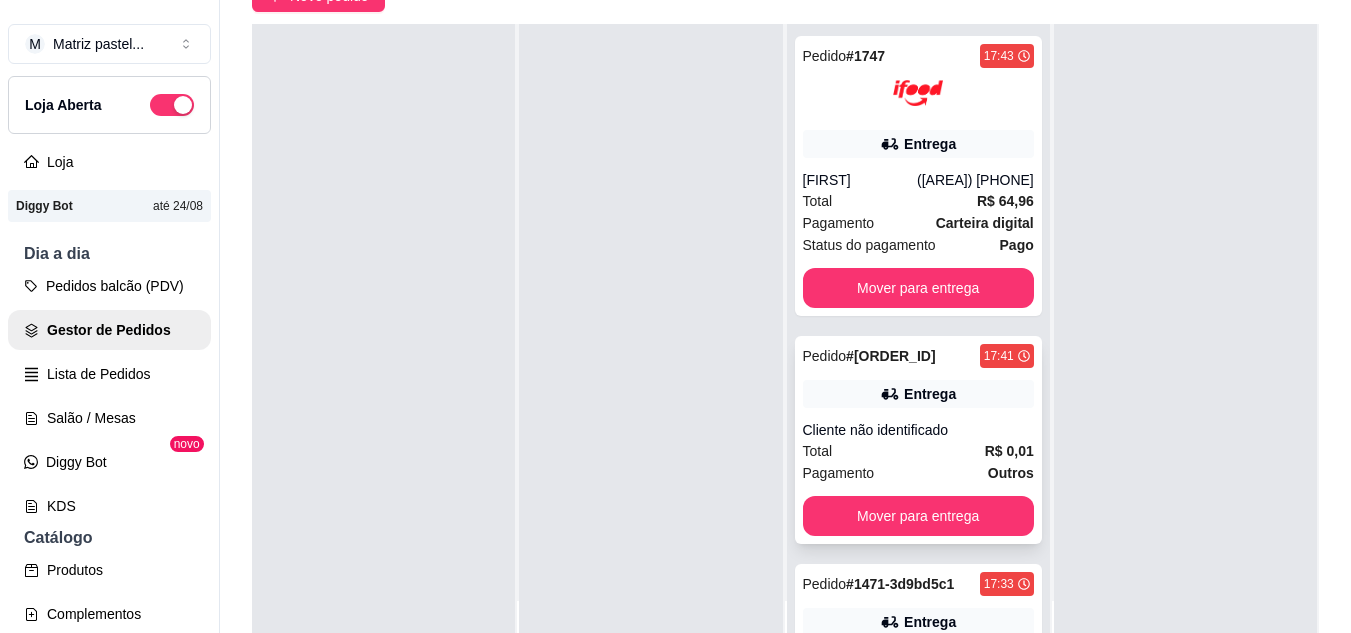 scroll, scrollTop: 165, scrollLeft: 0, axis: vertical 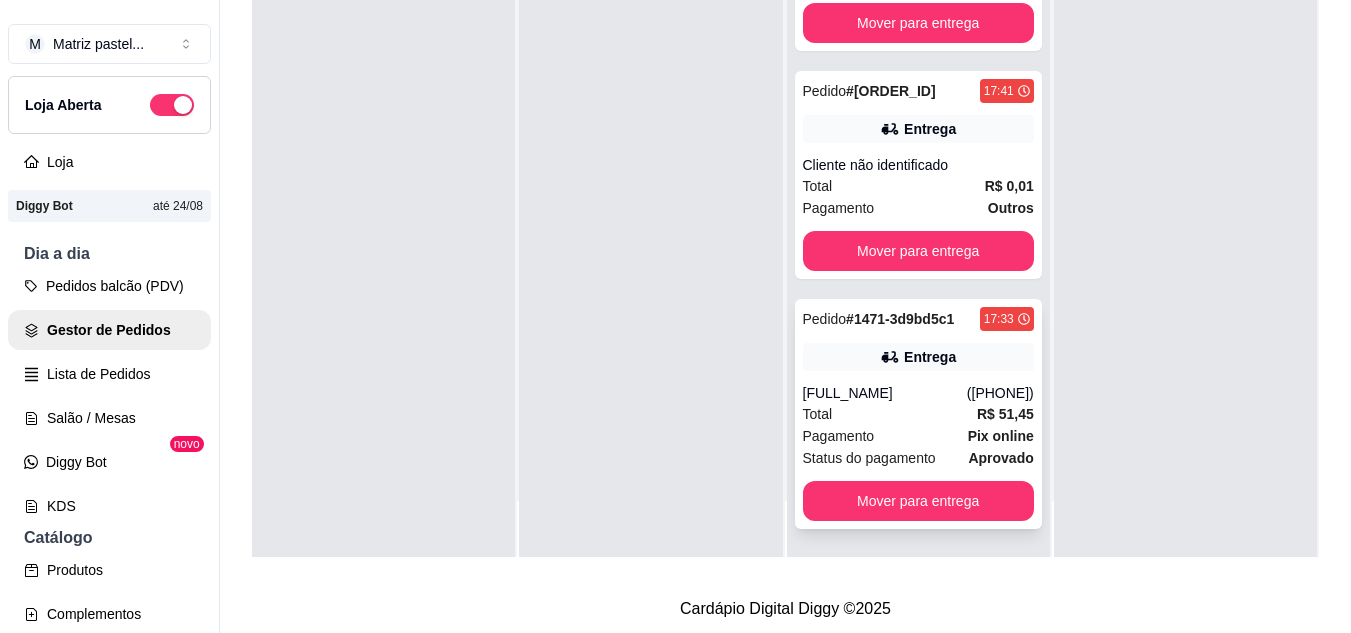 click on "[FULL_NAME]" at bounding box center (885, 393) 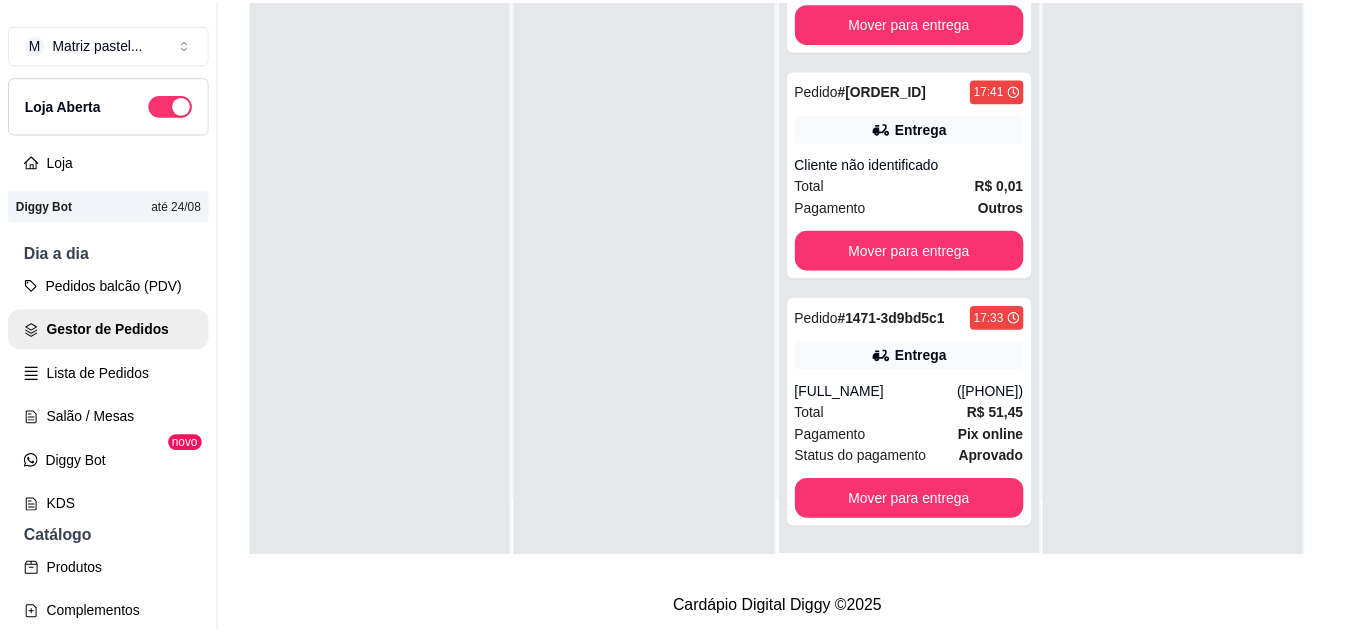 scroll, scrollTop: 100, scrollLeft: 0, axis: vertical 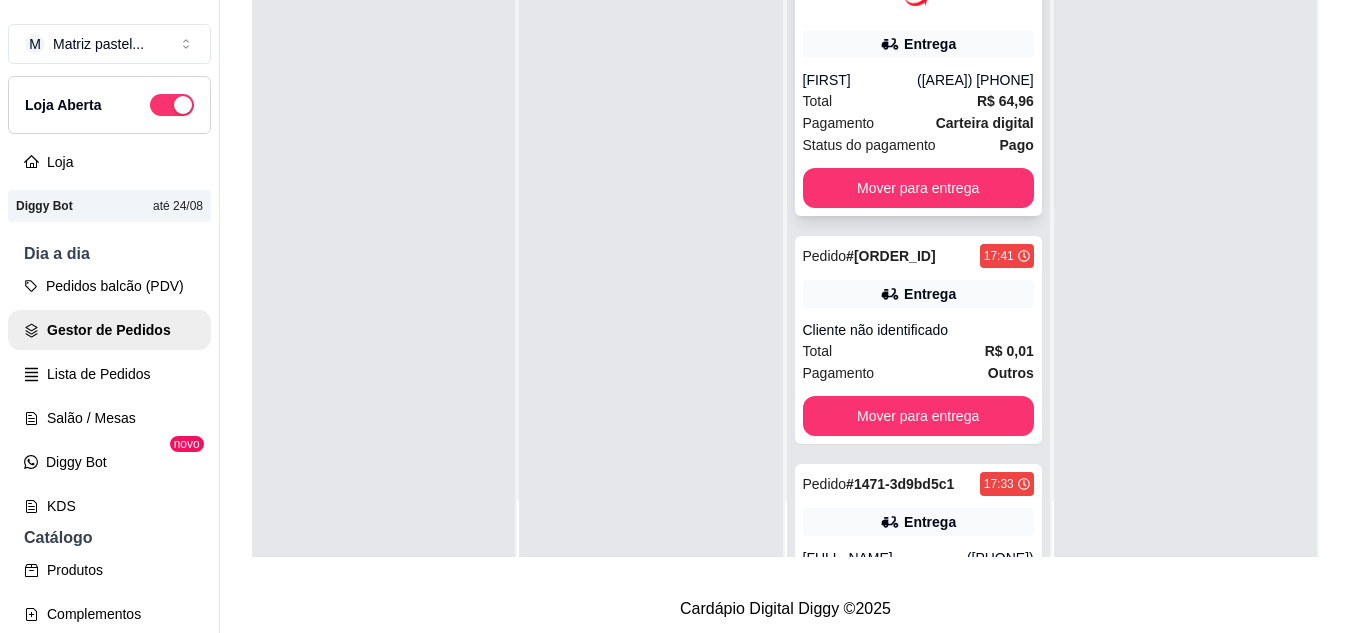 click on "Total R$ 64,96" at bounding box center (918, 101) 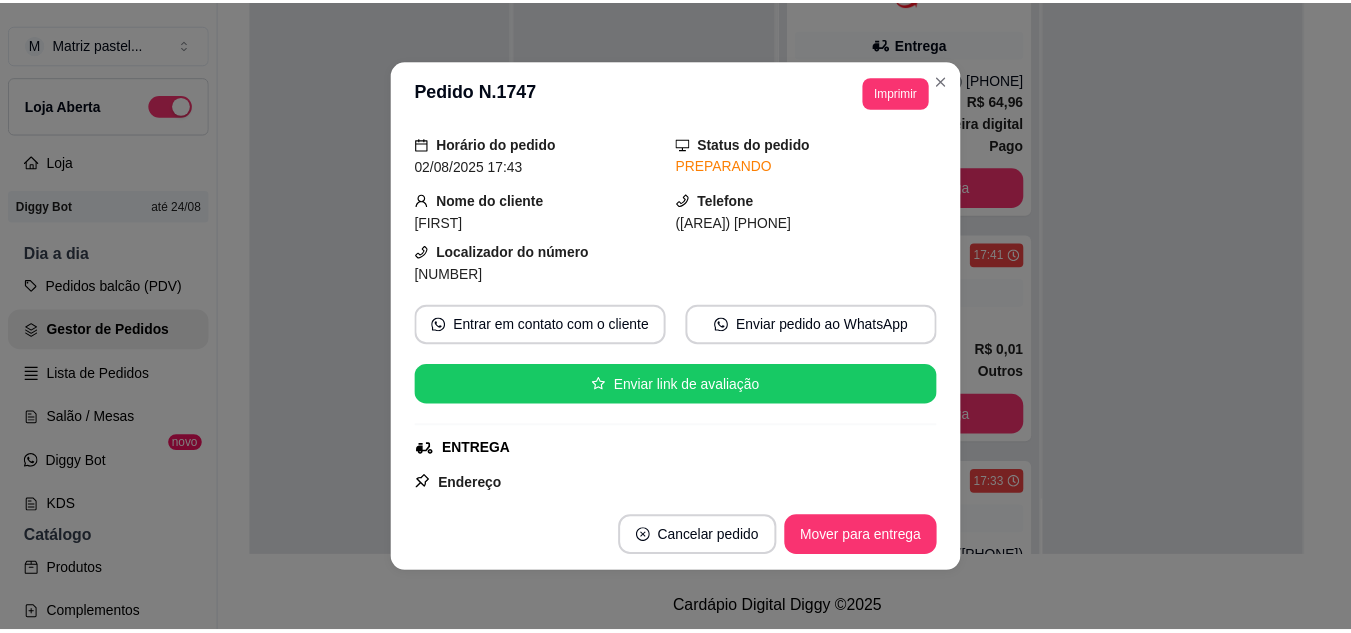scroll, scrollTop: 100, scrollLeft: 0, axis: vertical 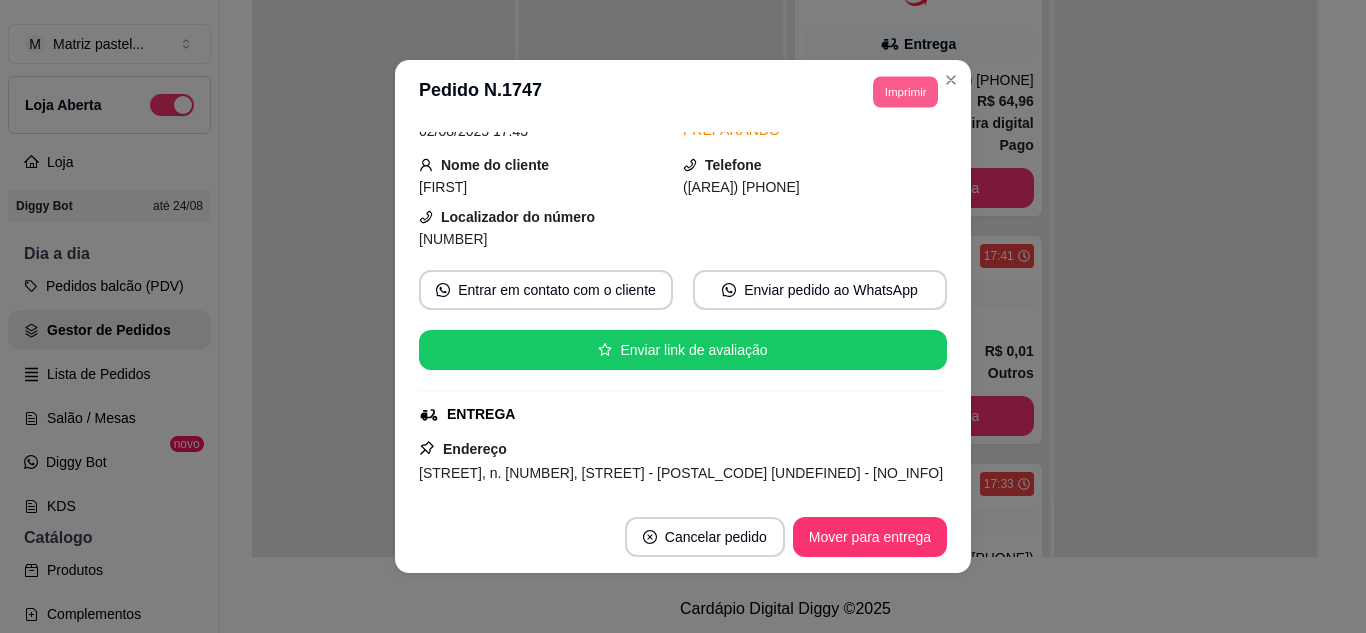 click on "Imprimir" at bounding box center (905, 91) 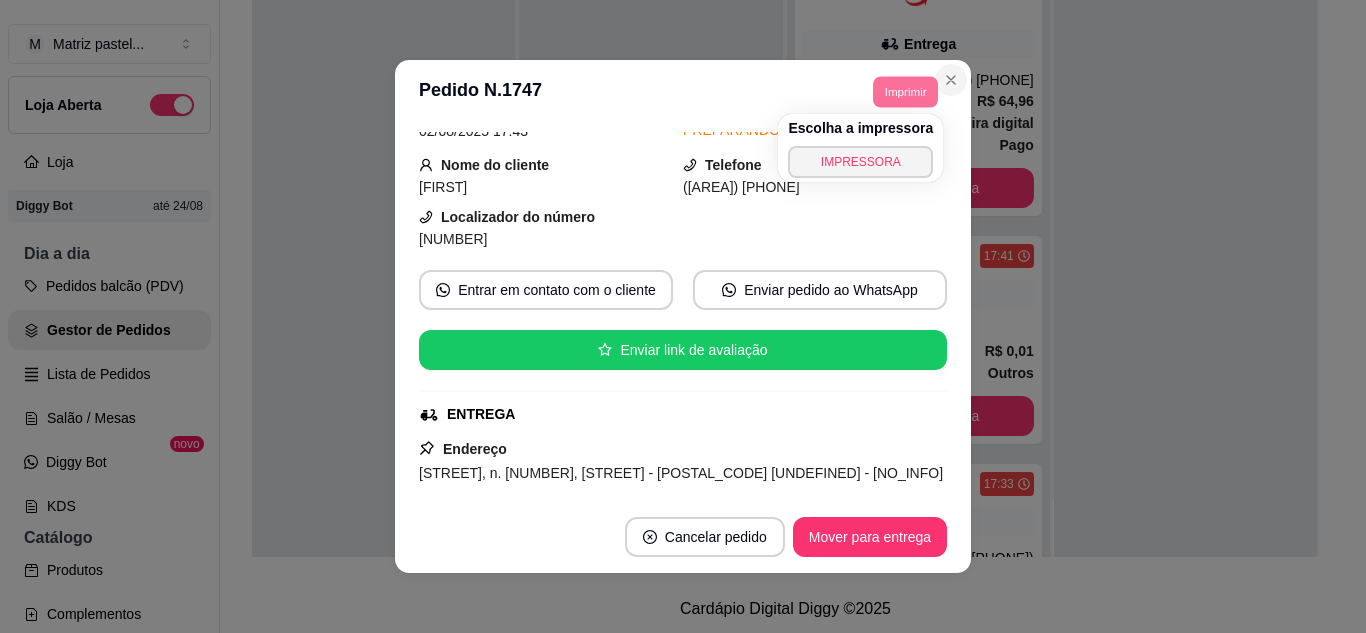 click 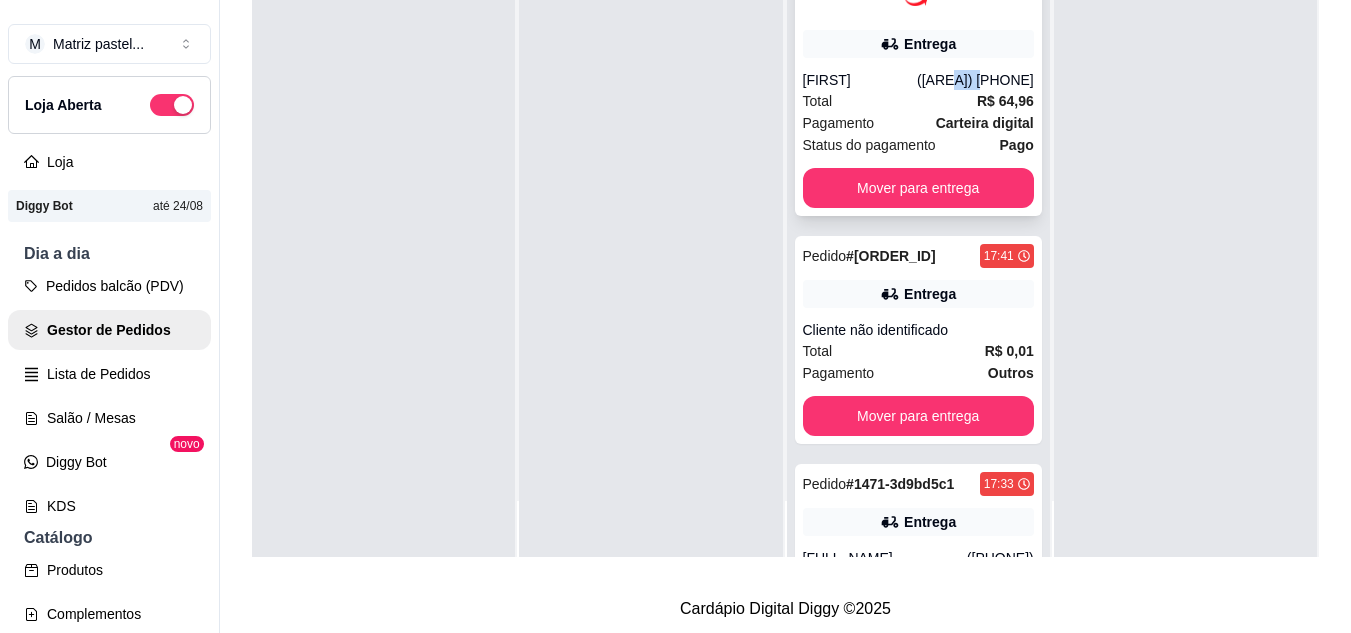 click on "([AREA]) [PHONE]" at bounding box center (975, 80) 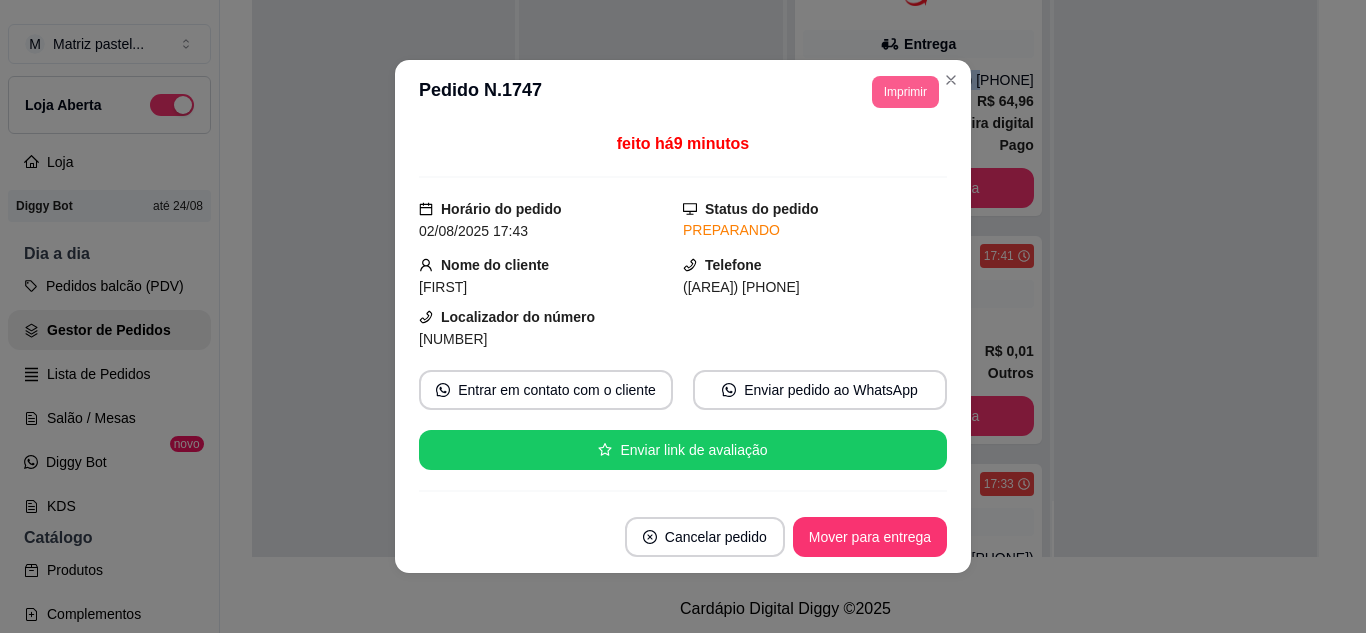 click on "Imprimir" at bounding box center (905, 92) 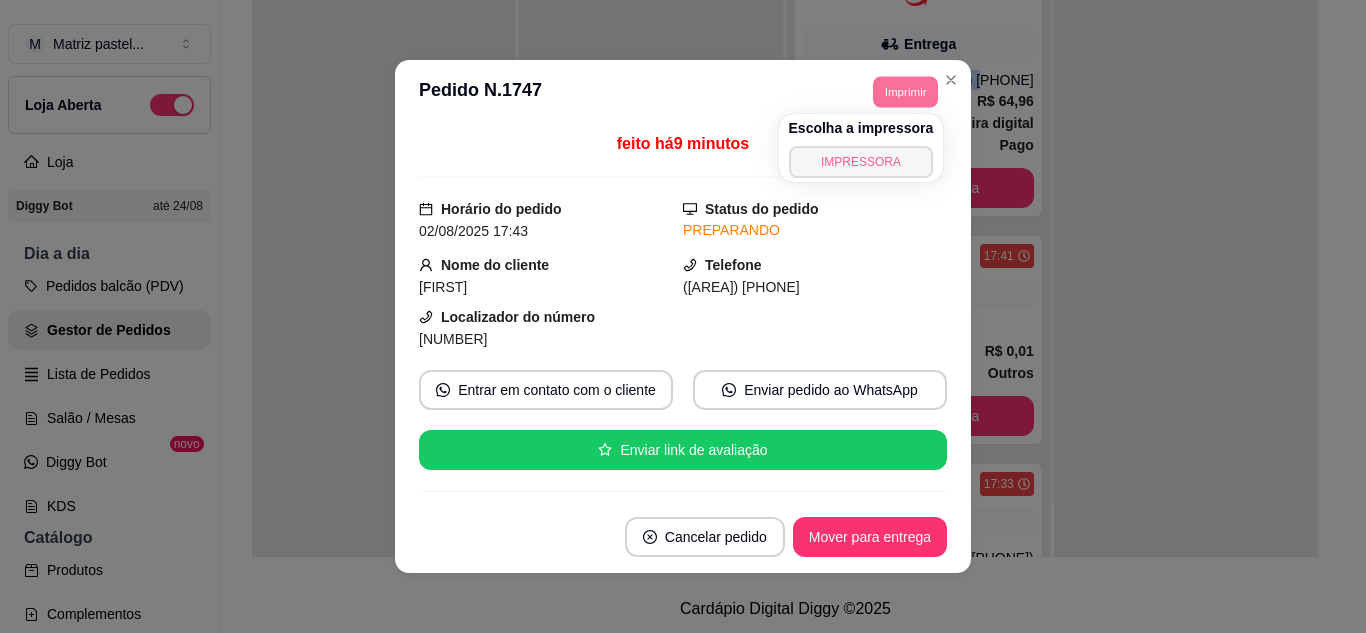 click on "IMPRESSORA" at bounding box center [861, 162] 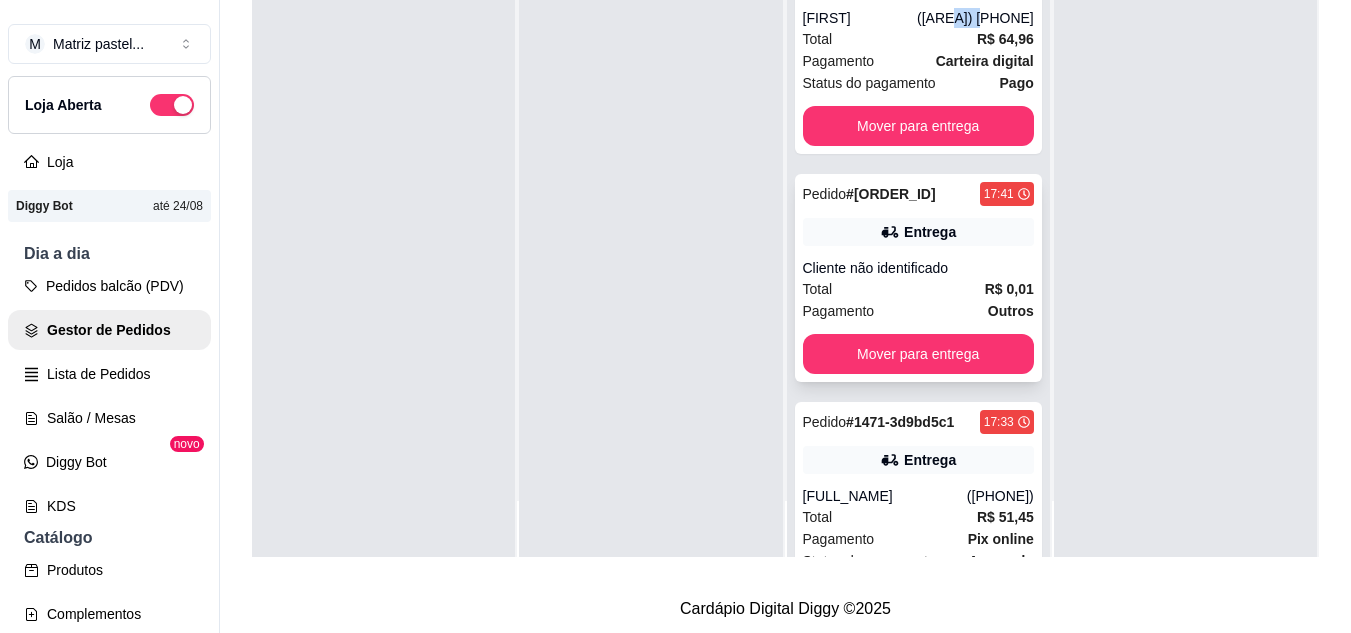 scroll, scrollTop: 165, scrollLeft: 0, axis: vertical 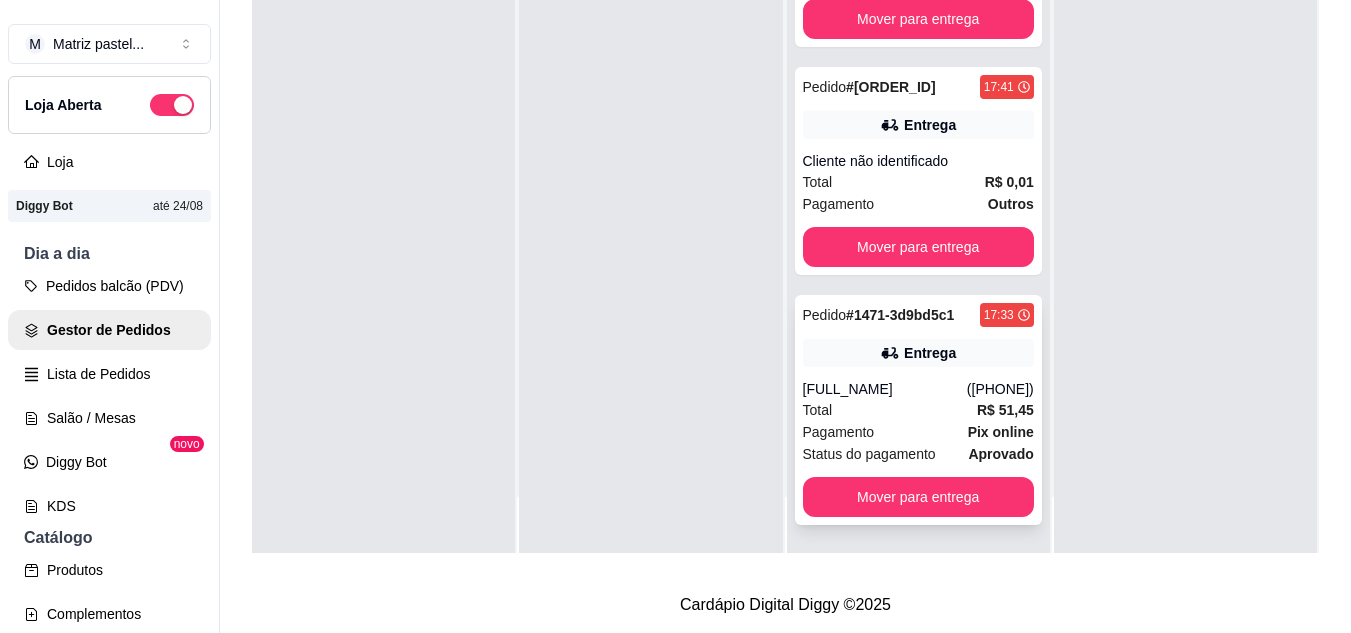 click on "Pedido # 1471-3d9bd5c1 17:33 Entrega [FIRST] [LAST] ([PHONE]) Total R$ 51,45 Pagamento Pix online Status do pagamento aprovado Mover para entrega" at bounding box center [918, 410] 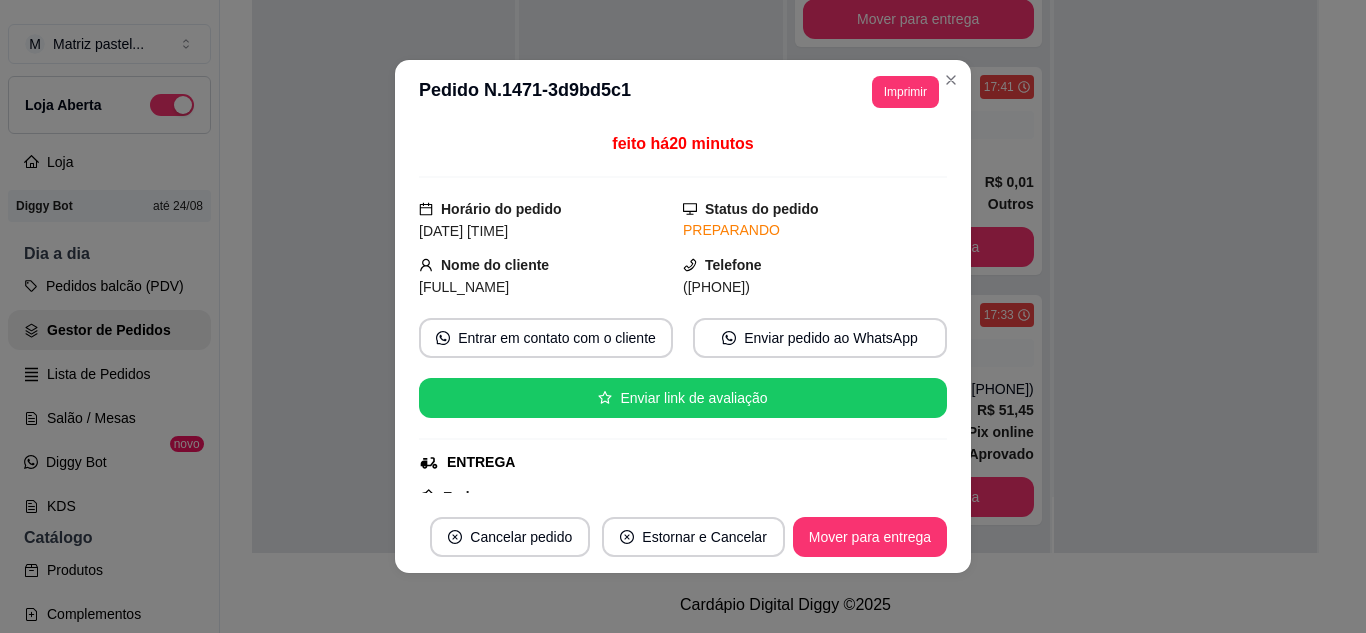 click on "Imprimir" at bounding box center [905, 92] 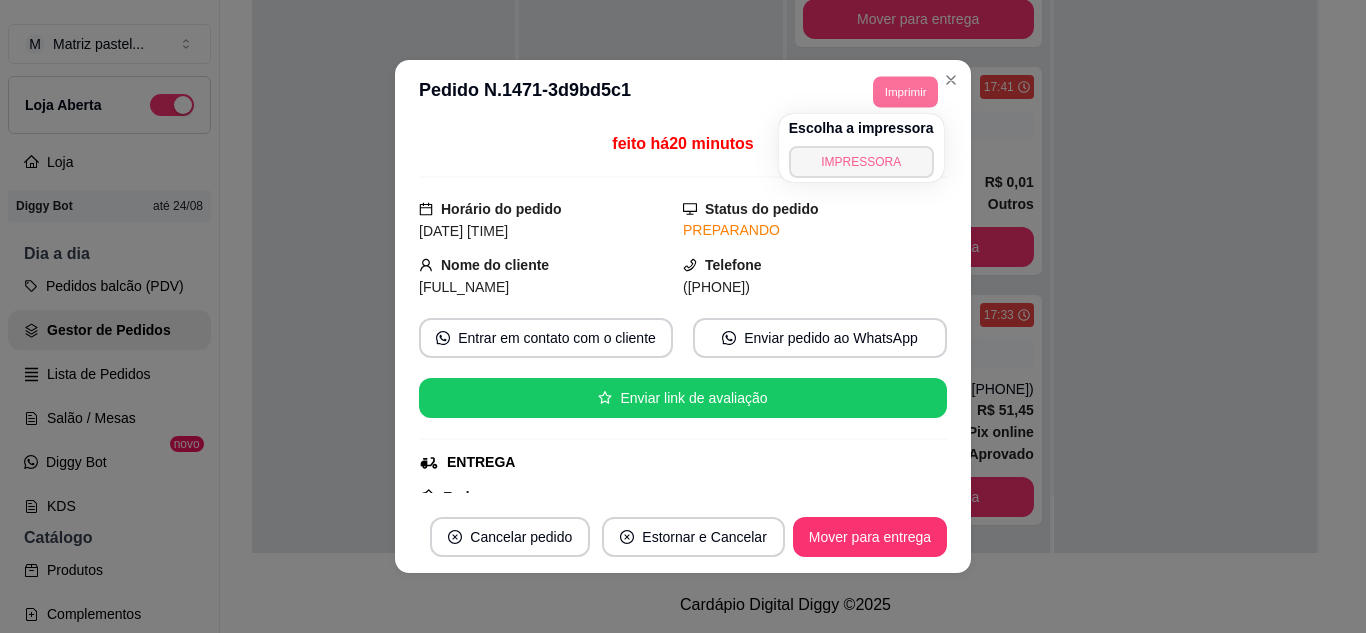 click on "IMPRESSORA" at bounding box center [861, 162] 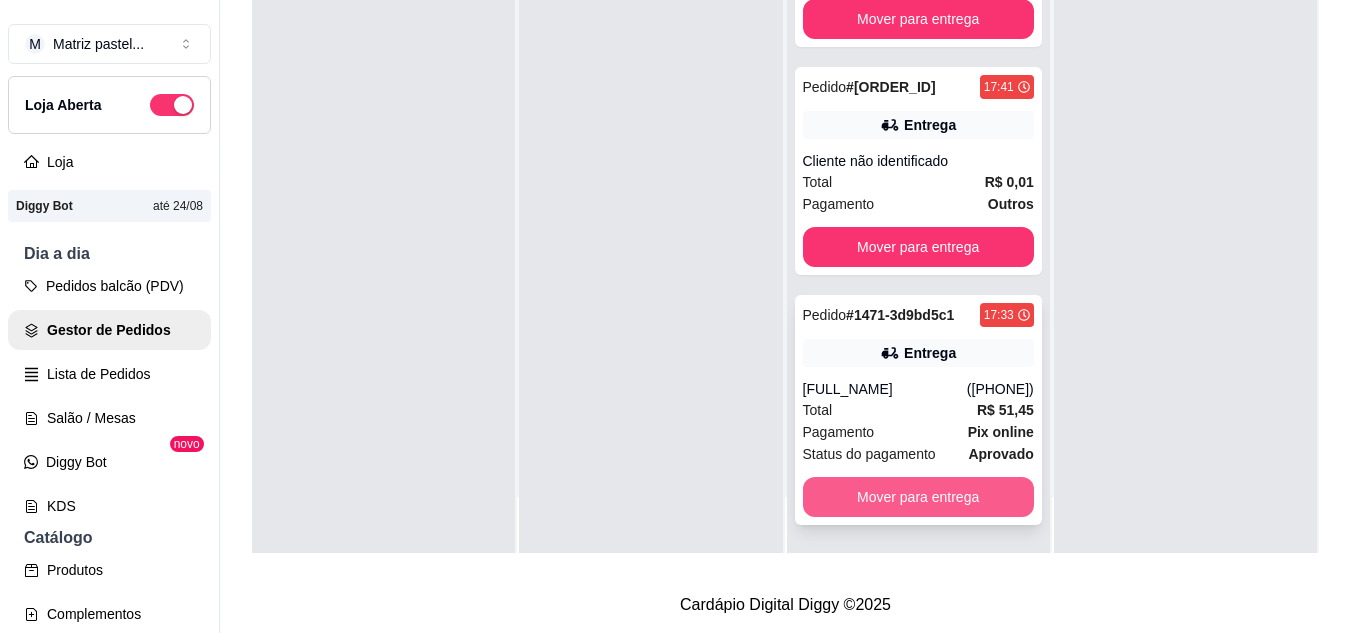 click on "Mover para entrega" at bounding box center [918, 497] 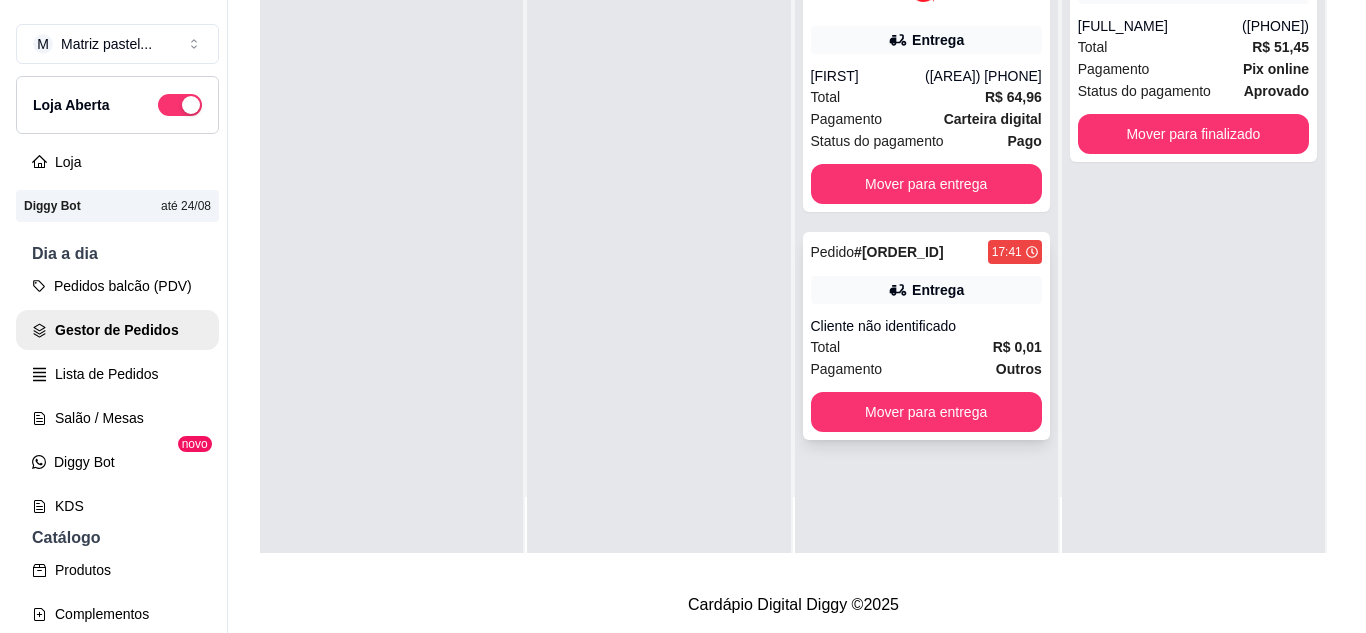 scroll, scrollTop: 0, scrollLeft: 0, axis: both 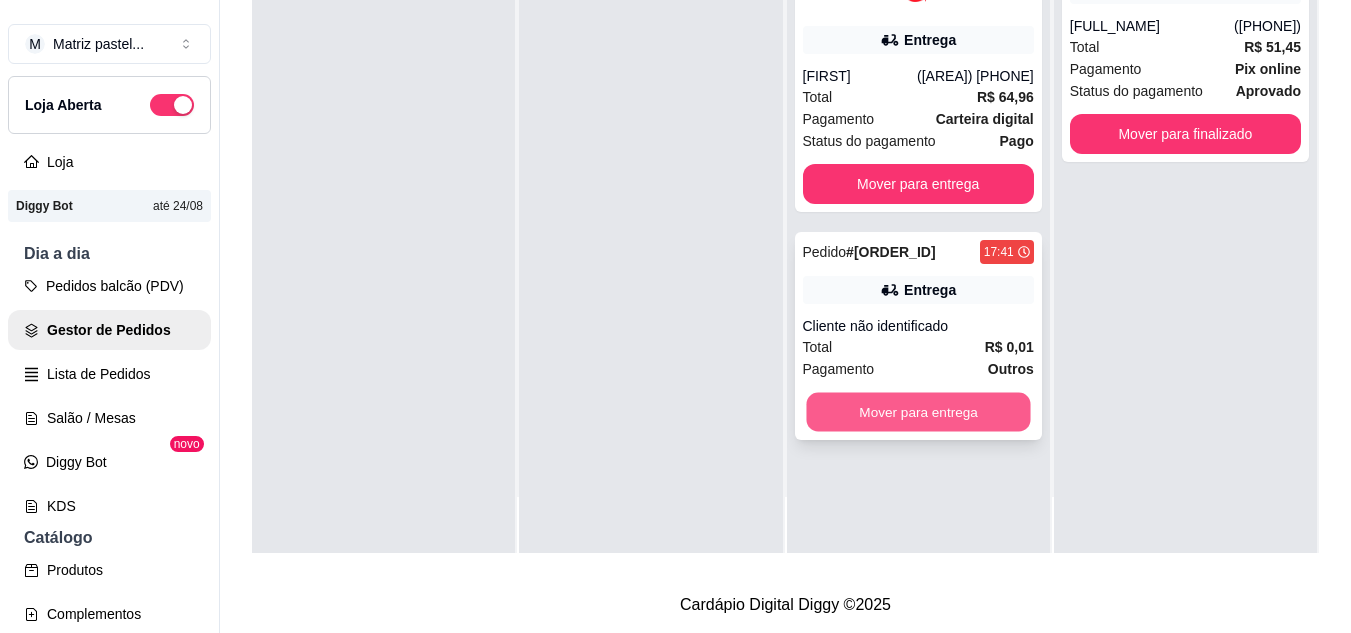 click on "Mover para entrega" at bounding box center [918, 412] 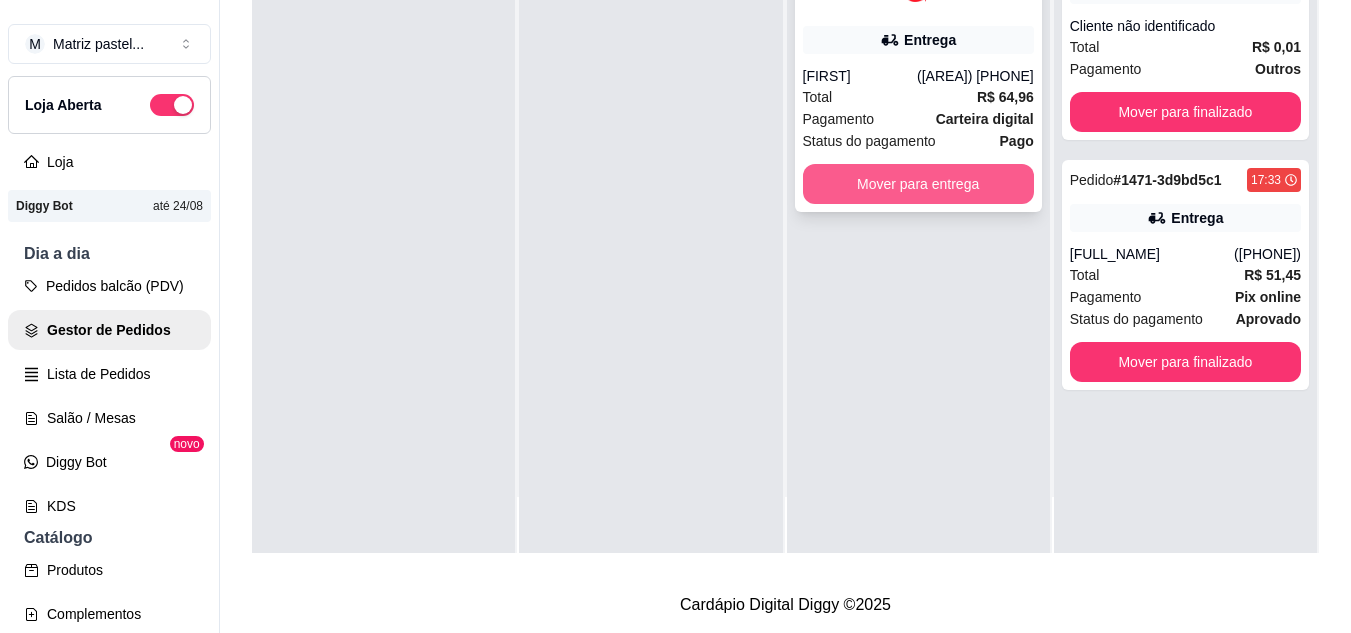 click on "Mover para entrega" at bounding box center [918, 184] 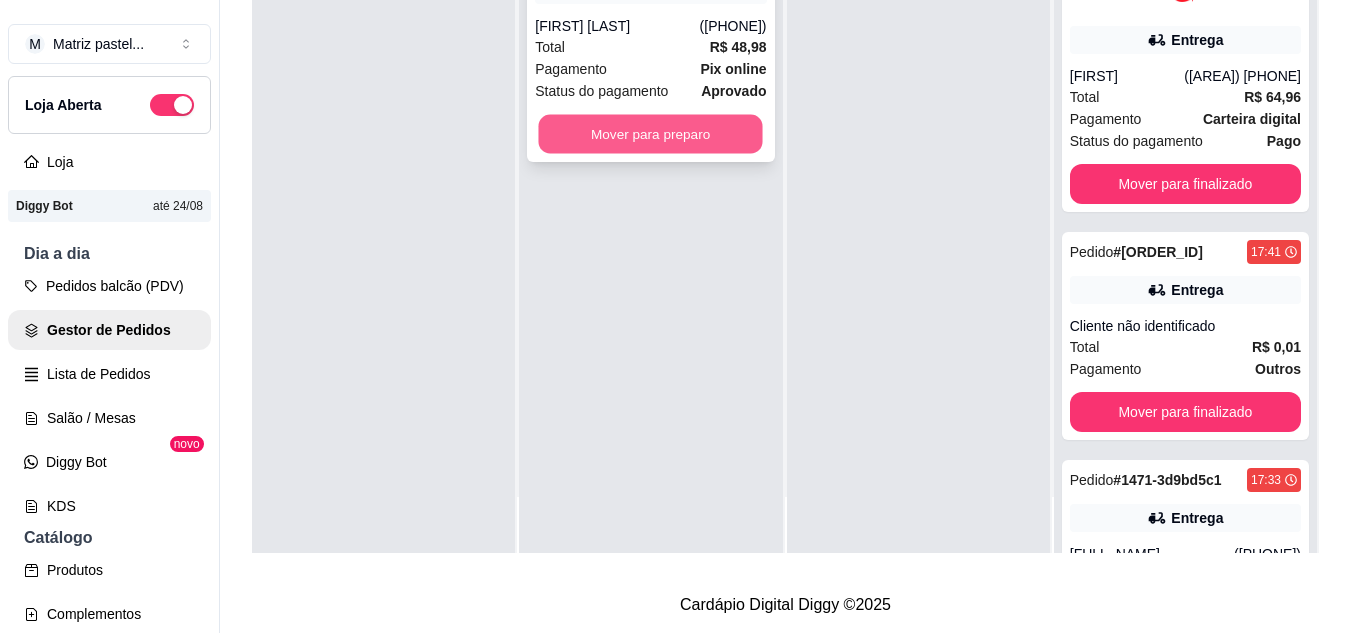 click on "Mover para preparo" at bounding box center [651, 134] 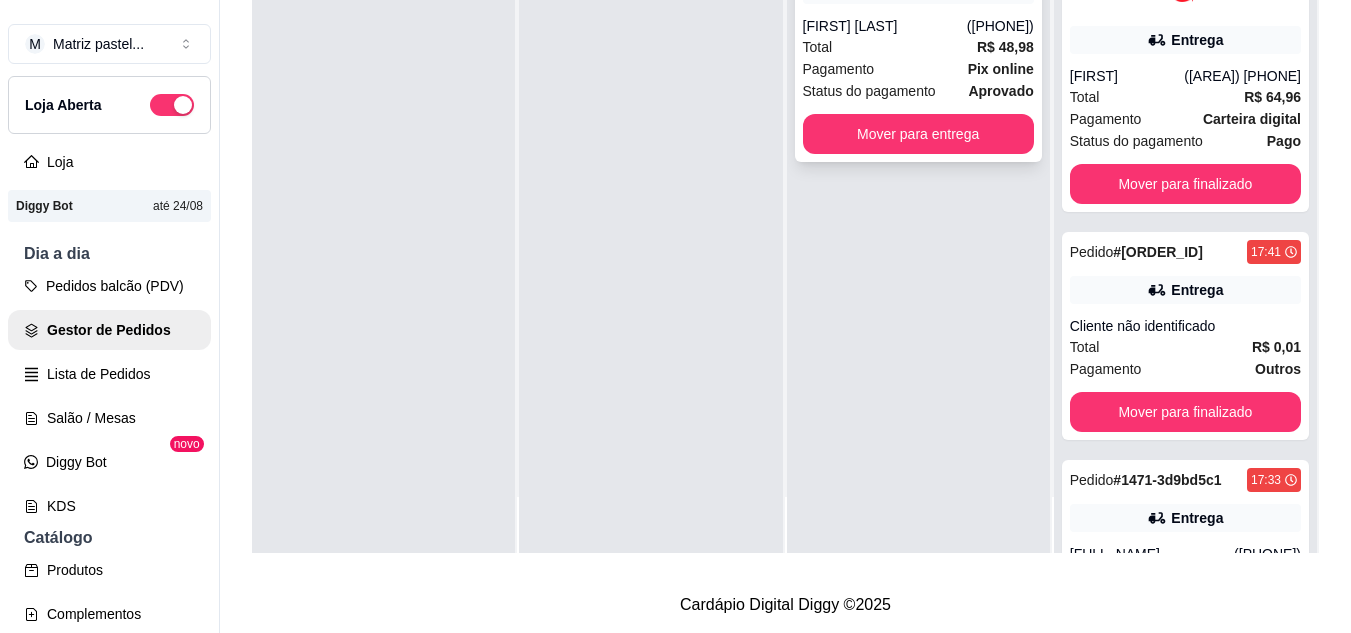 click on "Total R$ 48,98" at bounding box center (918, 47) 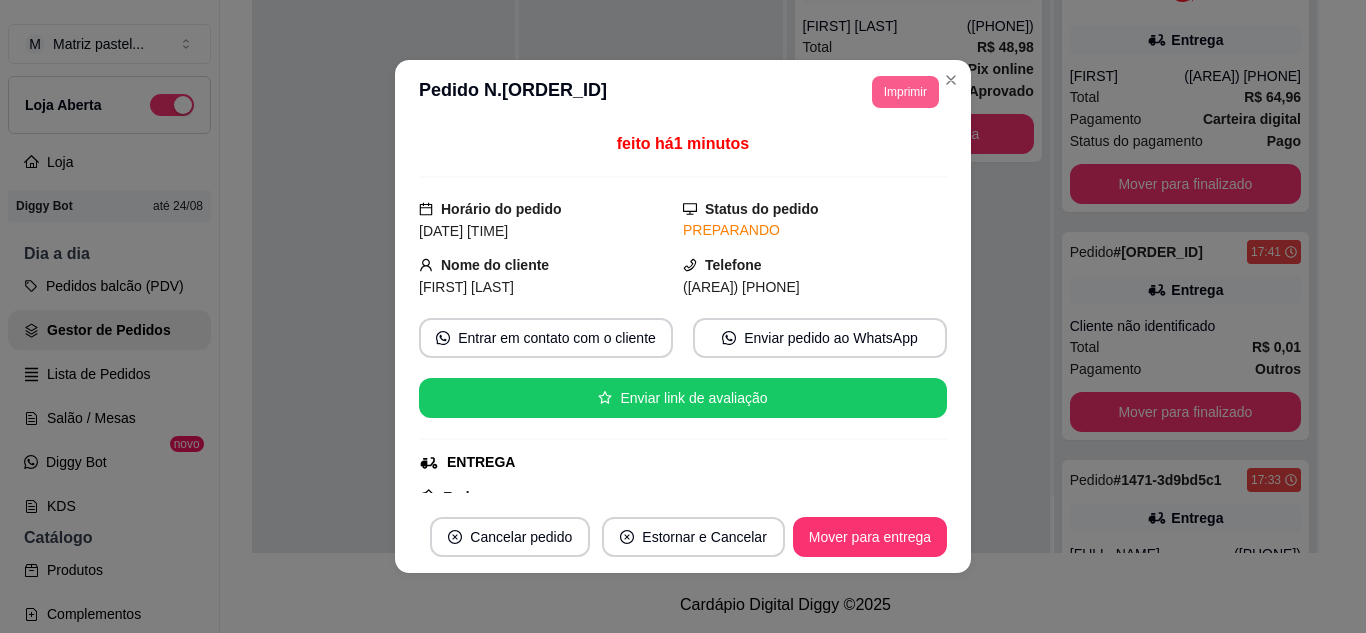 click on "Imprimir" at bounding box center (905, 92) 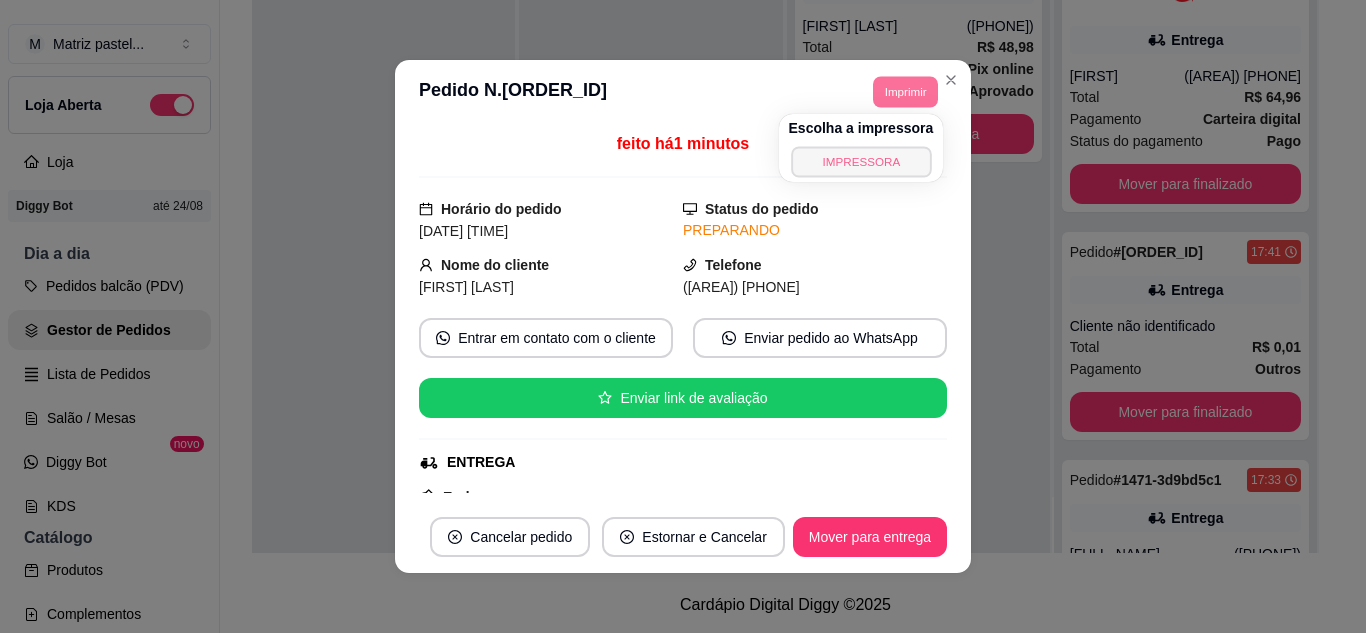 click on "IMPRESSORA" at bounding box center (861, 161) 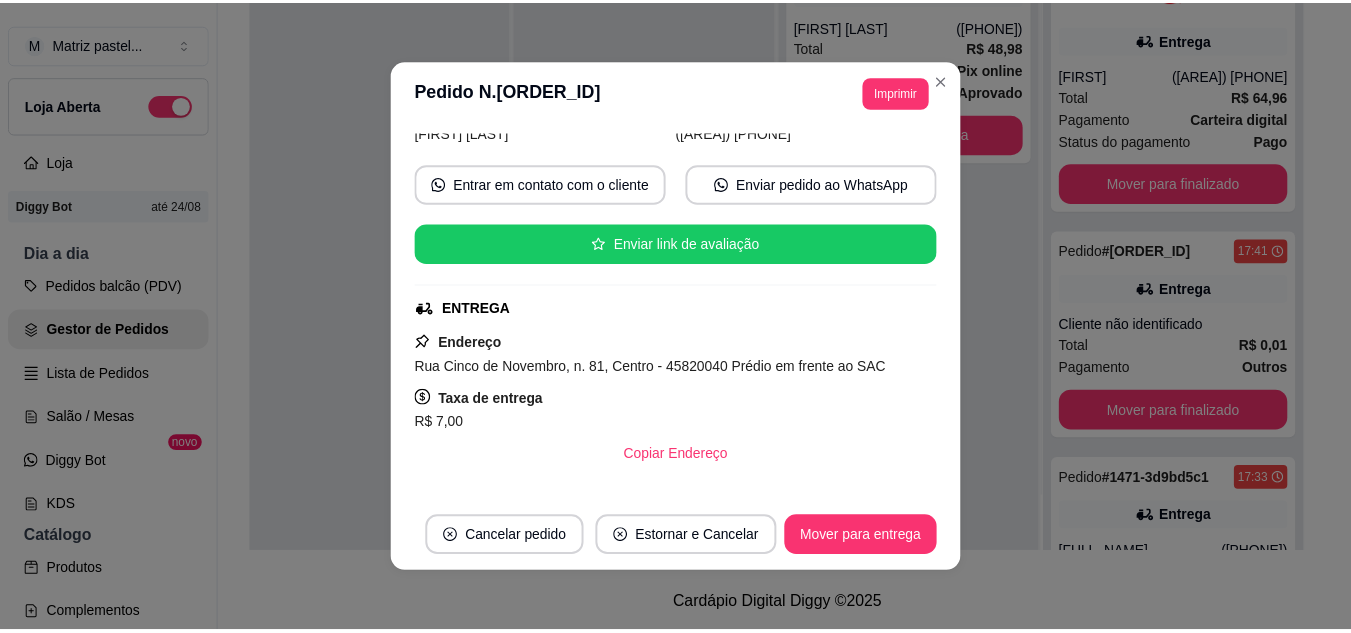scroll, scrollTop: 300, scrollLeft: 0, axis: vertical 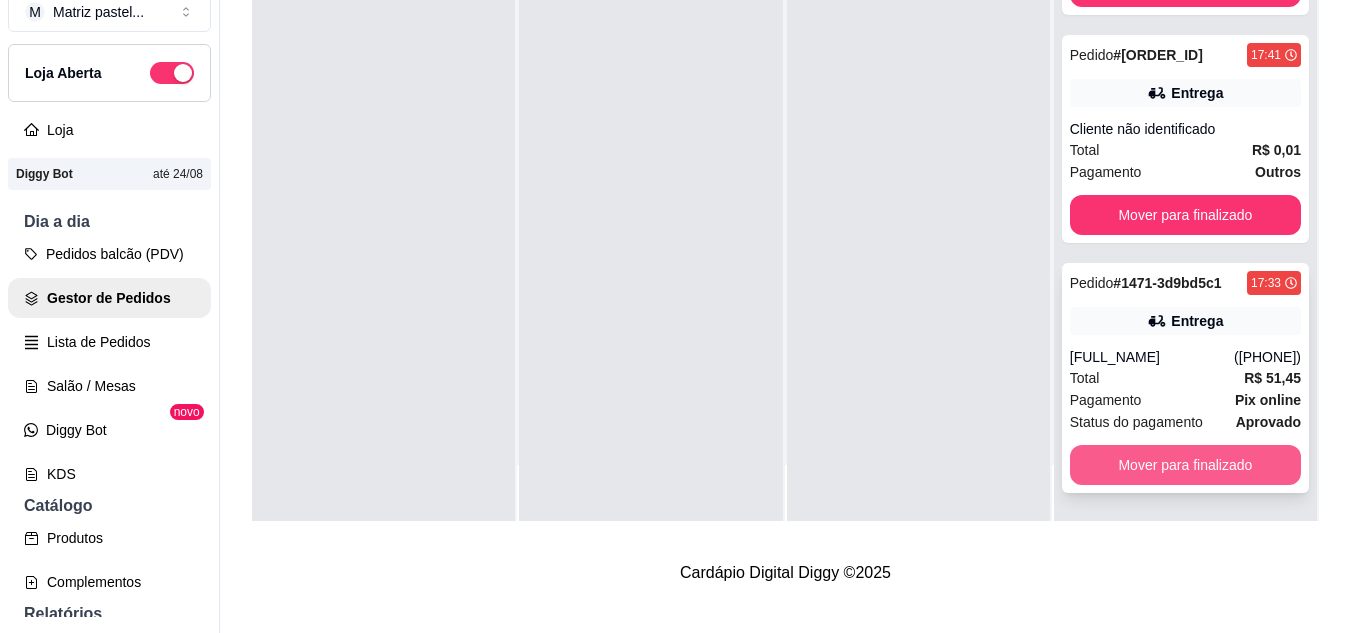 click on "Mover para finalizado" at bounding box center [1185, 465] 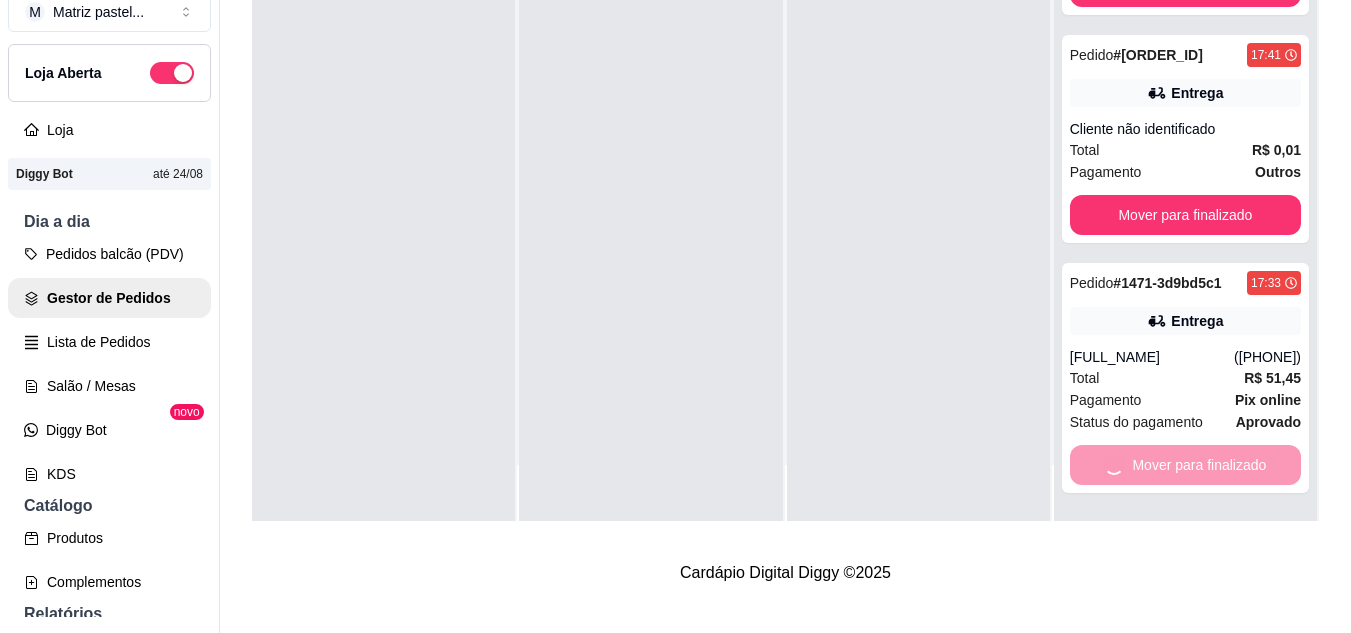 scroll, scrollTop: 0, scrollLeft: 0, axis: both 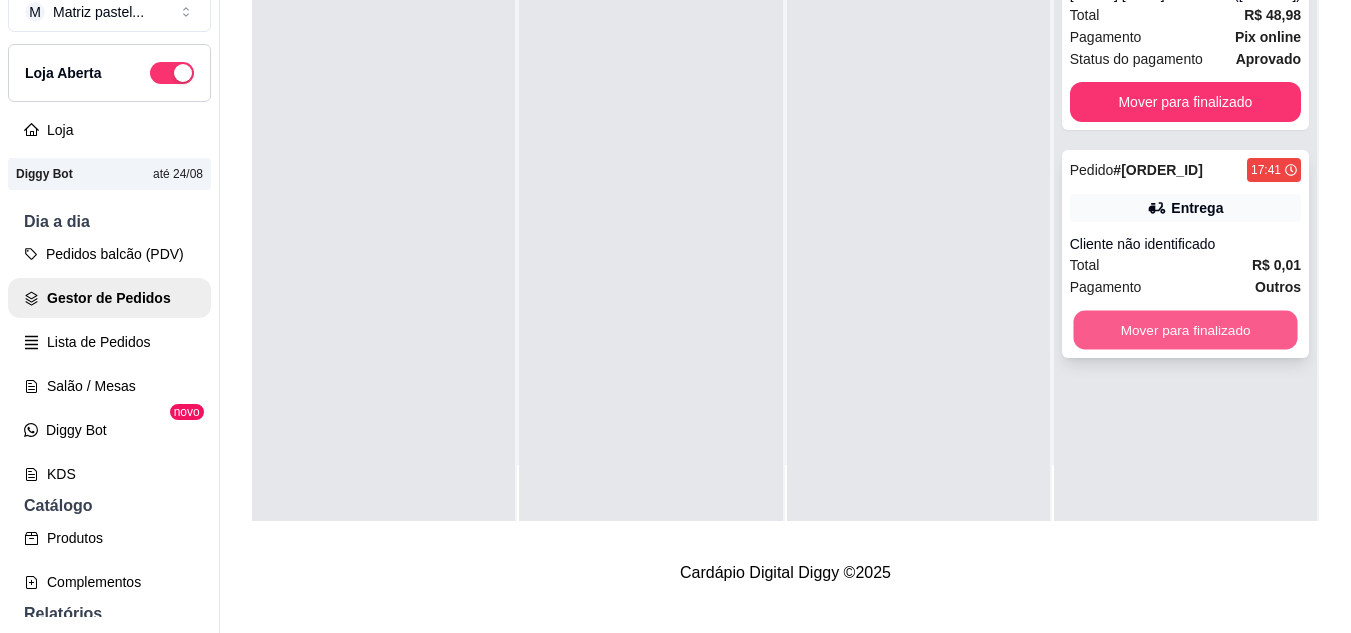 click on "Mover para finalizado" at bounding box center (1185, 330) 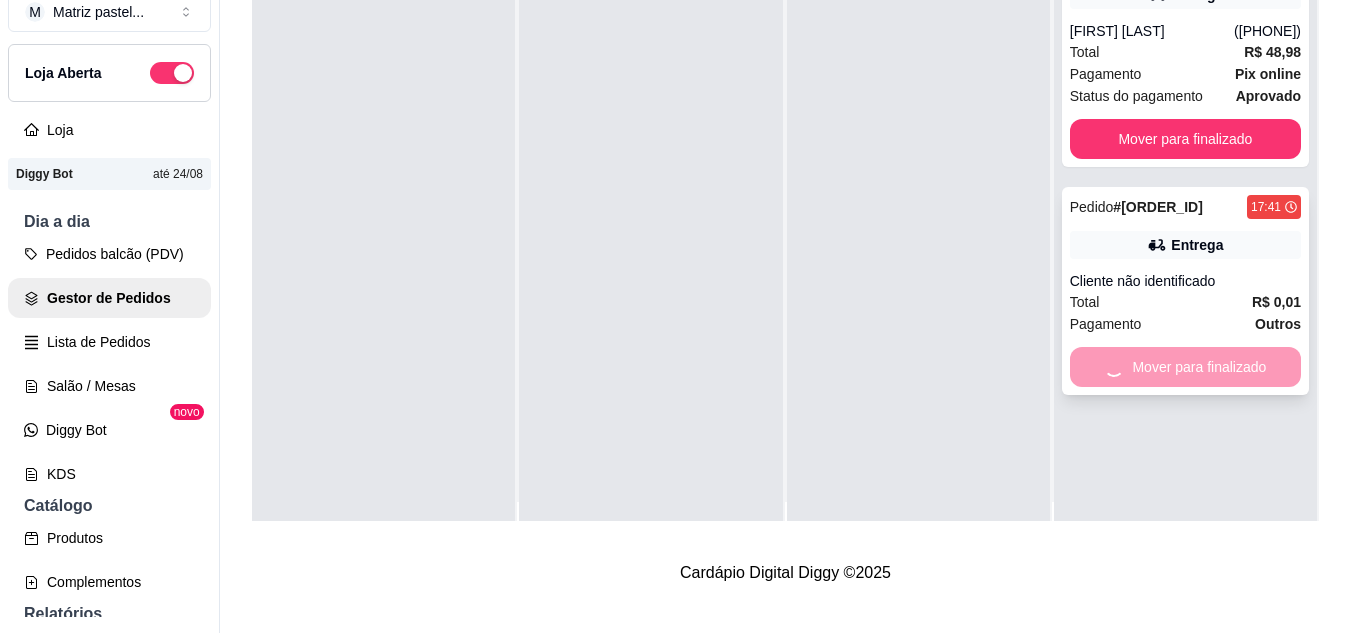 scroll, scrollTop: 0, scrollLeft: 0, axis: both 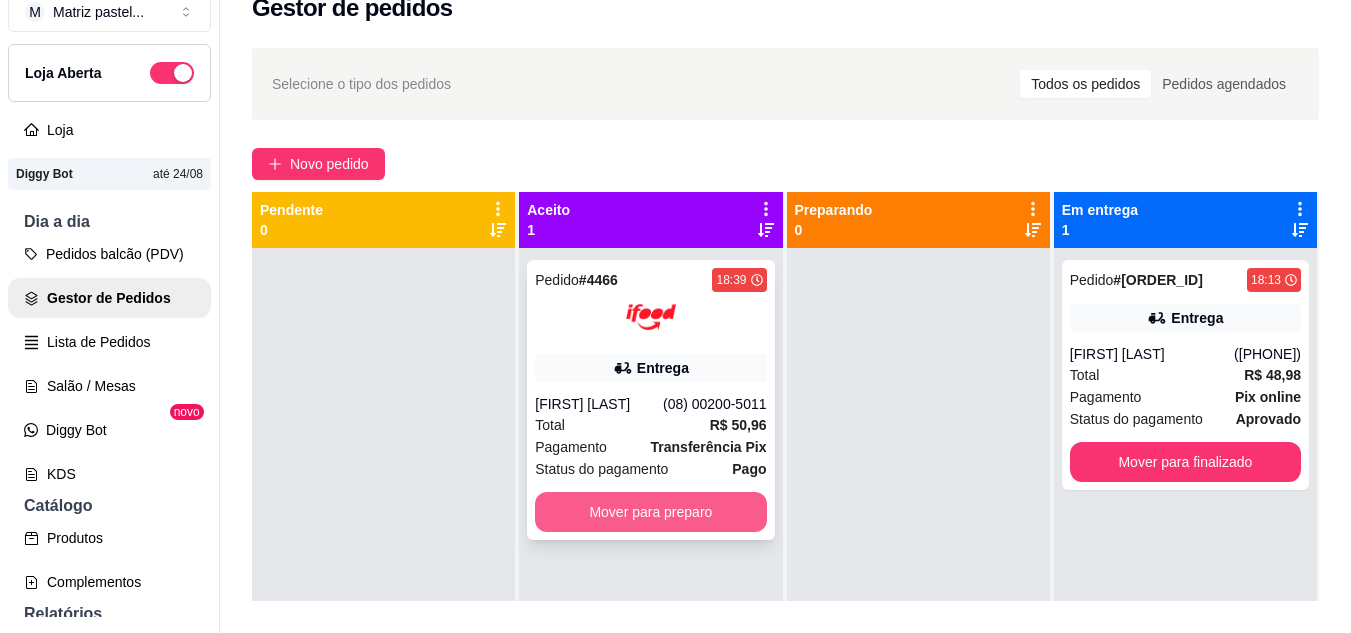 click on "Mover para preparo" at bounding box center [650, 512] 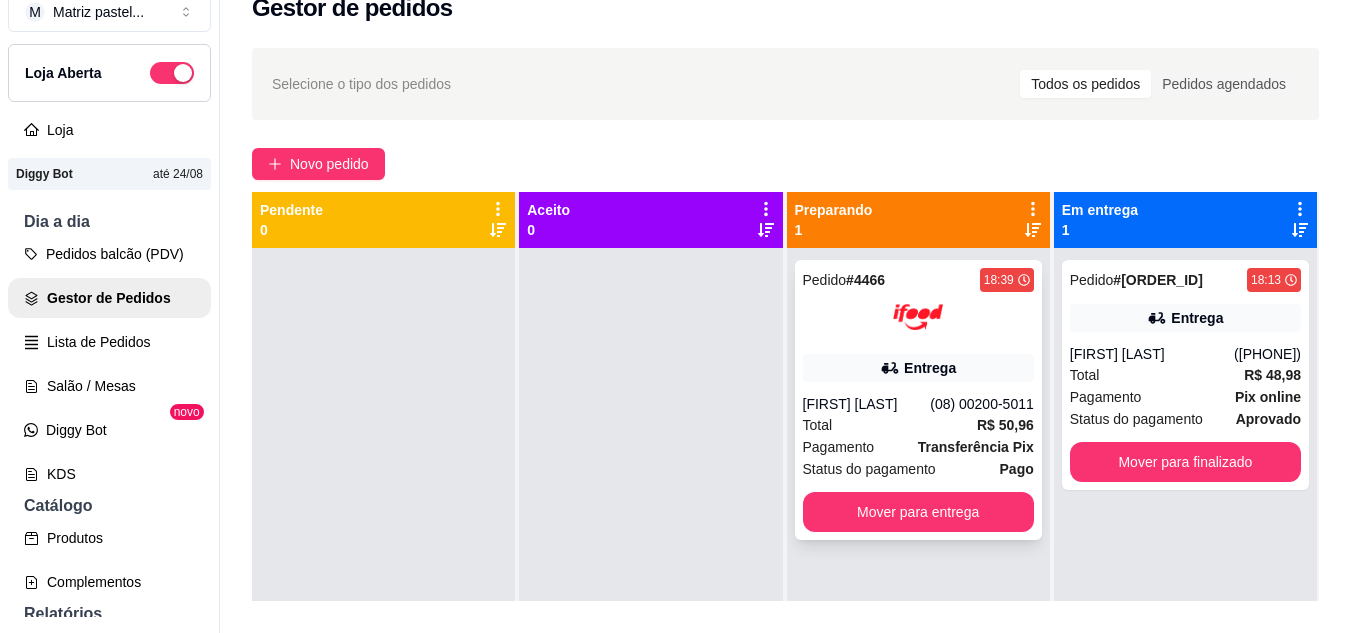 click on "Pedido # 4466 18:39 Entrega [FIRST] [LAST]  ([PHONE]) Total R$ 50,96 Pagamento Transferência Pix Status do pagamento Pago Mover para entrega" at bounding box center [918, 400] 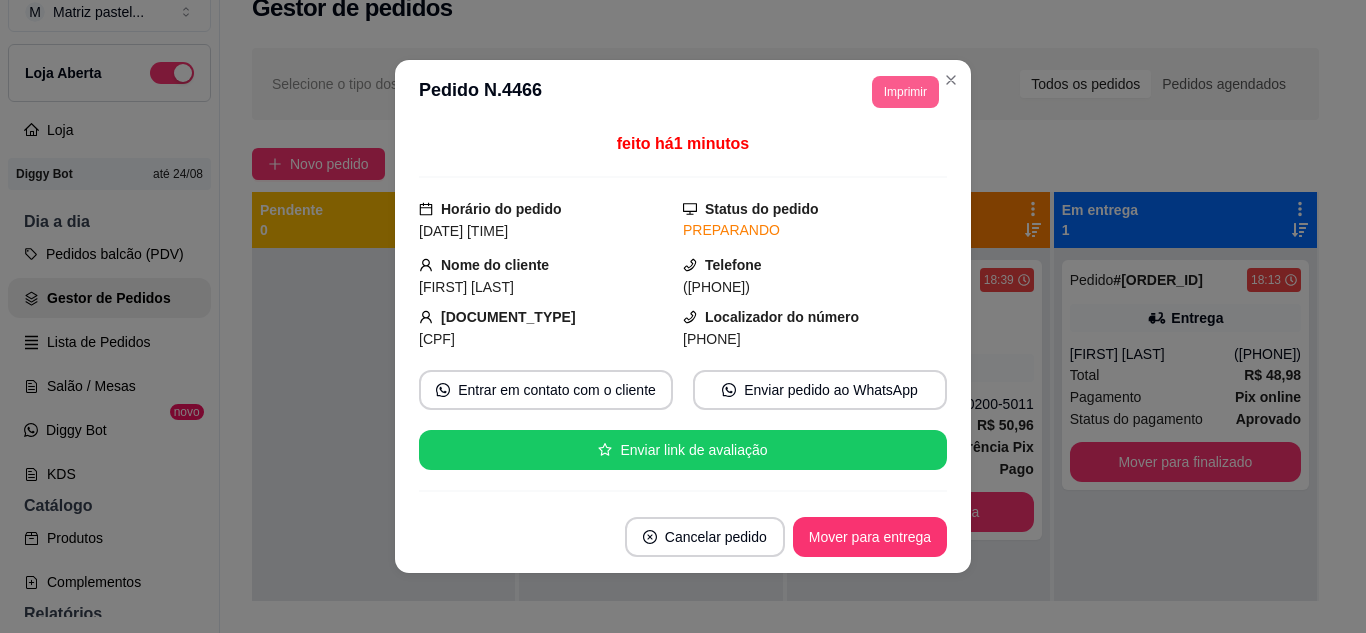 click on "Imprimir" at bounding box center (905, 92) 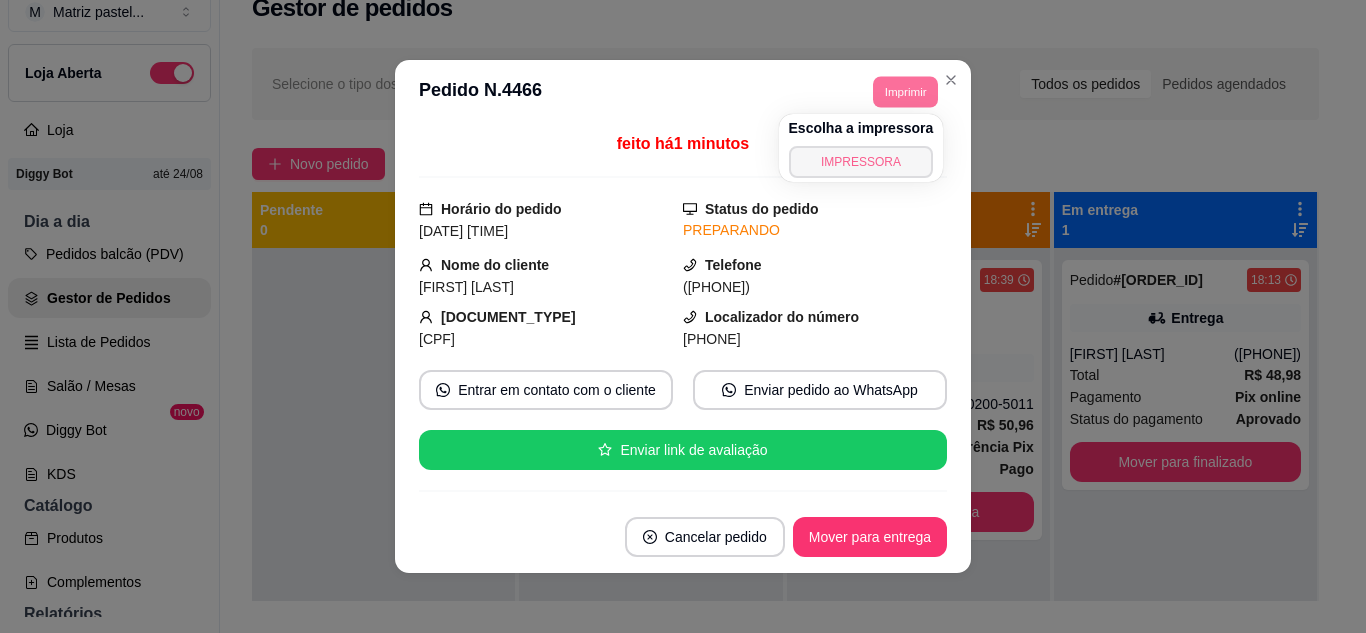click on "IMPRESSORA" at bounding box center [861, 162] 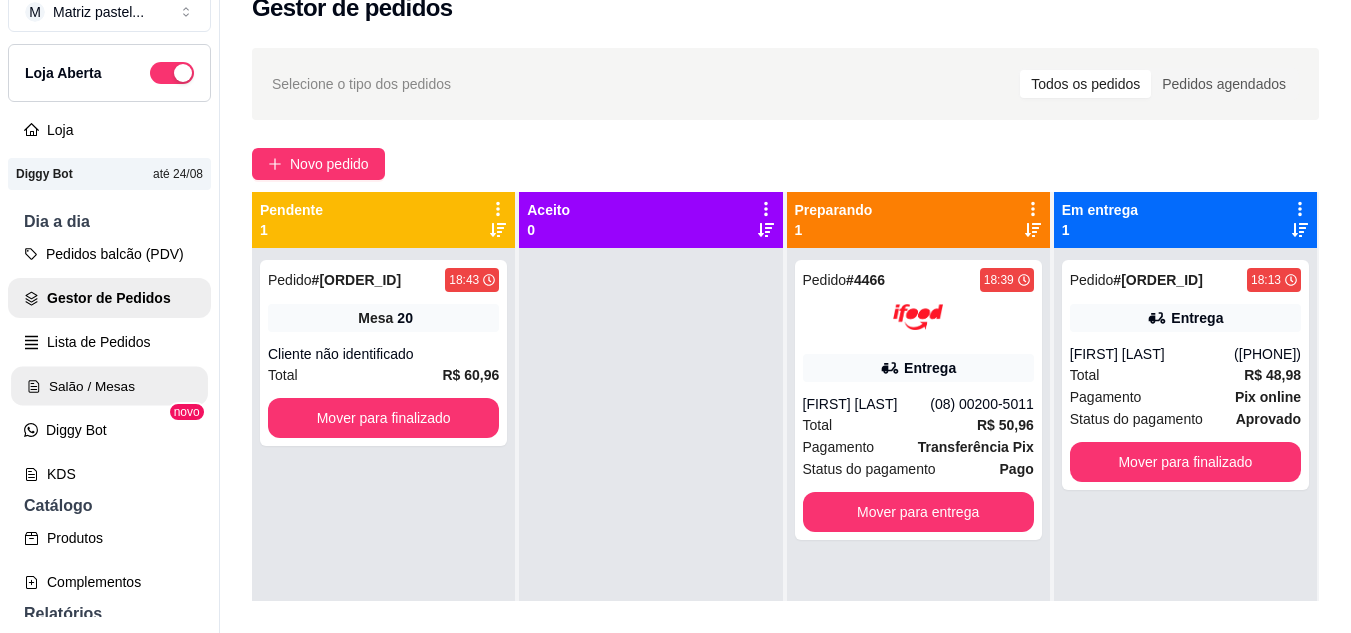 click on "Salão / Mesas" at bounding box center (109, 386) 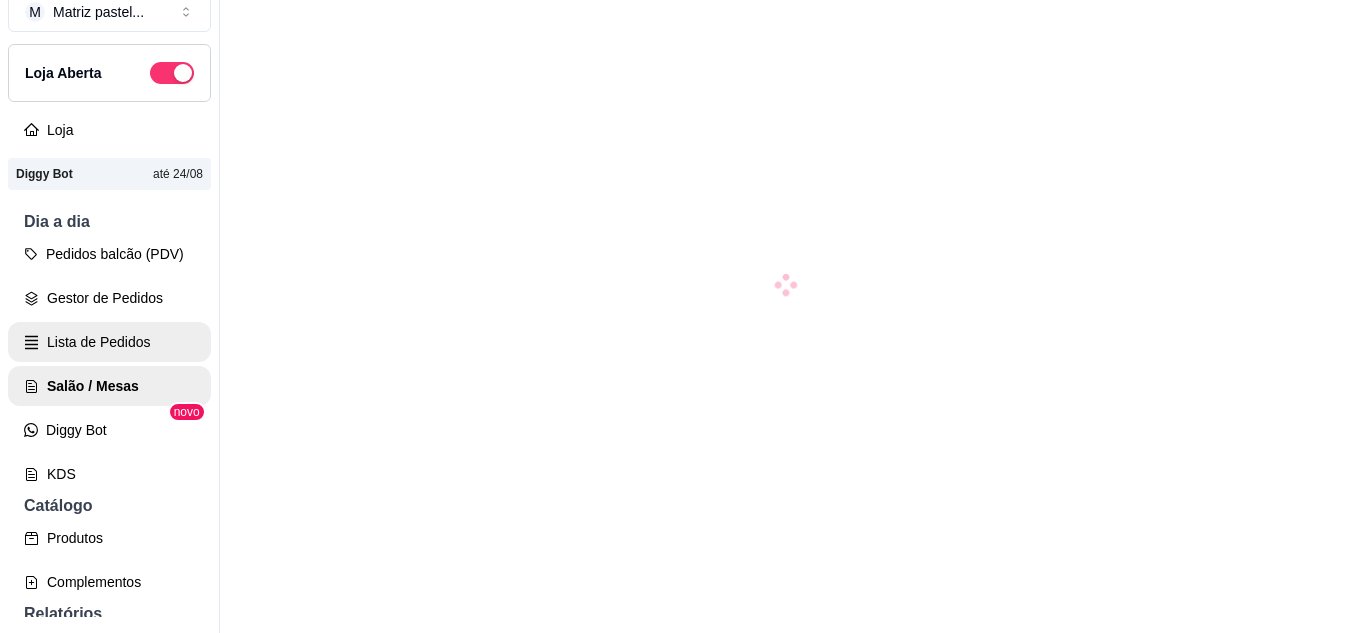 scroll, scrollTop: 0, scrollLeft: 0, axis: both 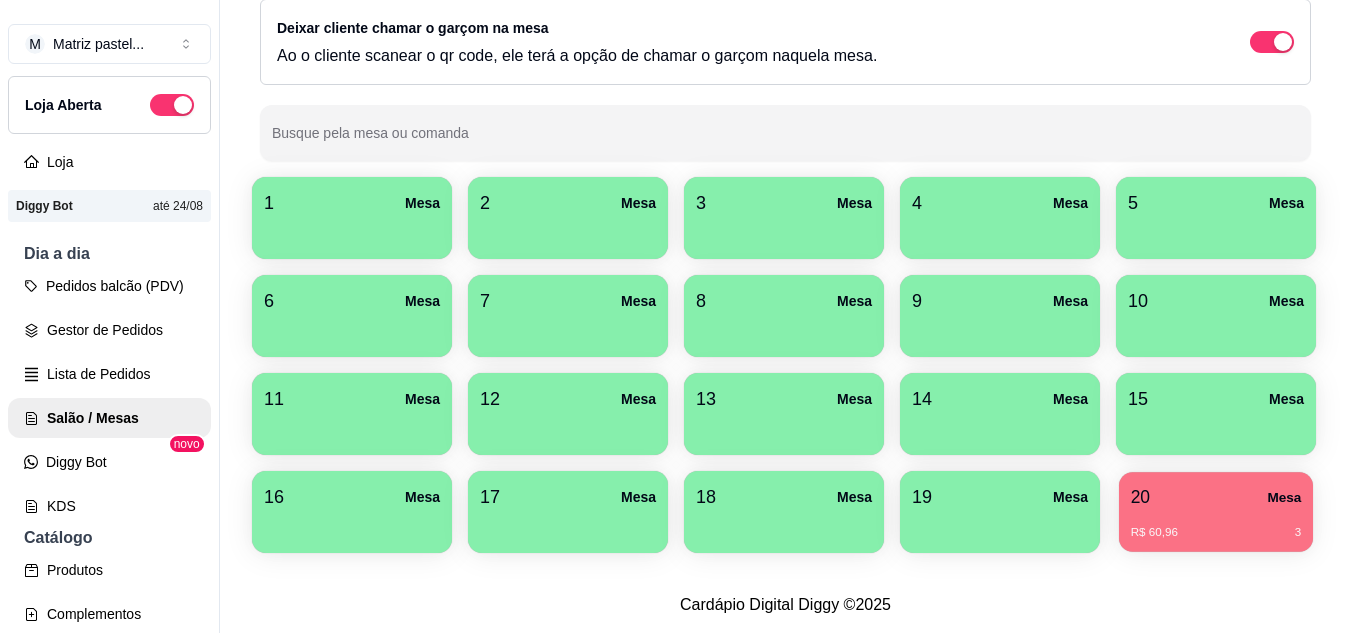 click on "R$ [PRICE] [NUMBER]" at bounding box center (1216, 533) 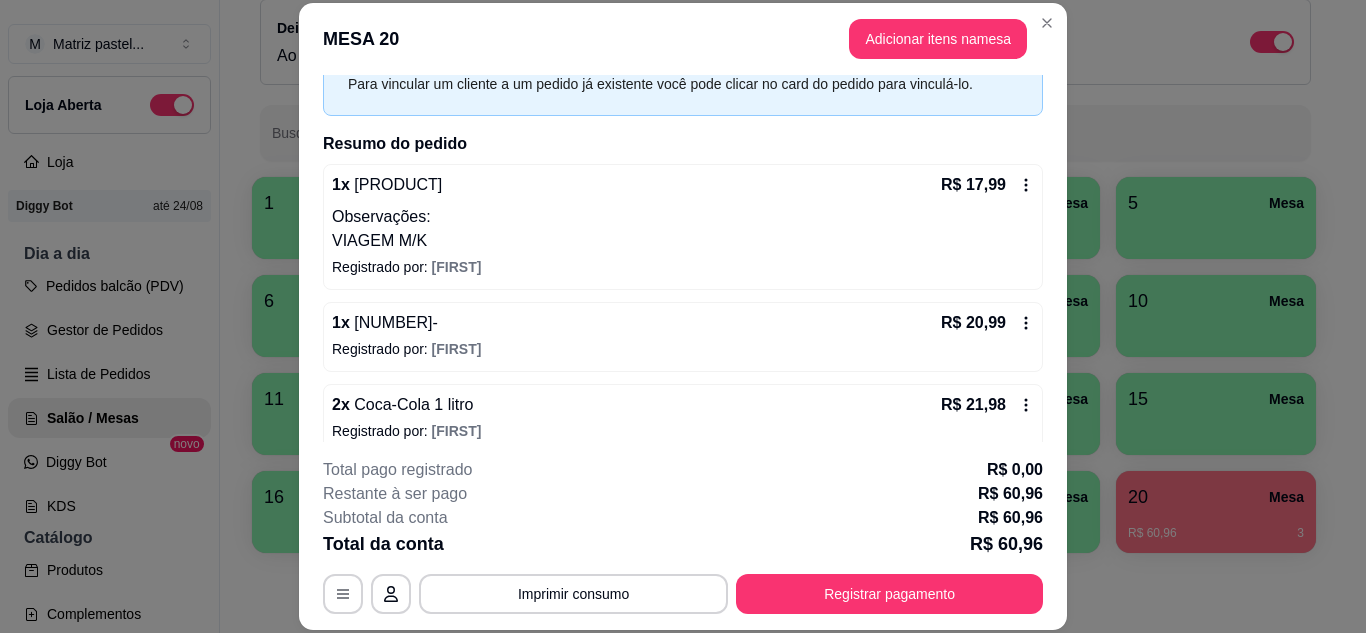 scroll, scrollTop: 120, scrollLeft: 0, axis: vertical 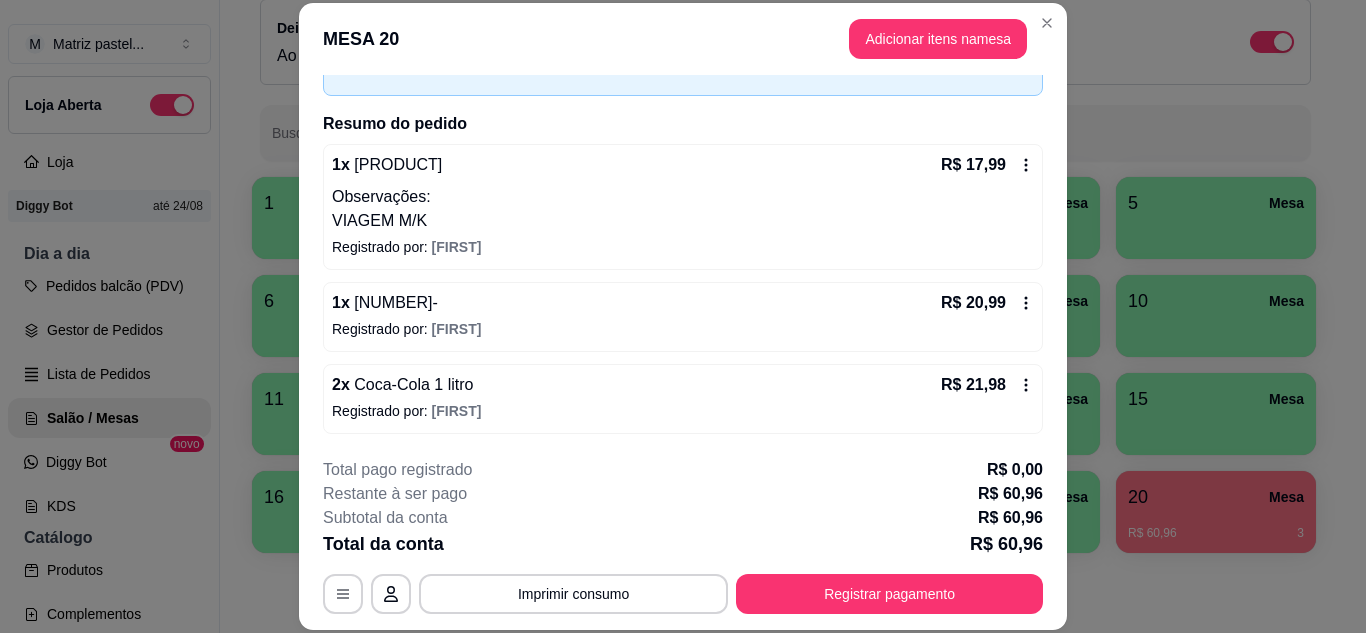 click 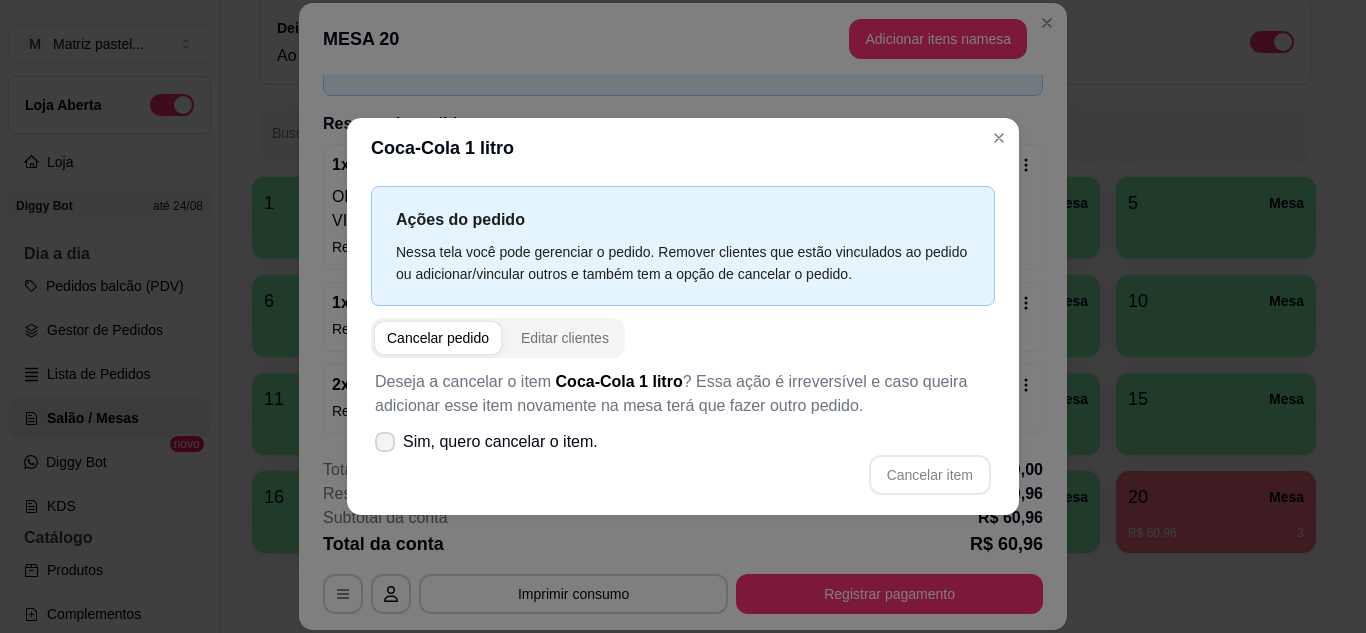 click on "Sim, quero cancelar o item." at bounding box center [500, 442] 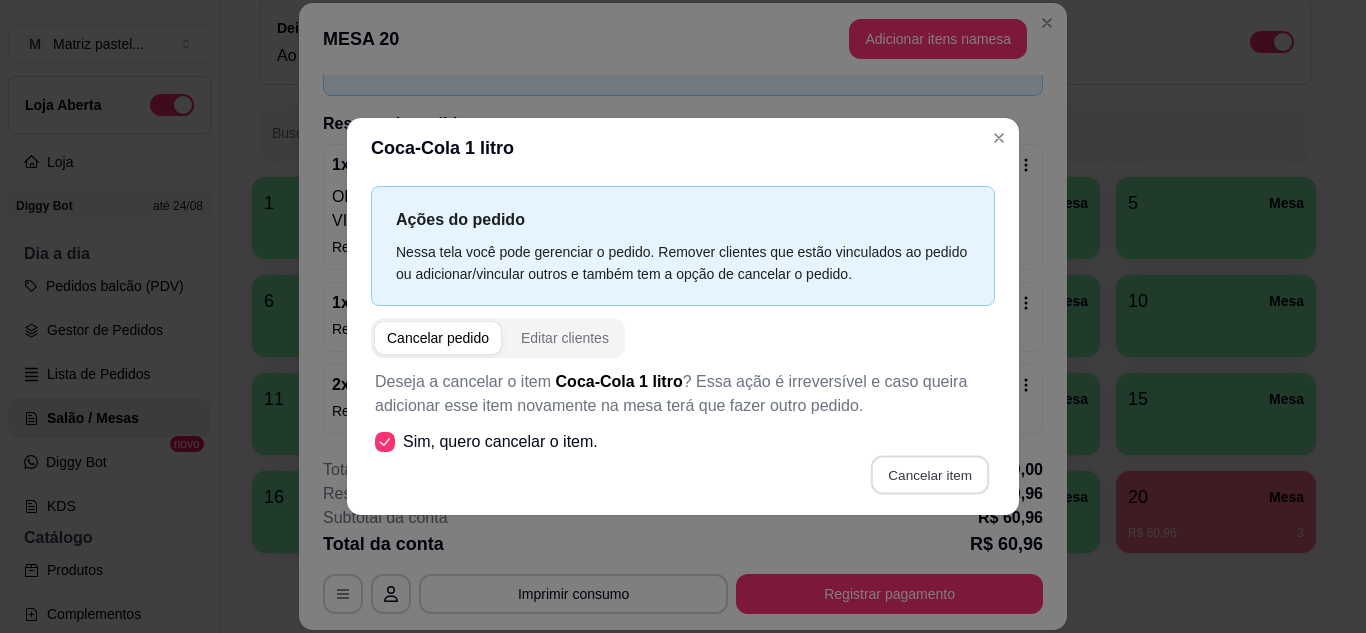 click on "Cancelar item" at bounding box center [929, 474] 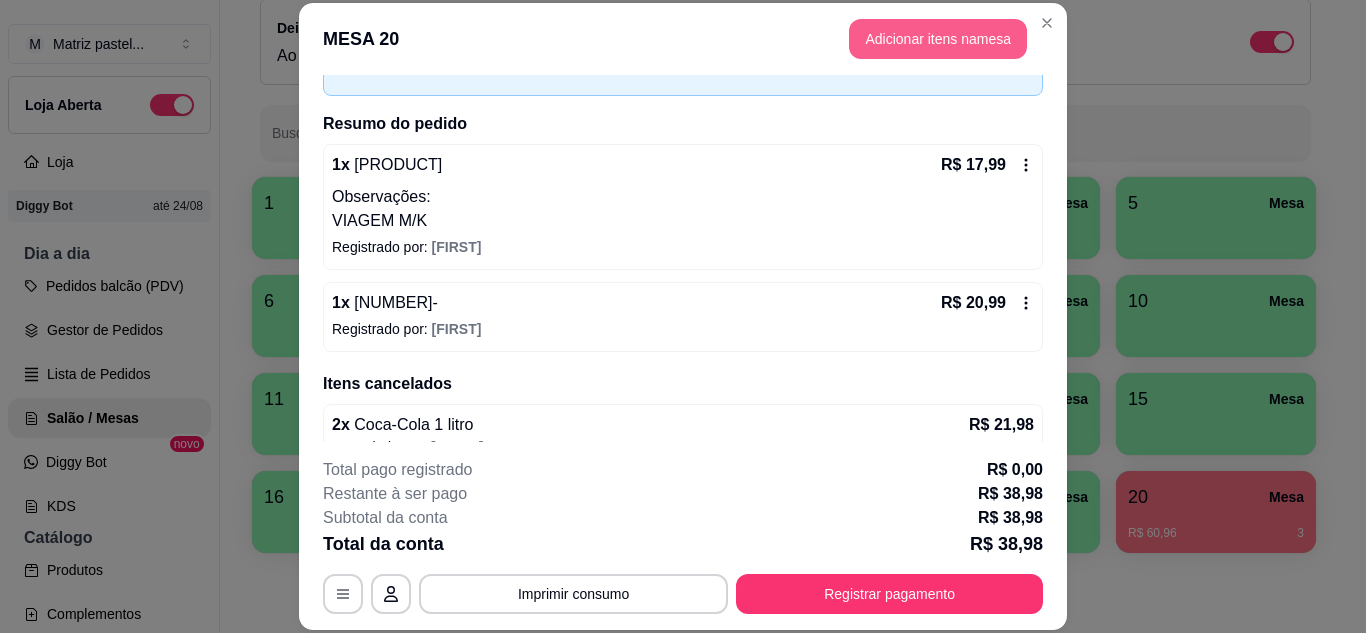 click on "Adicionar itens na  mesa" at bounding box center (938, 39) 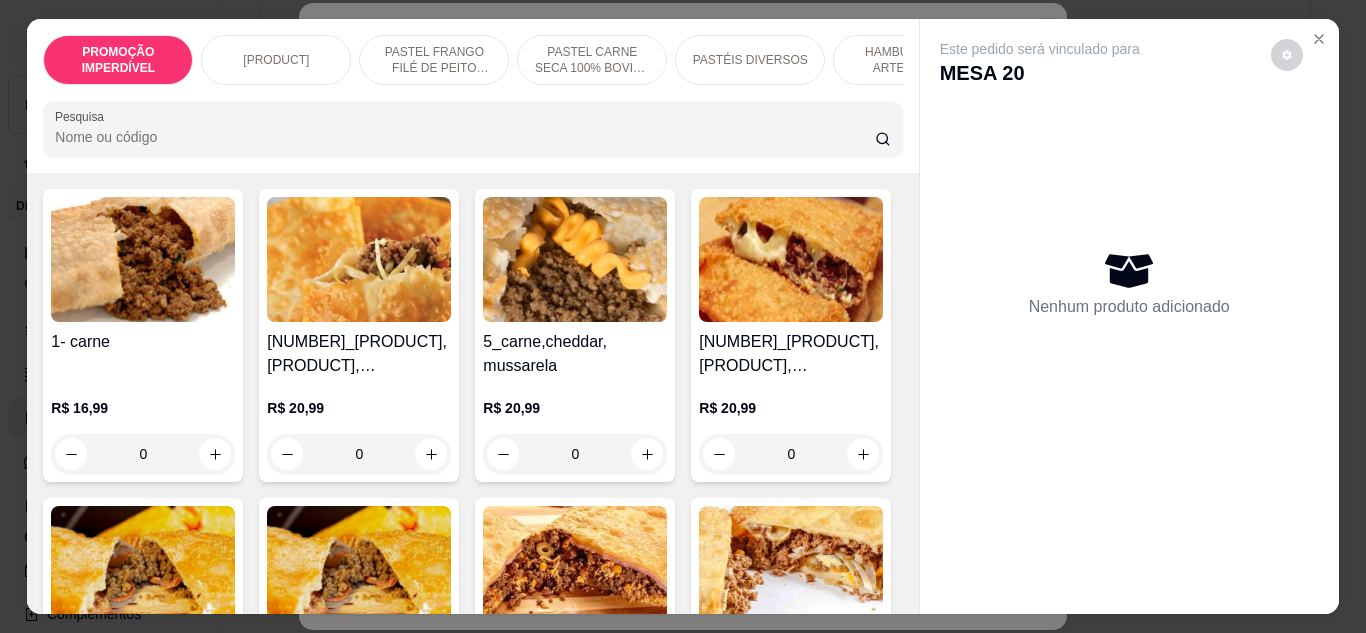 scroll, scrollTop: 600, scrollLeft: 0, axis: vertical 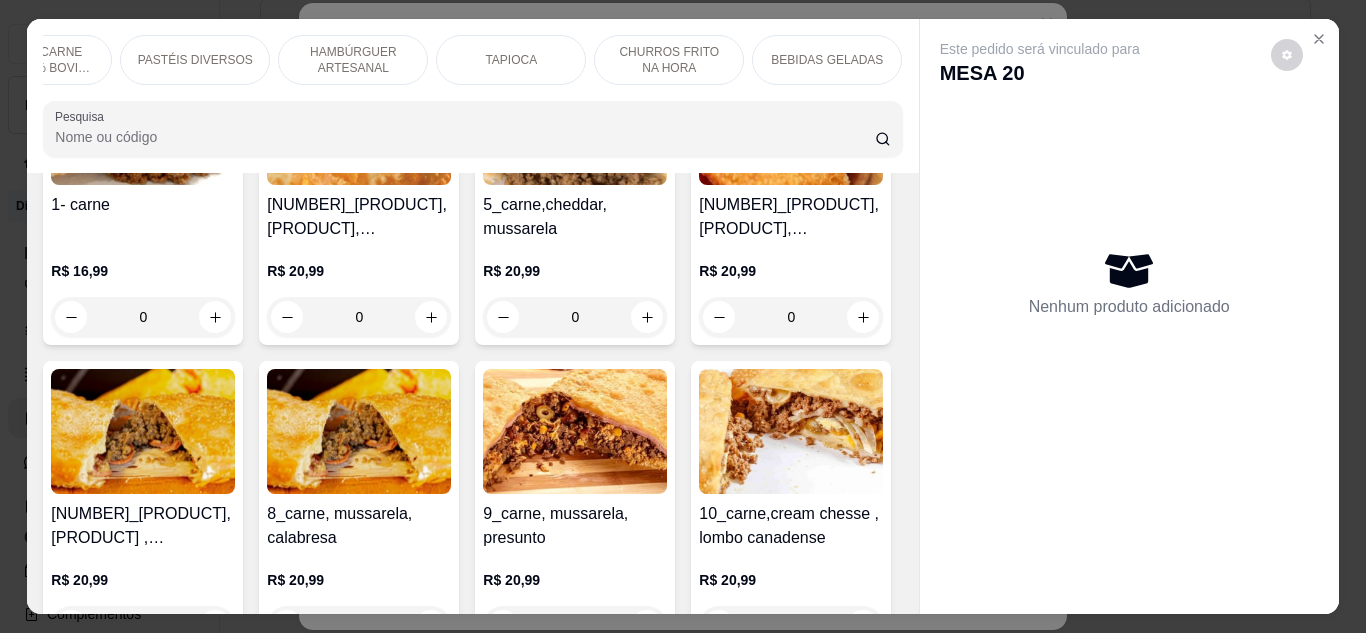 click on "BEBIDAS GELADAS" at bounding box center (827, 60) 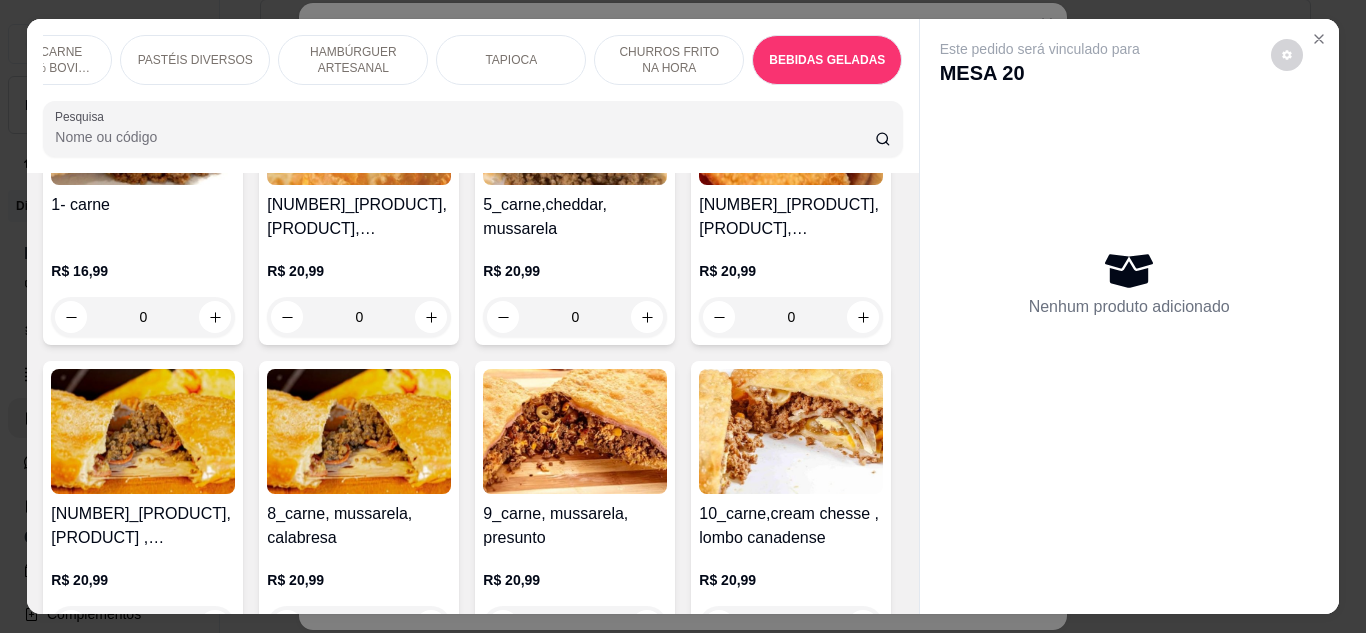 scroll, scrollTop: 7943, scrollLeft: 0, axis: vertical 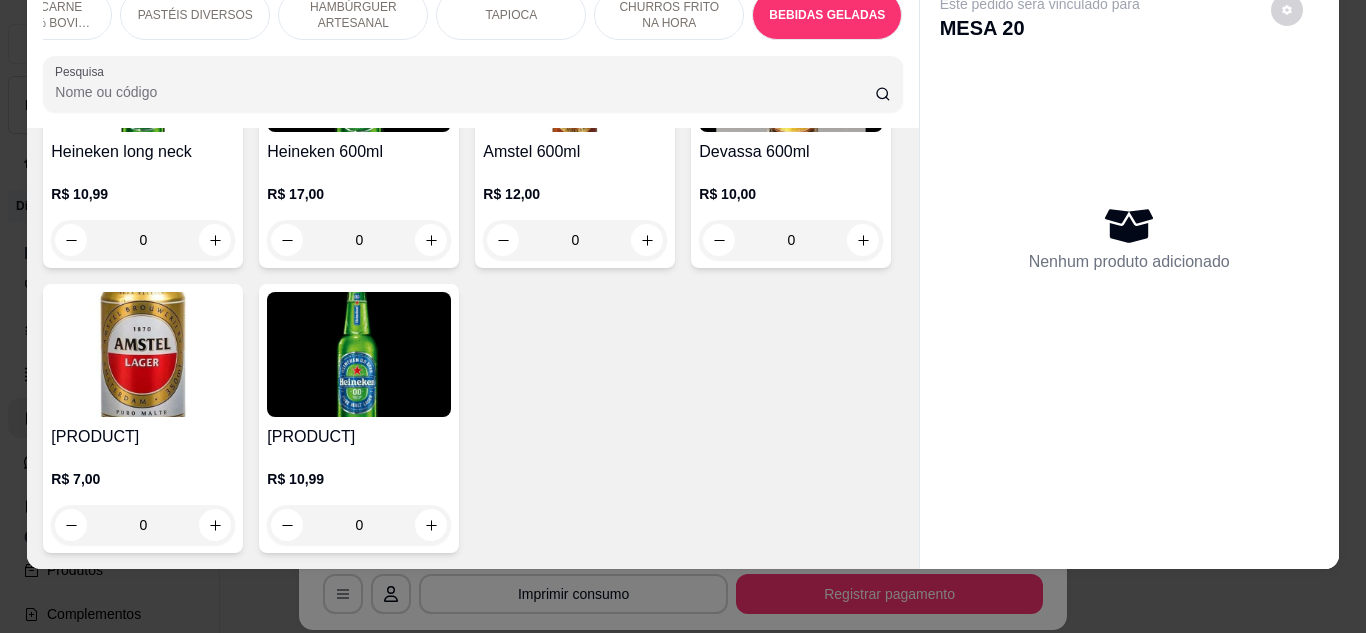 click at bounding box center [647, -615] 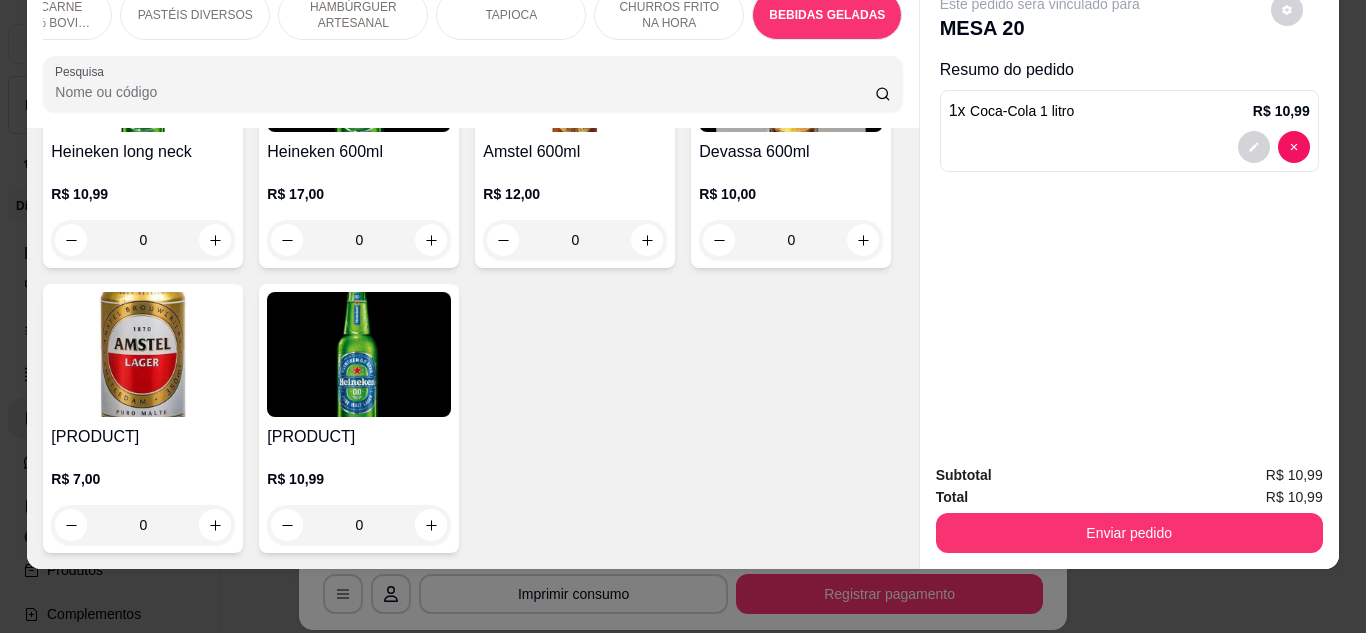 scroll, scrollTop: 9143, scrollLeft: 0, axis: vertical 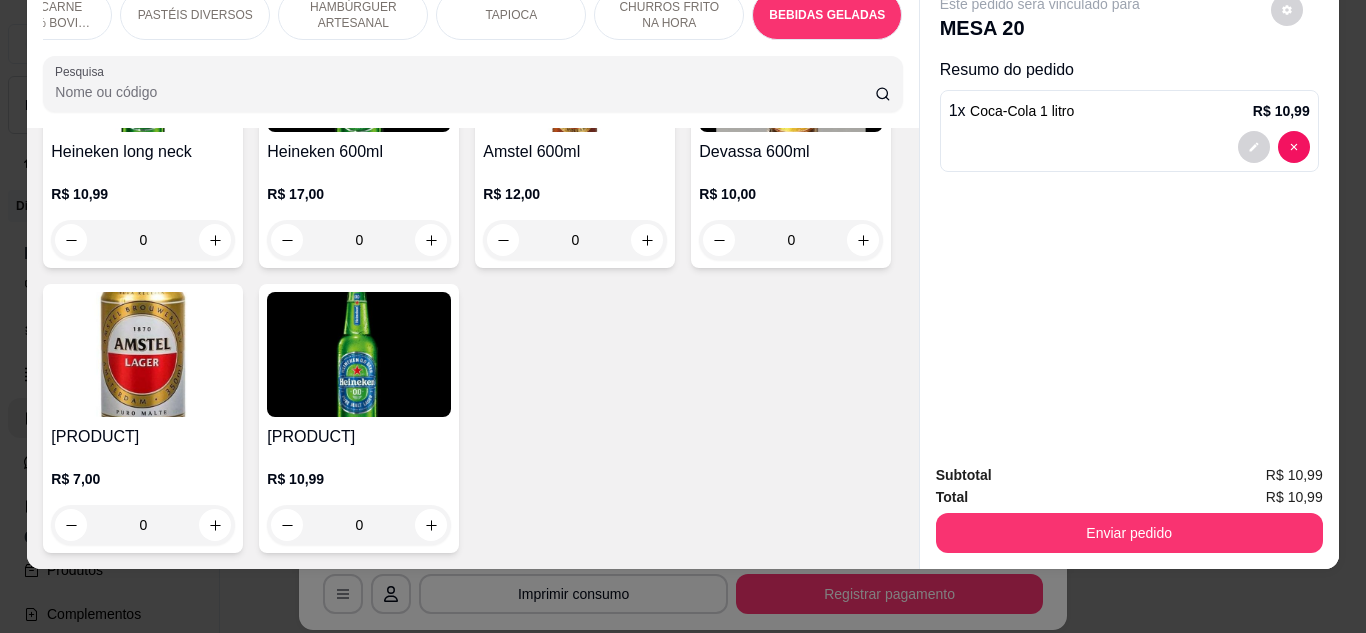 click 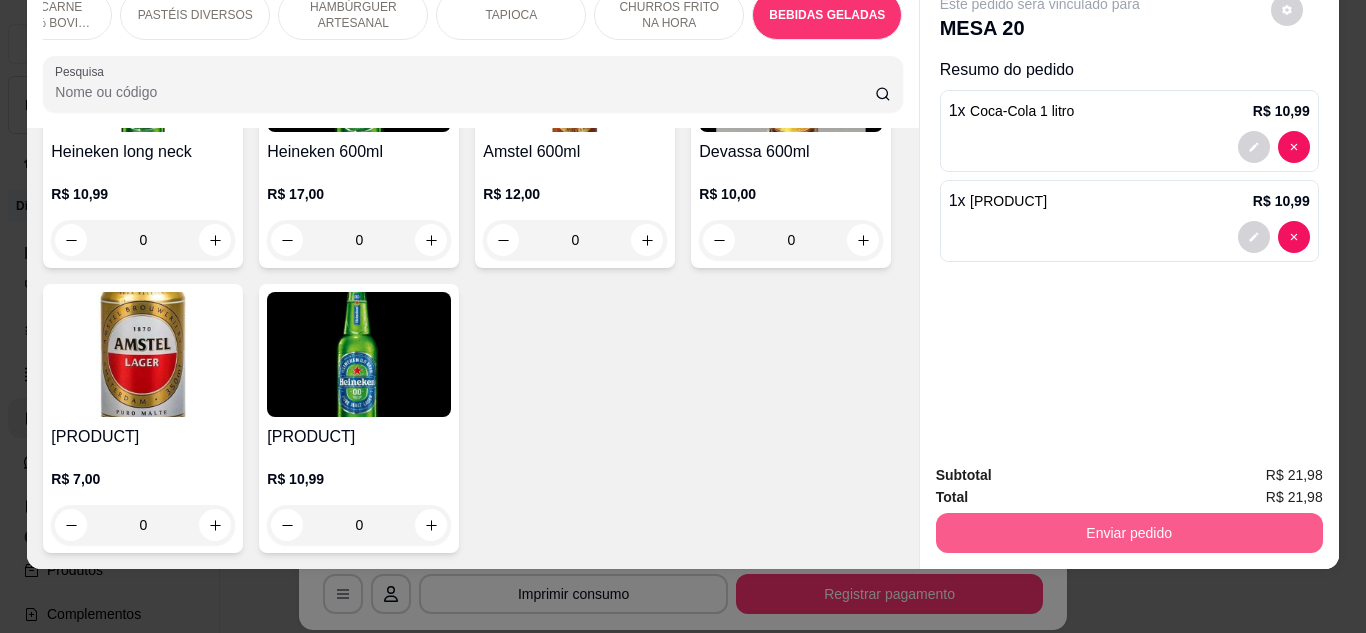 click on "Enviar pedido" at bounding box center [1129, 533] 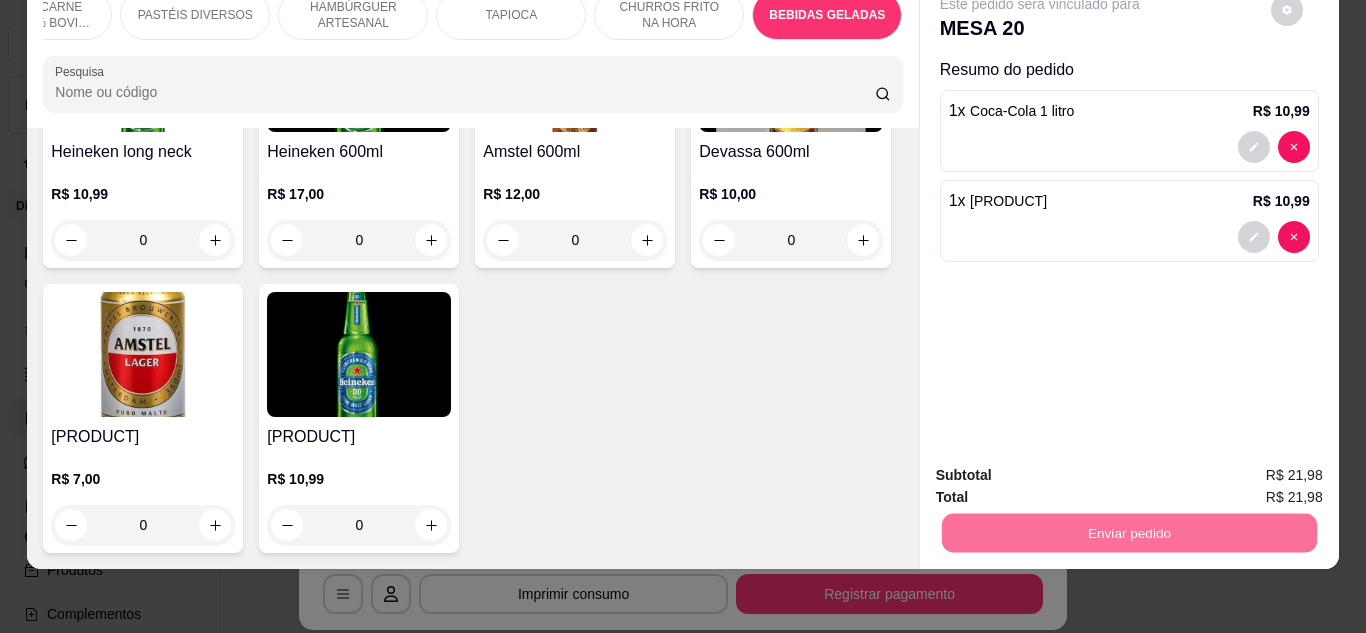 click on "Não registrar e enviar pedido" at bounding box center [1063, 467] 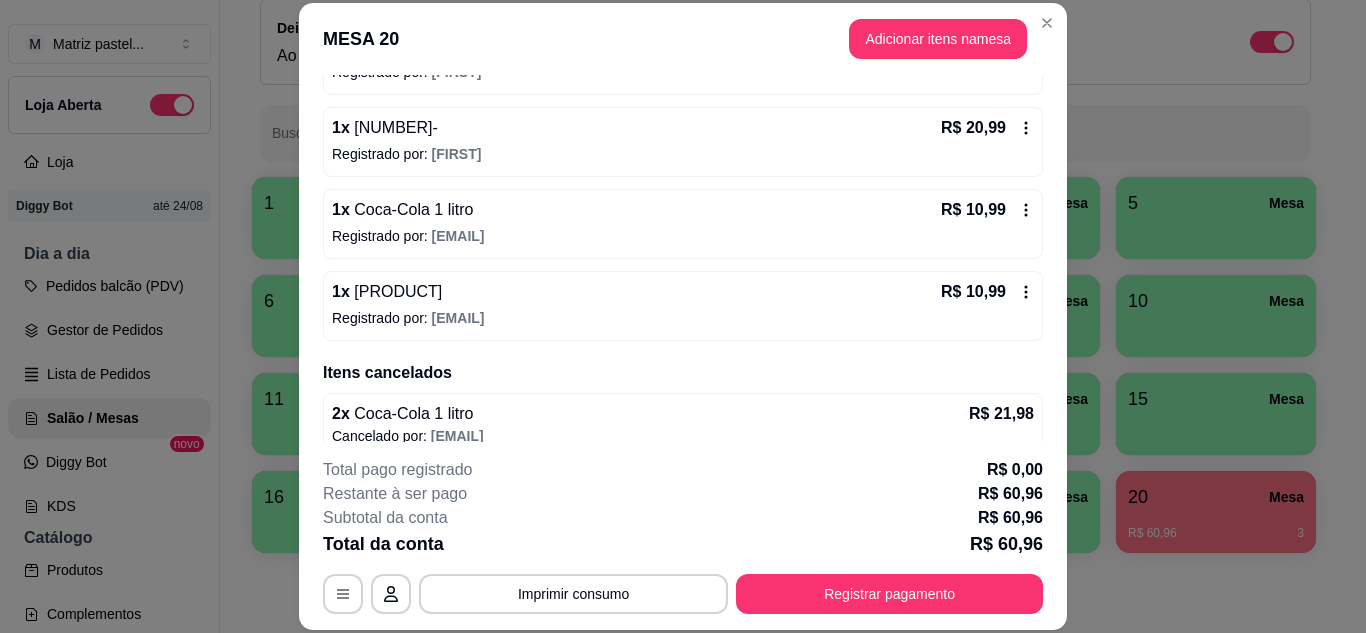 scroll, scrollTop: 316, scrollLeft: 0, axis: vertical 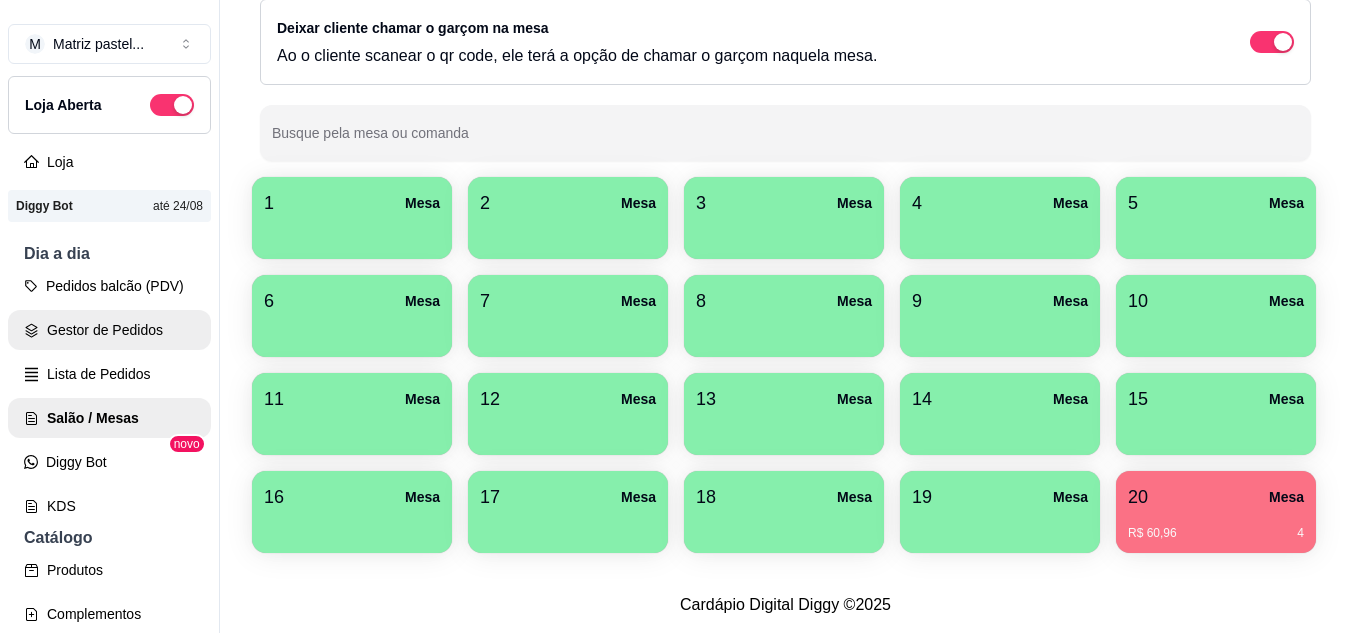 click on "Gestor de Pedidos" at bounding box center [109, 330] 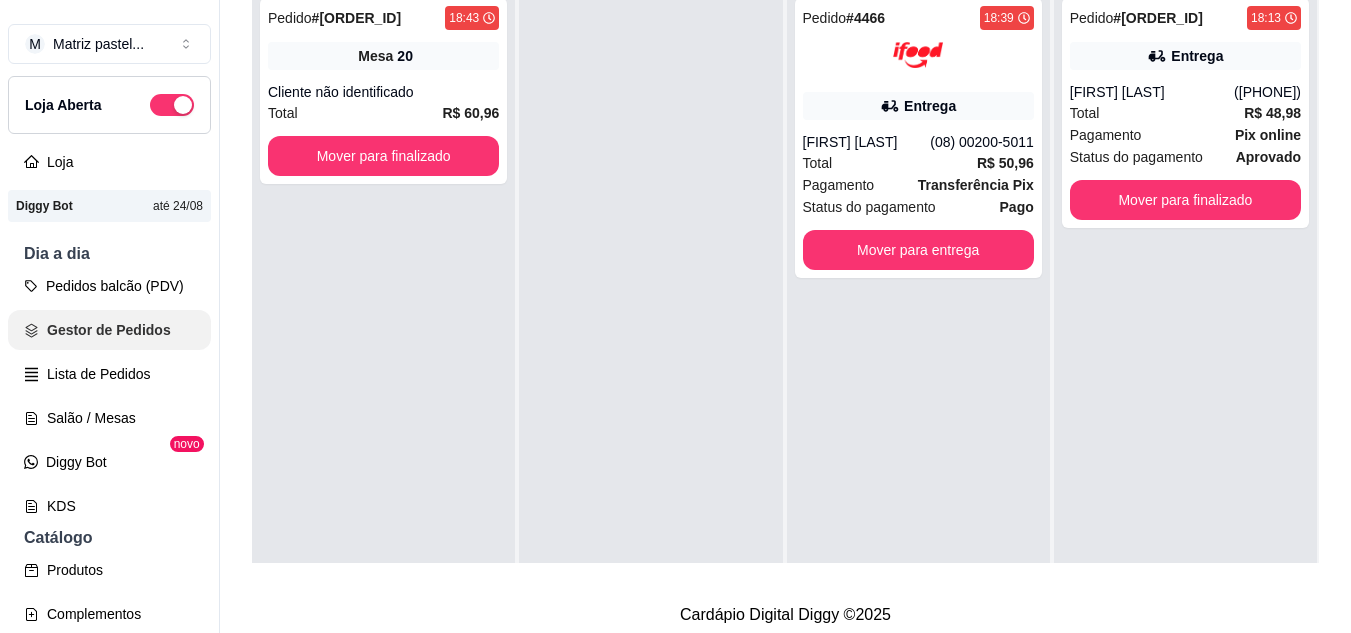 scroll, scrollTop: 0, scrollLeft: 0, axis: both 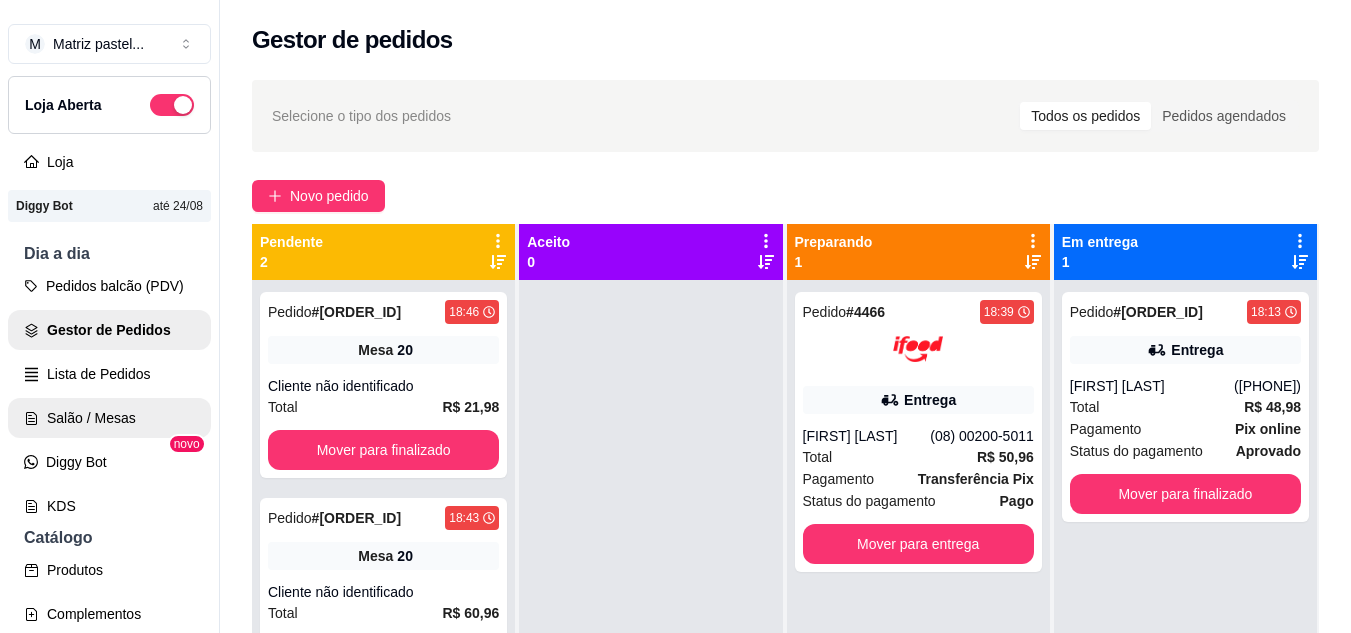 click on "Salão / Mesas" at bounding box center (109, 418) 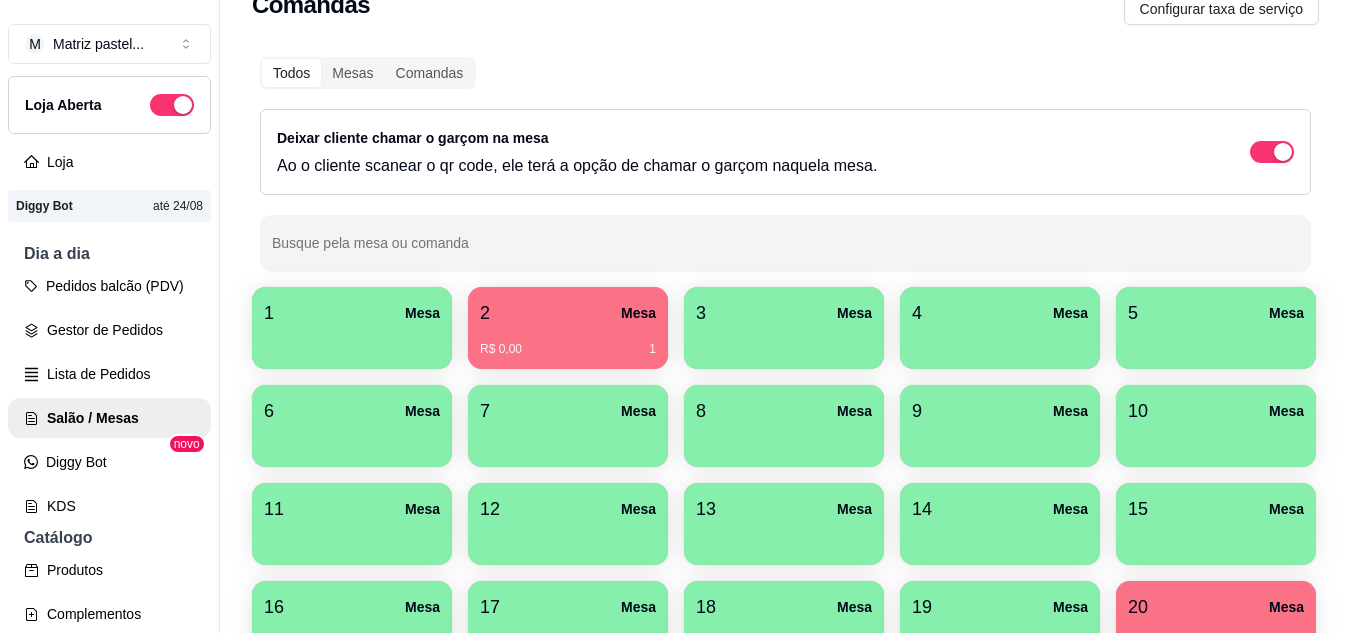 scroll, scrollTop: 294, scrollLeft: 0, axis: vertical 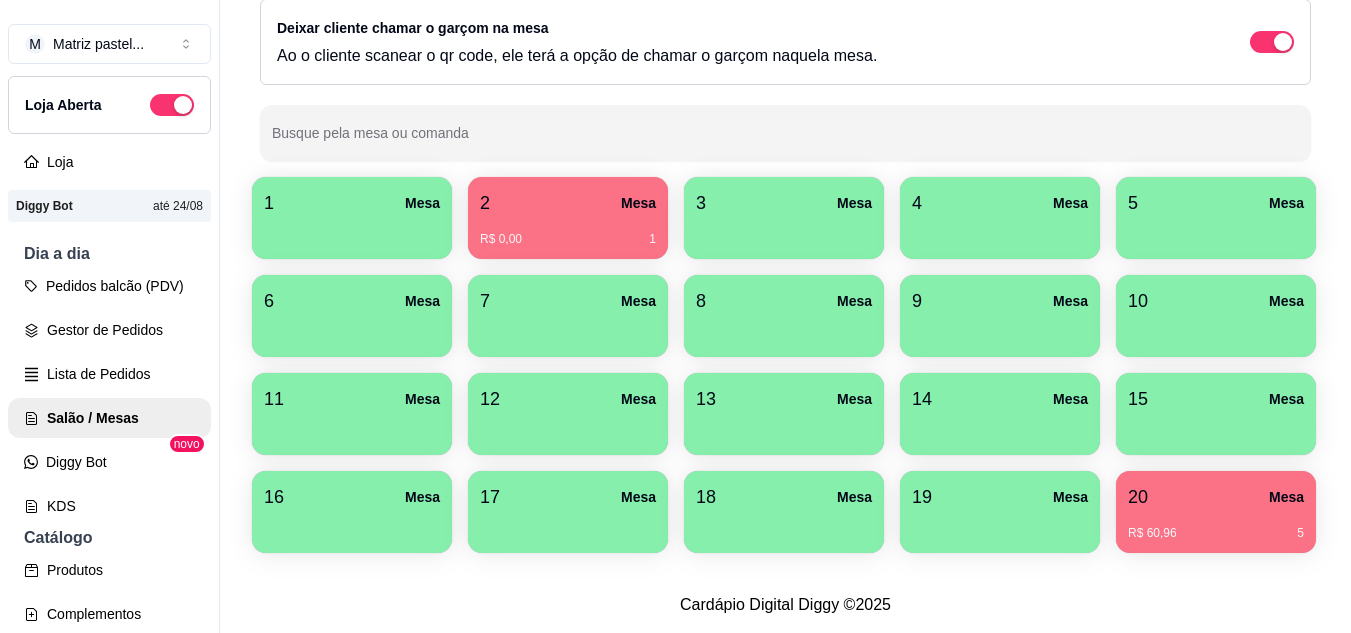 click on "R$ 60,96 5" at bounding box center (1216, 533) 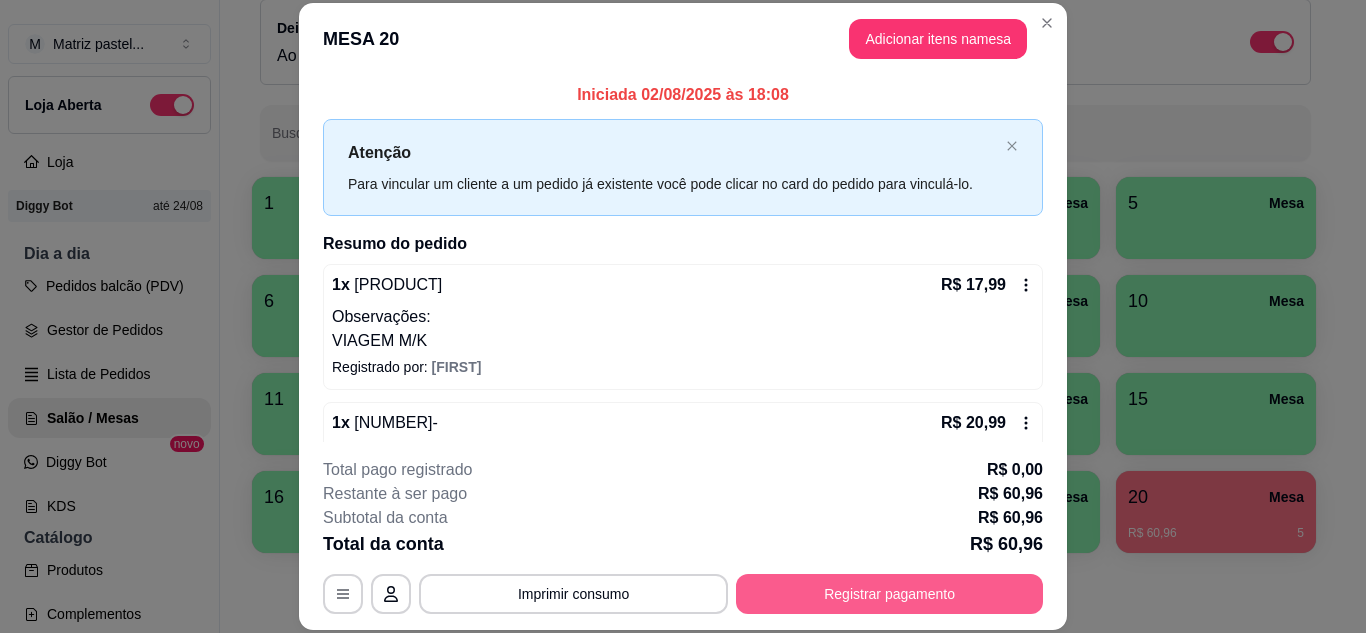 click on "Registrar pagamento" at bounding box center [889, 594] 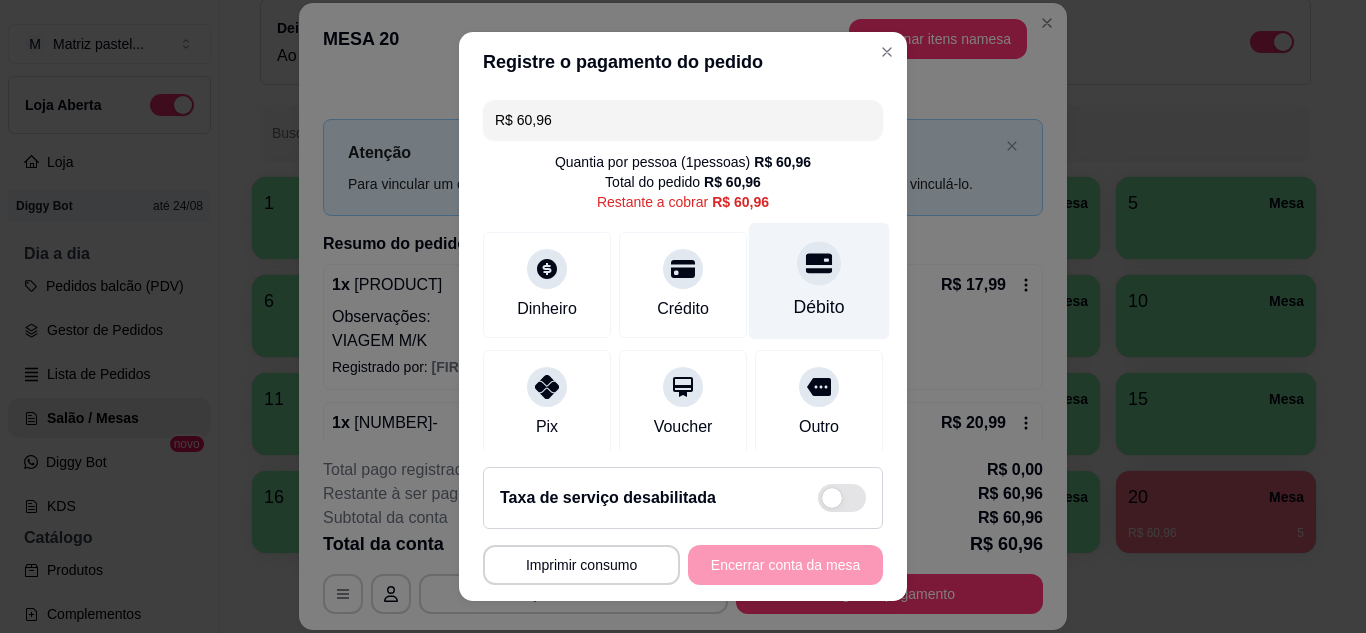 click on "Débito" at bounding box center [819, 280] 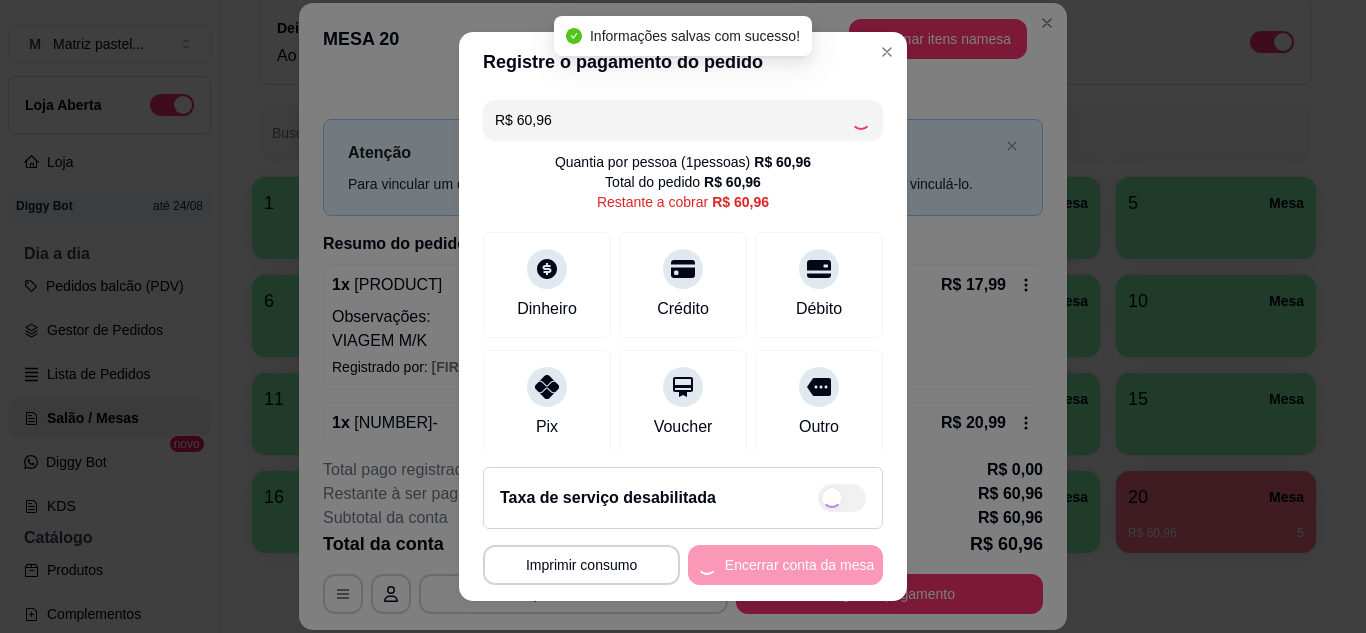 type on "R$ 0,00" 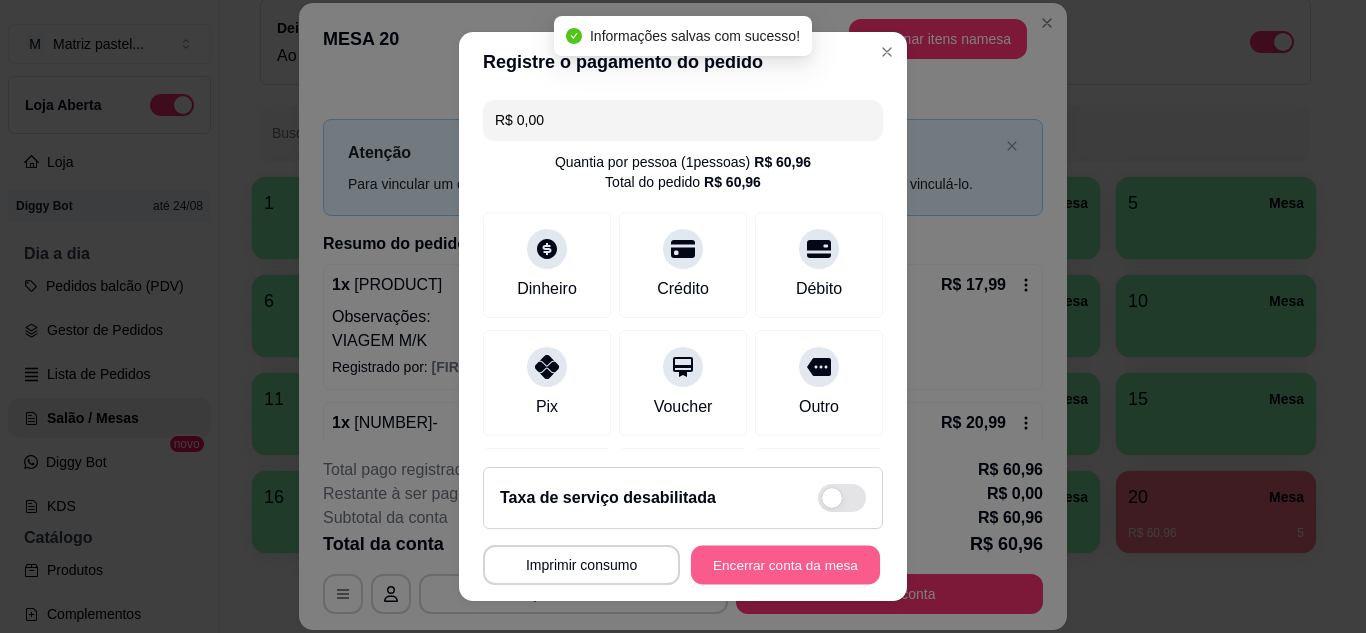 click on "Encerrar conta da mesa" at bounding box center [785, 565] 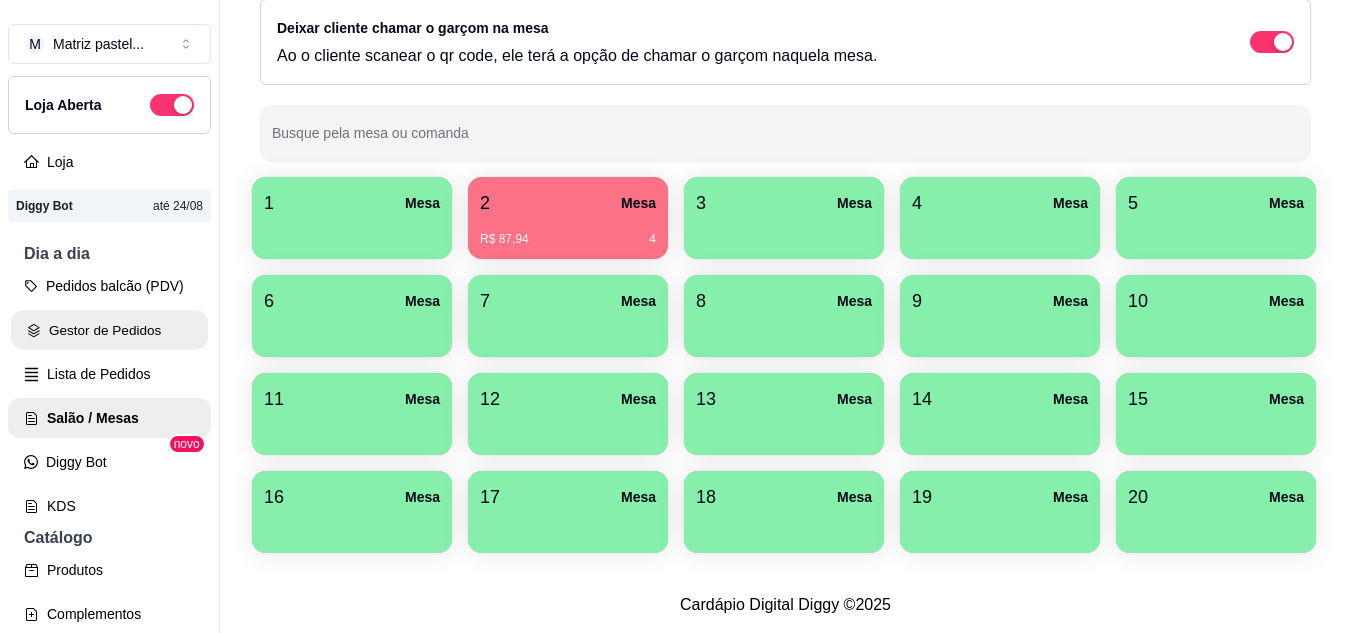 click on "Gestor de Pedidos" at bounding box center [109, 330] 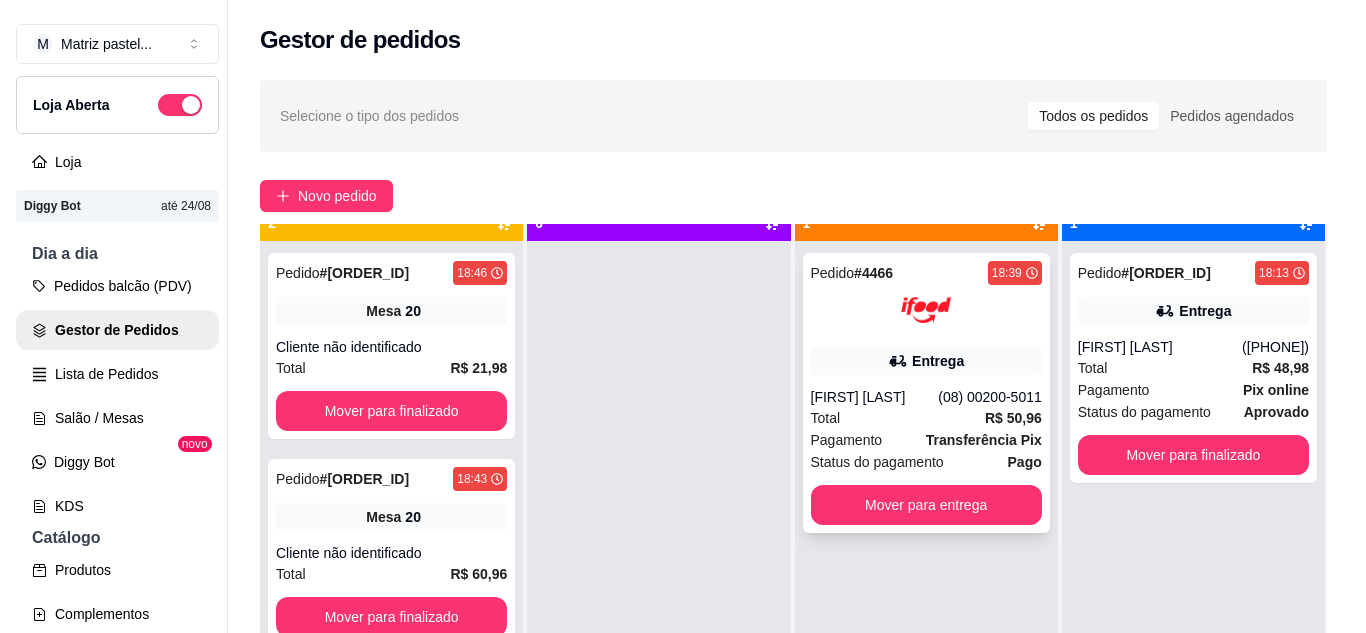 scroll, scrollTop: 56, scrollLeft: 0, axis: vertical 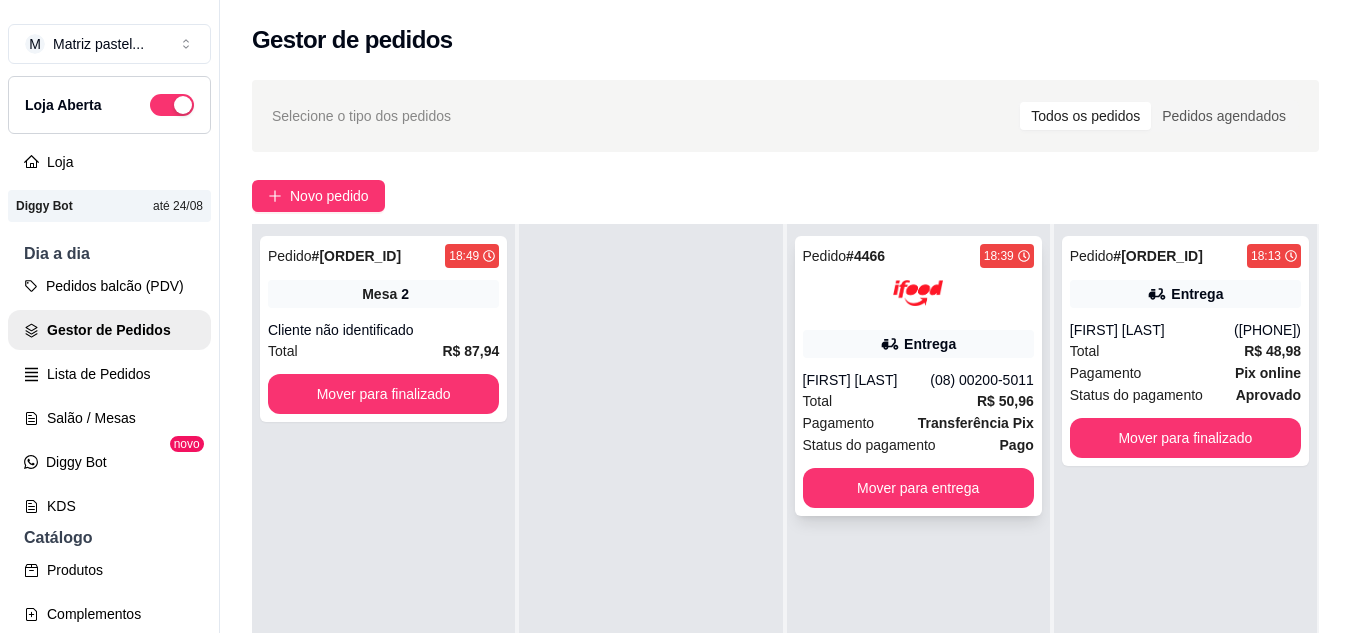 click on "Entrega" at bounding box center [930, 344] 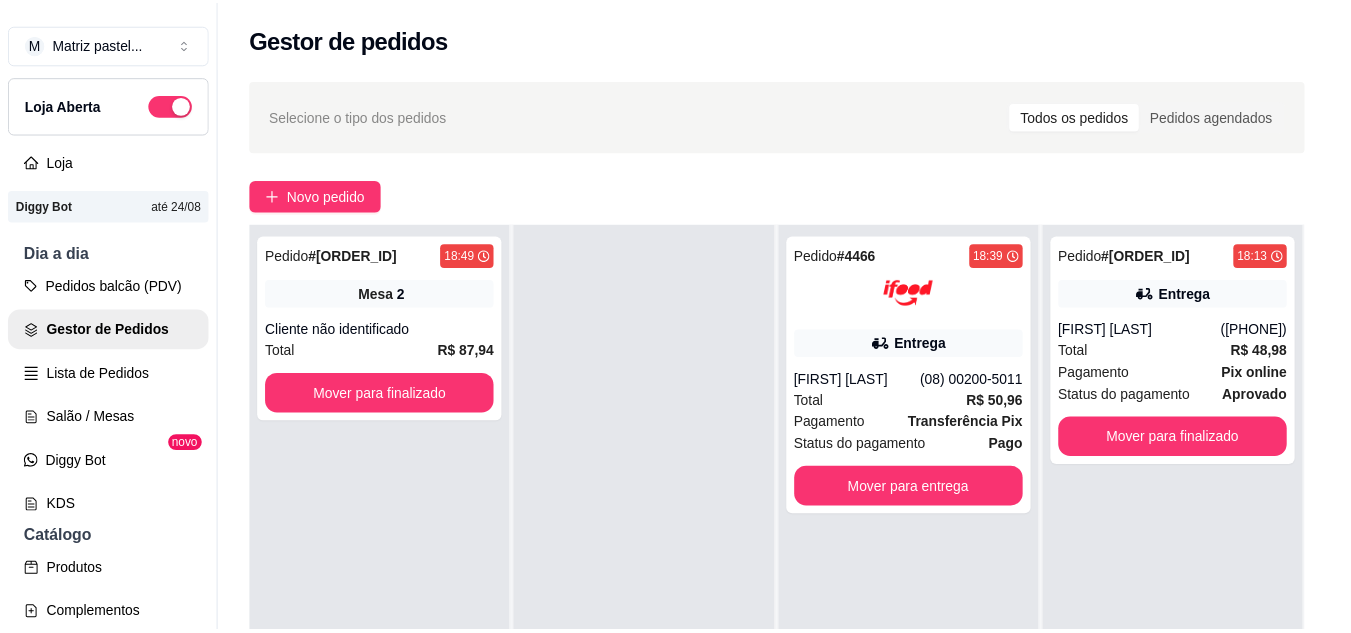 scroll, scrollTop: 100, scrollLeft: 0, axis: vertical 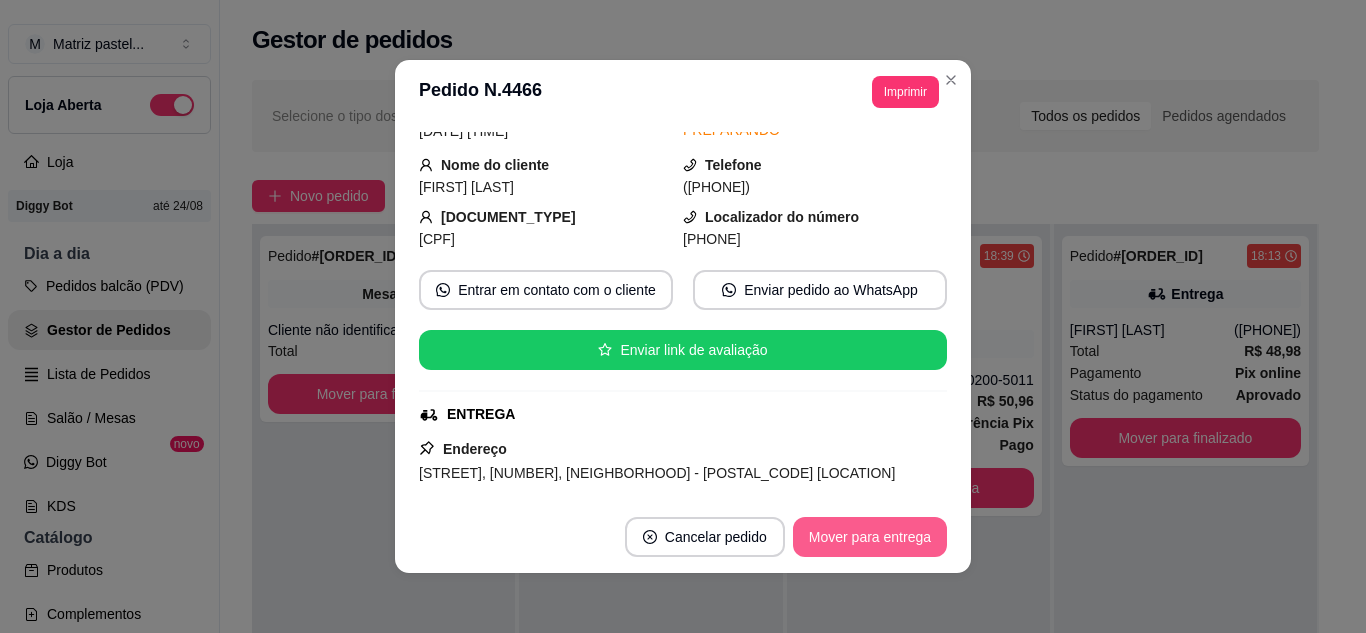 click on "Mover para entrega" at bounding box center [870, 537] 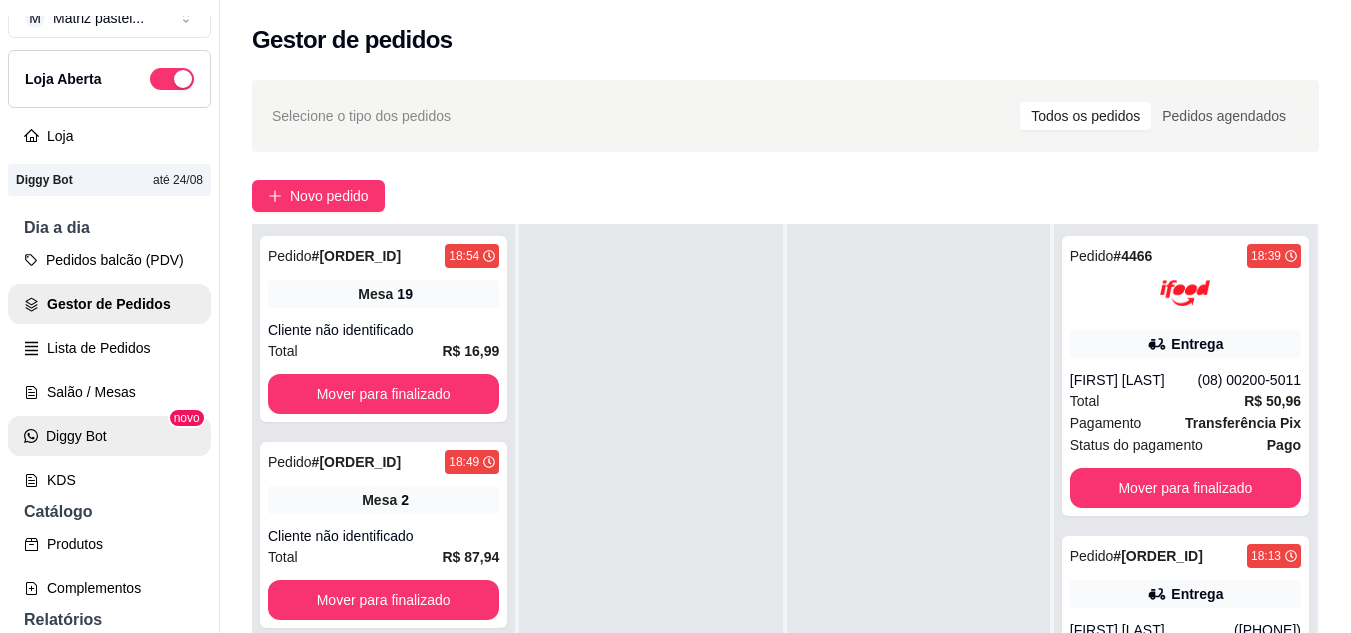 scroll, scrollTop: 100, scrollLeft: 0, axis: vertical 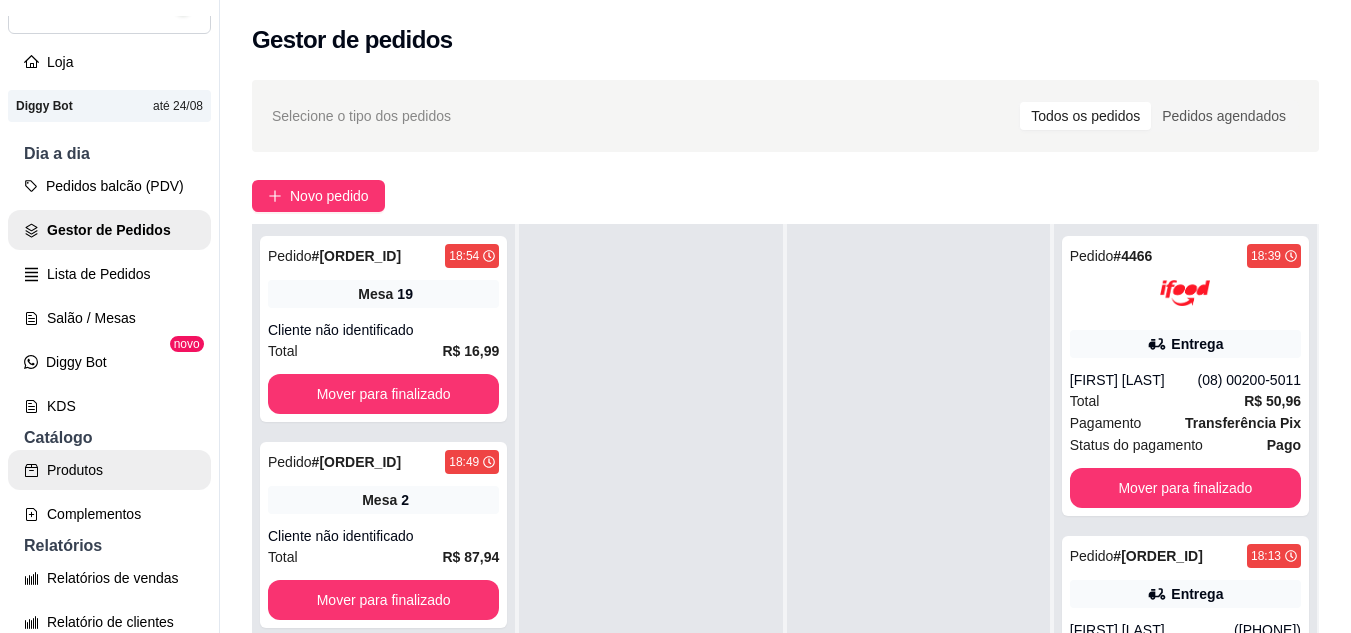 click on "Produtos" at bounding box center [109, 470] 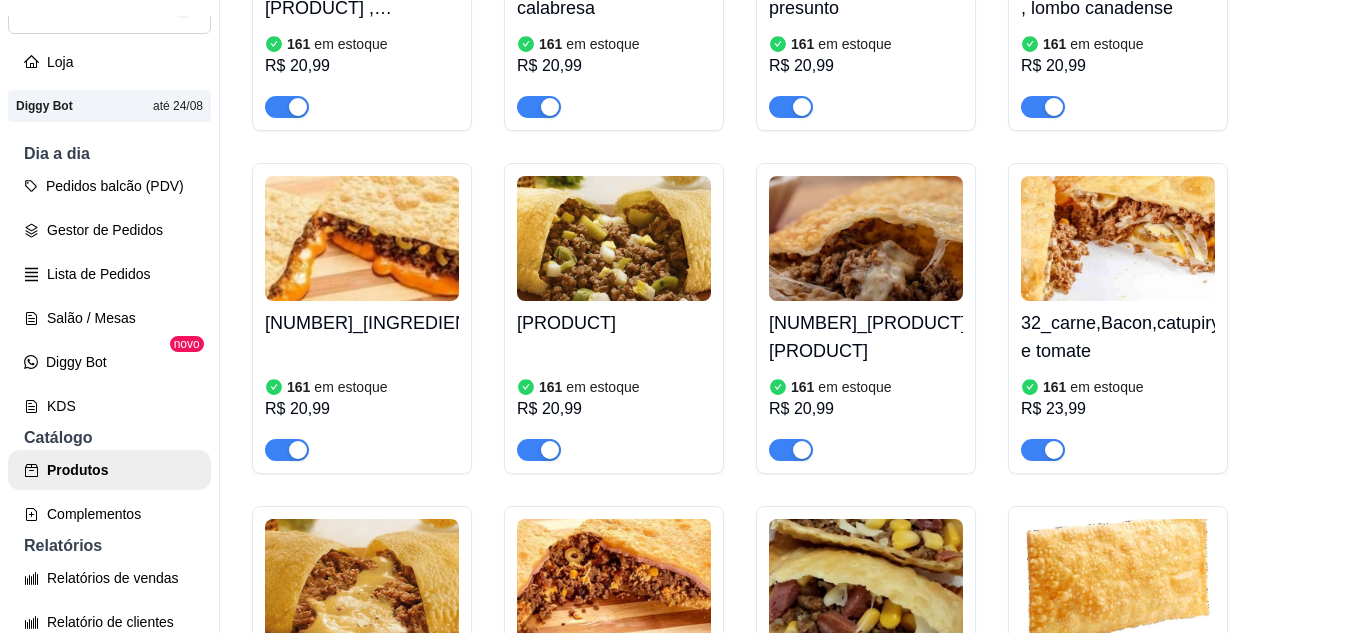 scroll, scrollTop: 1200, scrollLeft: 0, axis: vertical 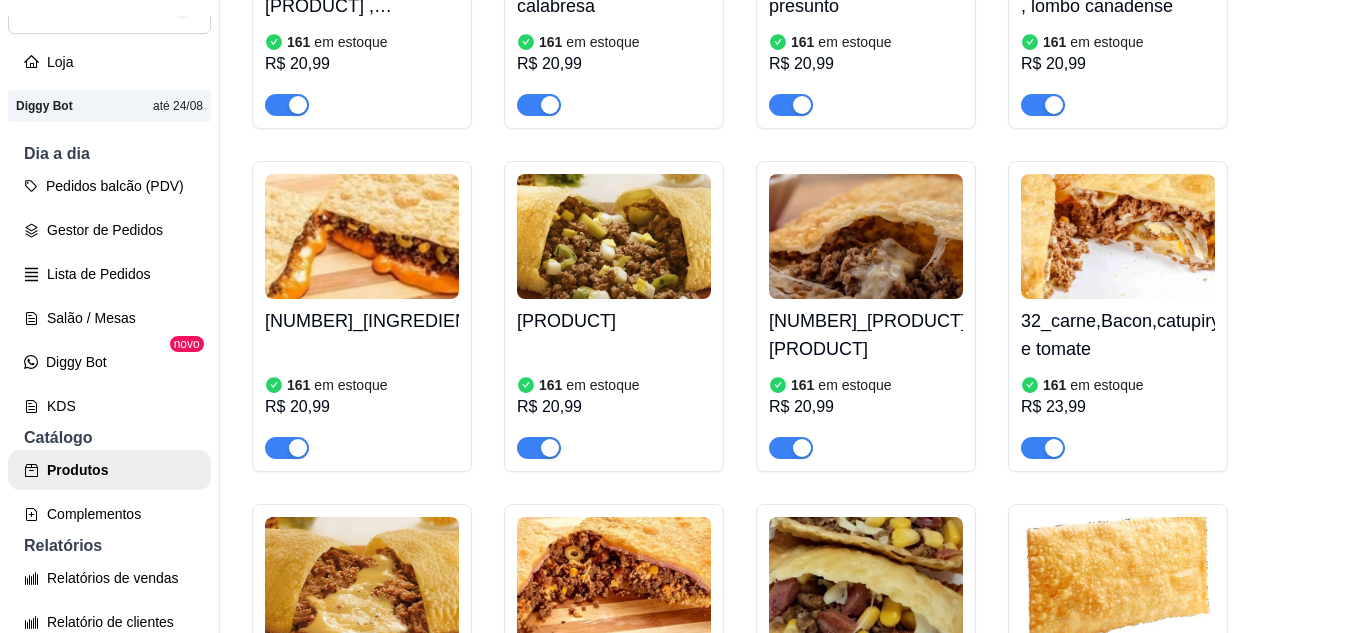 click at bounding box center [539, 448] 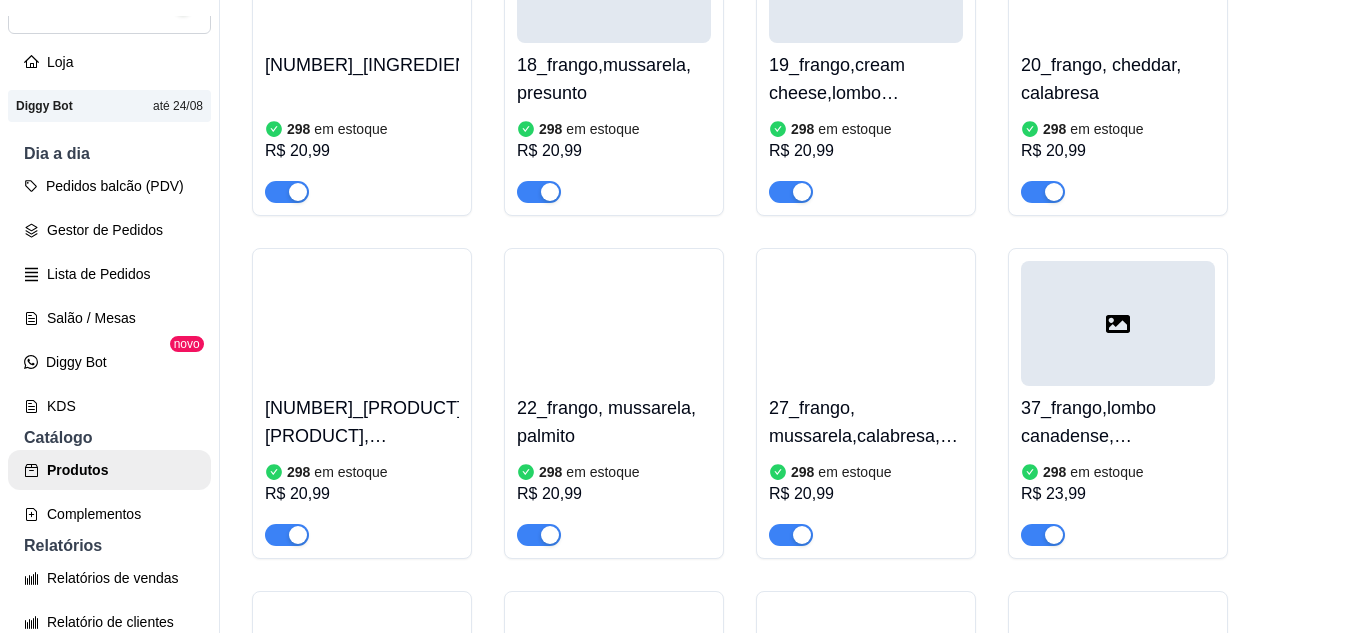 scroll, scrollTop: 2600, scrollLeft: 0, axis: vertical 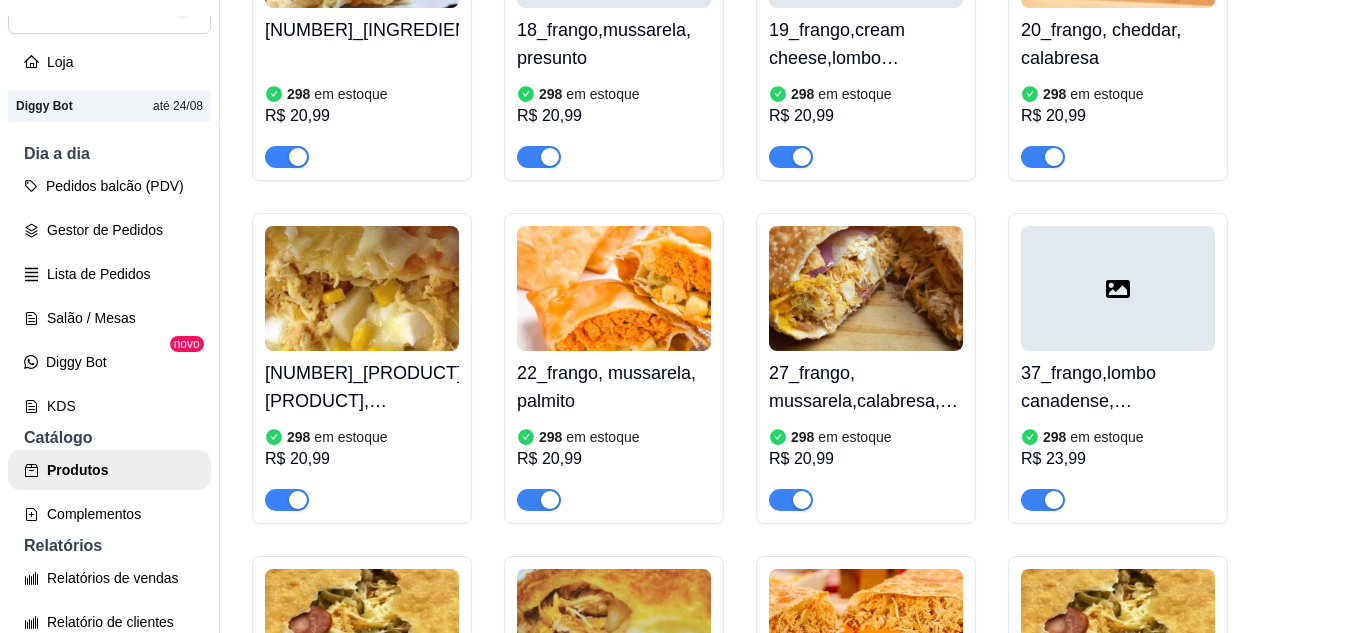 click at bounding box center (287, 500) 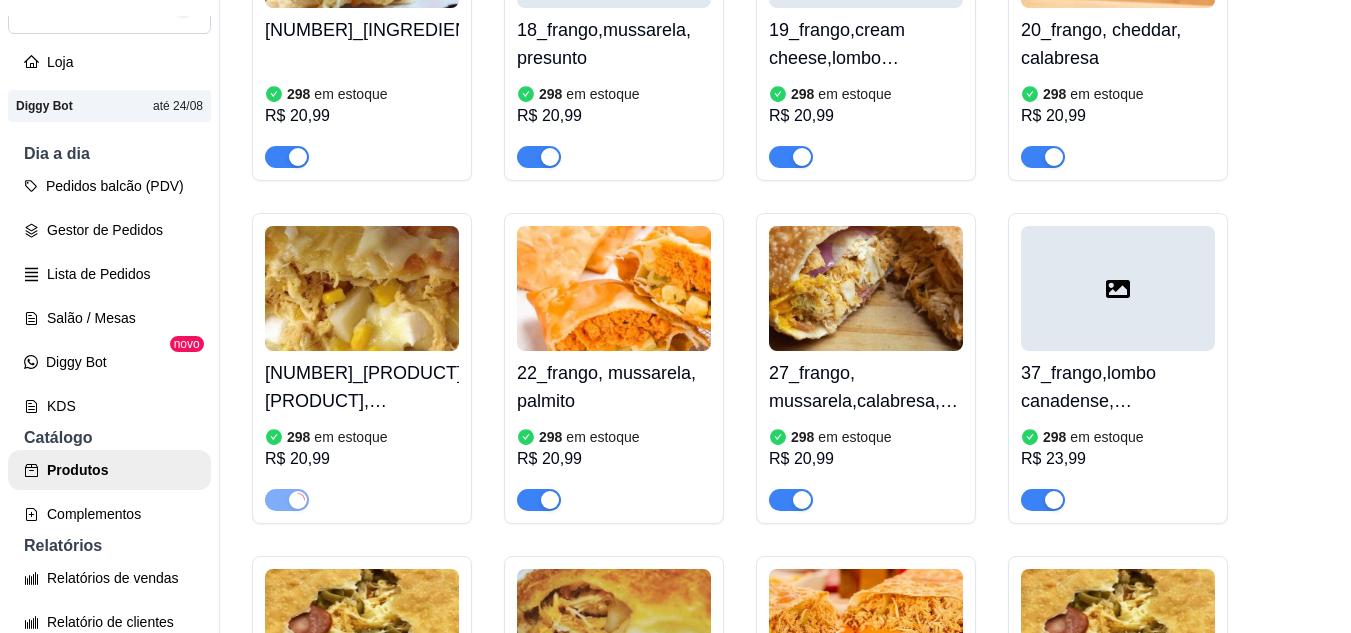 click at bounding box center [550, 500] 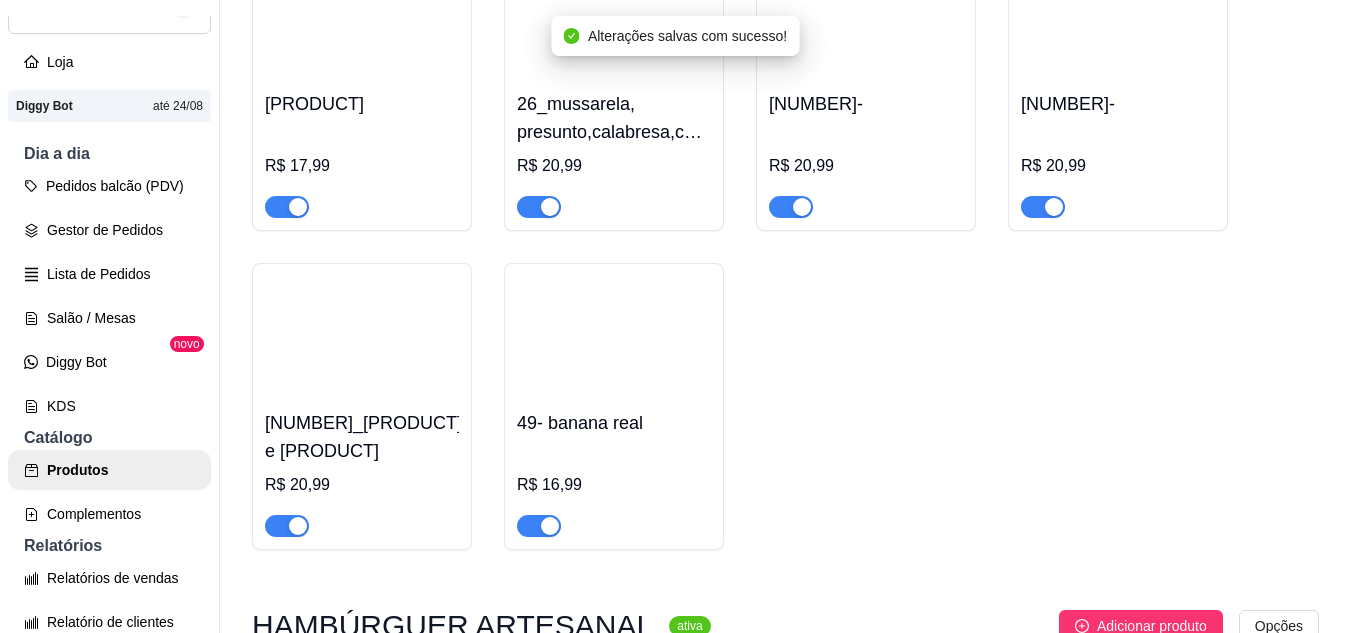 scroll, scrollTop: 5200, scrollLeft: 0, axis: vertical 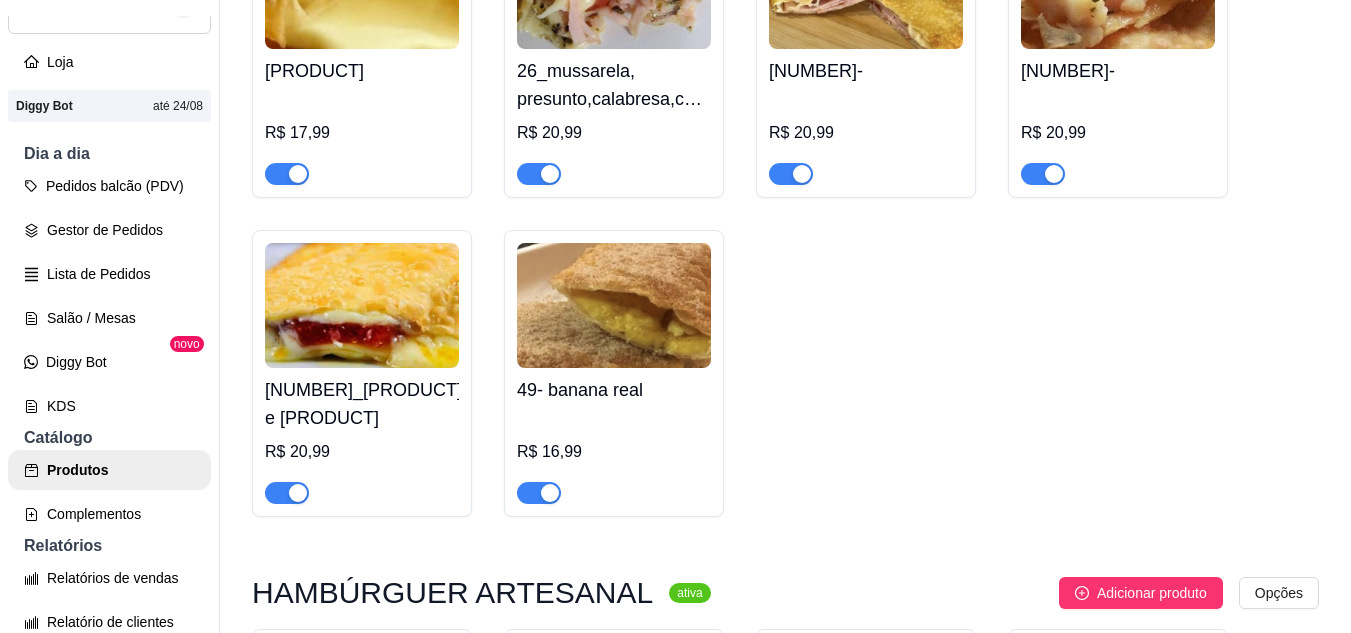 drag, startPoint x: 1051, startPoint y: 192, endPoint x: 1033, endPoint y: 207, distance: 23.43075 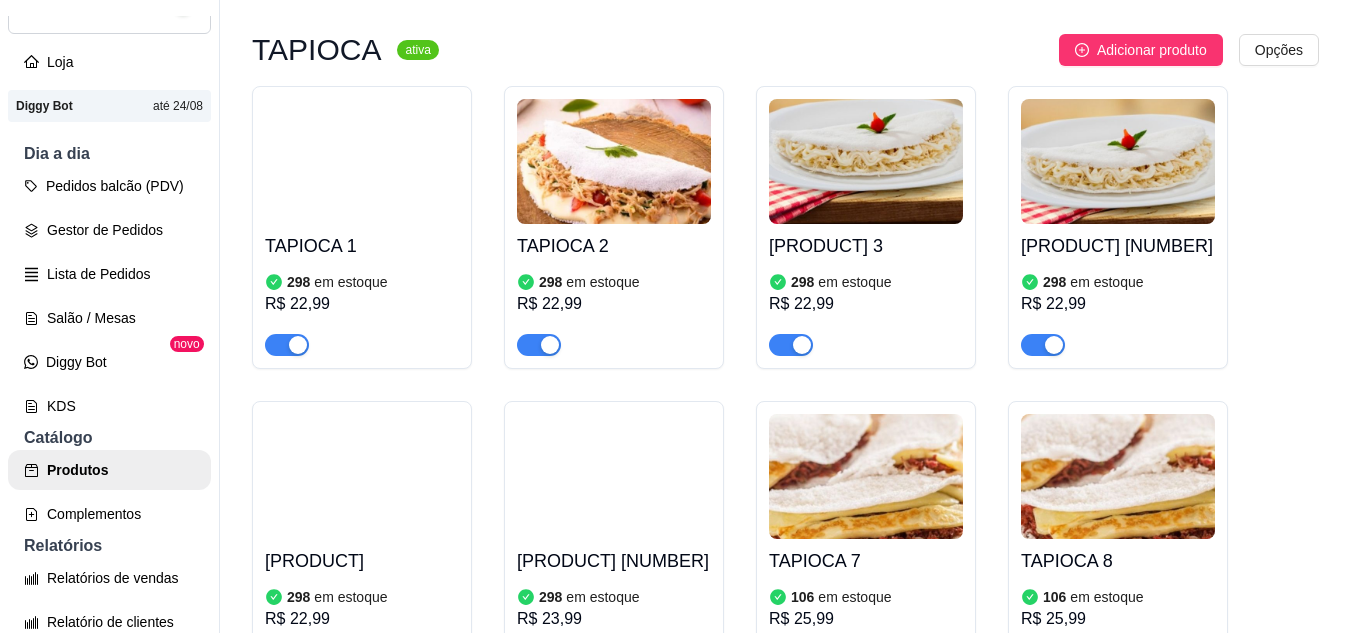 scroll, scrollTop: 6700, scrollLeft: 0, axis: vertical 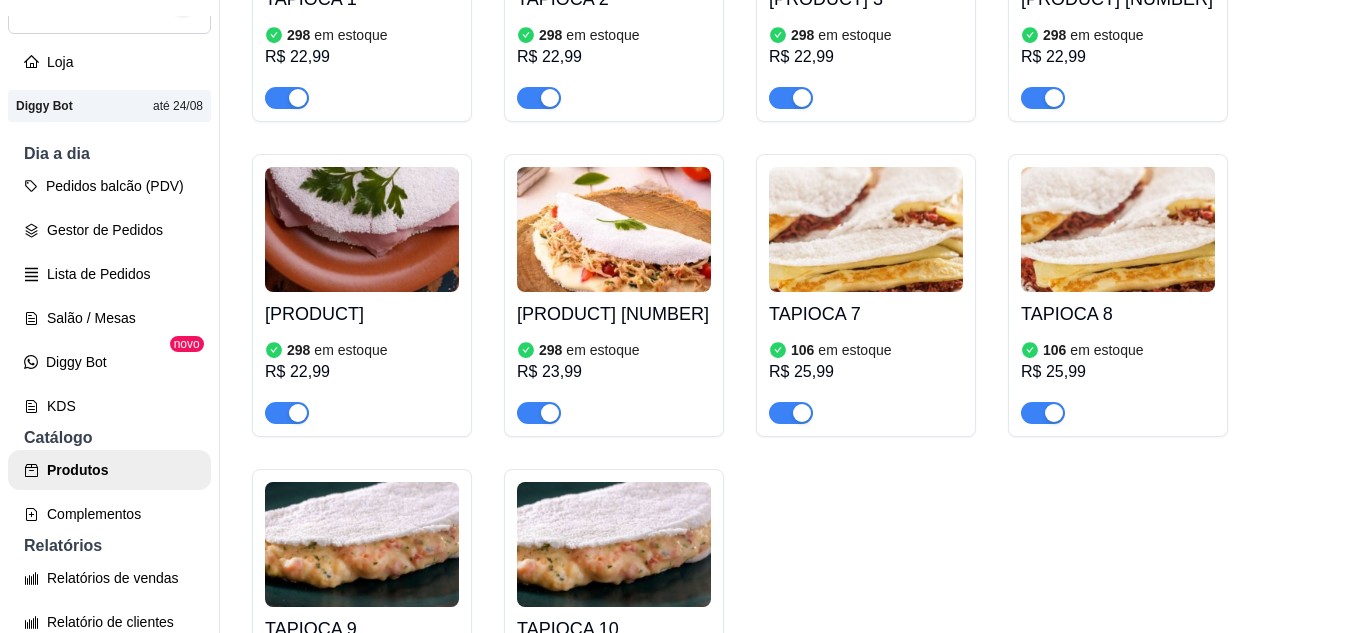 click at bounding box center (550, 413) 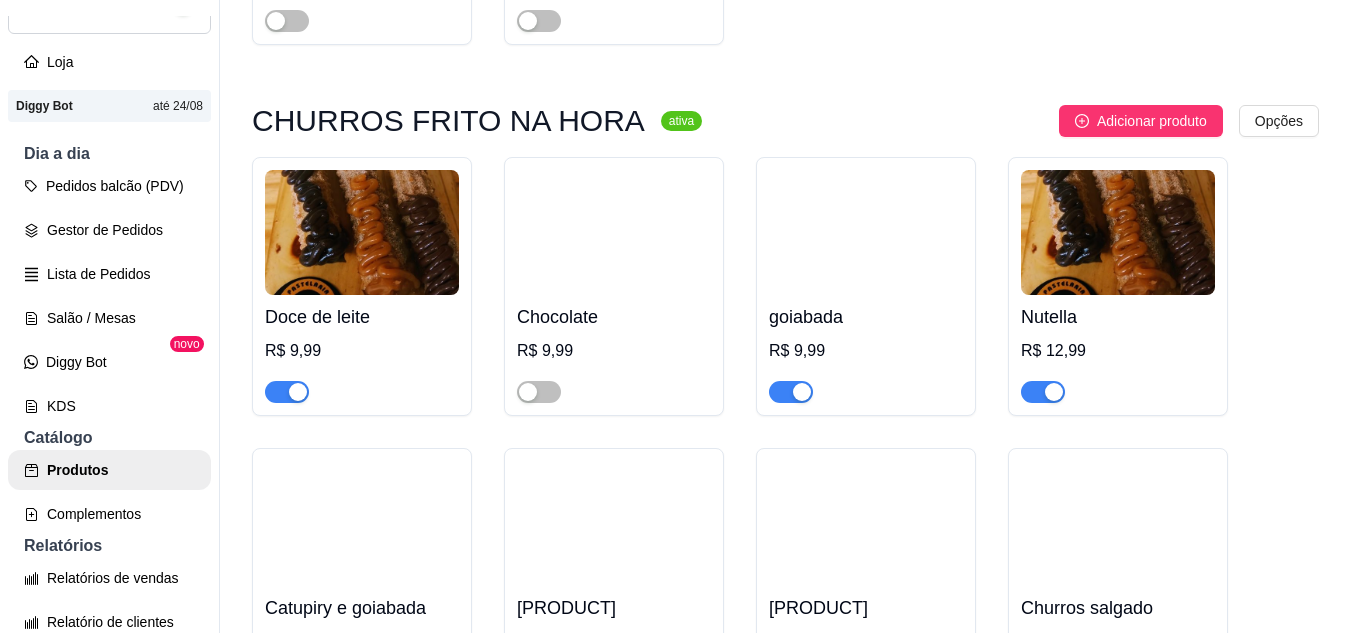 scroll, scrollTop: 8300, scrollLeft: 0, axis: vertical 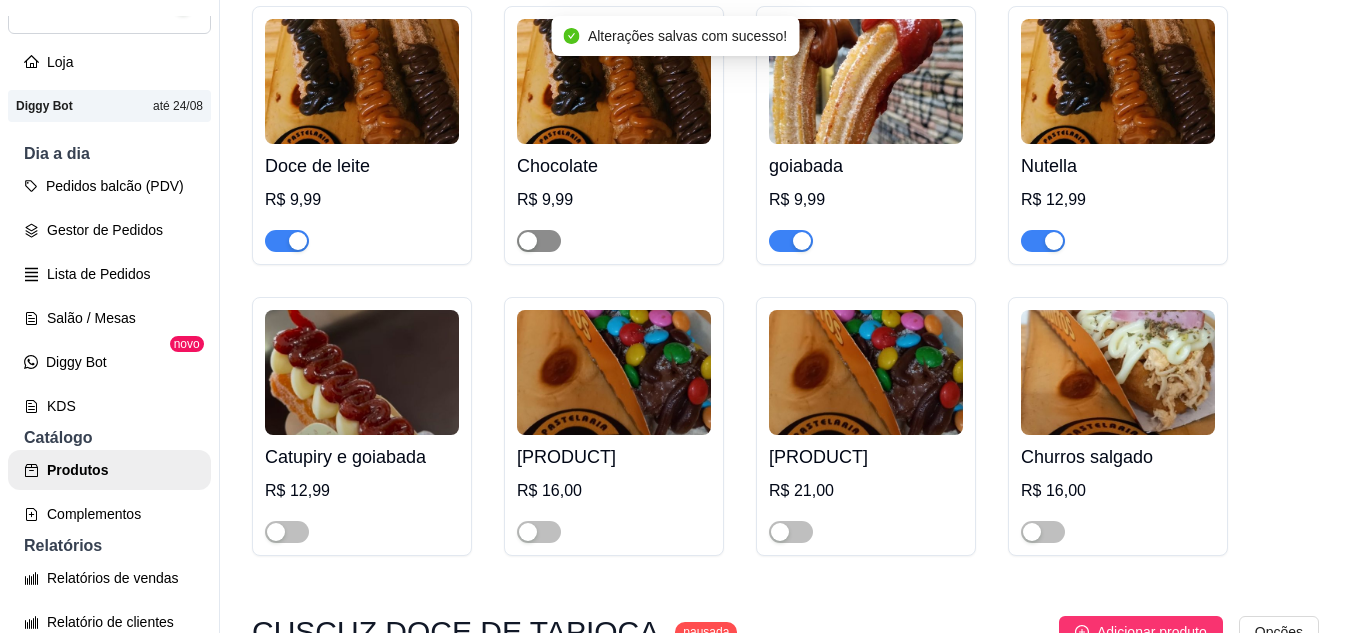 click at bounding box center [539, 241] 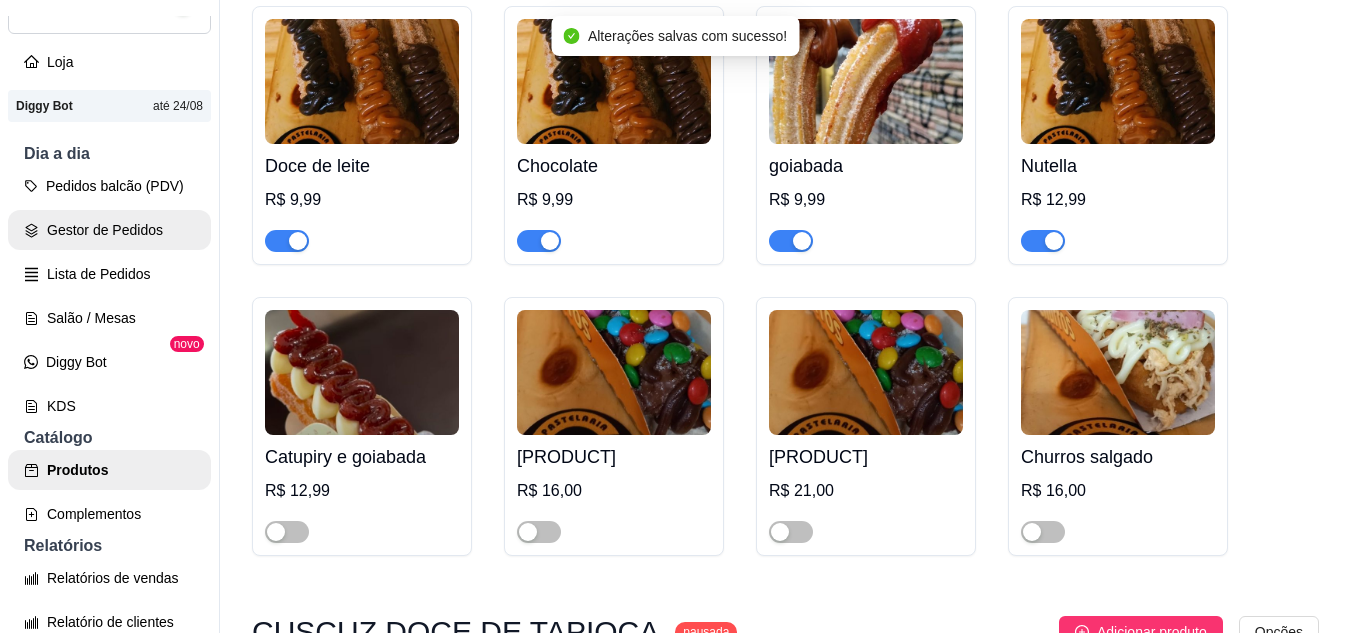 click on "Gestor de Pedidos" at bounding box center (109, 230) 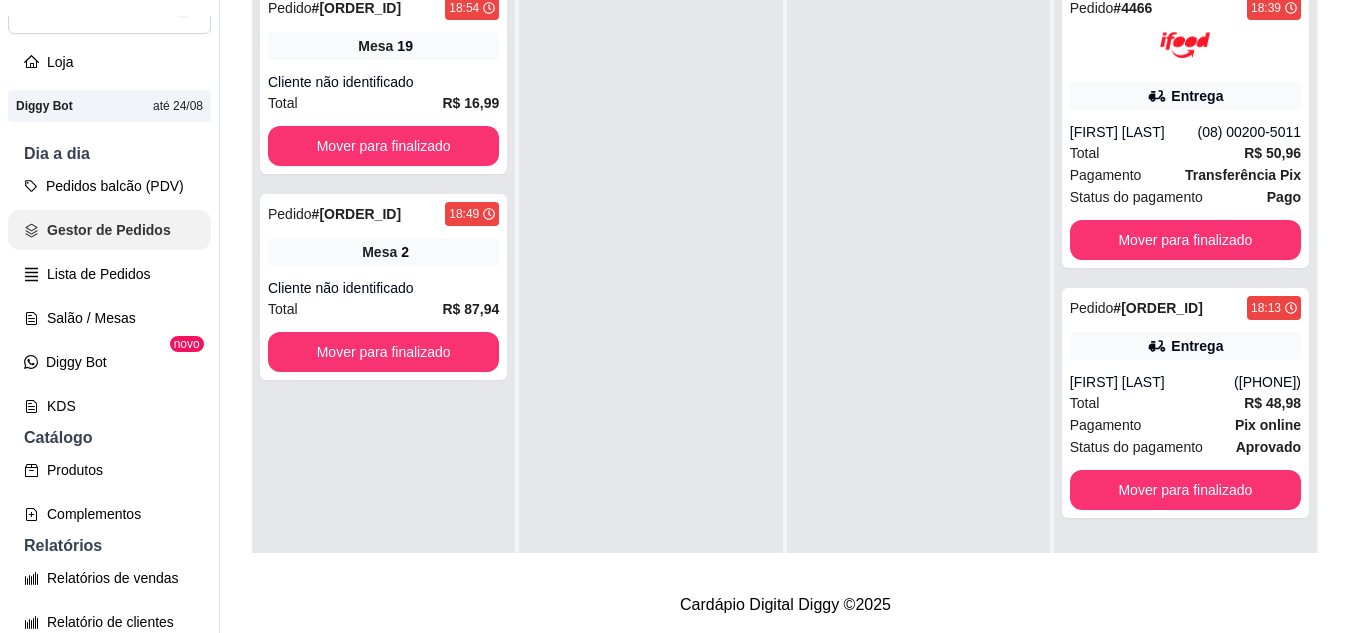 scroll, scrollTop: 0, scrollLeft: 0, axis: both 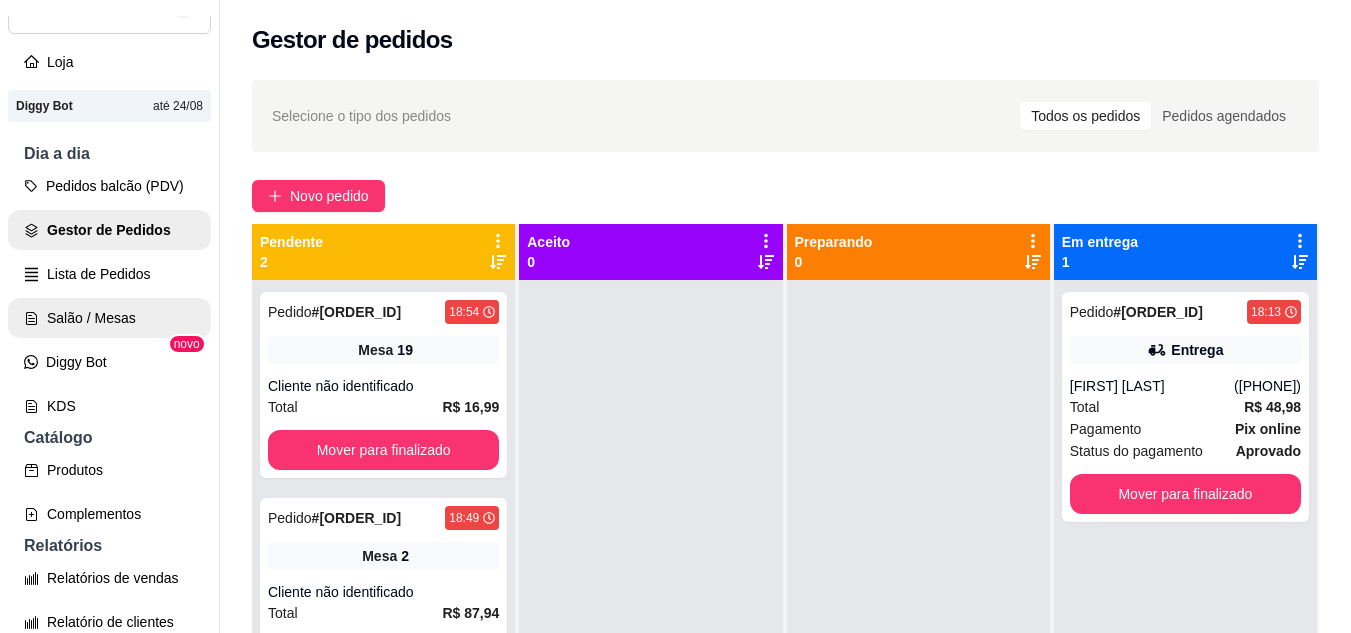 click on "Salão / Mesas" at bounding box center (109, 318) 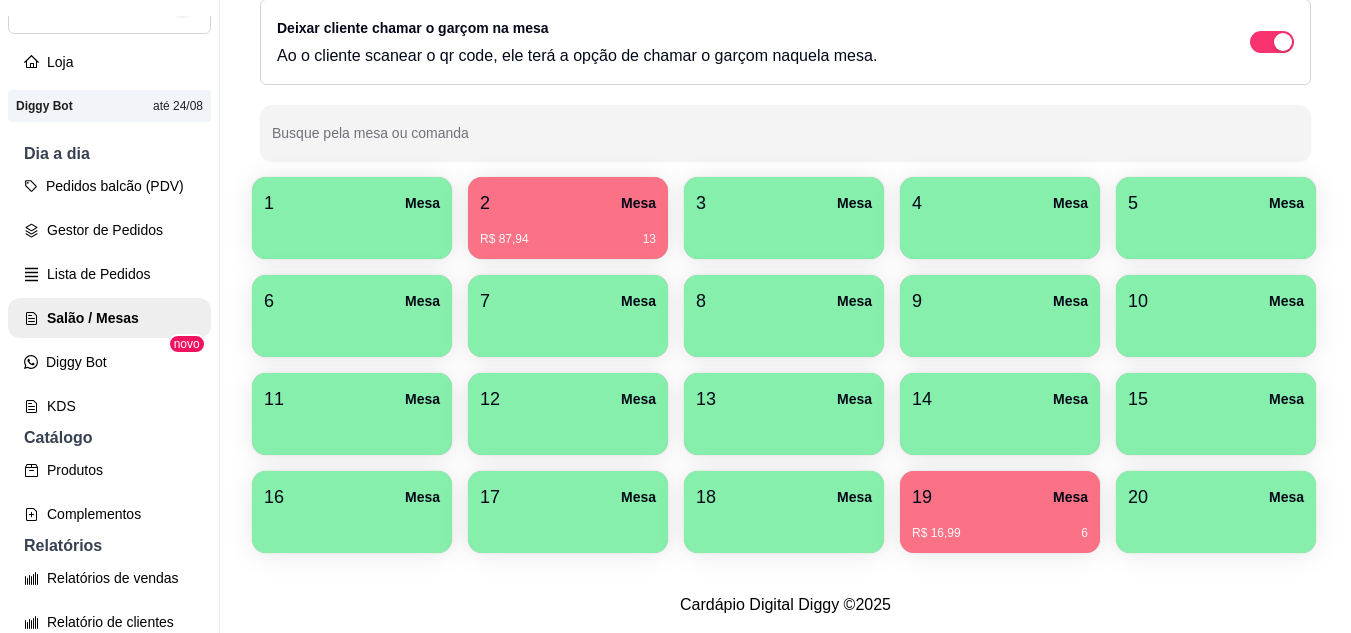 scroll, scrollTop: 294, scrollLeft: 0, axis: vertical 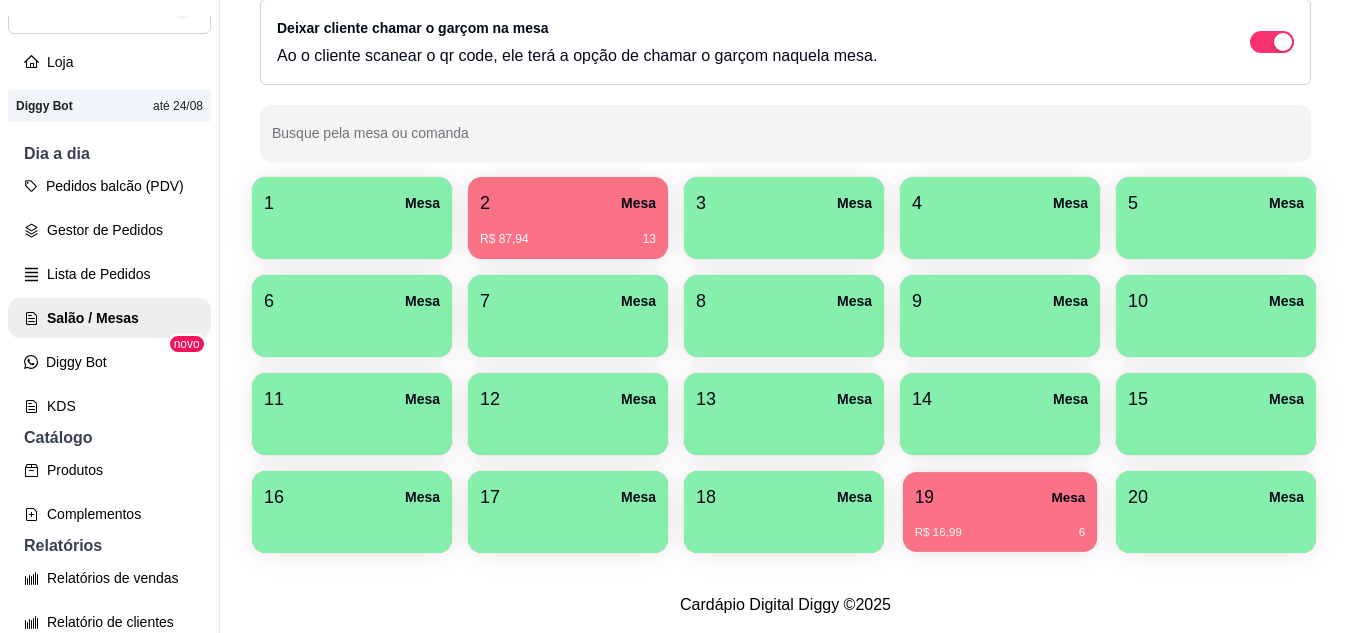 click on "19 Mesa" at bounding box center [1000, 497] 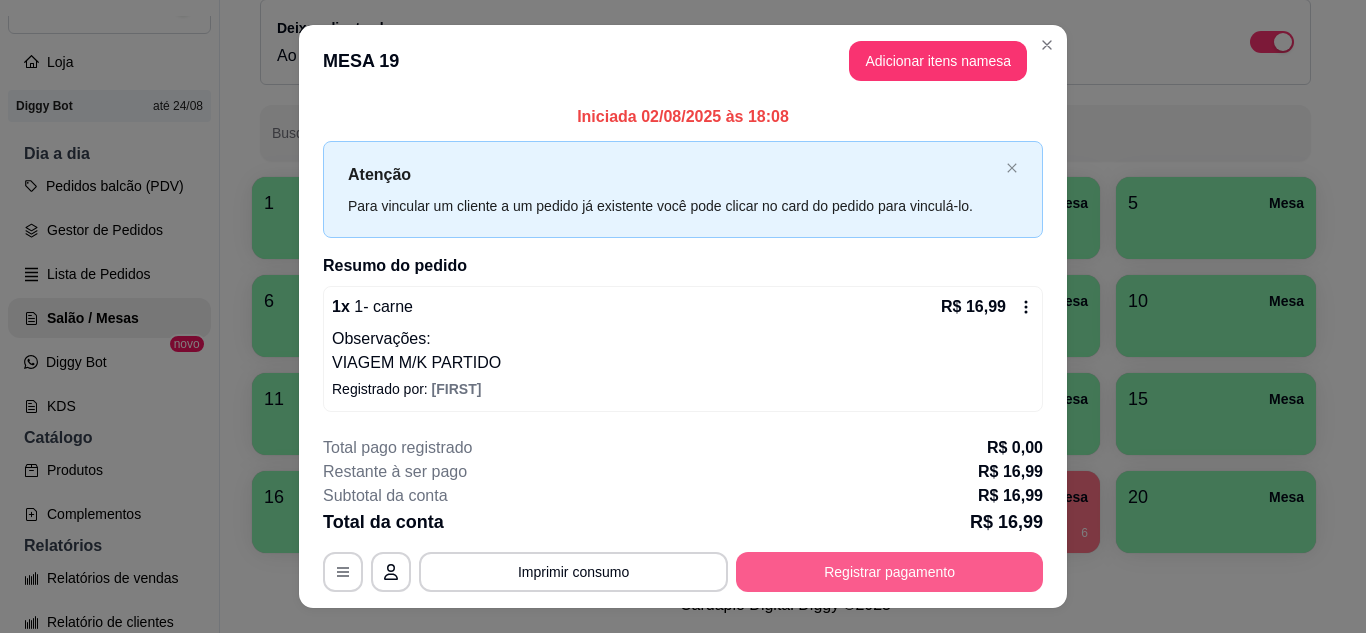 click on "Registrar pagamento" at bounding box center [889, 572] 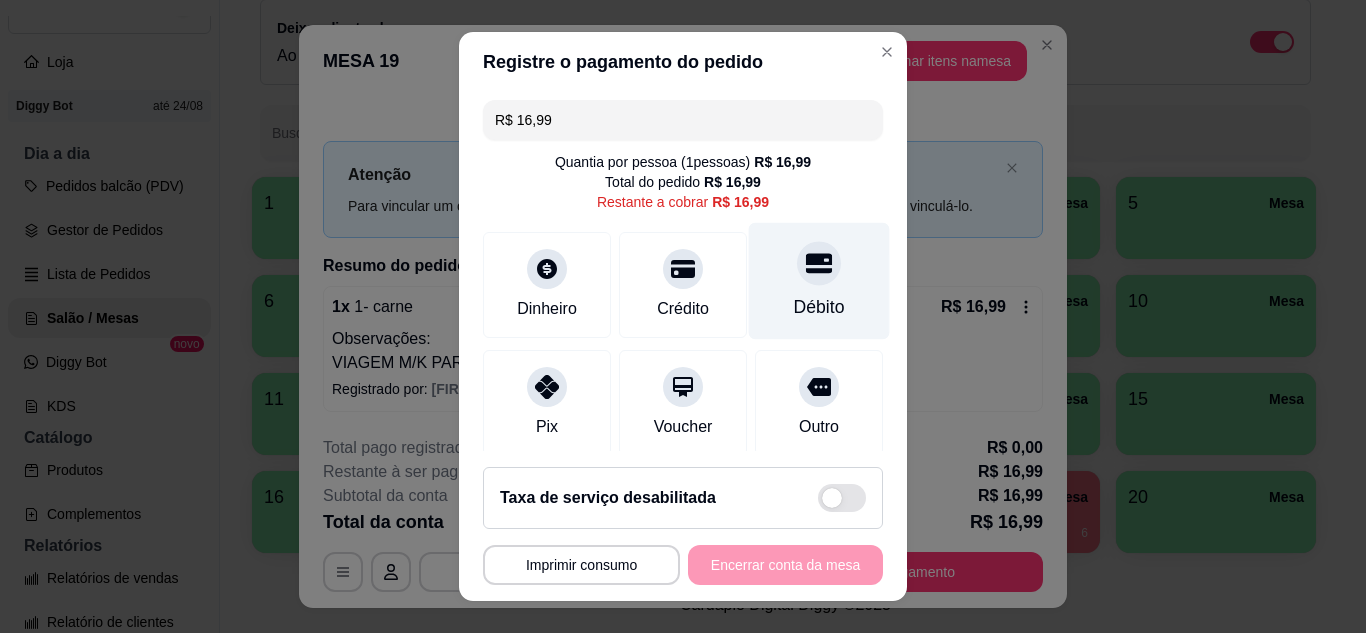 click on "Débito" at bounding box center (819, 280) 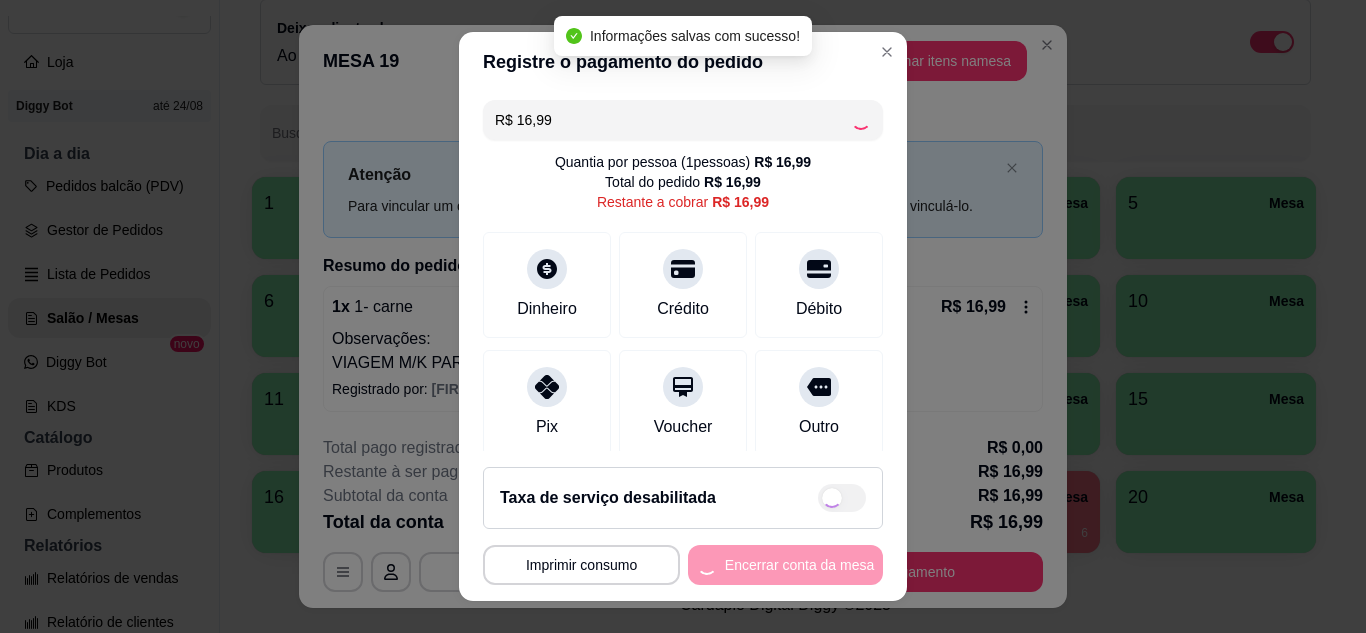 type on "R$ 0,00" 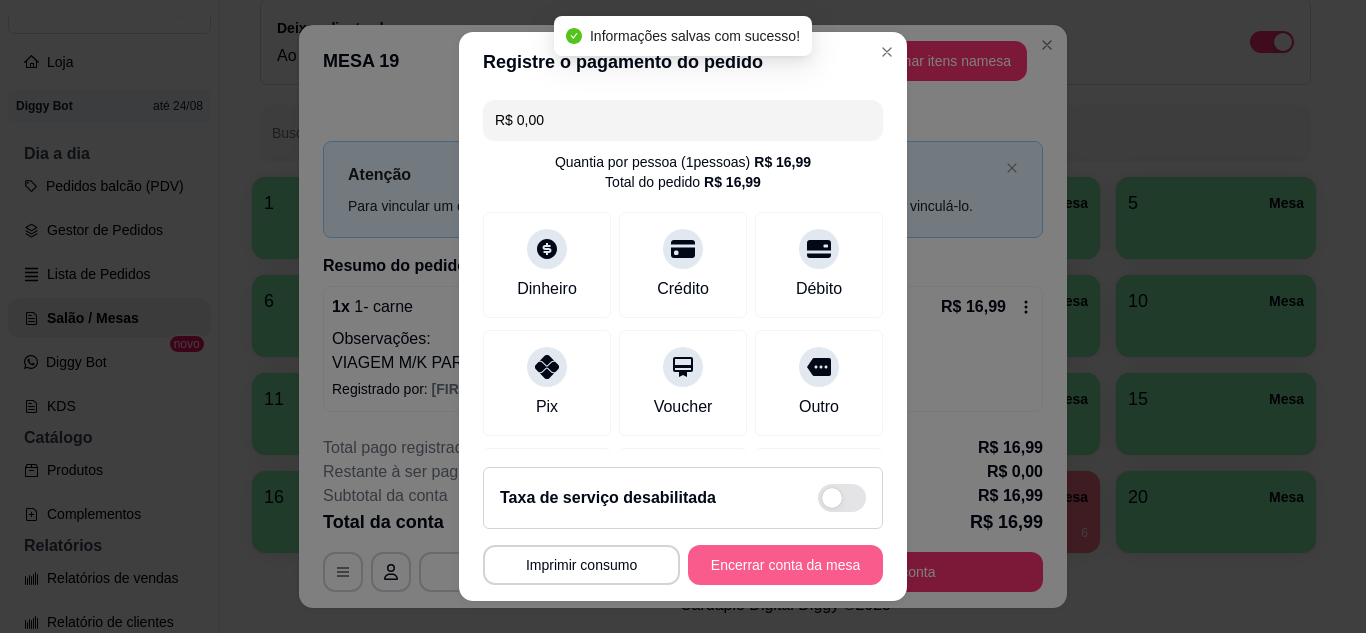 click on "Encerrar conta da mesa" at bounding box center (785, 565) 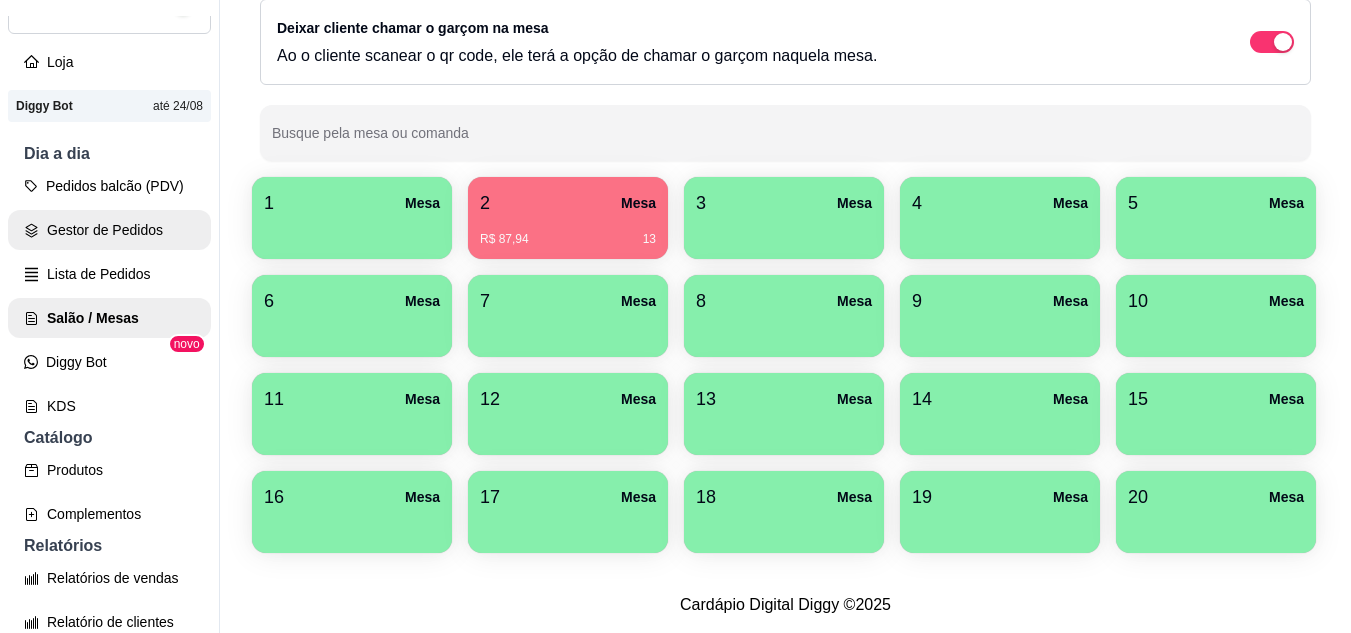 click on "Gestor de Pedidos" at bounding box center (109, 230) 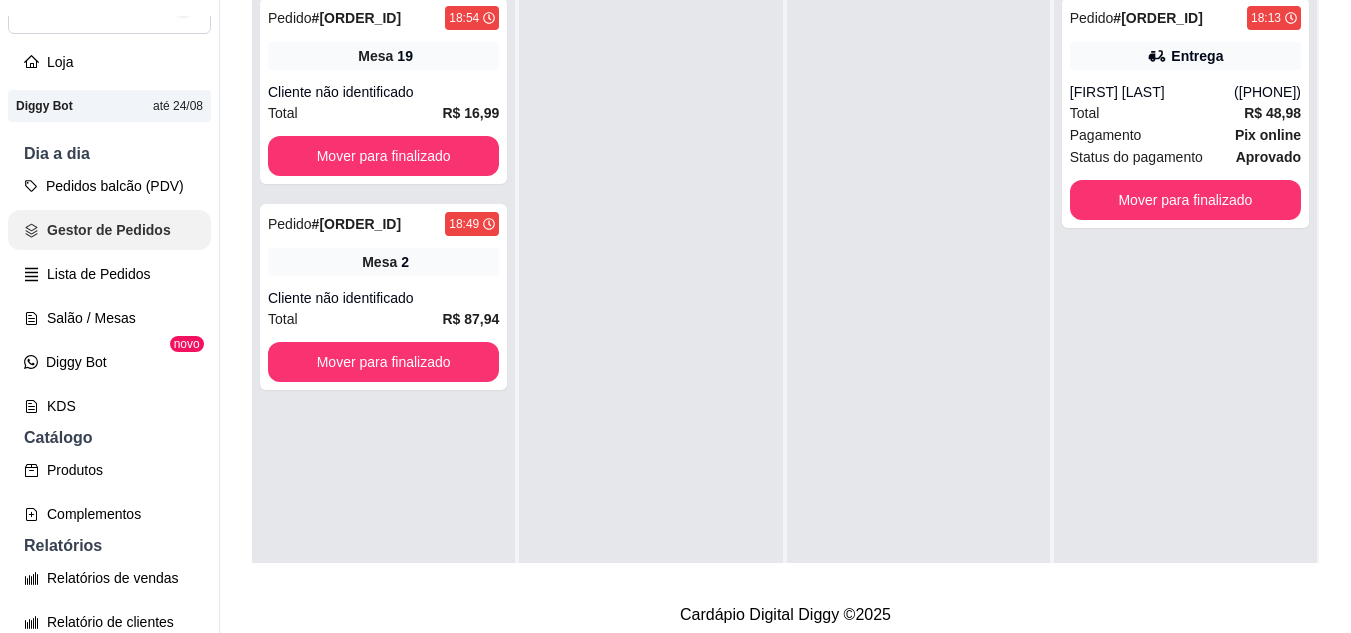 scroll, scrollTop: 0, scrollLeft: 0, axis: both 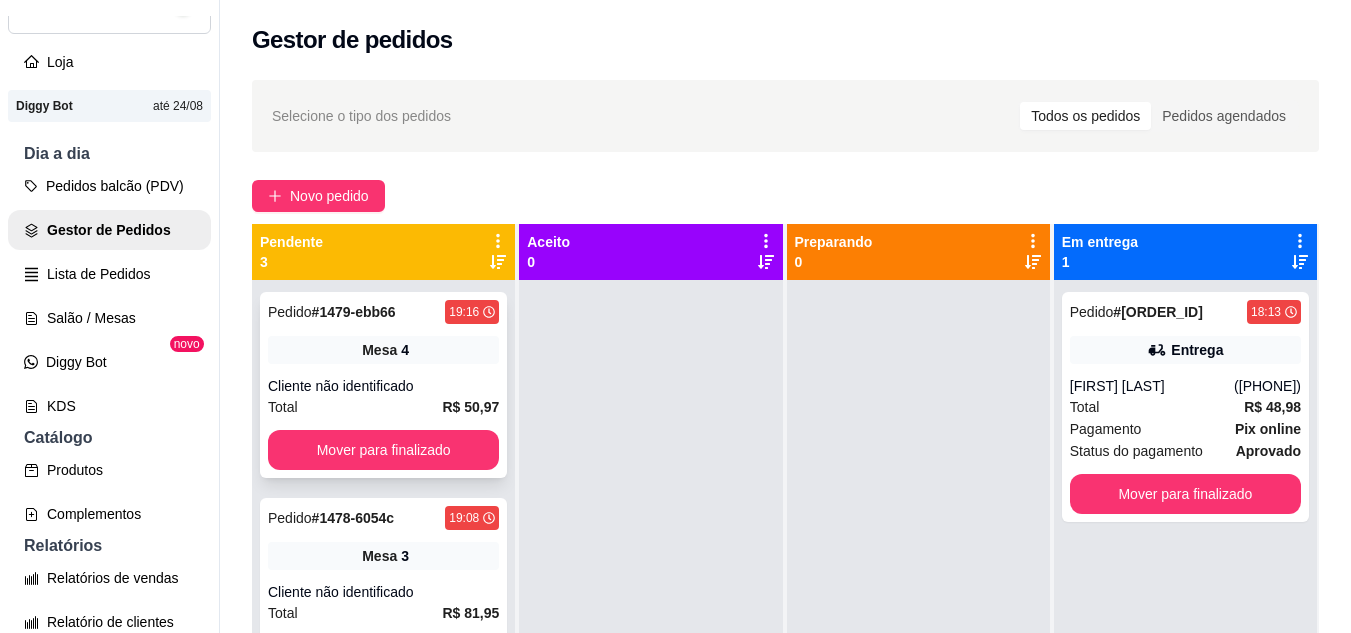 click on "Mesa 4" at bounding box center (383, 350) 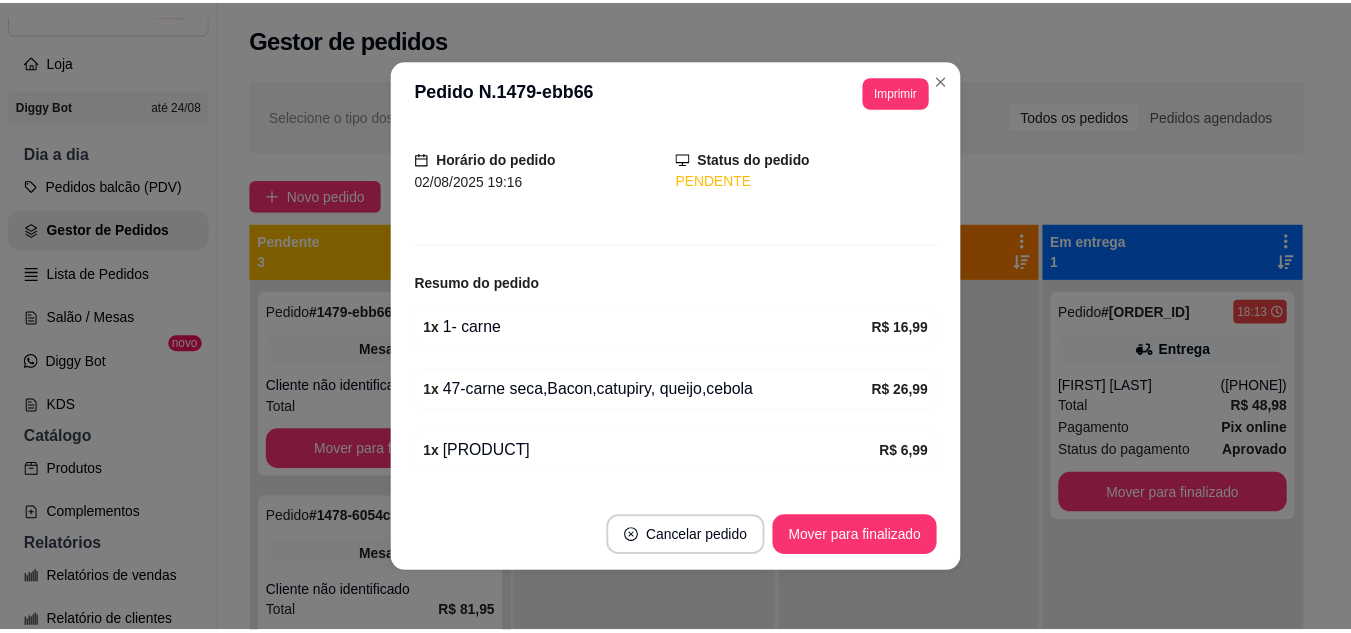 scroll, scrollTop: 172, scrollLeft: 0, axis: vertical 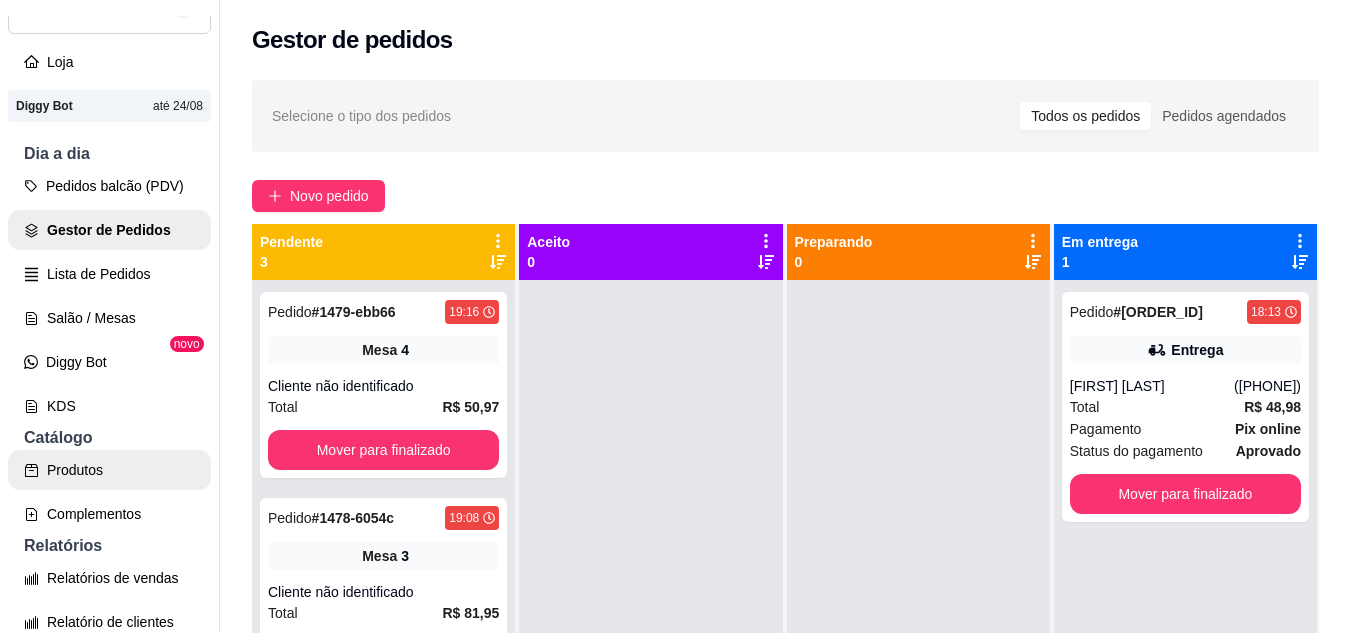 click on "Produtos" at bounding box center [109, 470] 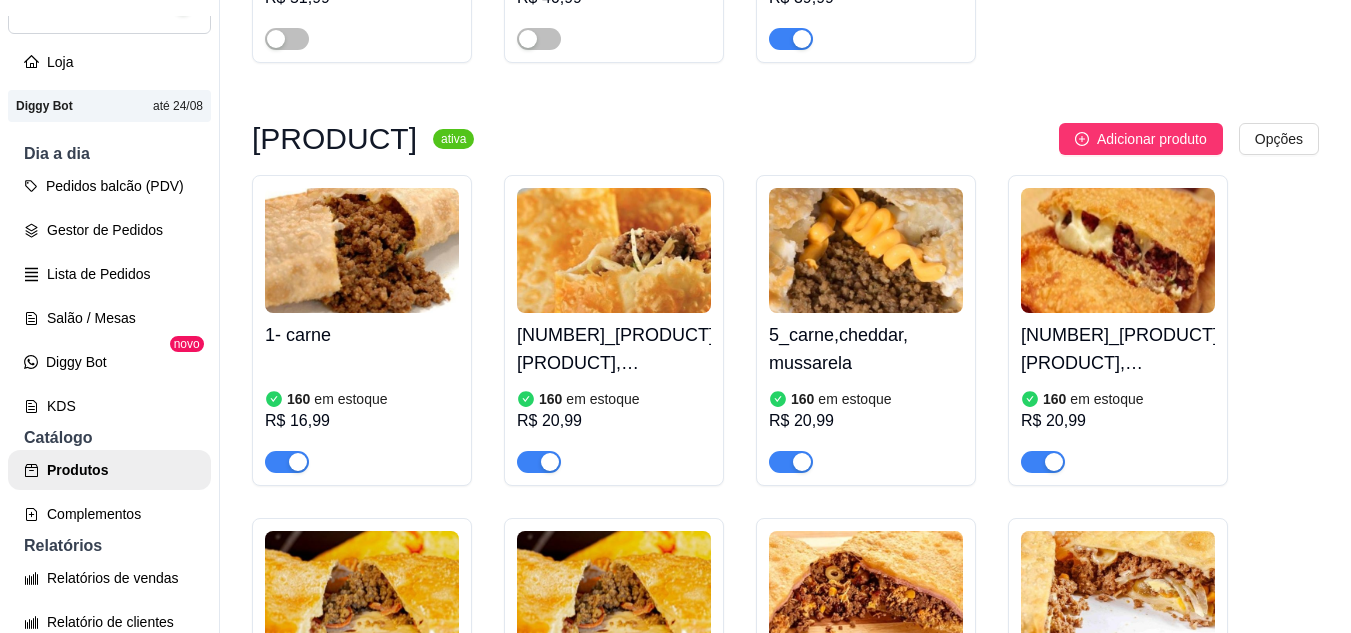 scroll, scrollTop: 800, scrollLeft: 0, axis: vertical 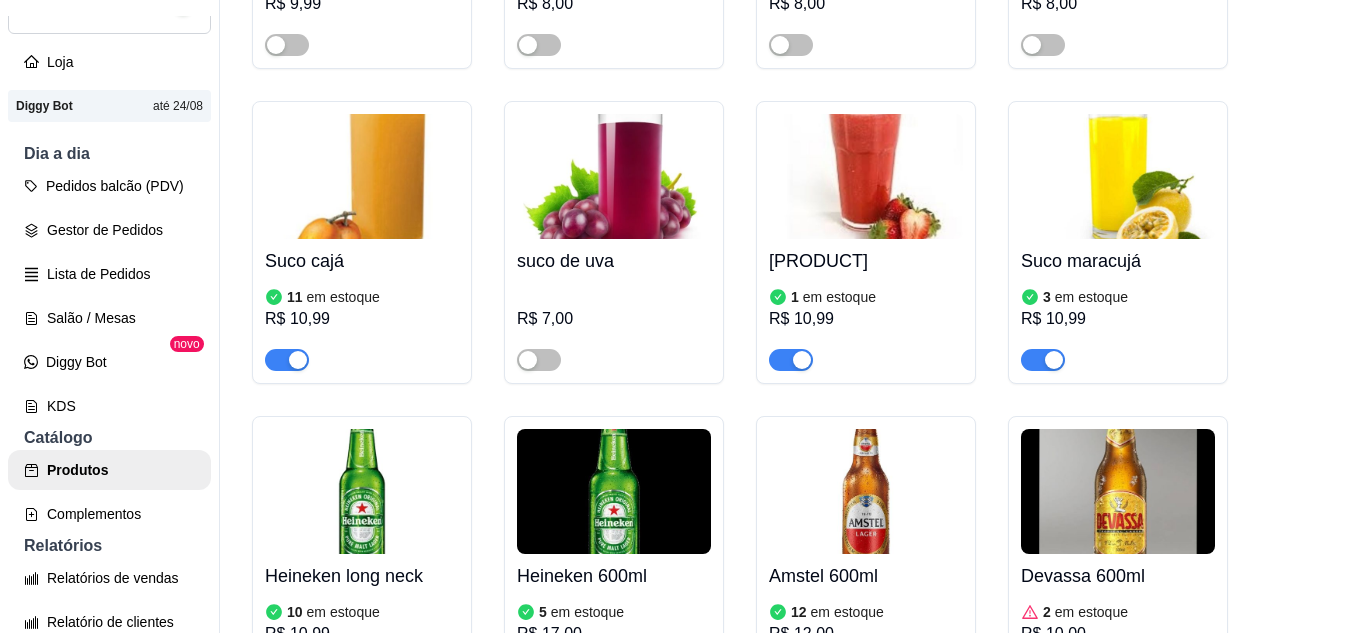 click at bounding box center [1054, 360] 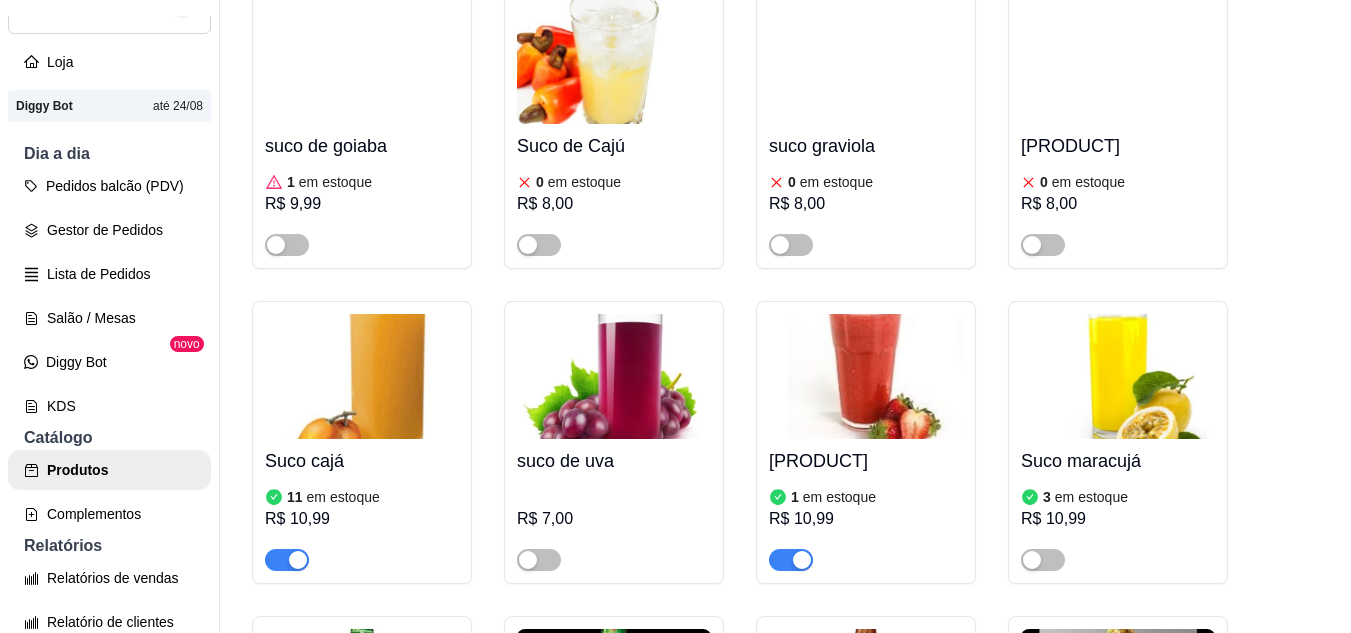 scroll, scrollTop: 11514, scrollLeft: 0, axis: vertical 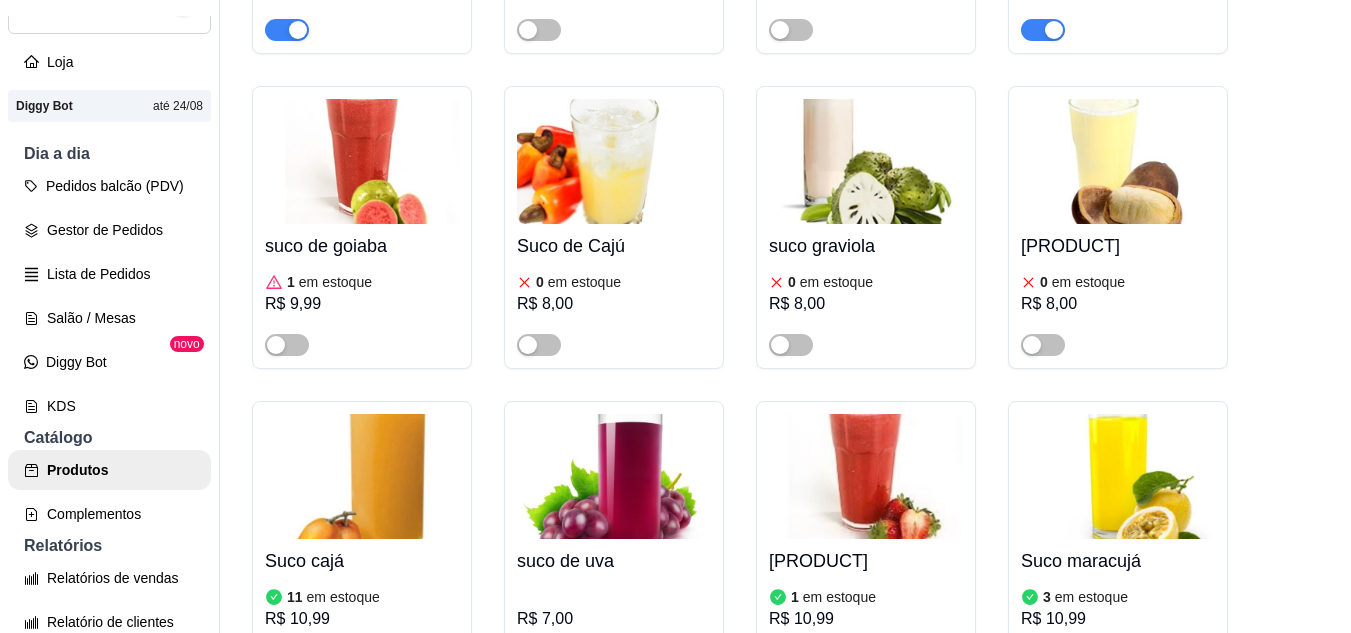 click on "R$ 8,00" at bounding box center (866, 304) 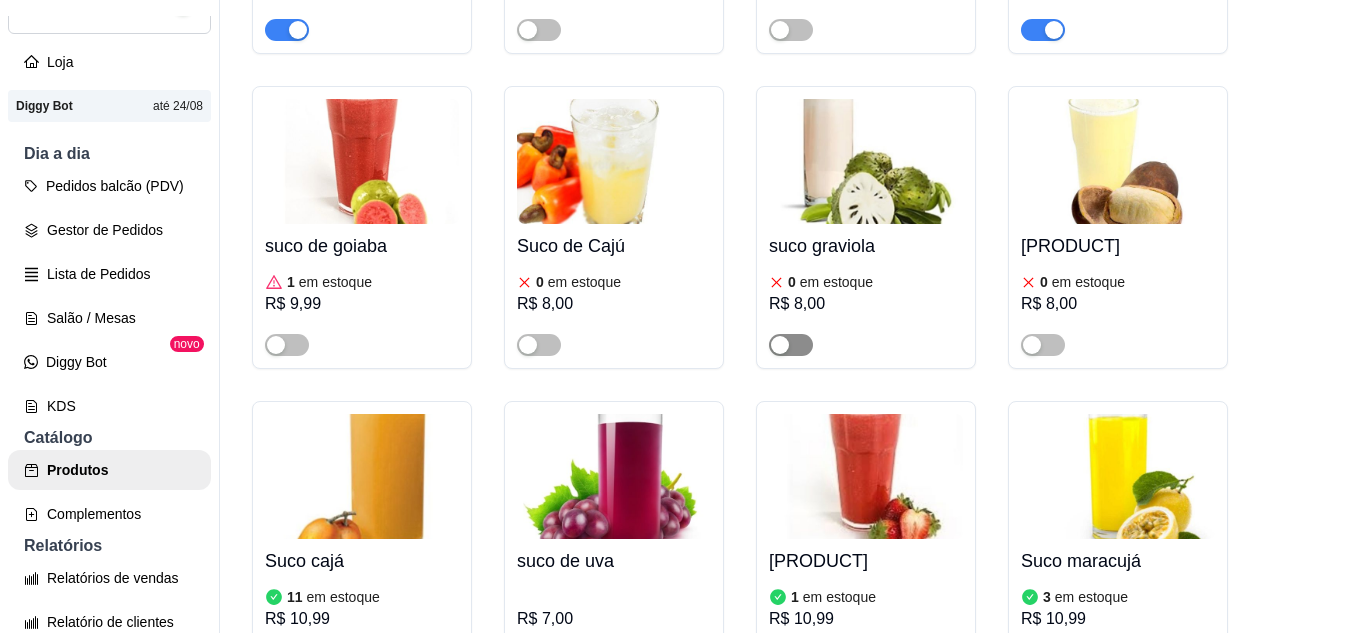 click at bounding box center (791, 345) 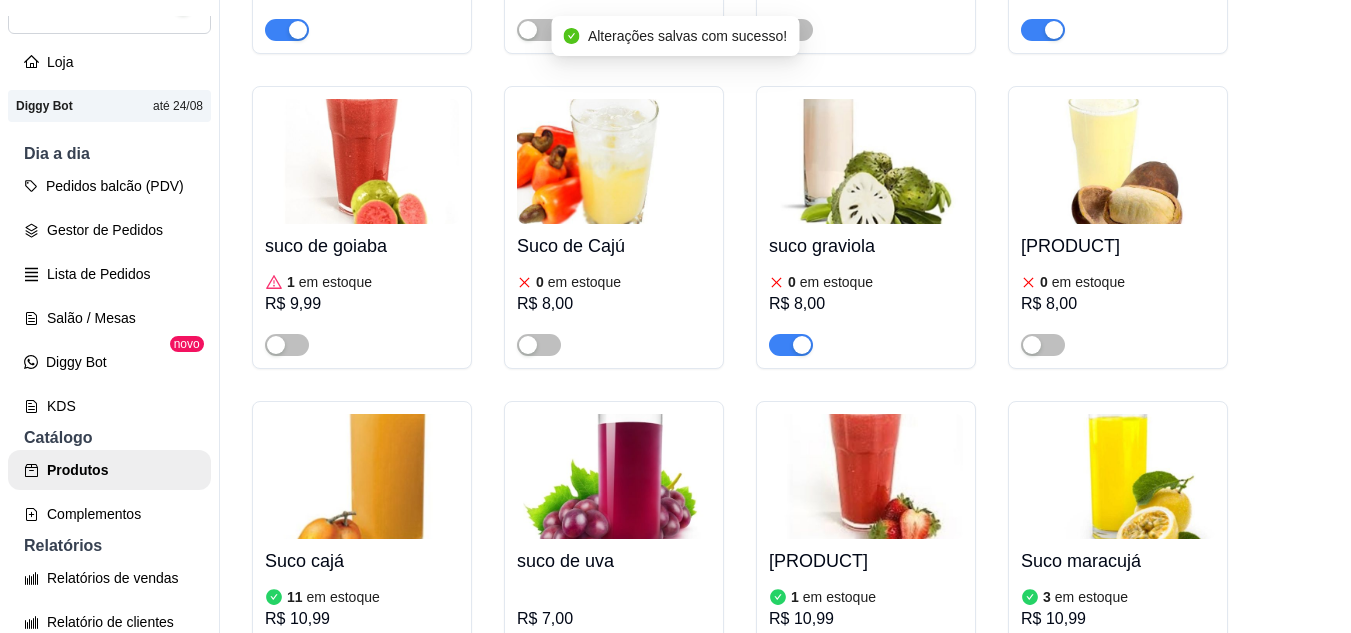 click on "suco graviola" at bounding box center (866, 246) 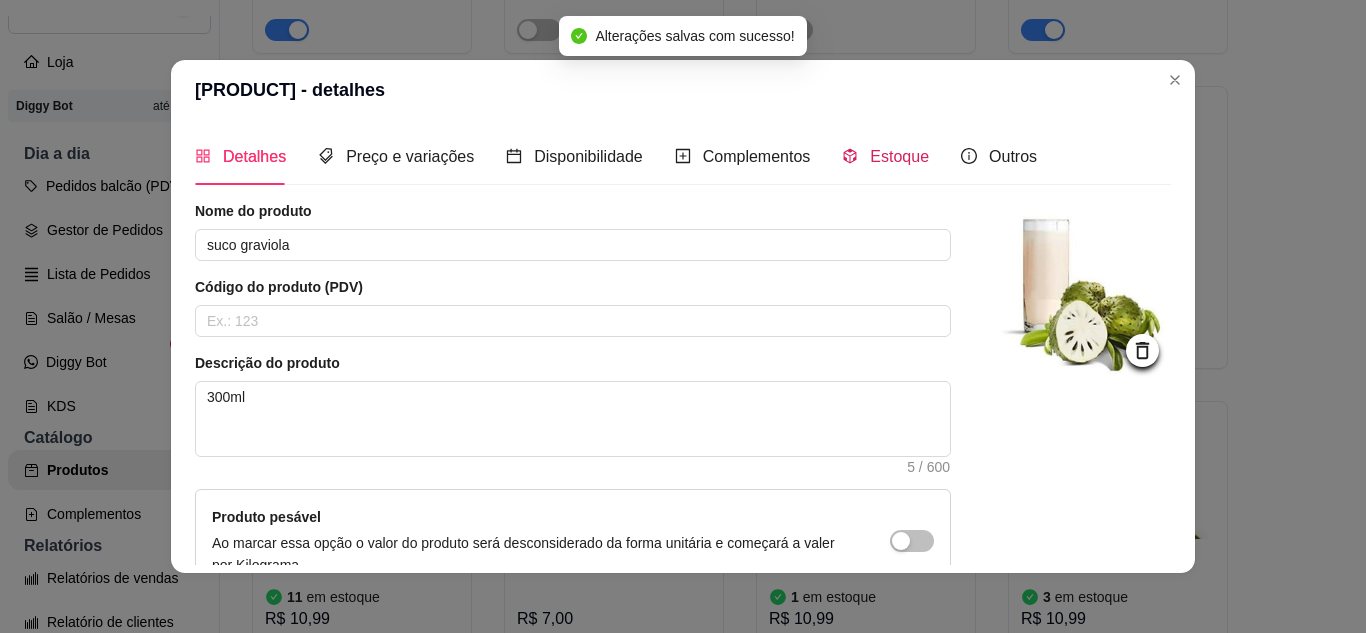 click on "Estoque" at bounding box center [899, 156] 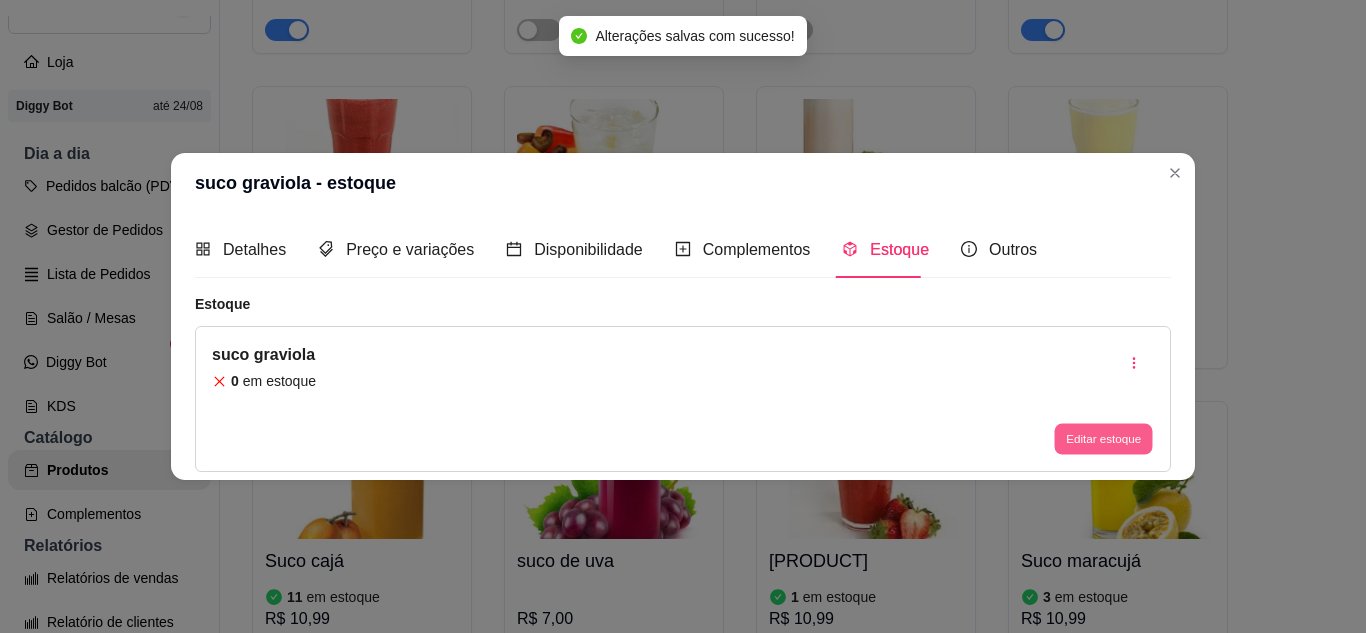 click on "Editar estoque" at bounding box center (1103, 439) 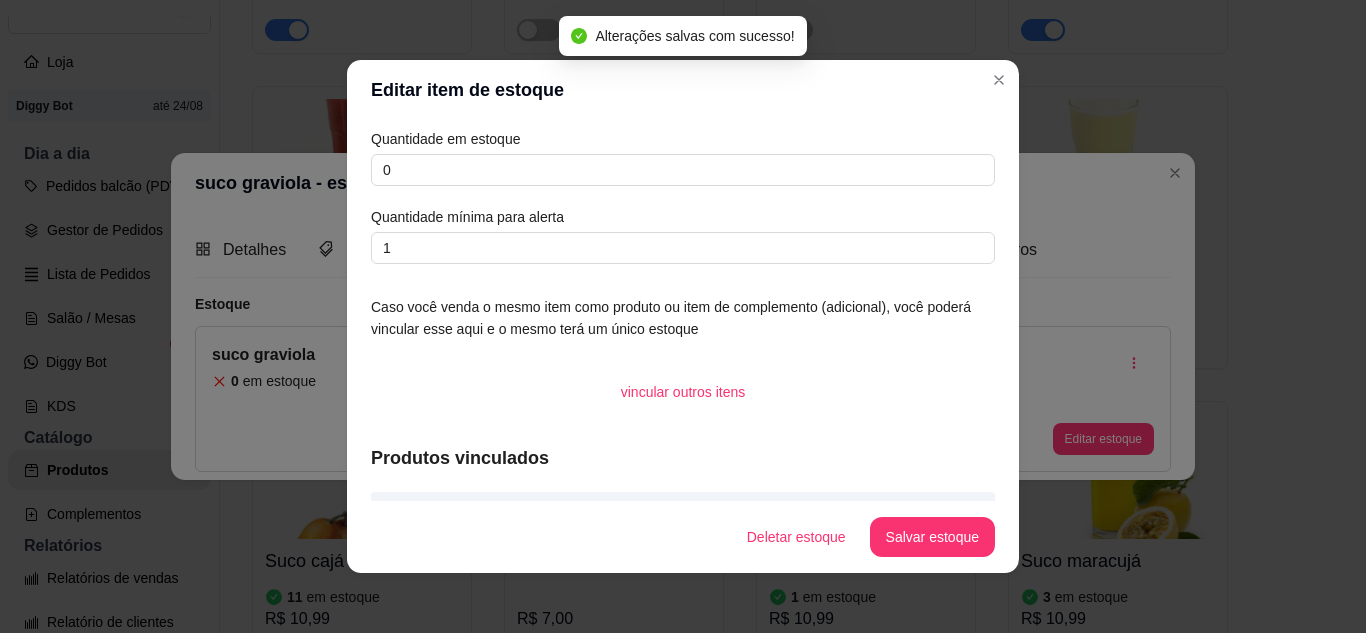 click on "Quantidade   em estoque [NUMBER] Quantidade   mínima para alerta [NUMBER]" at bounding box center [683, 196] 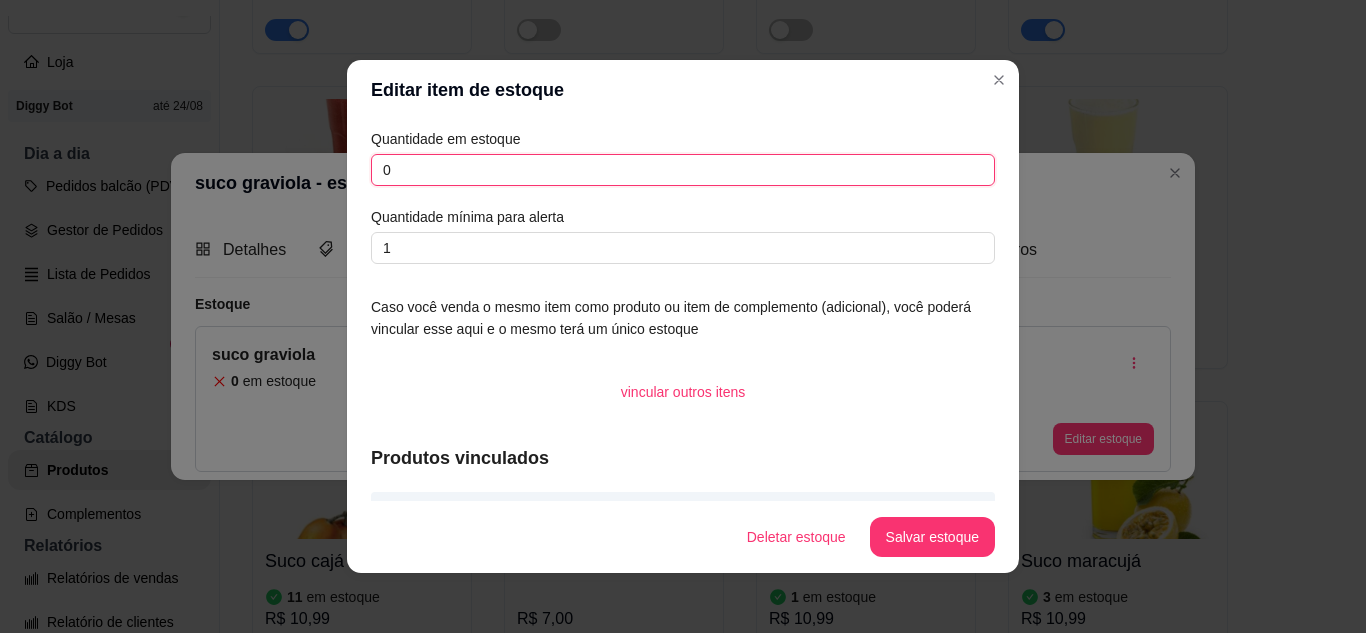 click on "0" at bounding box center [683, 170] 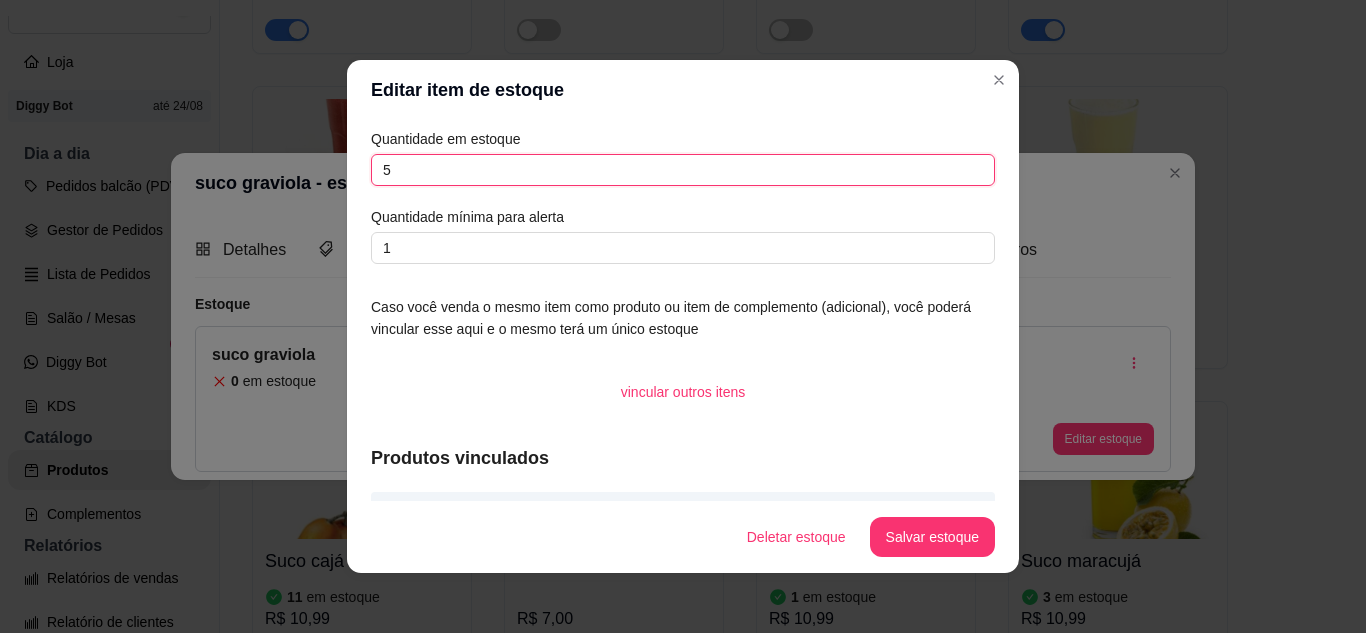 type on "5" 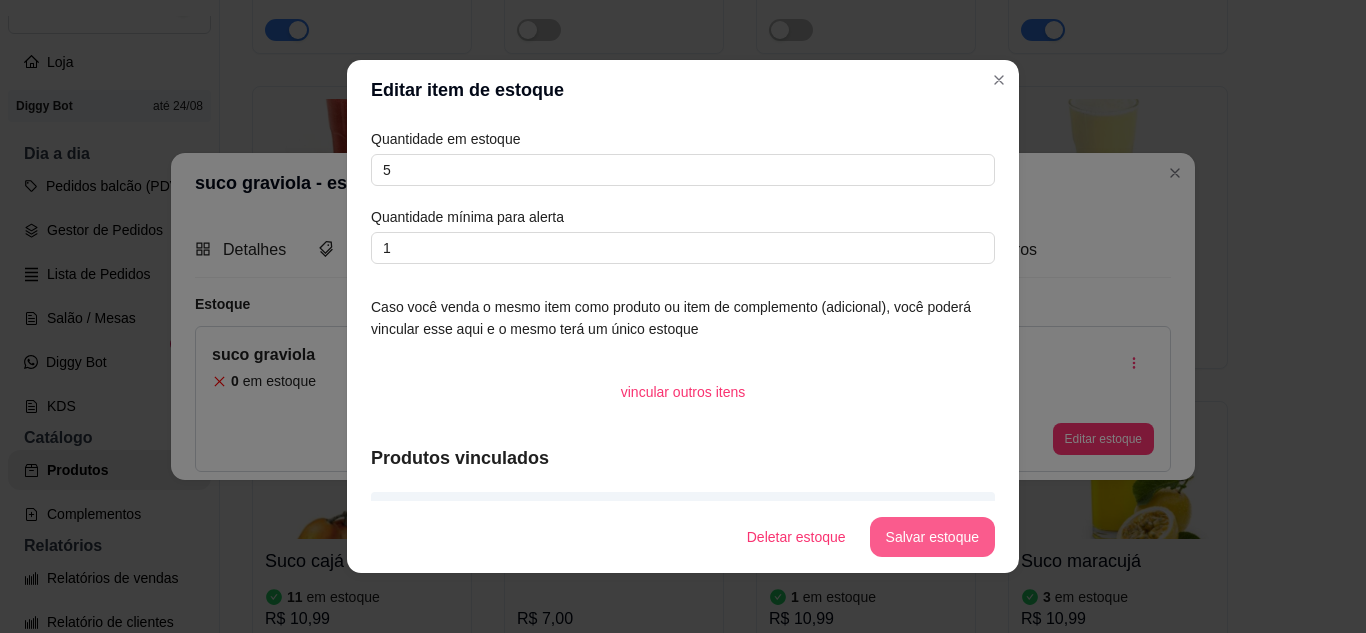 click on "Deletar estoque Salvar estoque" at bounding box center (683, 537) 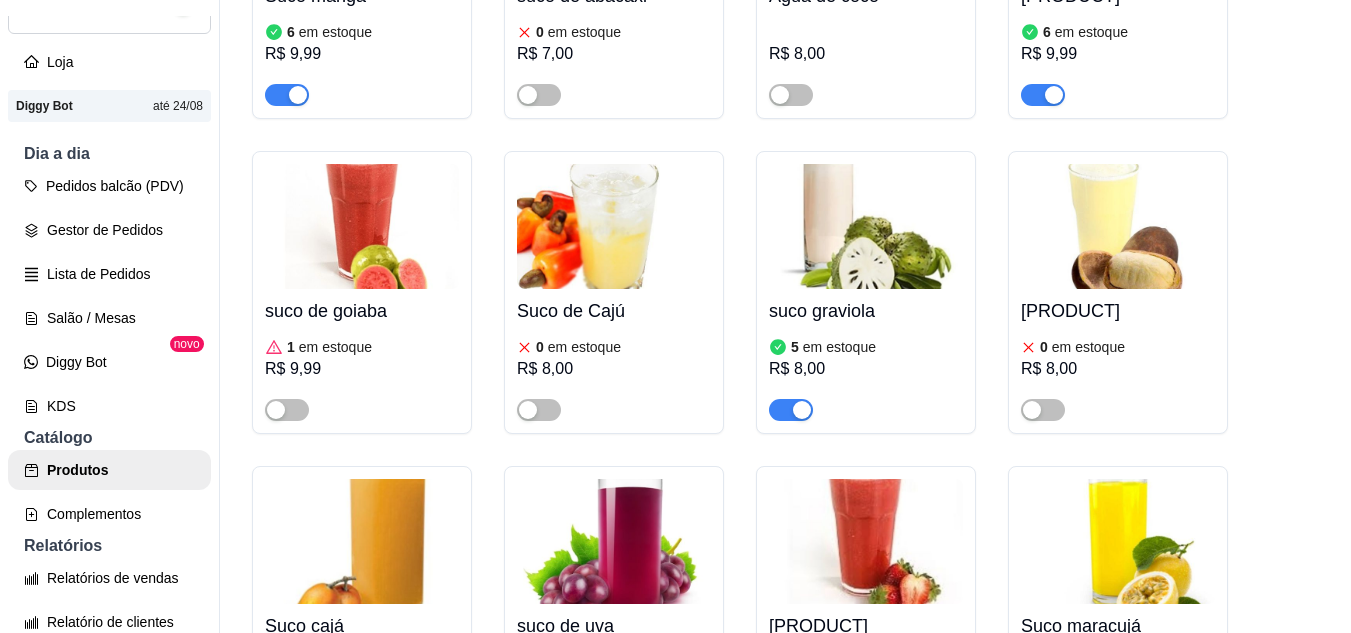 scroll, scrollTop: 11414, scrollLeft: 0, axis: vertical 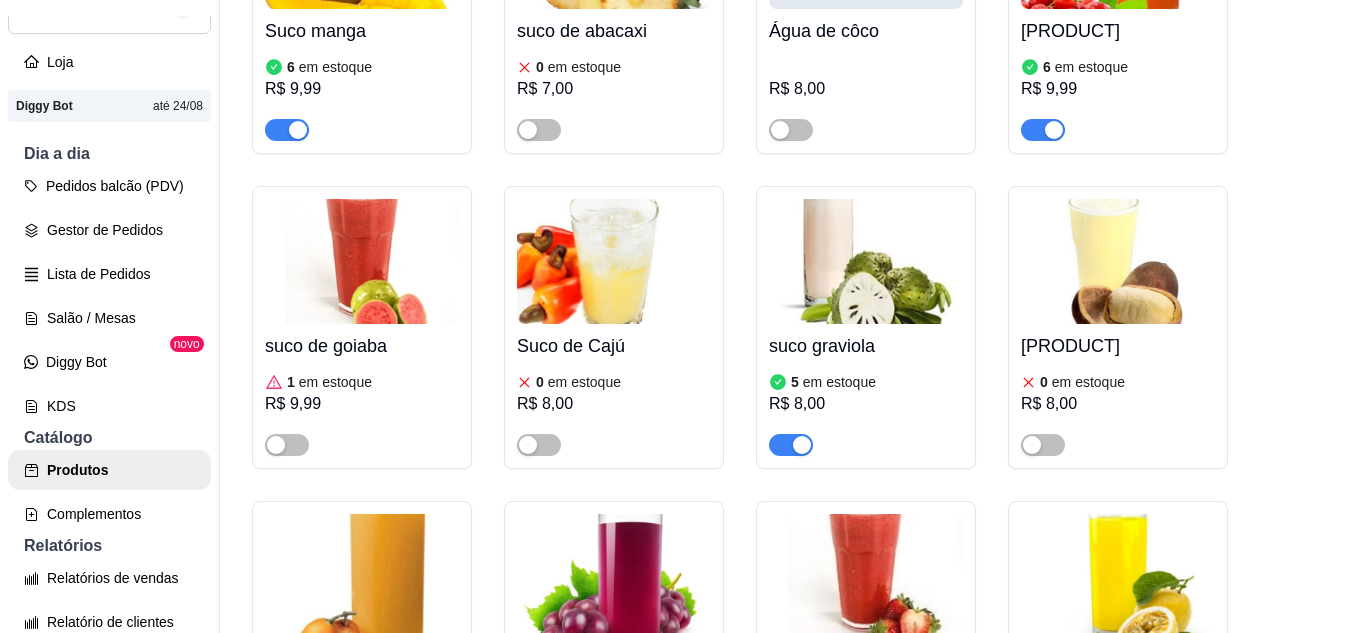 click on "6 em estoque" at bounding box center [362, 67] 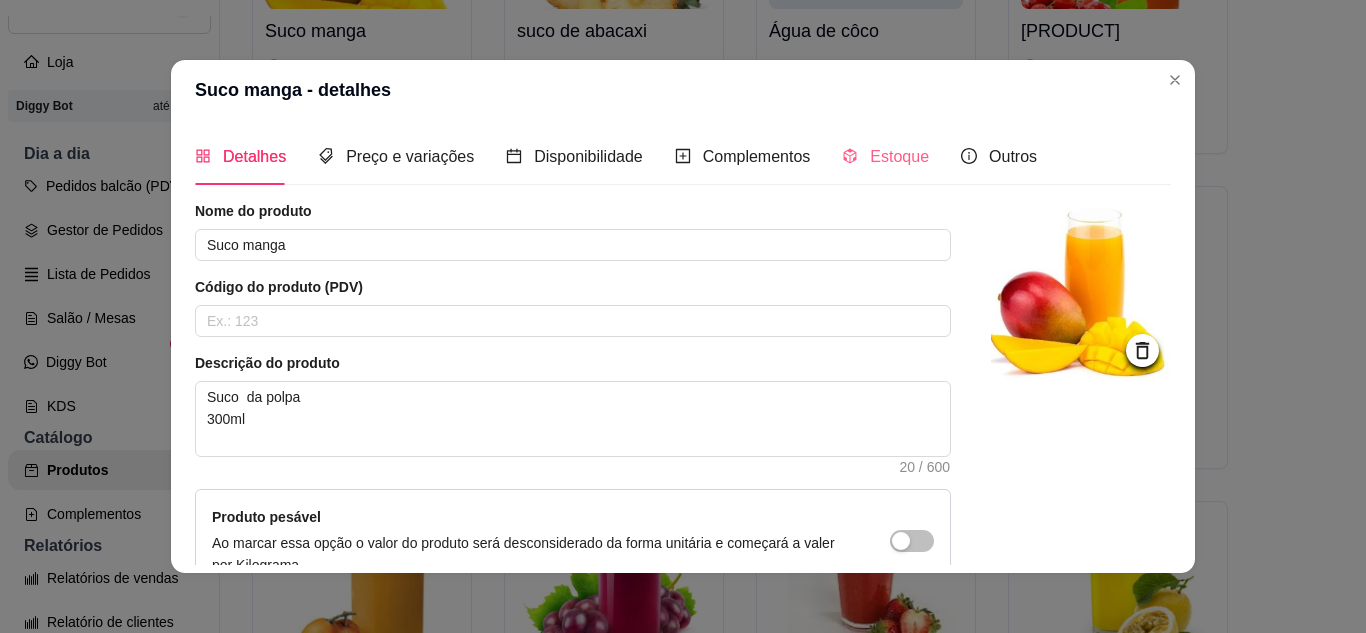 click on "Estoque" at bounding box center [885, 156] 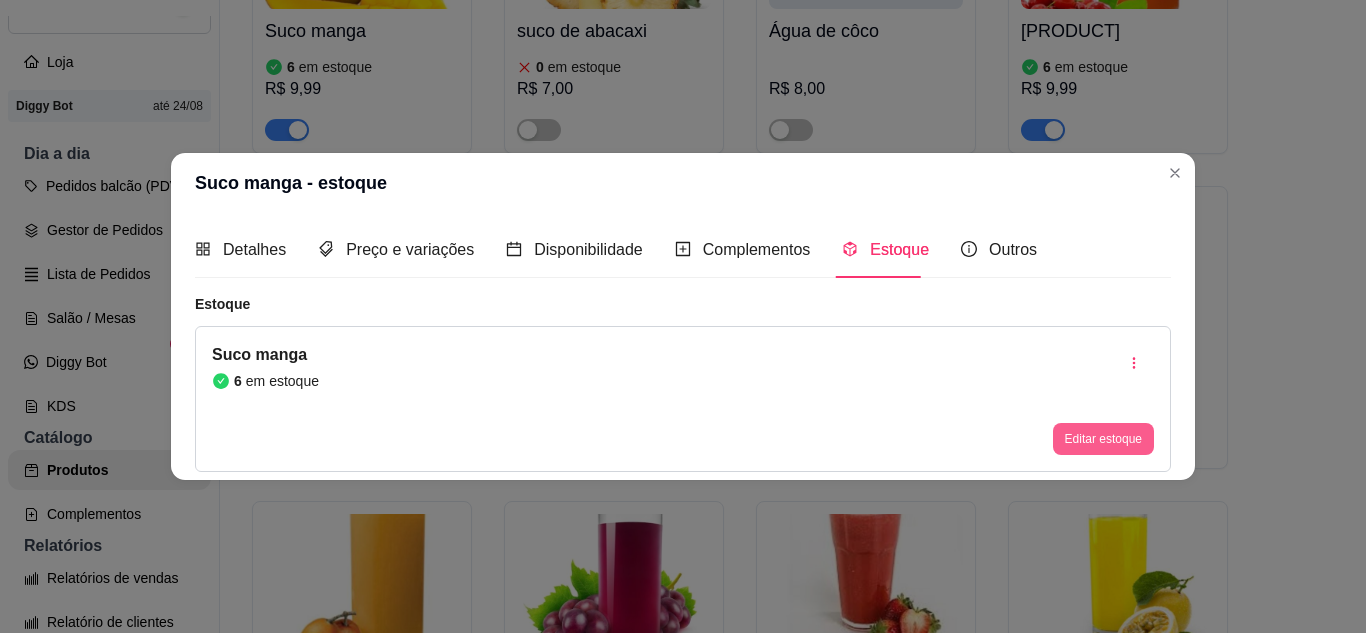 click on "Editar estoque" at bounding box center [1103, 439] 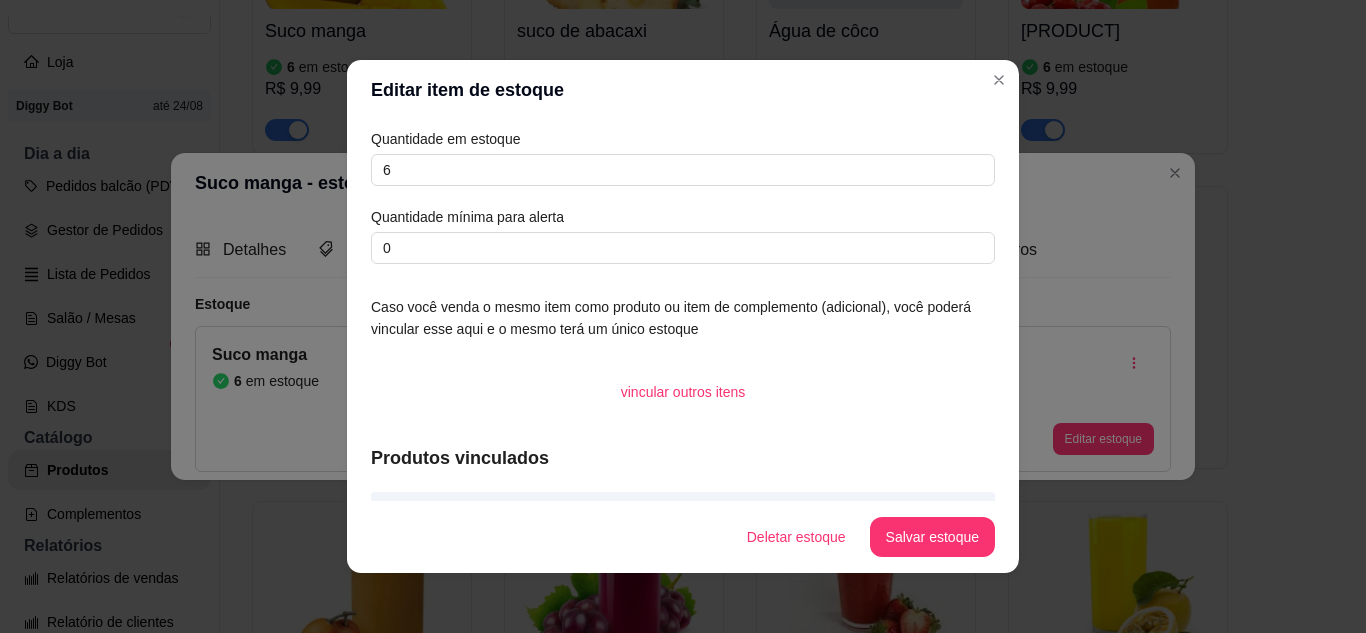 click on "Quantidade em estoque 6 Quantidade mínima para alerta 0" at bounding box center [683, 196] 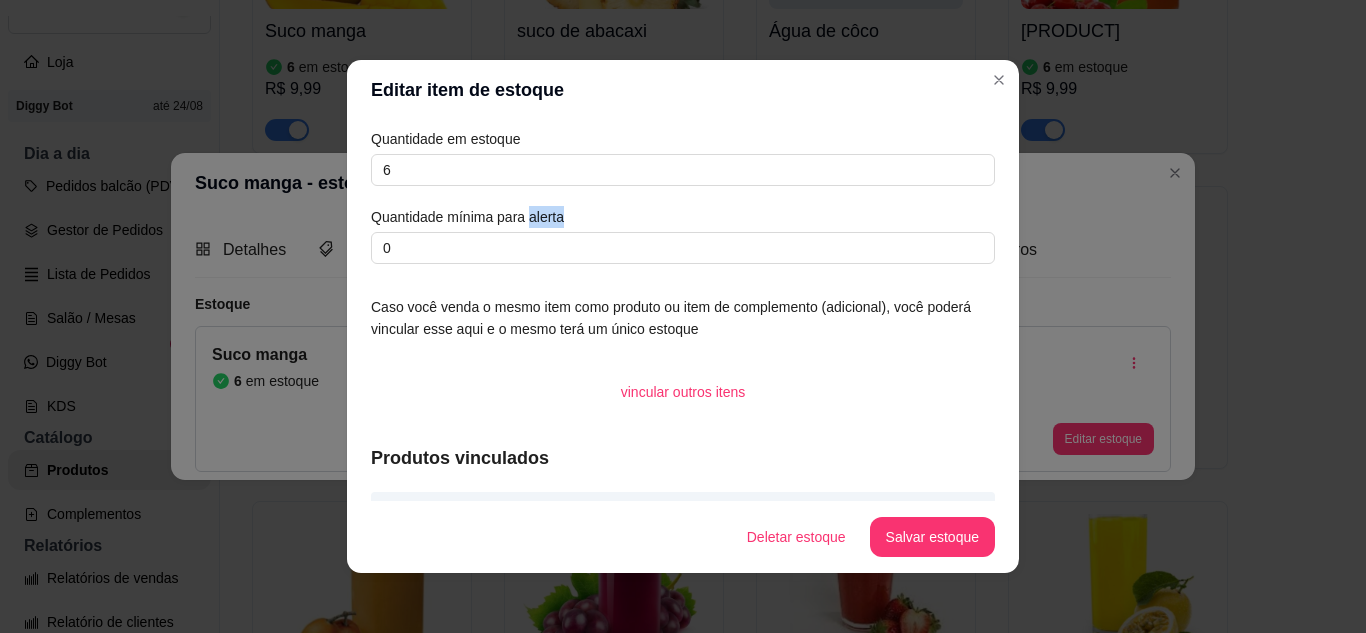 click on "Quantidade em estoque 6 Quantidade mínima para alerta 0" at bounding box center (683, 196) 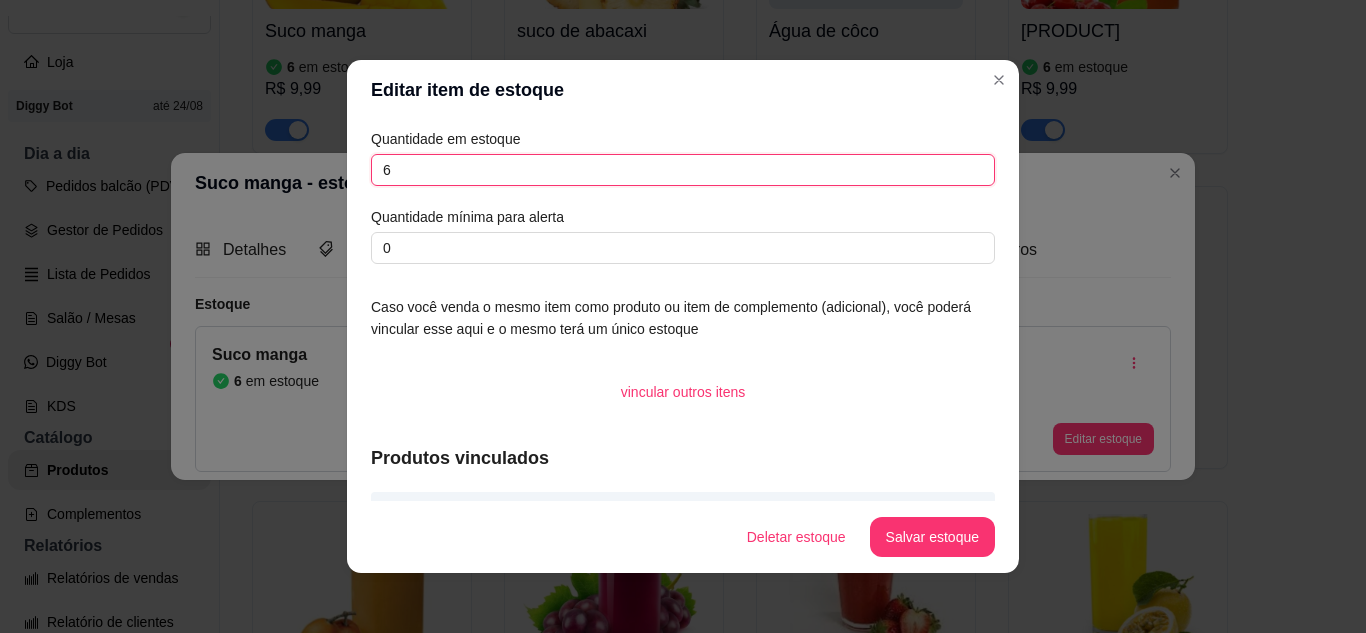 click on "6" at bounding box center [683, 170] 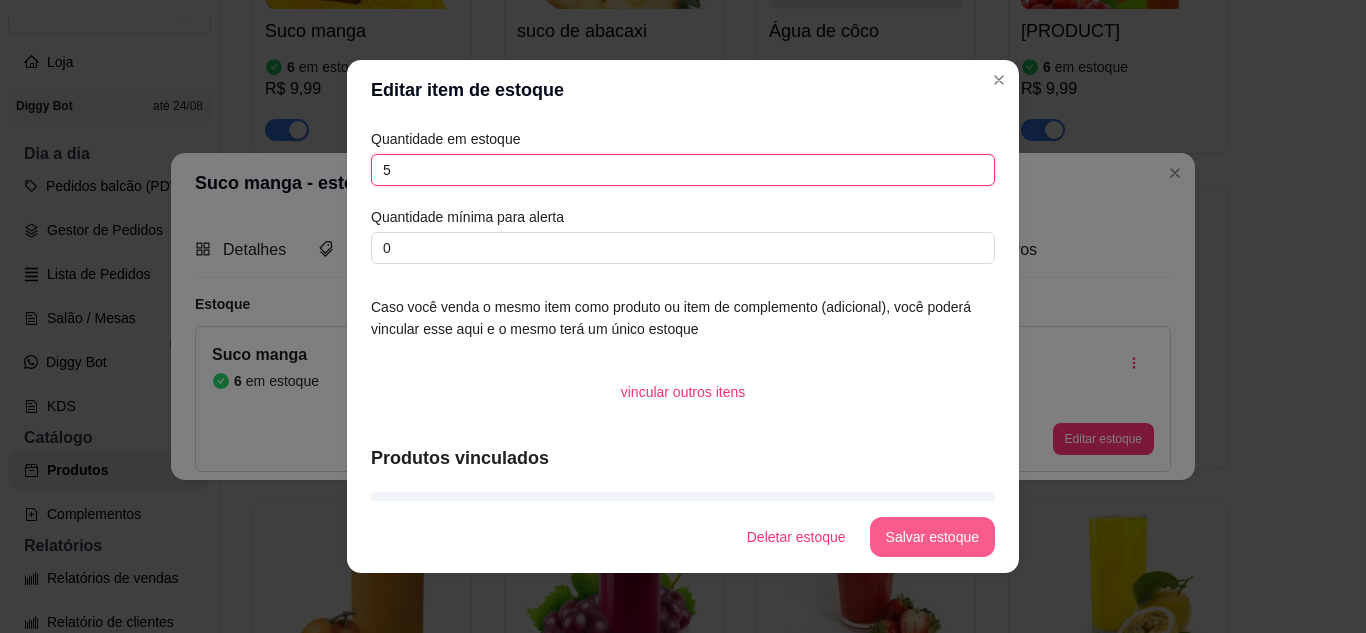 type on "5" 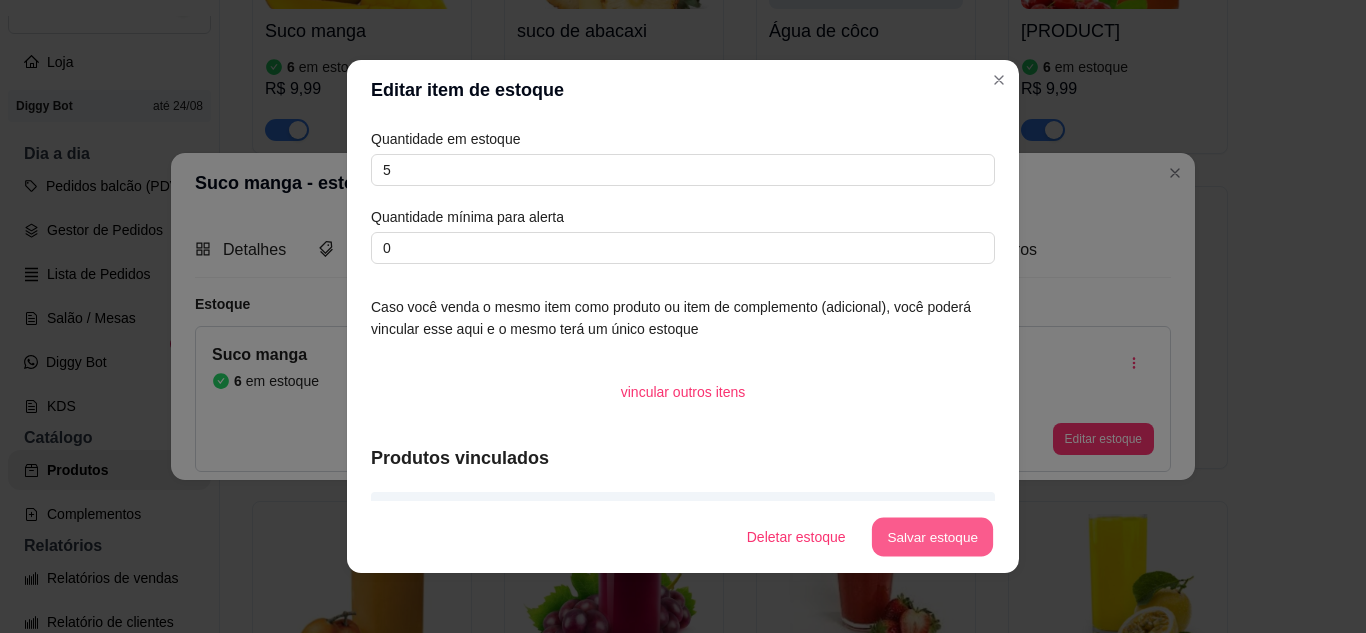 click on "Salvar estoque" at bounding box center (932, 537) 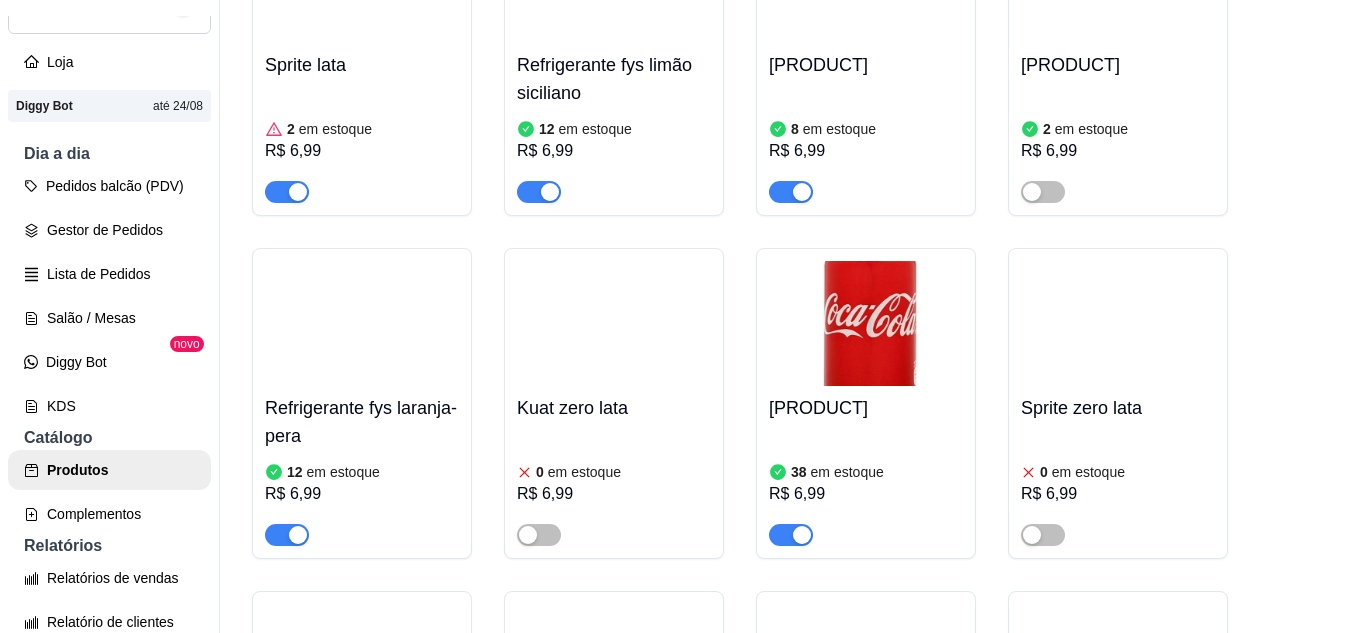 scroll, scrollTop: 9714, scrollLeft: 0, axis: vertical 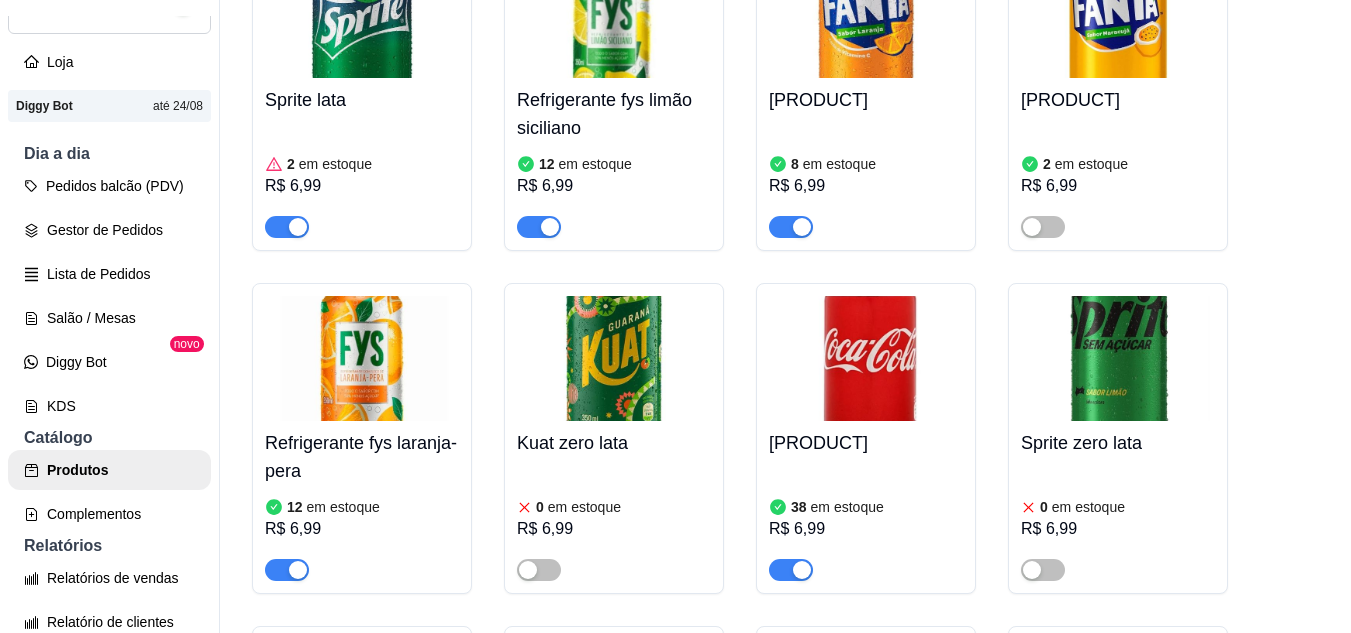 click at bounding box center (866, 358) 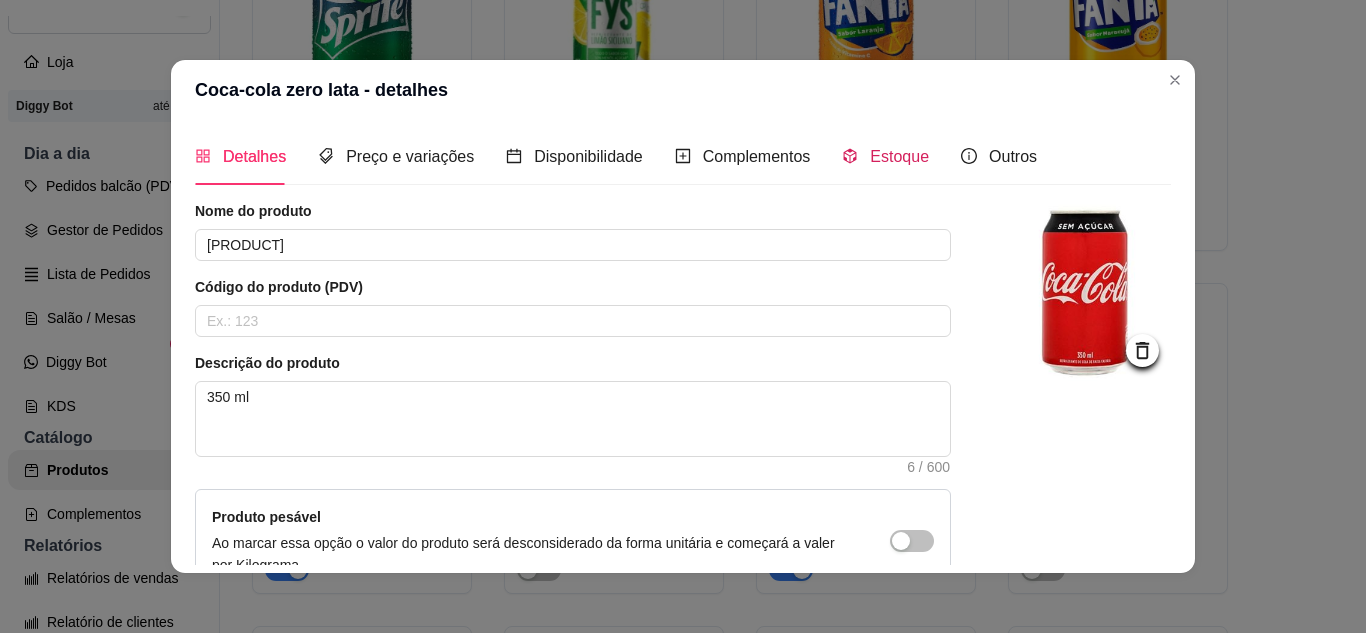 click on "Estoque" at bounding box center (899, 156) 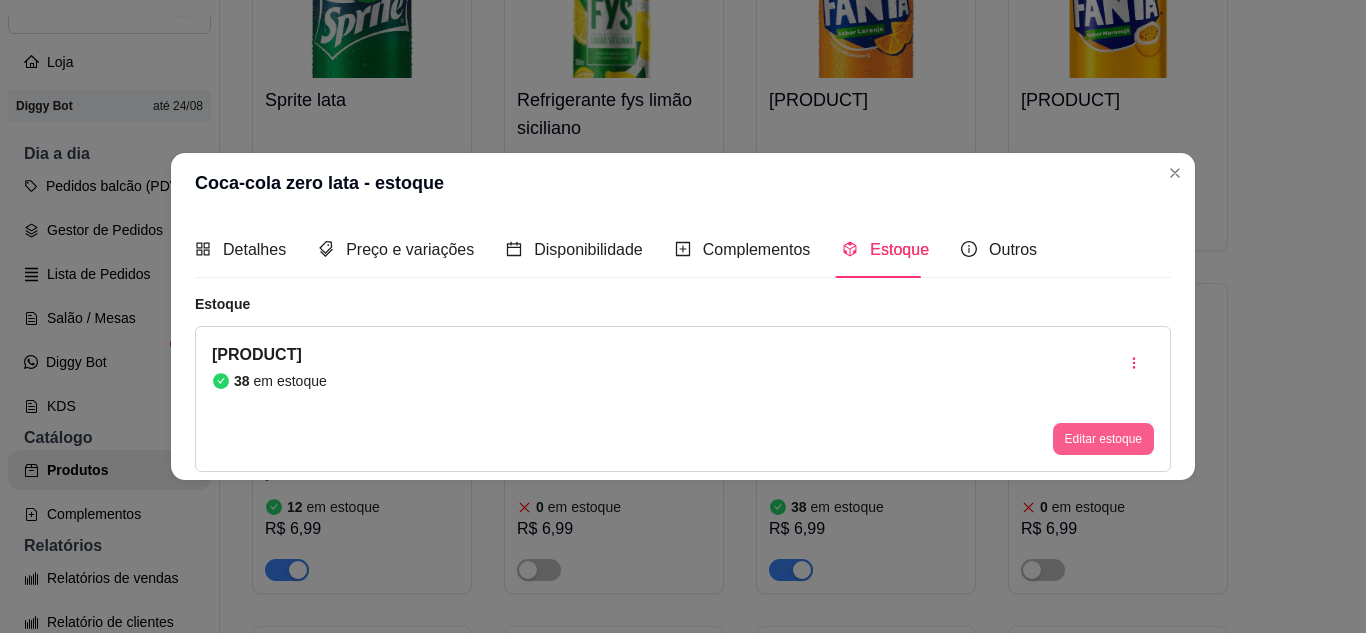 click on "Editar estoque" at bounding box center (1103, 439) 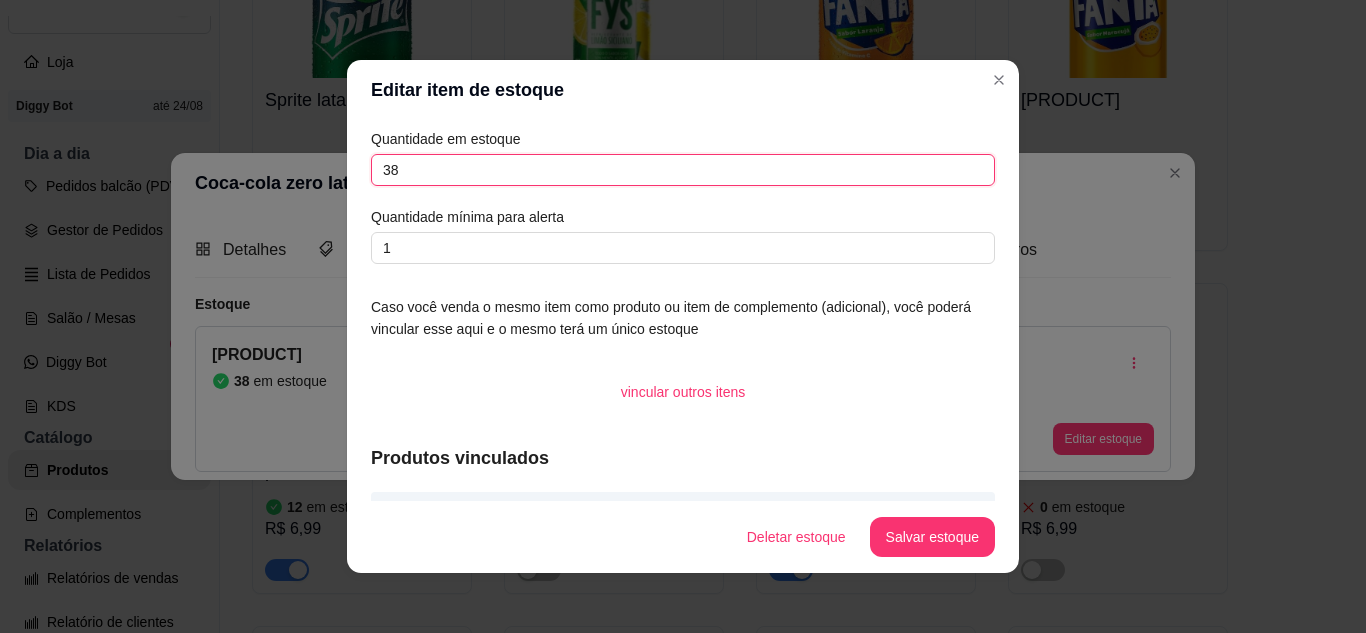 click on "38" at bounding box center (683, 170) 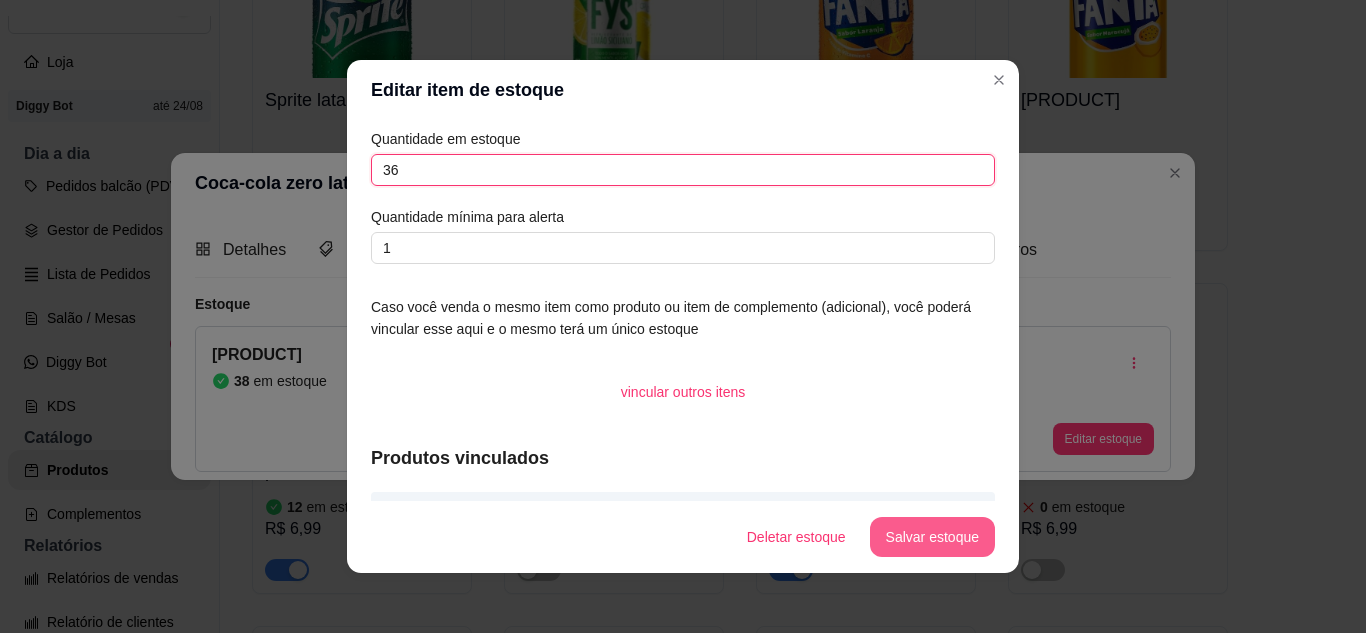 type on "36" 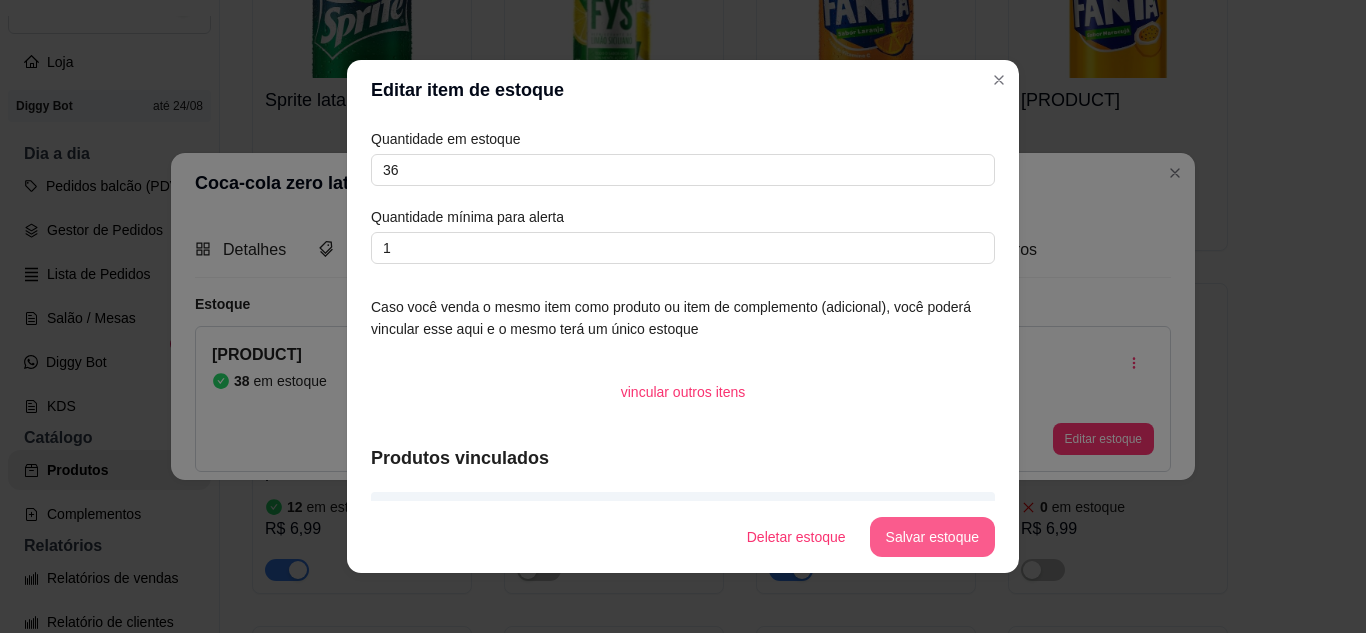 click on "Salvar estoque" at bounding box center (932, 537) 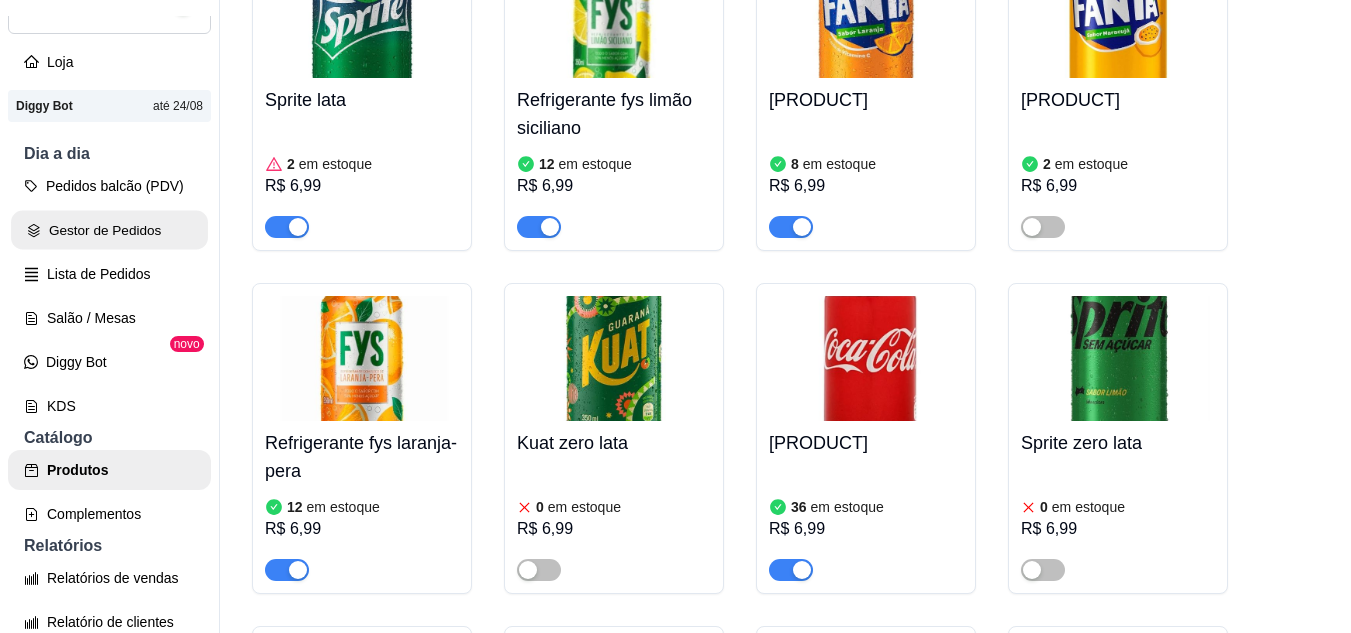 click on "Gestor de Pedidos" at bounding box center (109, 230) 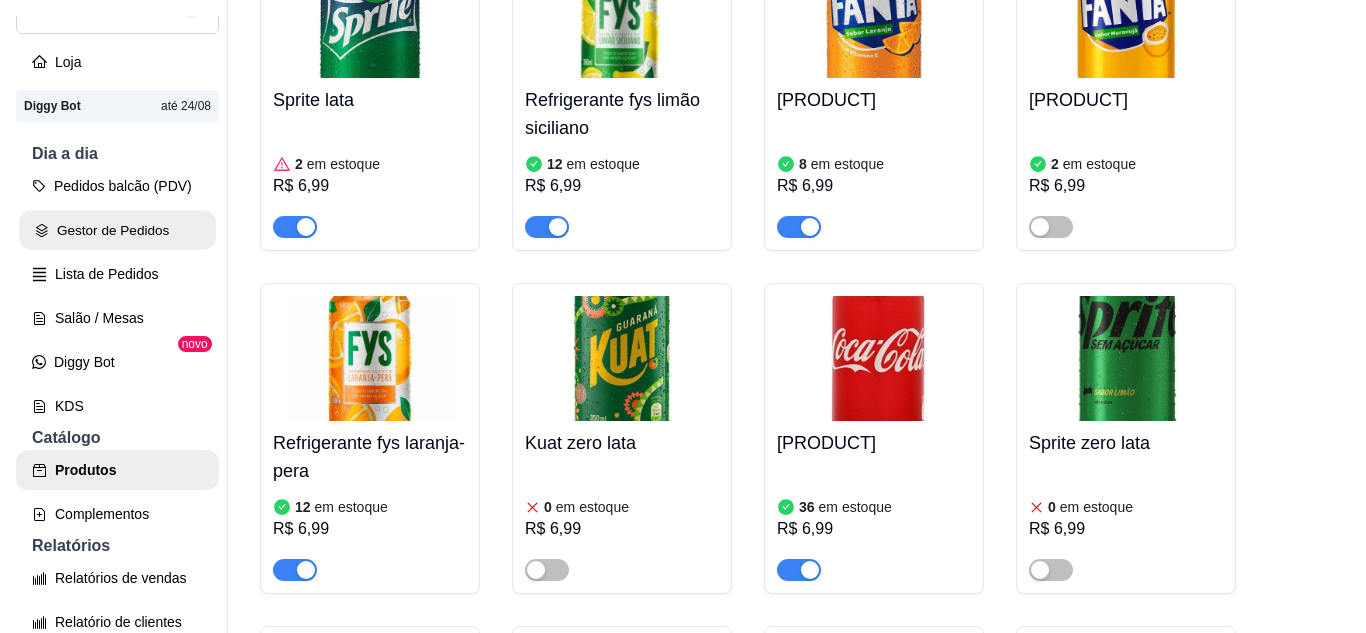 scroll, scrollTop: 0, scrollLeft: 0, axis: both 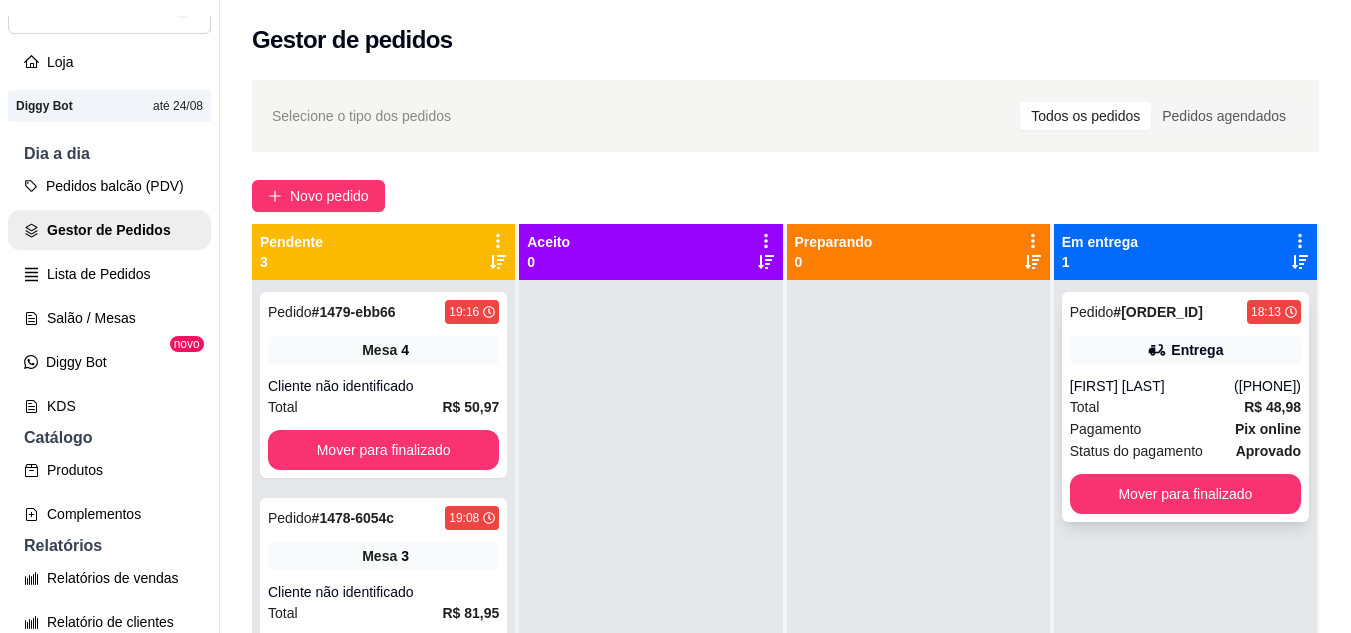 click on "[FIRST] [LAST]" at bounding box center [1152, 386] 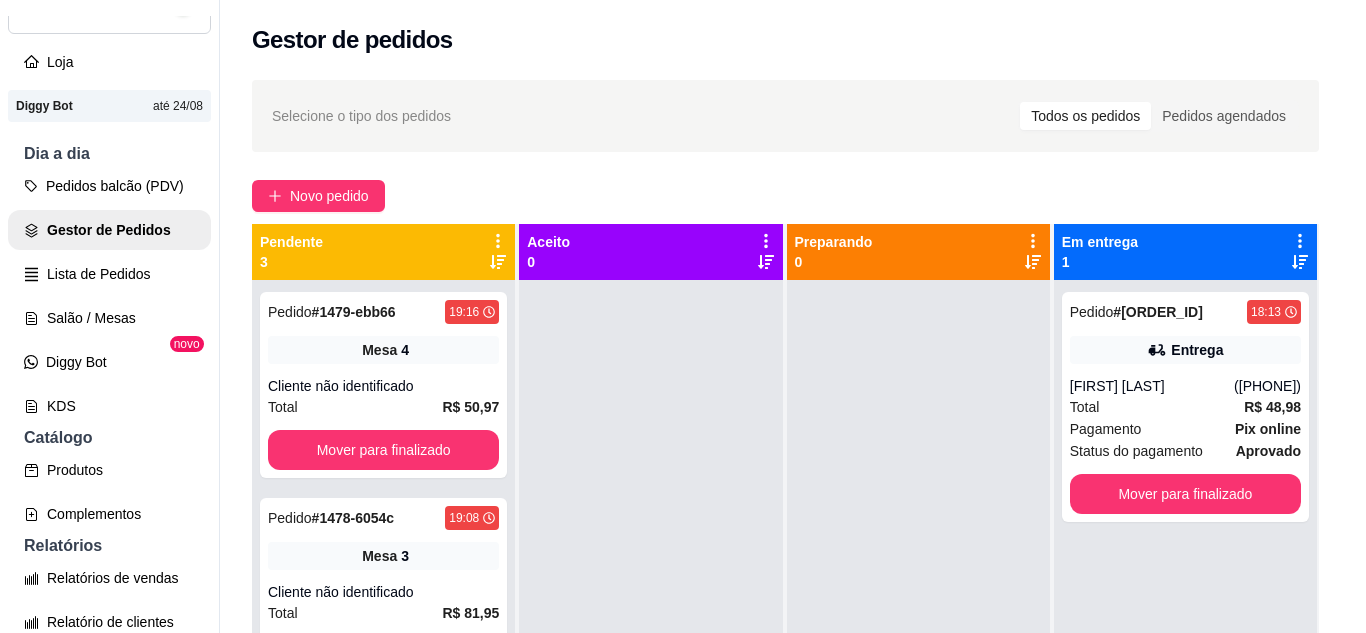 scroll, scrollTop: 4, scrollLeft: 0, axis: vertical 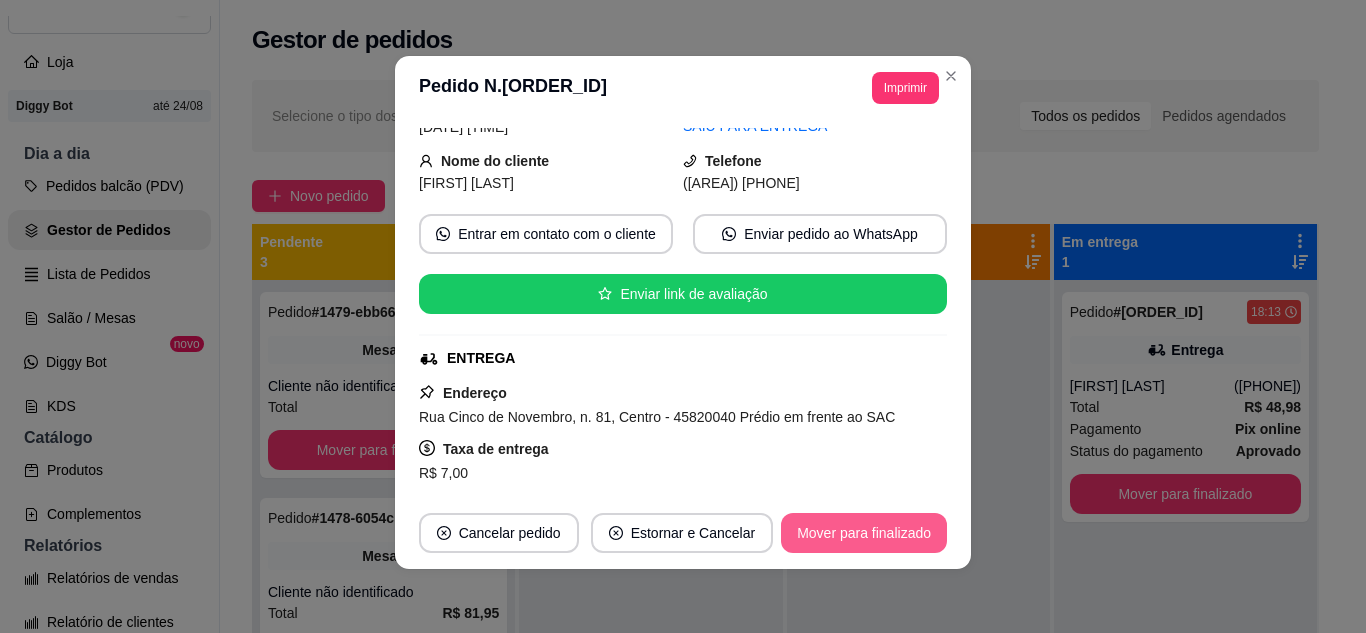 click on "Mover para finalizado" at bounding box center [864, 533] 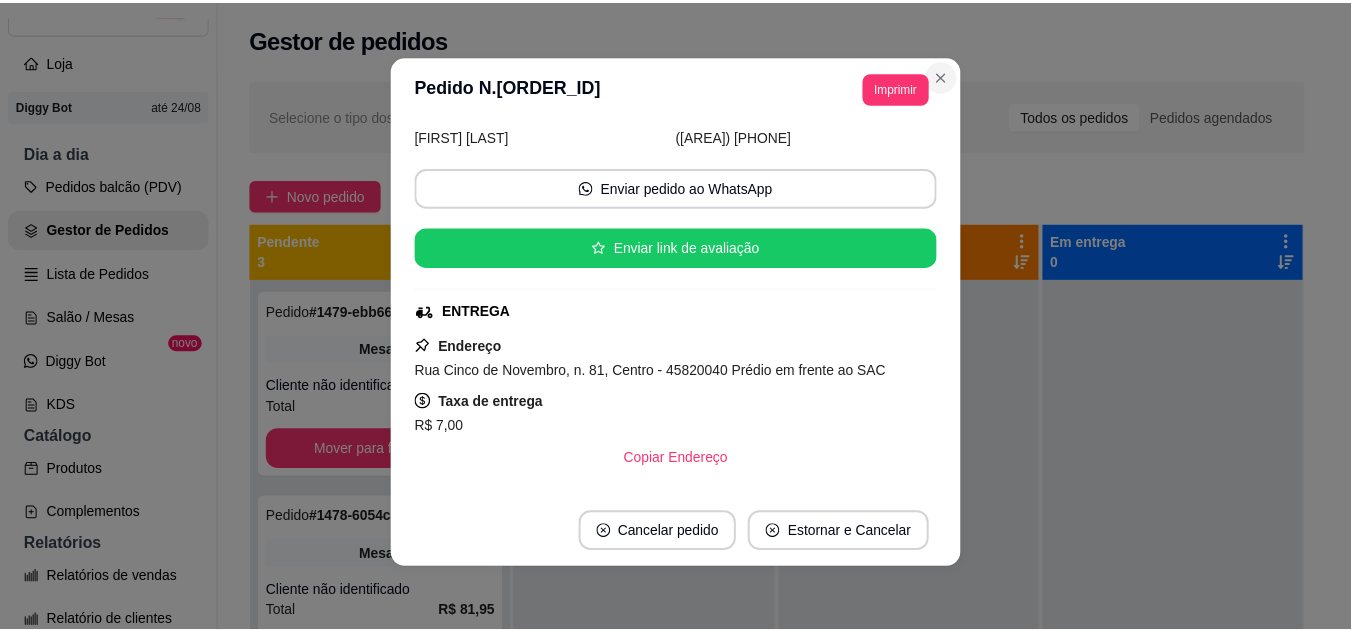 scroll, scrollTop: 54, scrollLeft: 0, axis: vertical 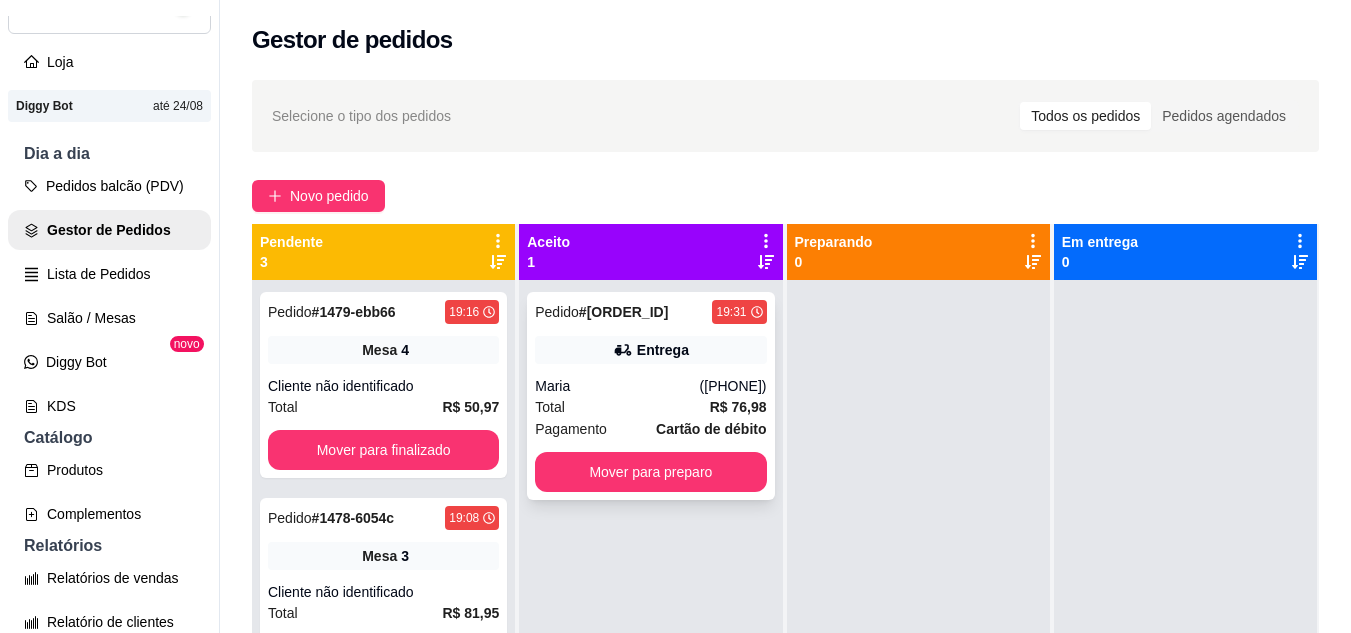 click on "([PHONE])" at bounding box center [733, 386] 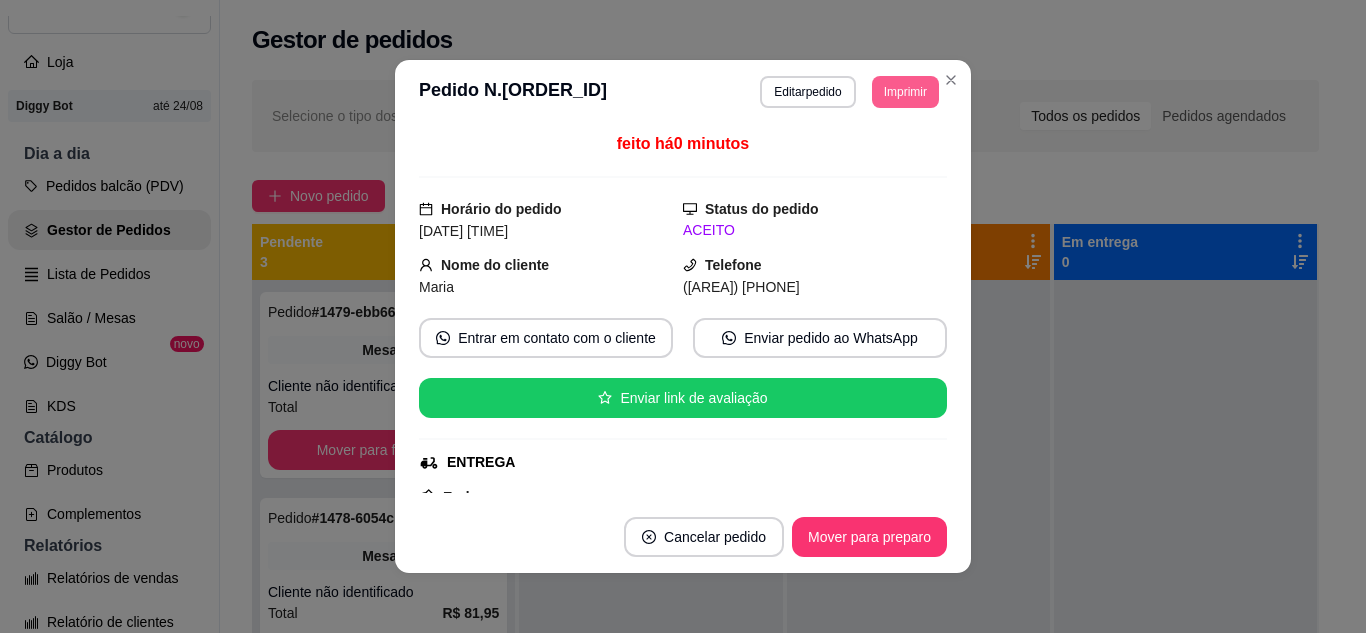 click on "Imprimir" at bounding box center (905, 92) 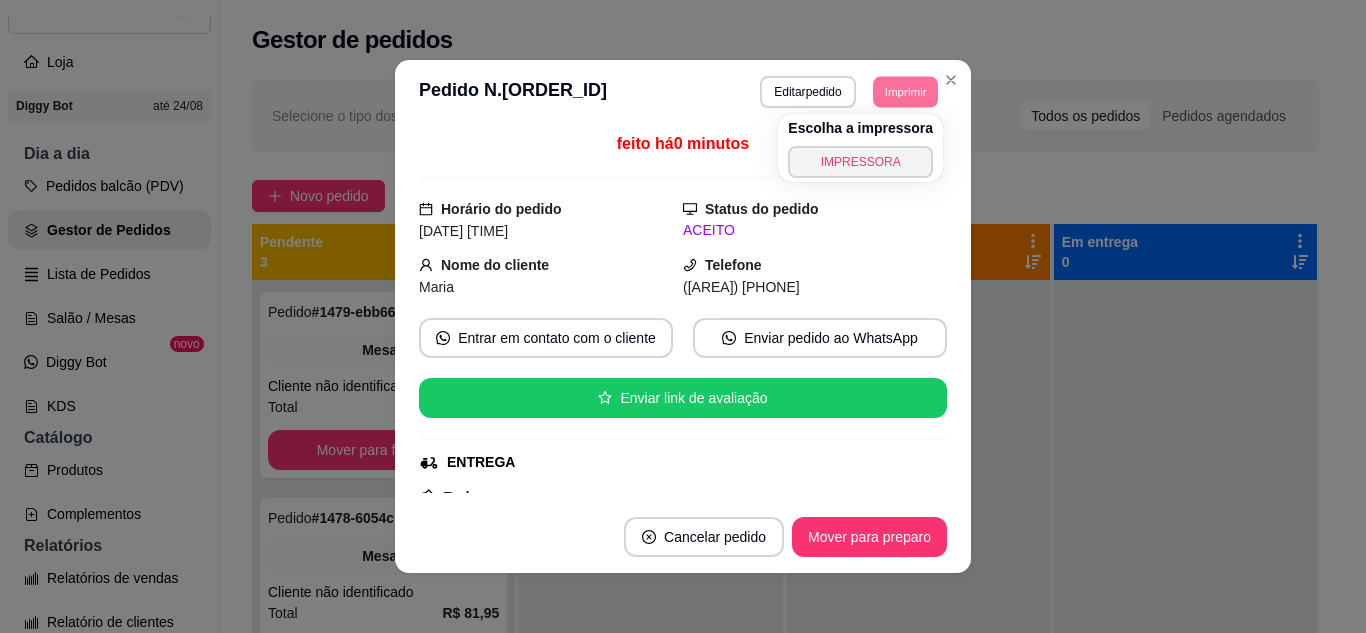click on "Escolha a impressora IMPRESSORA" at bounding box center (860, 148) 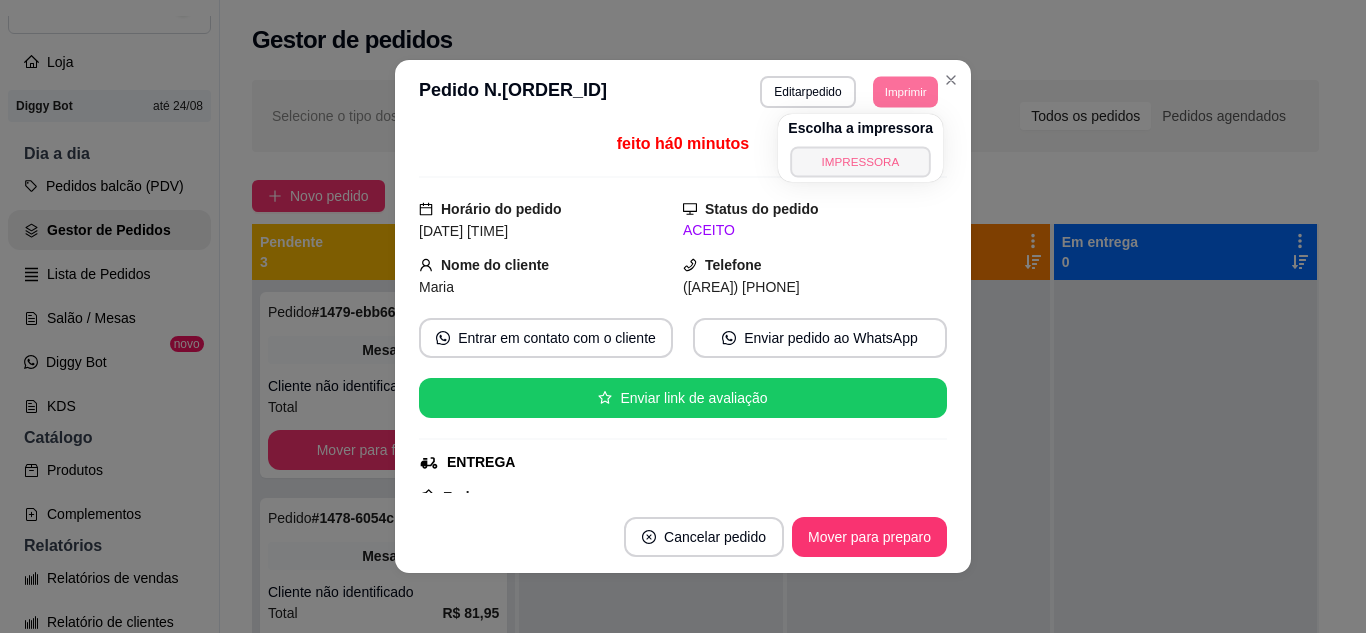 click on "IMPRESSORA" at bounding box center (861, 161) 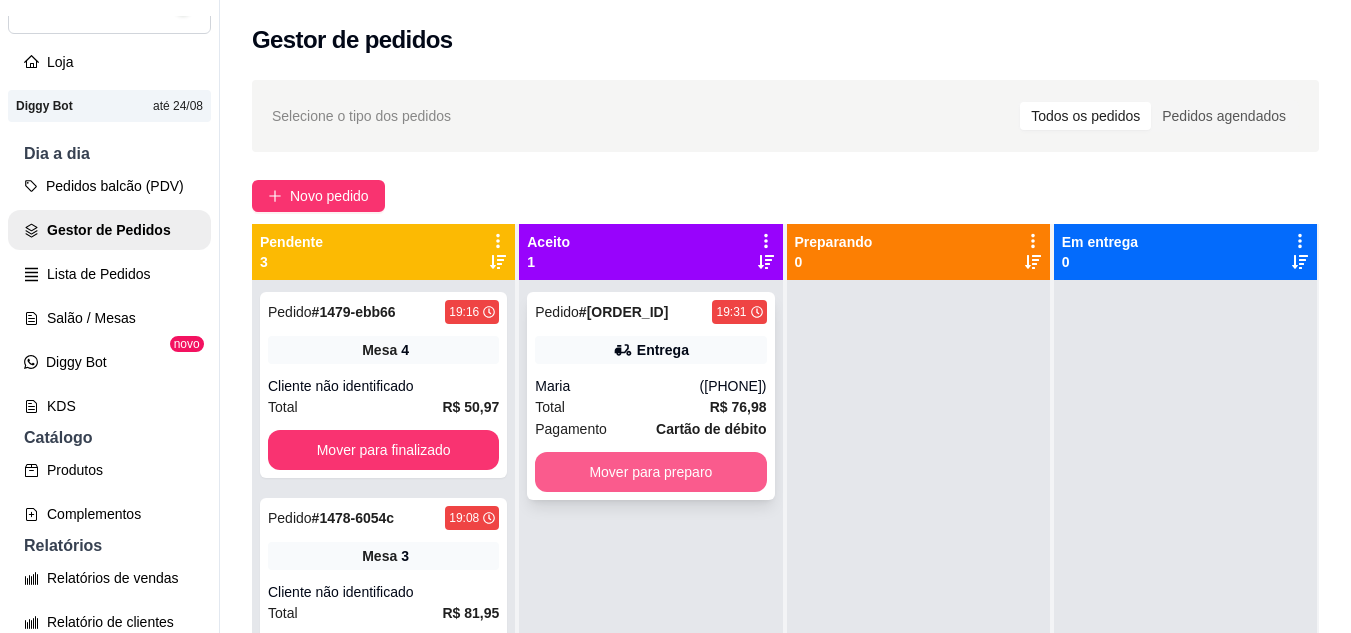 click on "Mover para preparo" at bounding box center [650, 472] 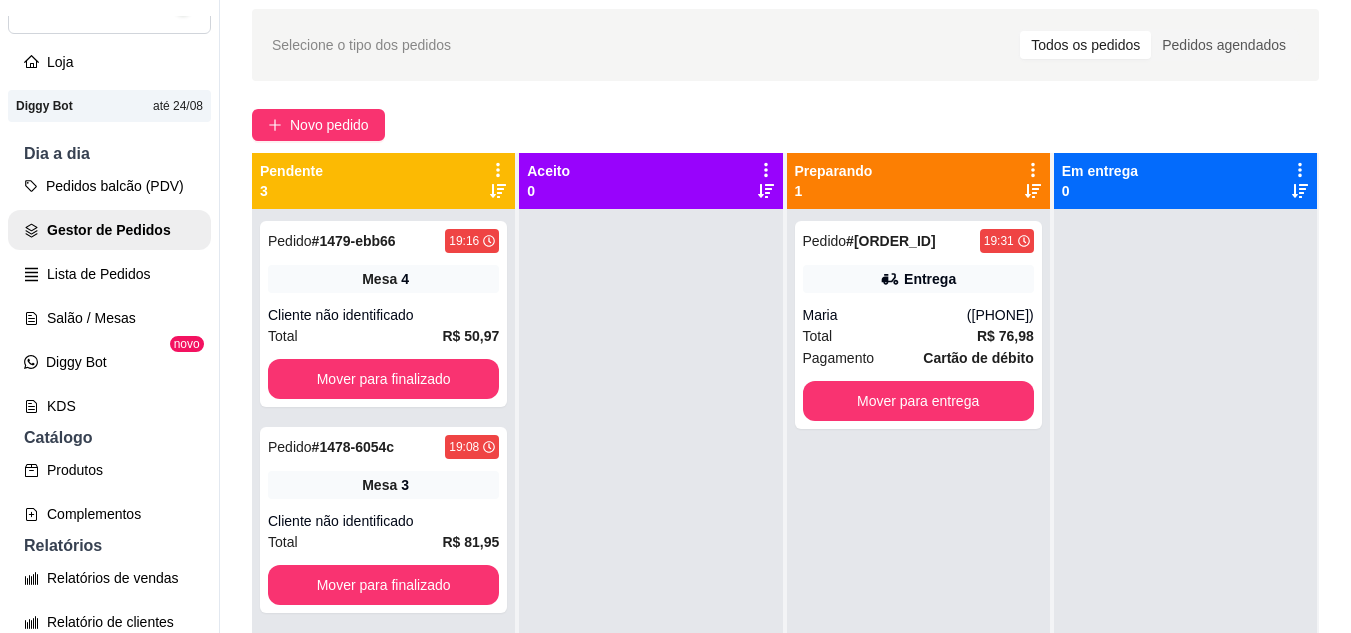 scroll, scrollTop: 100, scrollLeft: 0, axis: vertical 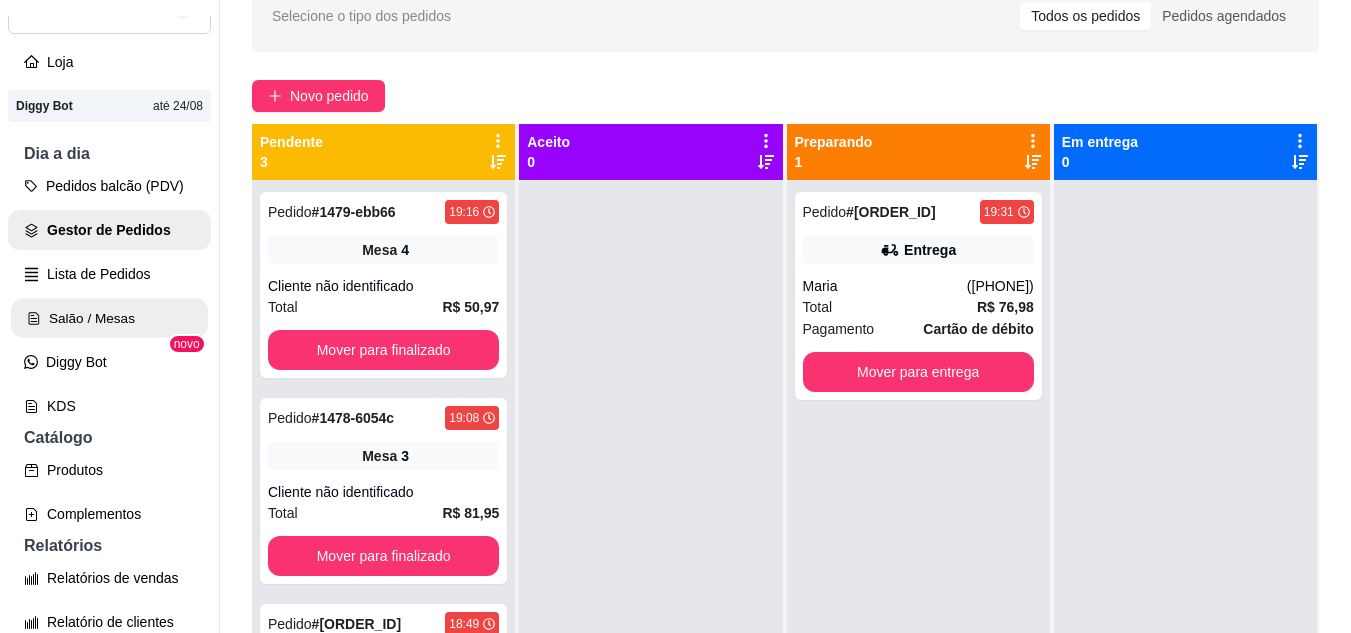 click on "Salão / Mesas" at bounding box center (109, 318) 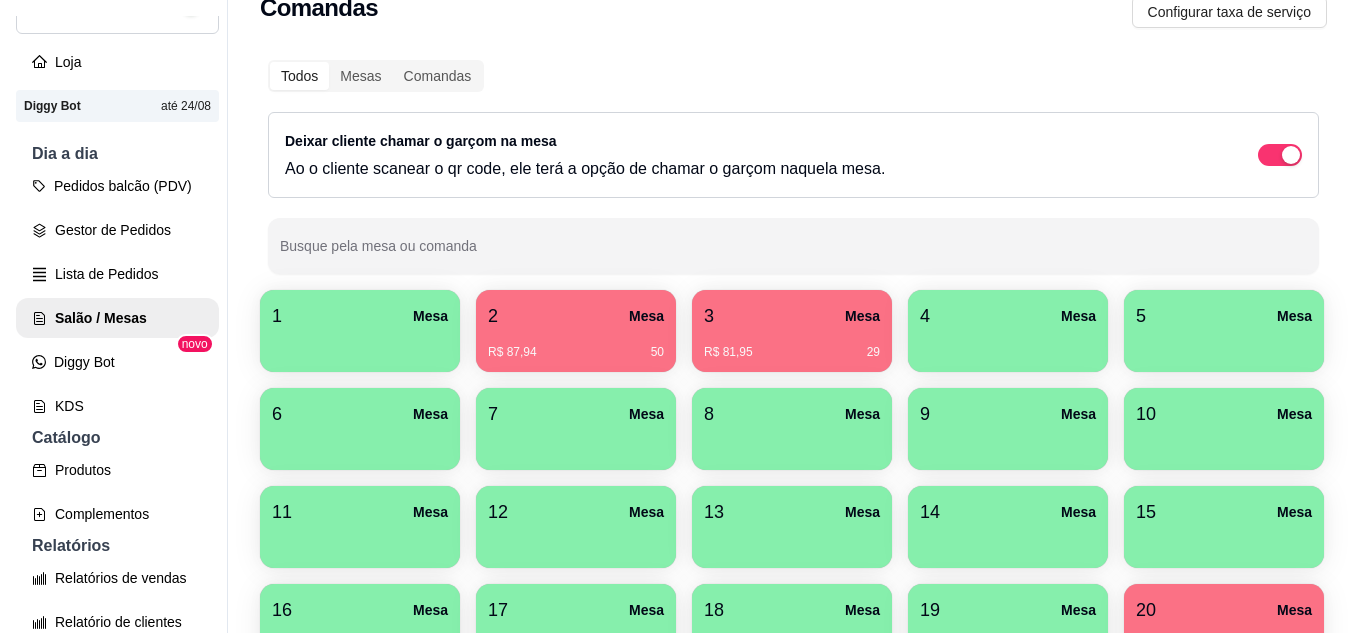 scroll, scrollTop: 200, scrollLeft: 0, axis: vertical 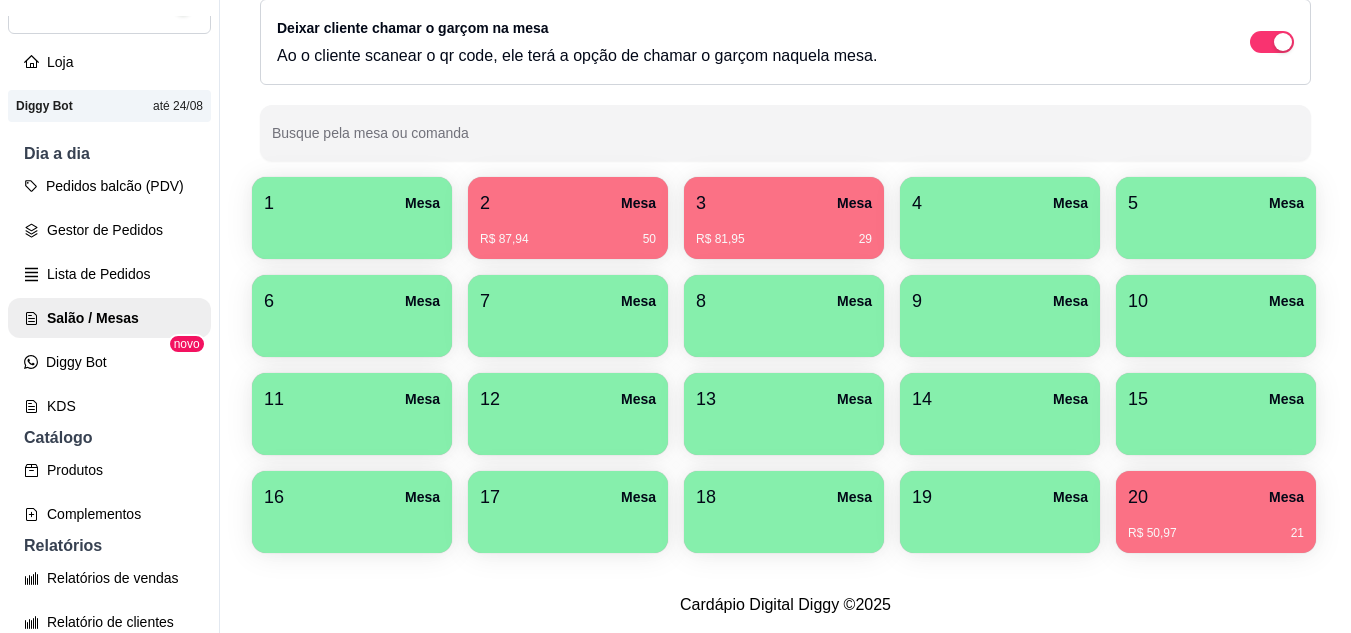 click on "3 Mesa" at bounding box center [784, 203] 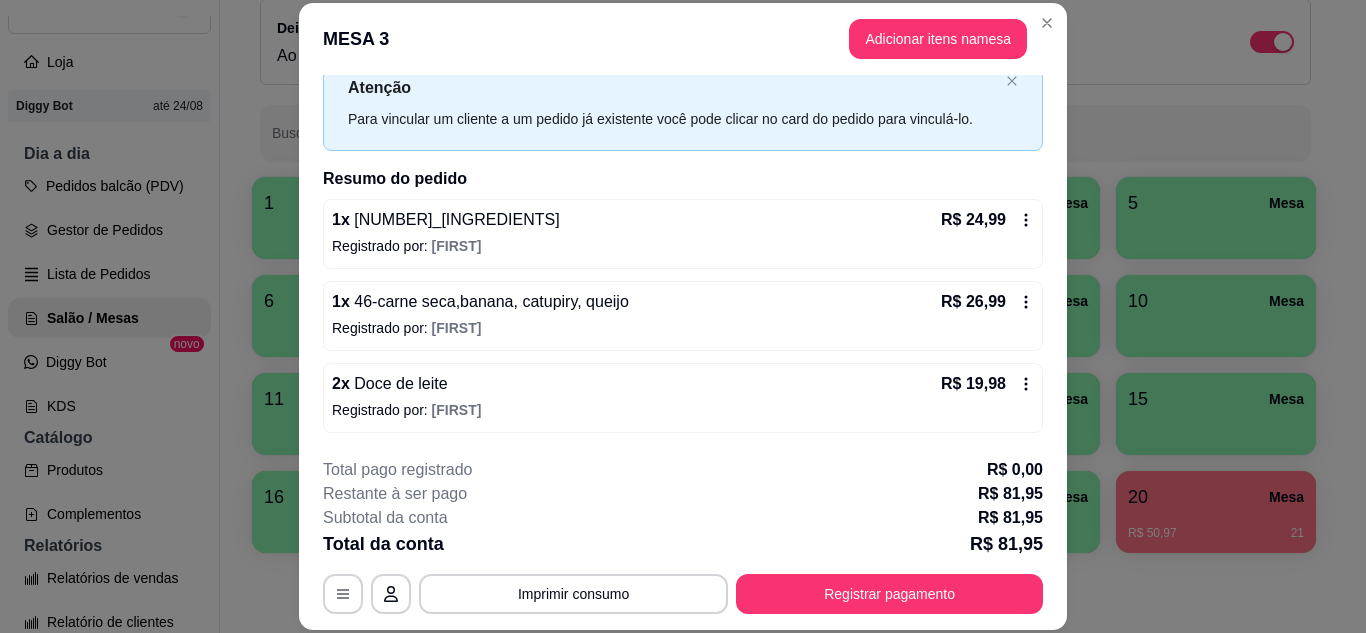 scroll, scrollTop: 100, scrollLeft: 0, axis: vertical 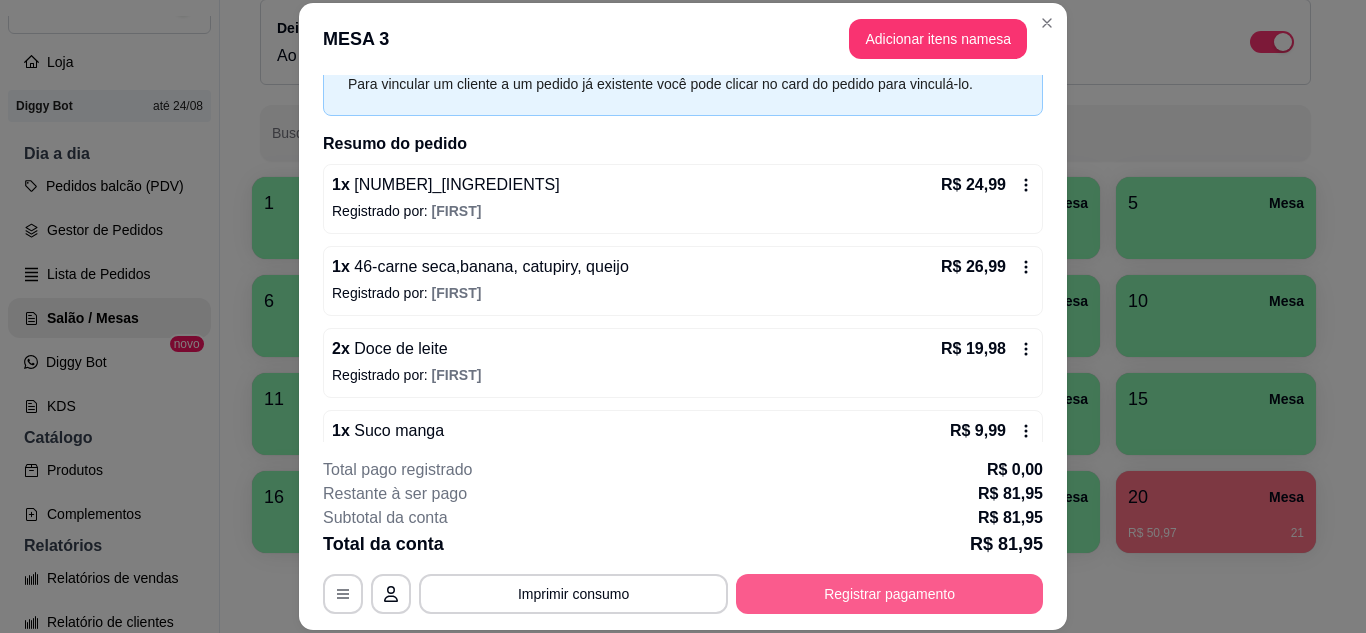 click on "Registrar pagamento" at bounding box center (889, 594) 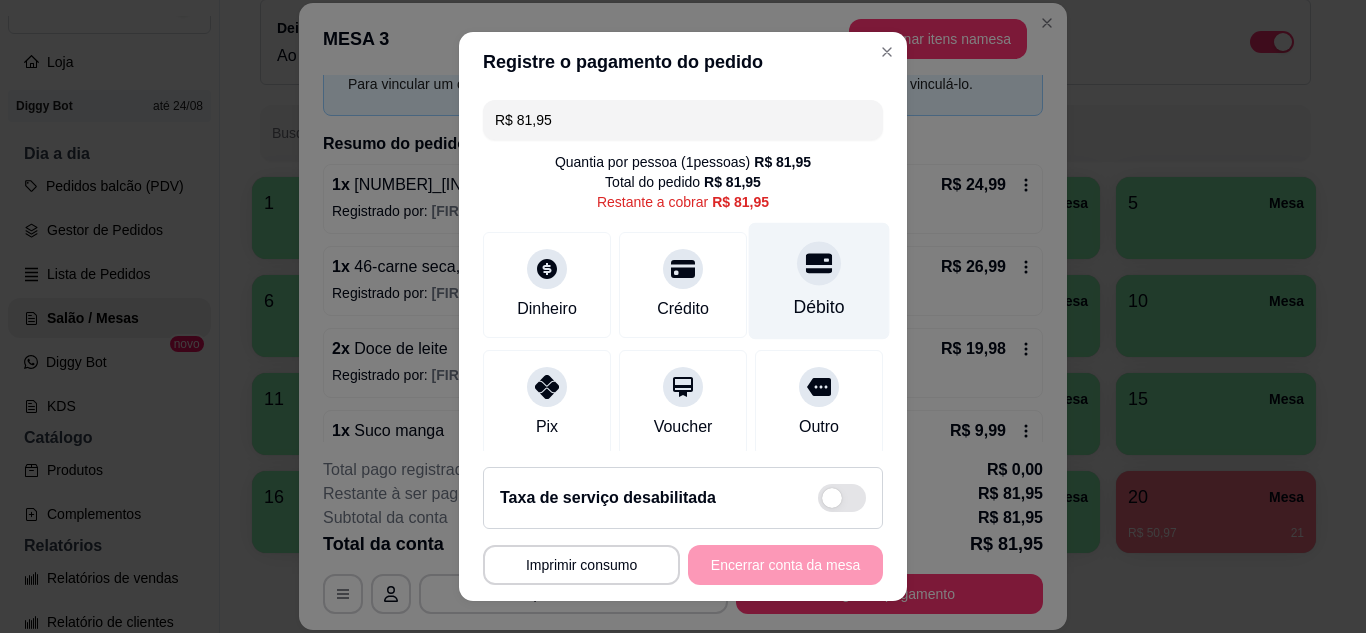 click on "Débito" at bounding box center (819, 280) 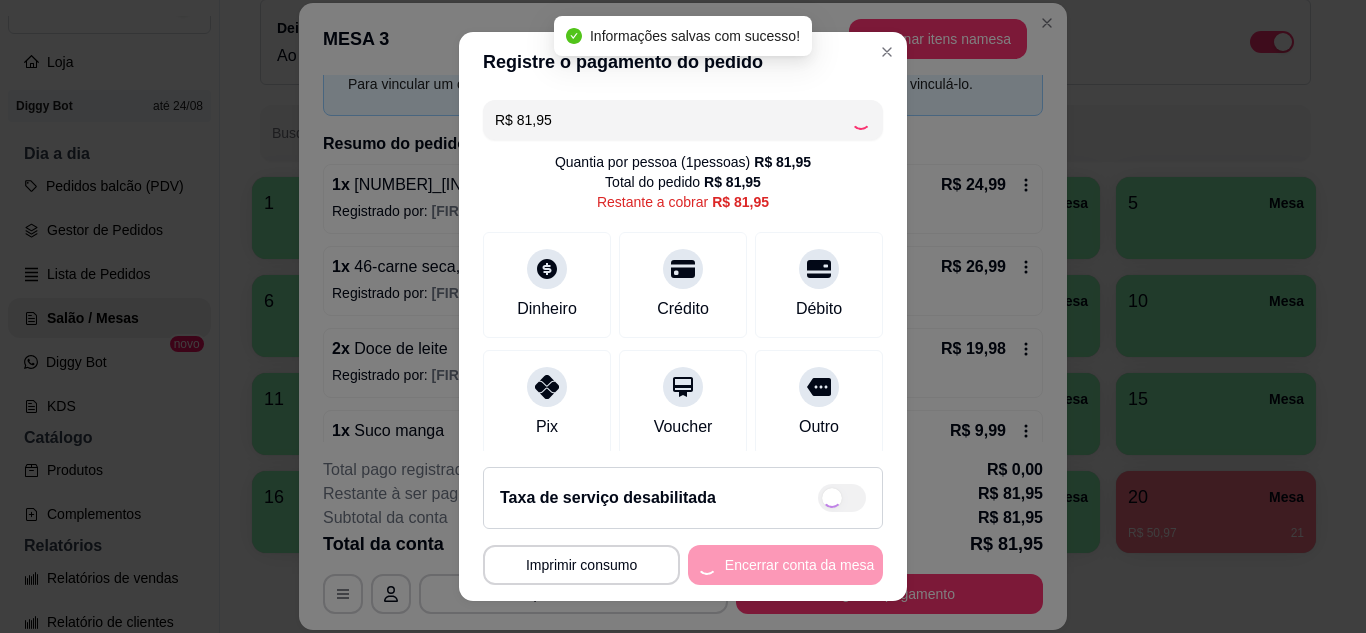 type on "R$ 0,00" 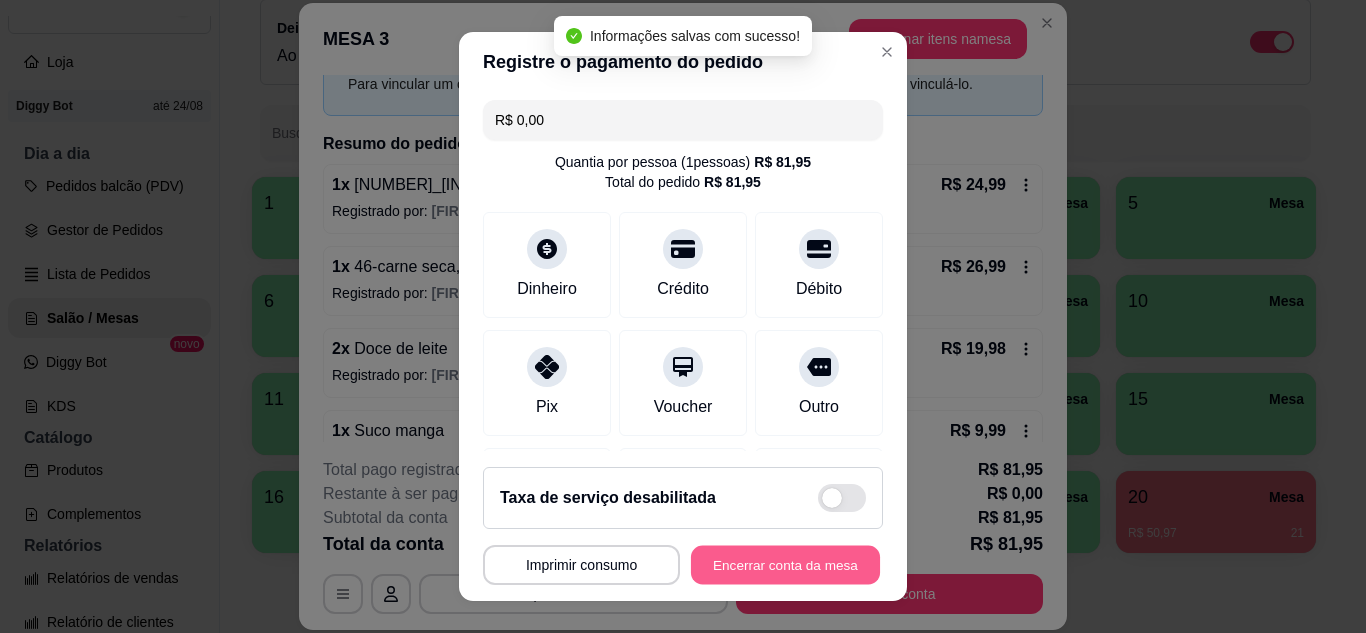 click on "Encerrar conta da mesa" at bounding box center [785, 565] 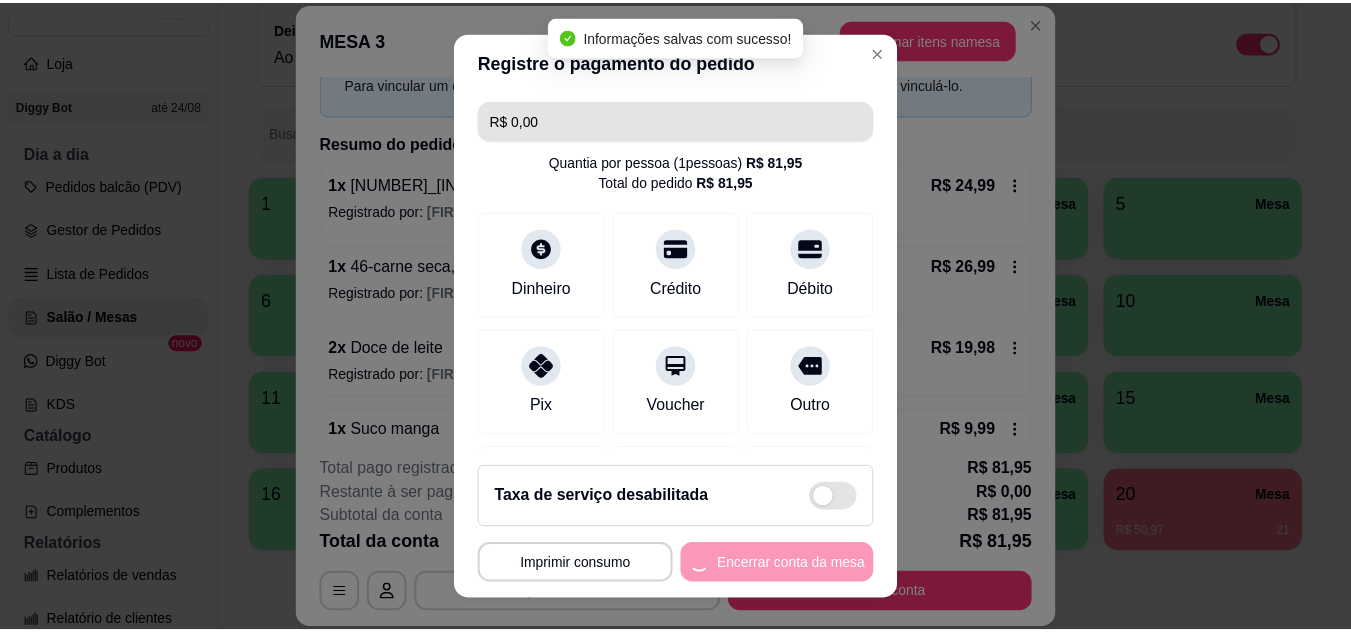 scroll, scrollTop: 0, scrollLeft: 0, axis: both 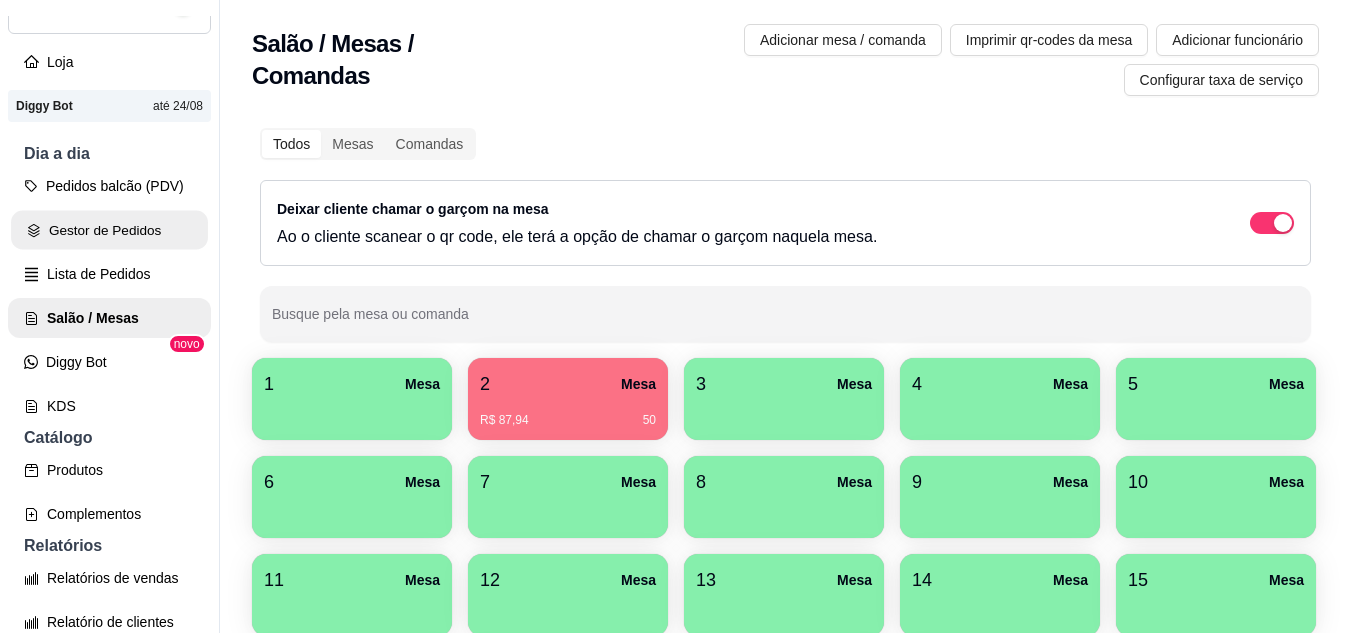 click on "Gestor de Pedidos" at bounding box center (109, 230) 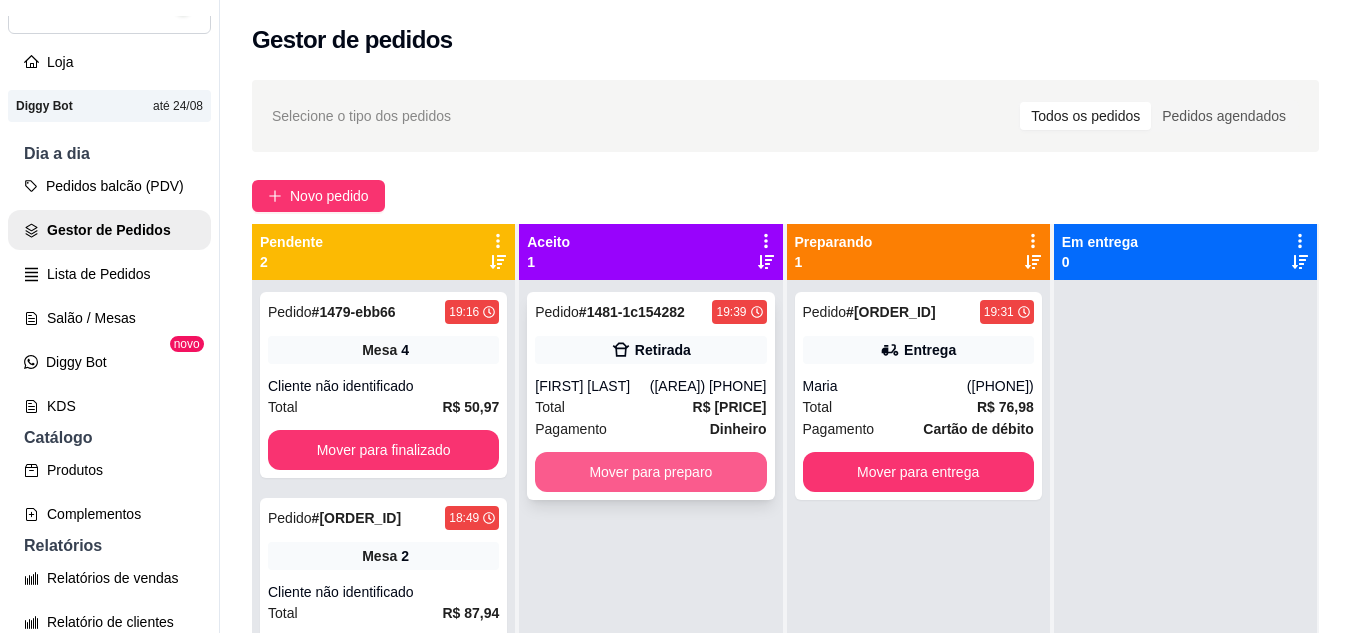 click on "Mover para preparo" at bounding box center (650, 472) 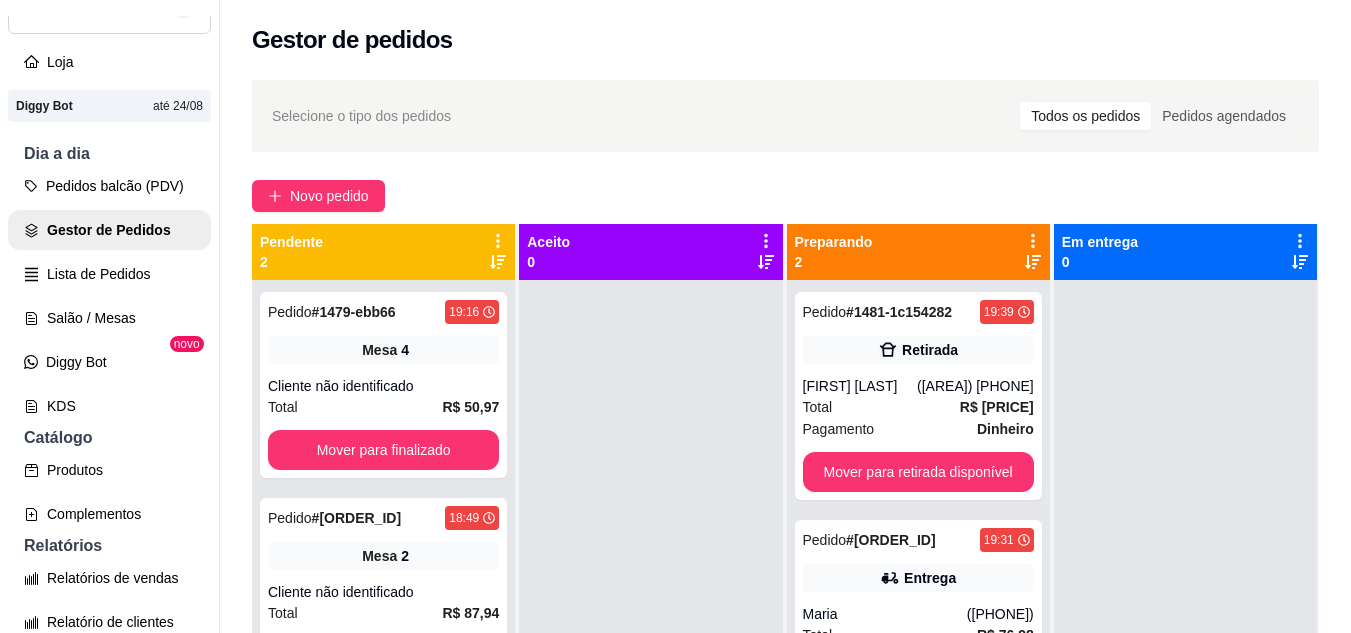 scroll, scrollTop: 56, scrollLeft: 0, axis: vertical 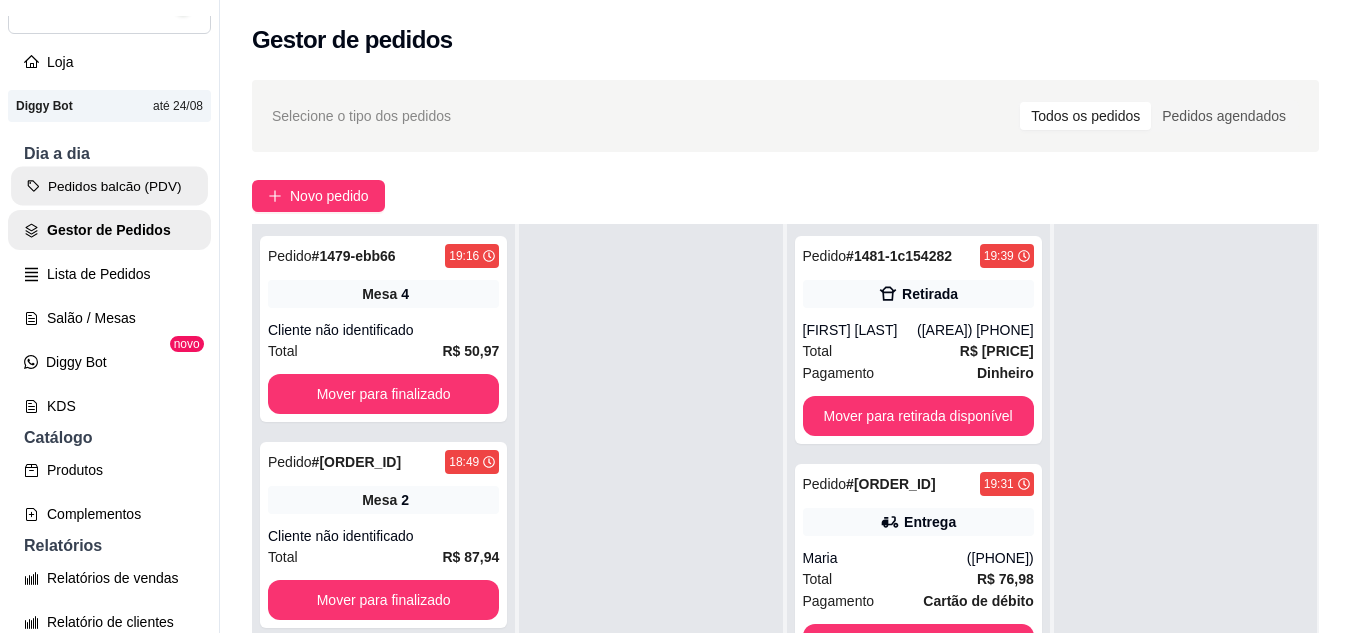 click on "Pedidos balcão (PDV)" at bounding box center [109, 186] 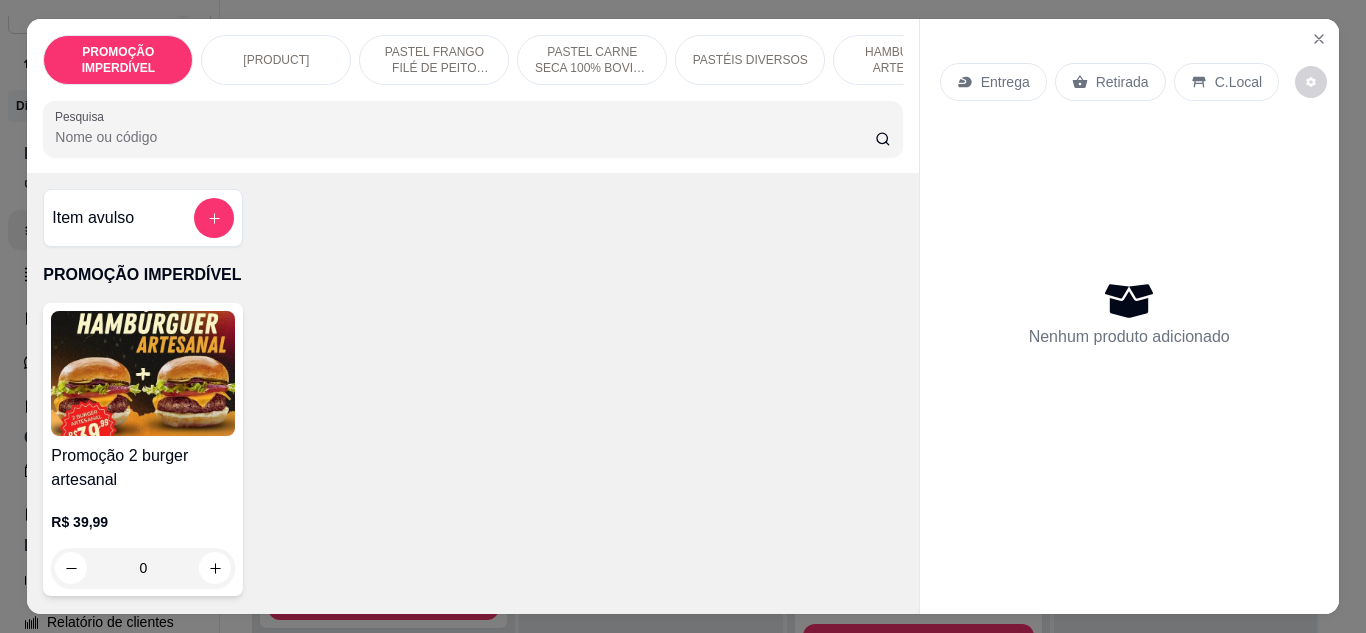 click on "0" at bounding box center [143, 568] 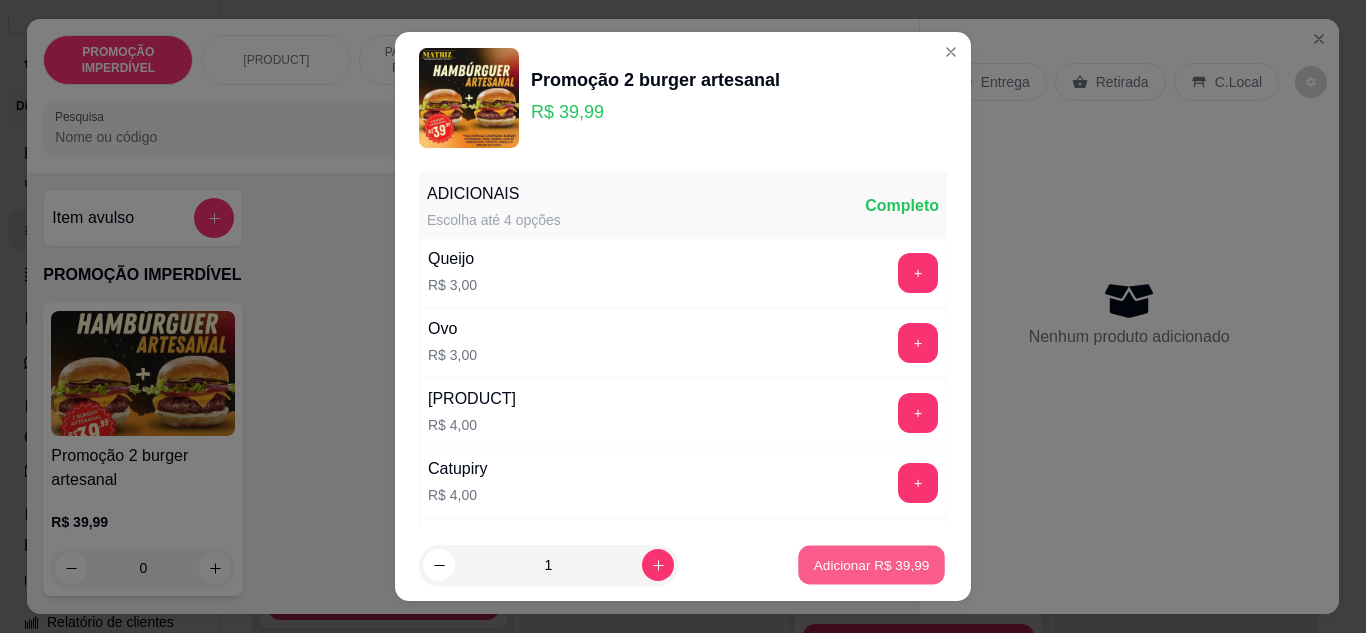 click on "Adicionar   R$ 39,99" at bounding box center [871, 565] 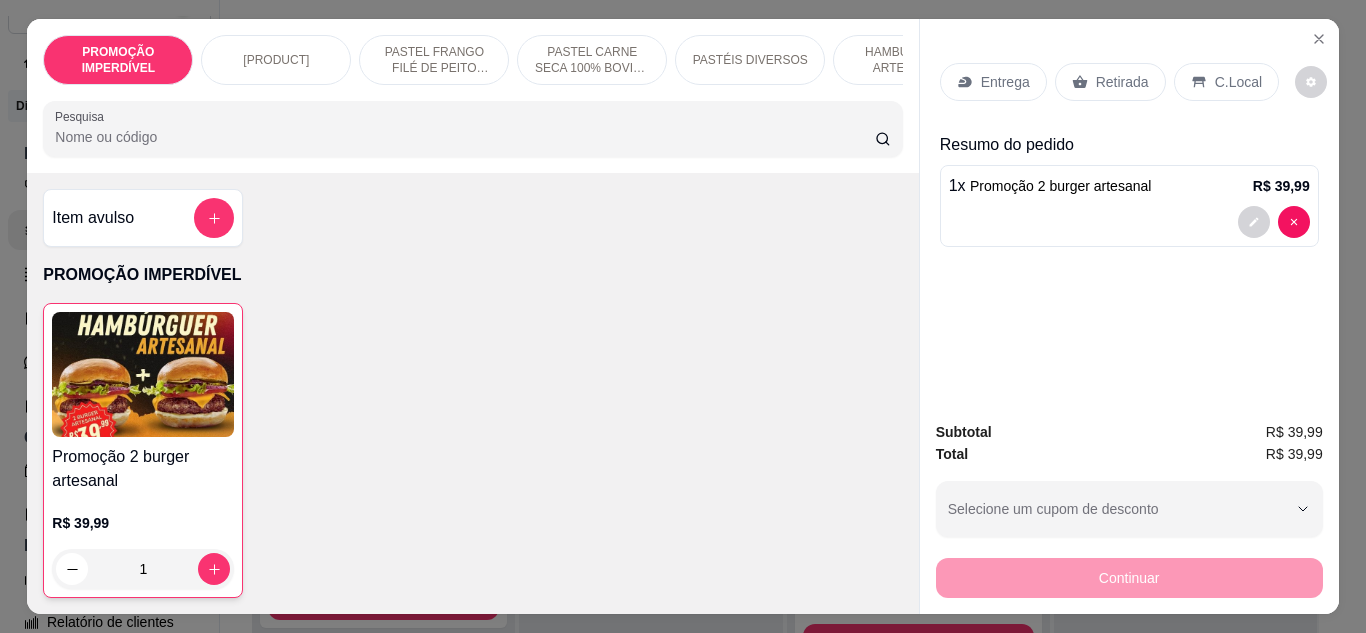 click on "Retirada" at bounding box center (1110, 82) 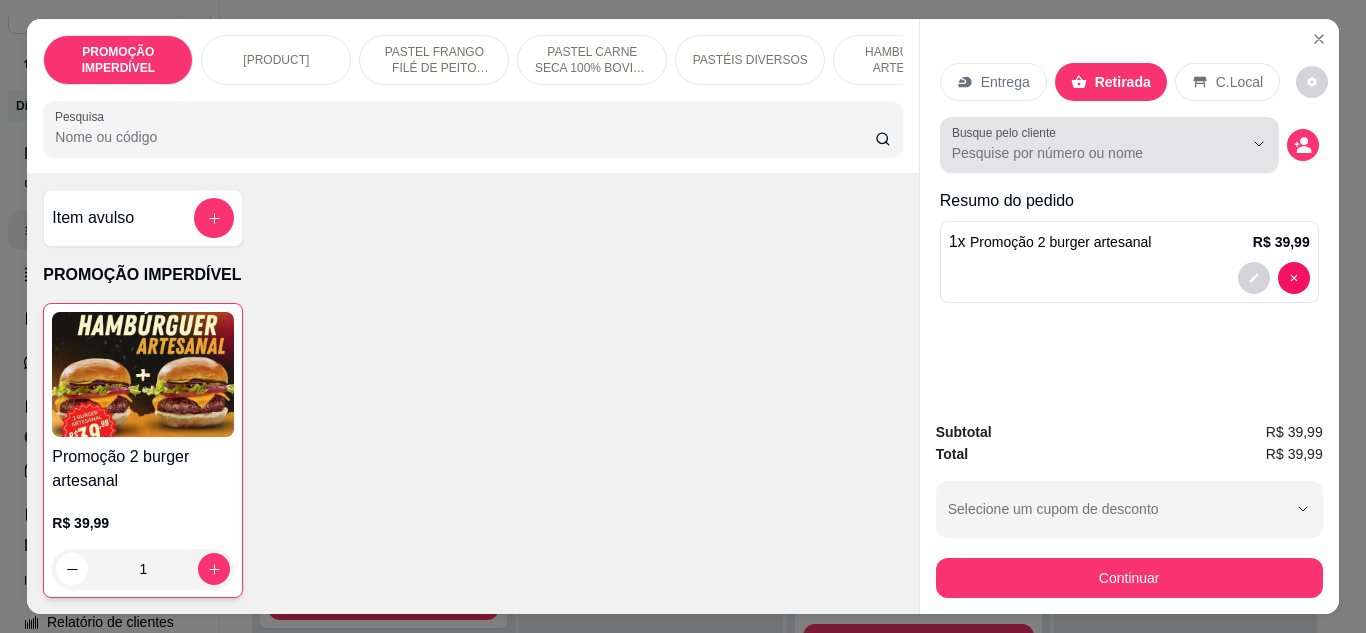 click on "Busque pelo cliente" at bounding box center [1109, 145] 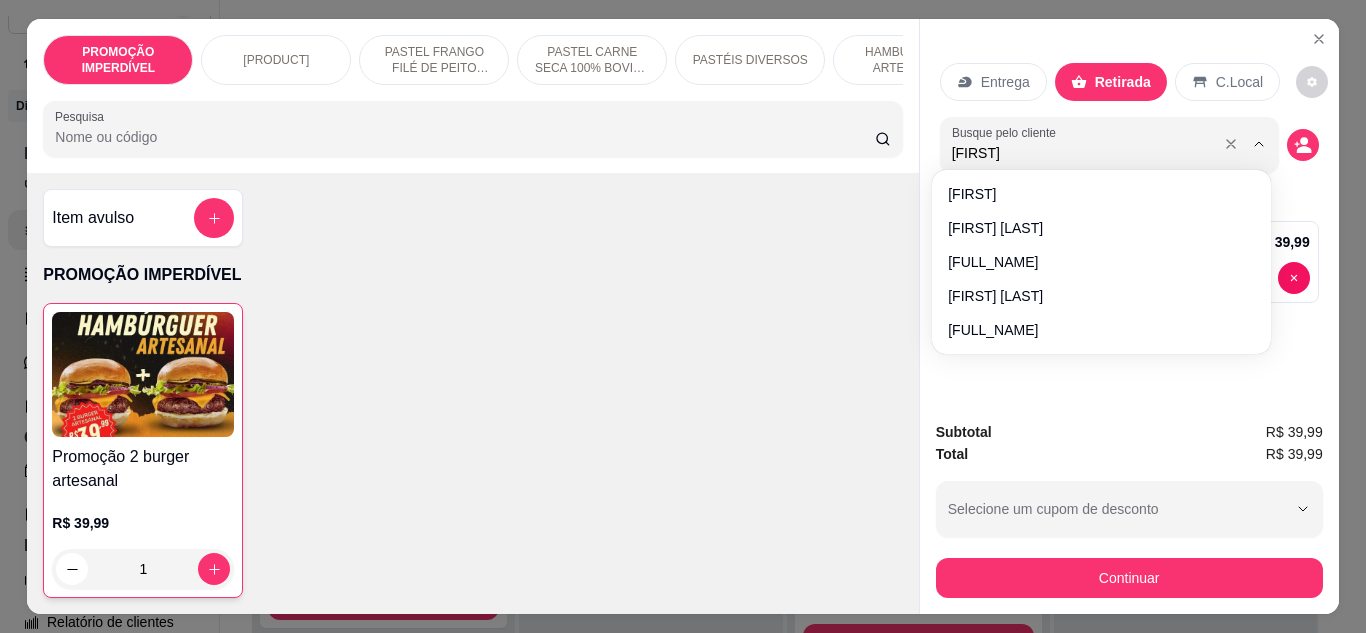 type on "[FIRST]" 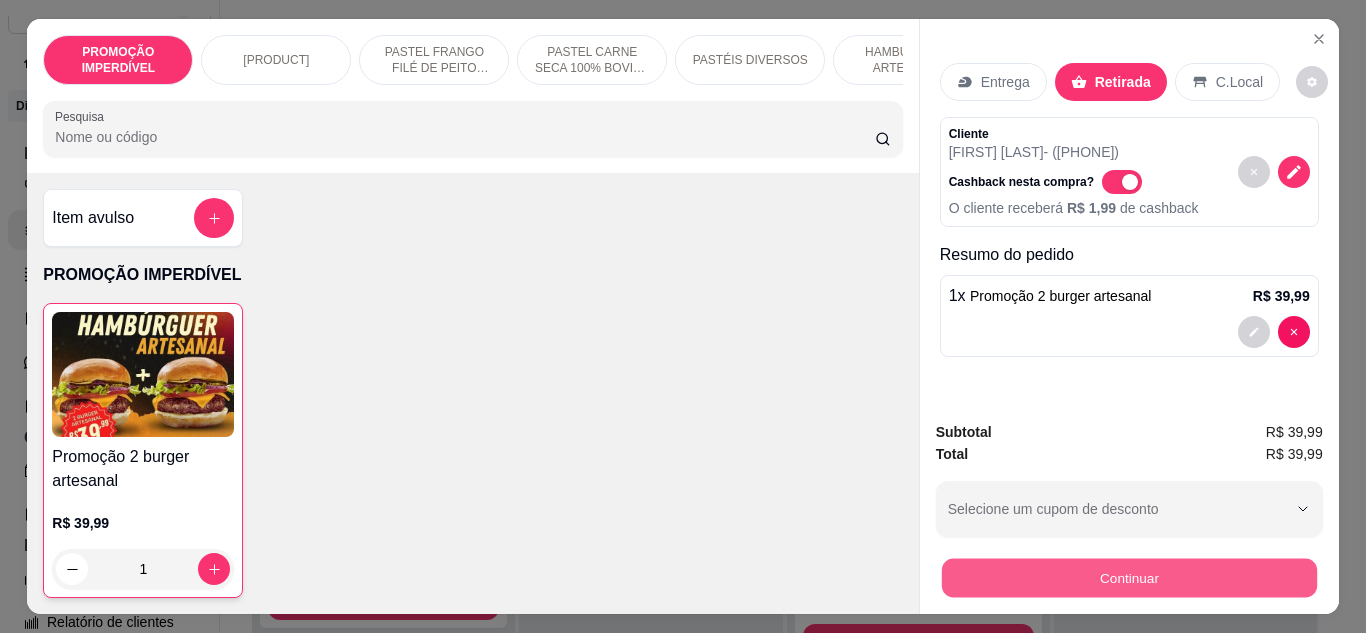 click on "Continuar" at bounding box center (1128, 578) 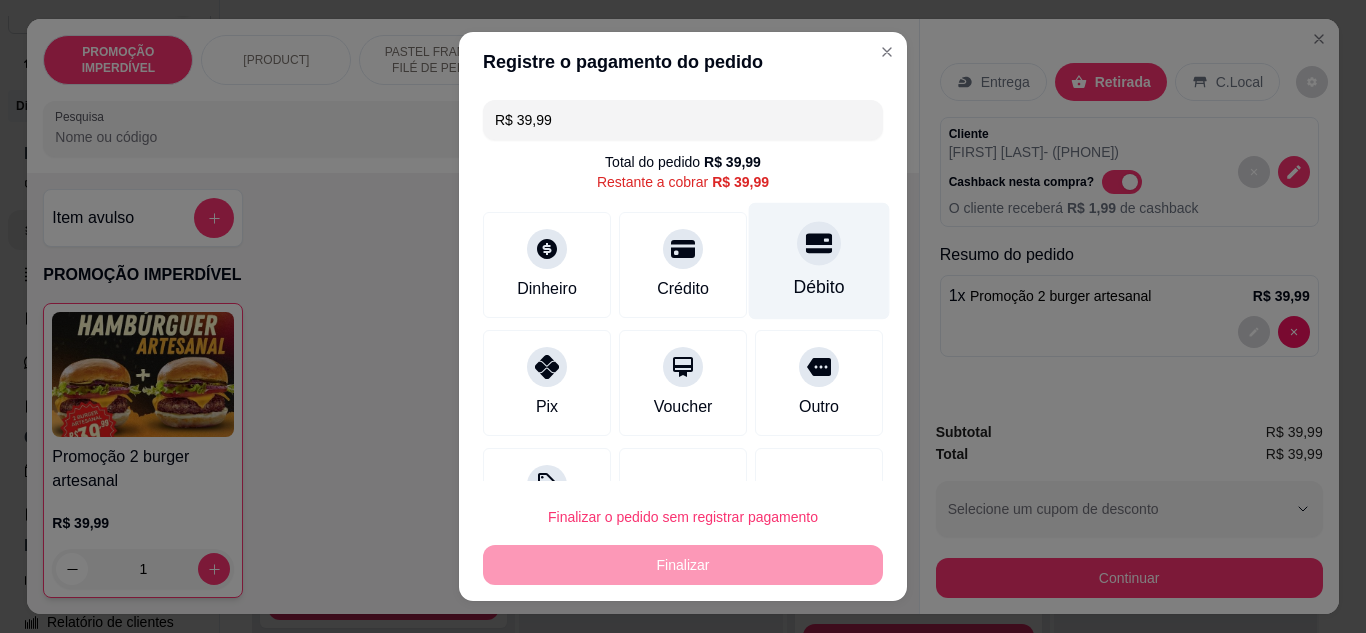 click at bounding box center (819, 243) 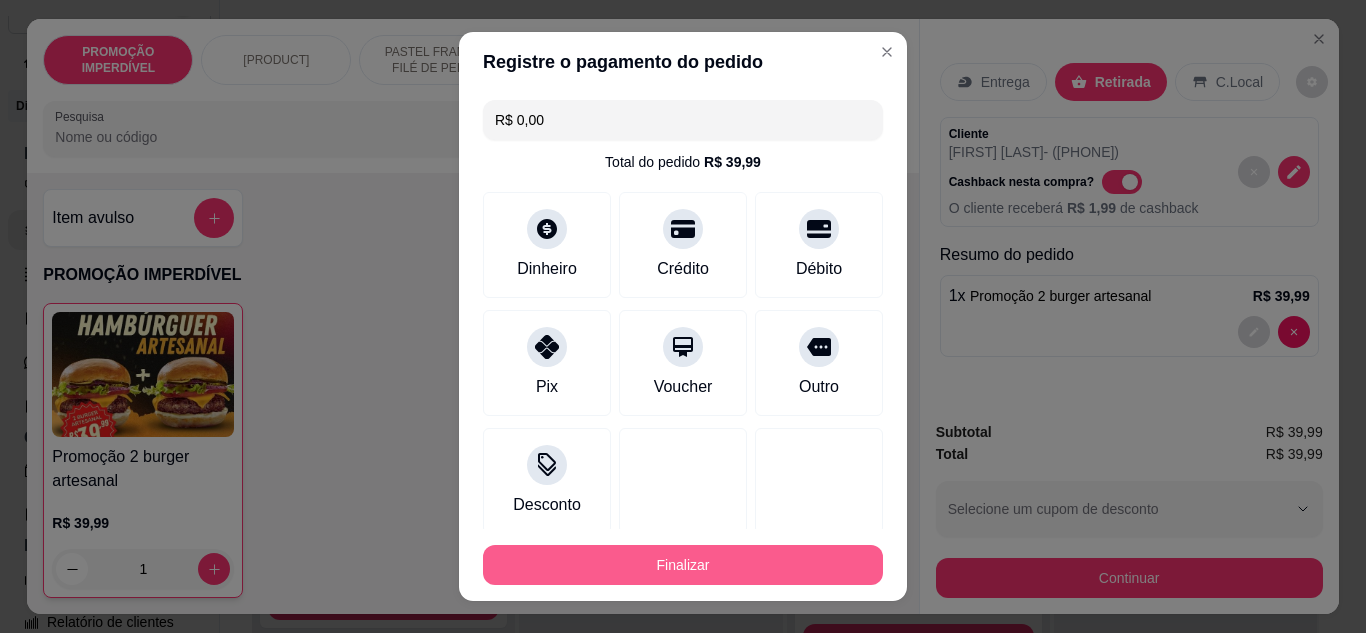 click on "Finalizar" at bounding box center (683, 565) 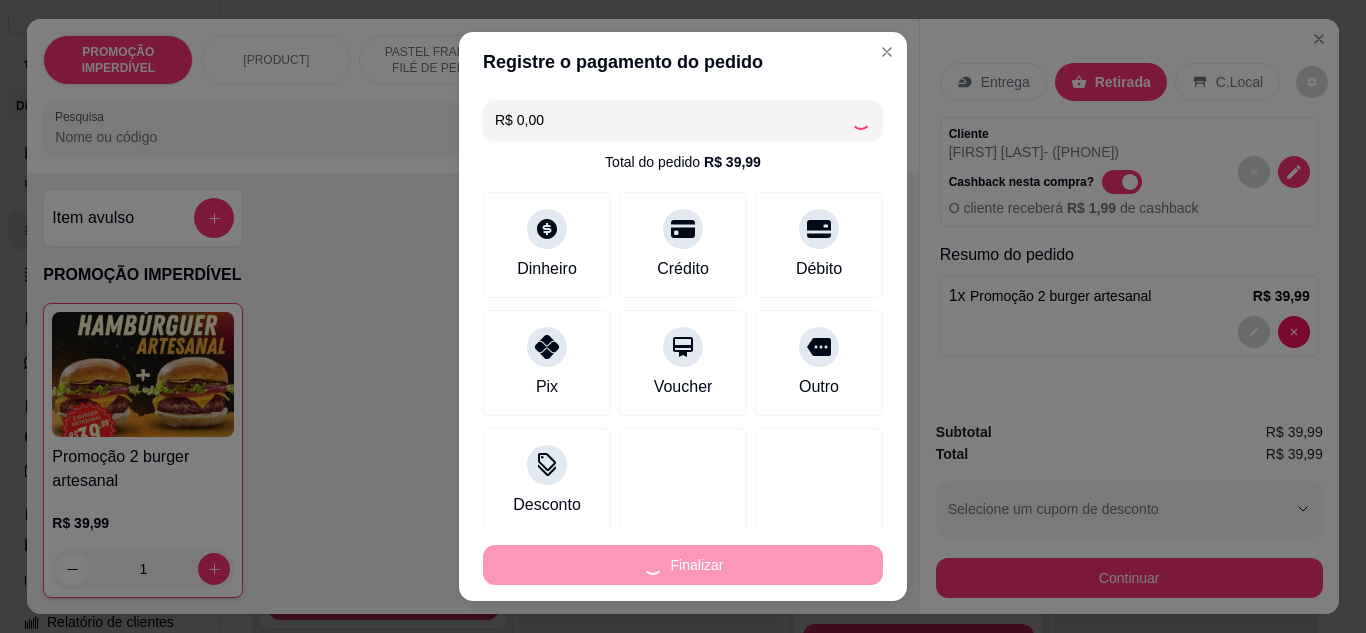 type on "0" 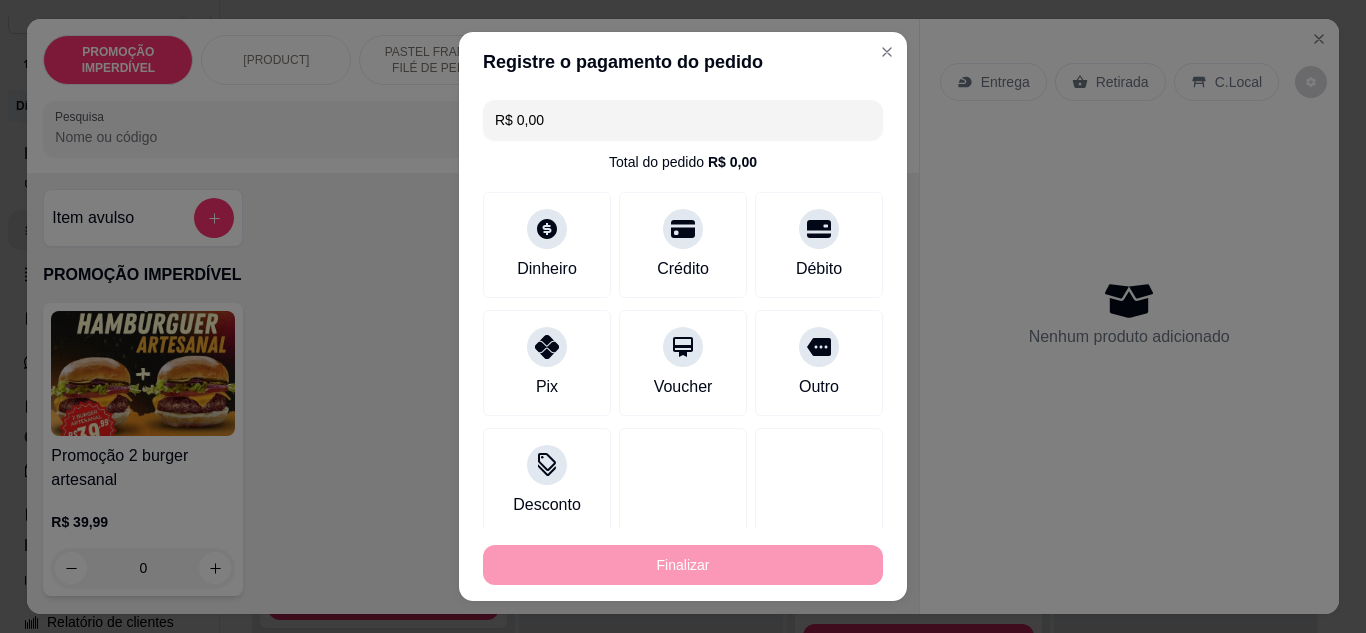 type on "-R$ [PRICE]" 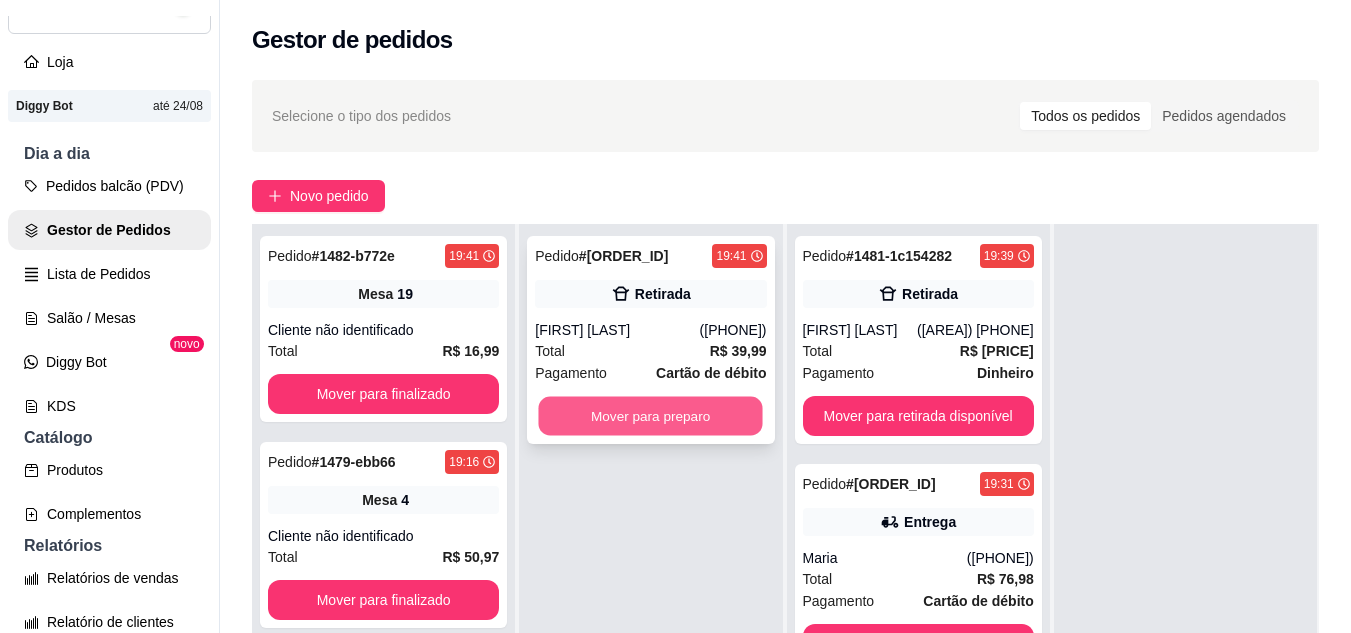 click on "Mover para preparo" at bounding box center (651, 416) 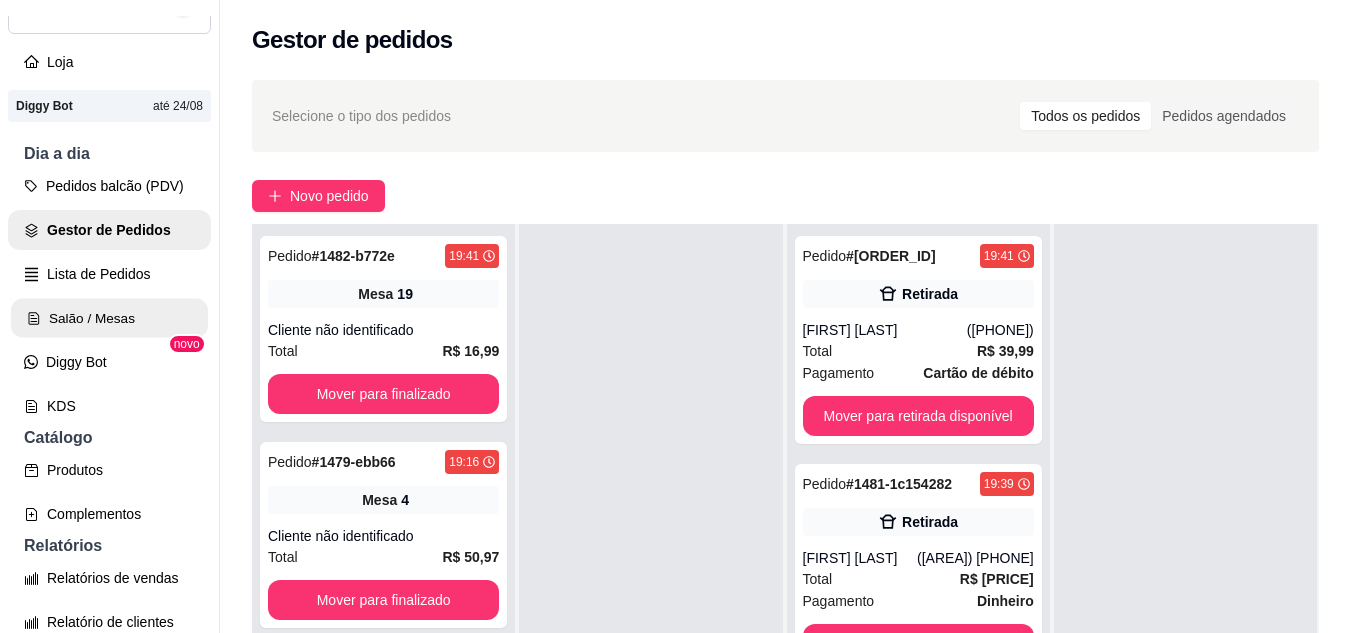 click on "Salão / Mesas" at bounding box center [109, 318] 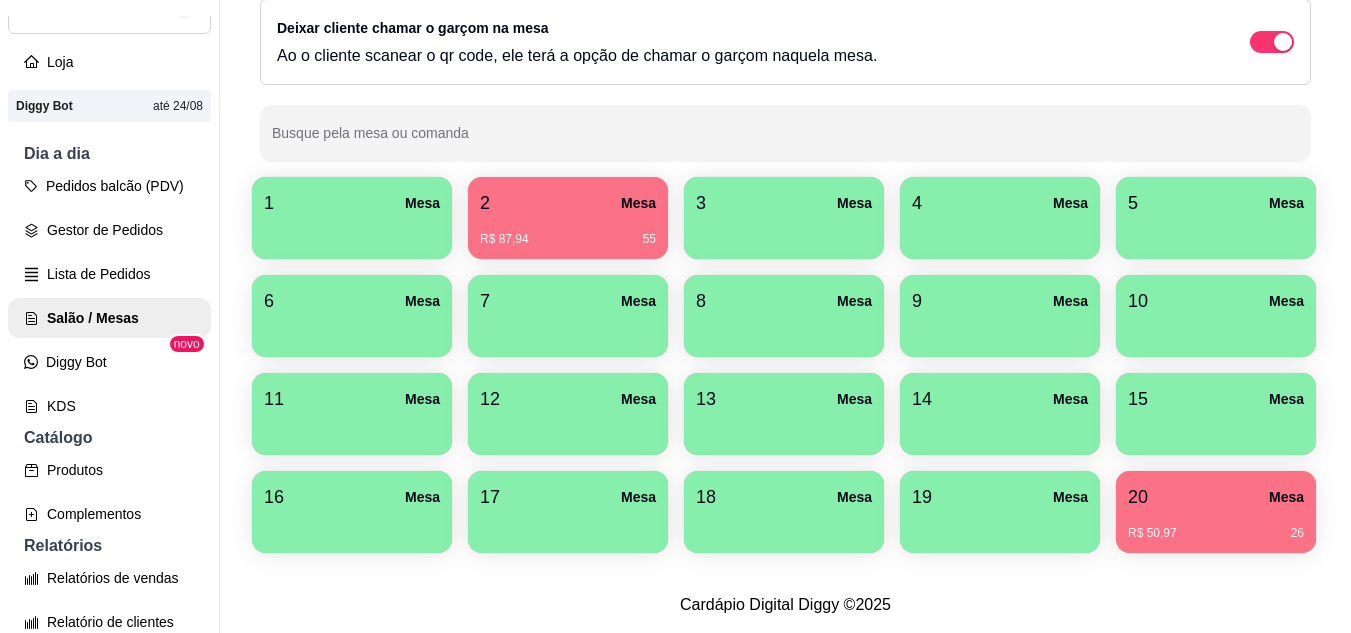 scroll, scrollTop: 294, scrollLeft: 0, axis: vertical 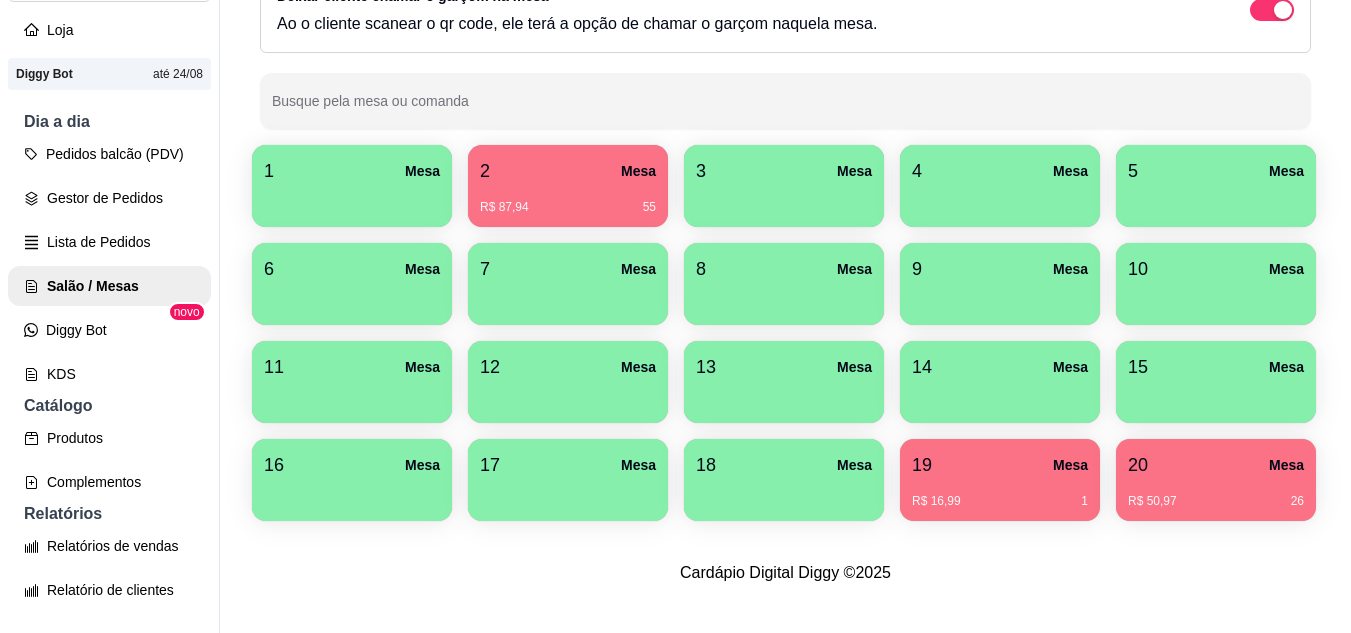 click on "19 Mesa" at bounding box center [1000, 465] 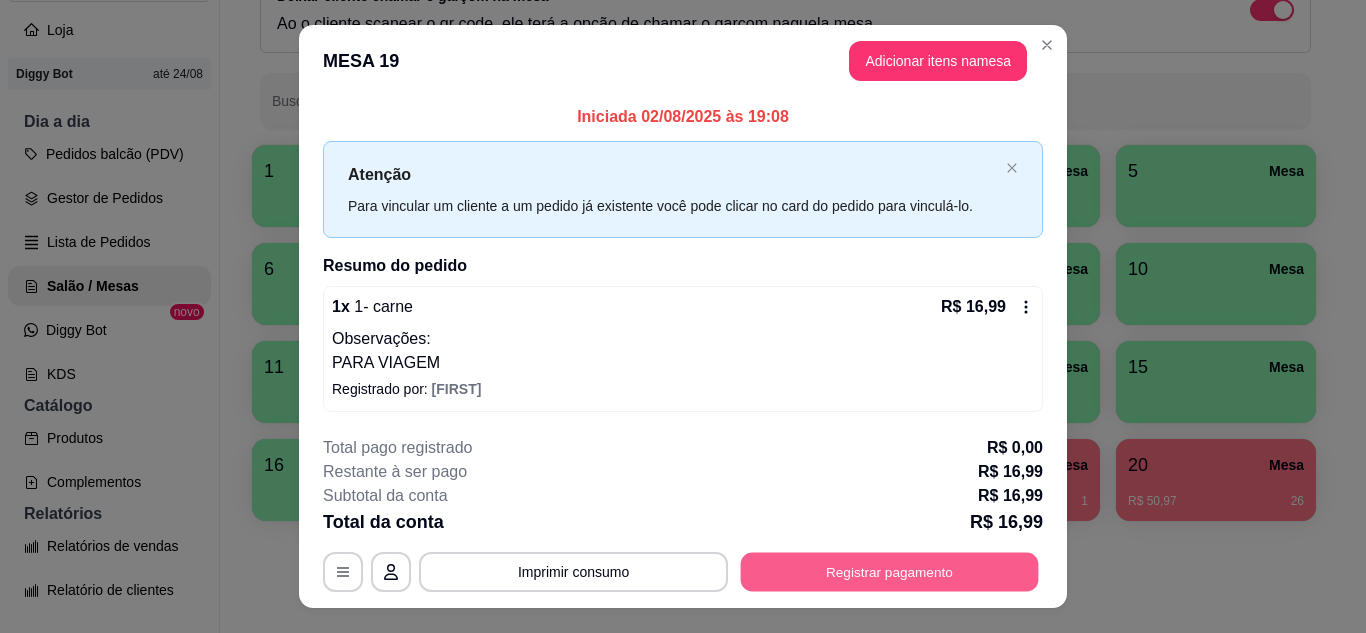 click on "Registrar pagamento" at bounding box center (890, 572) 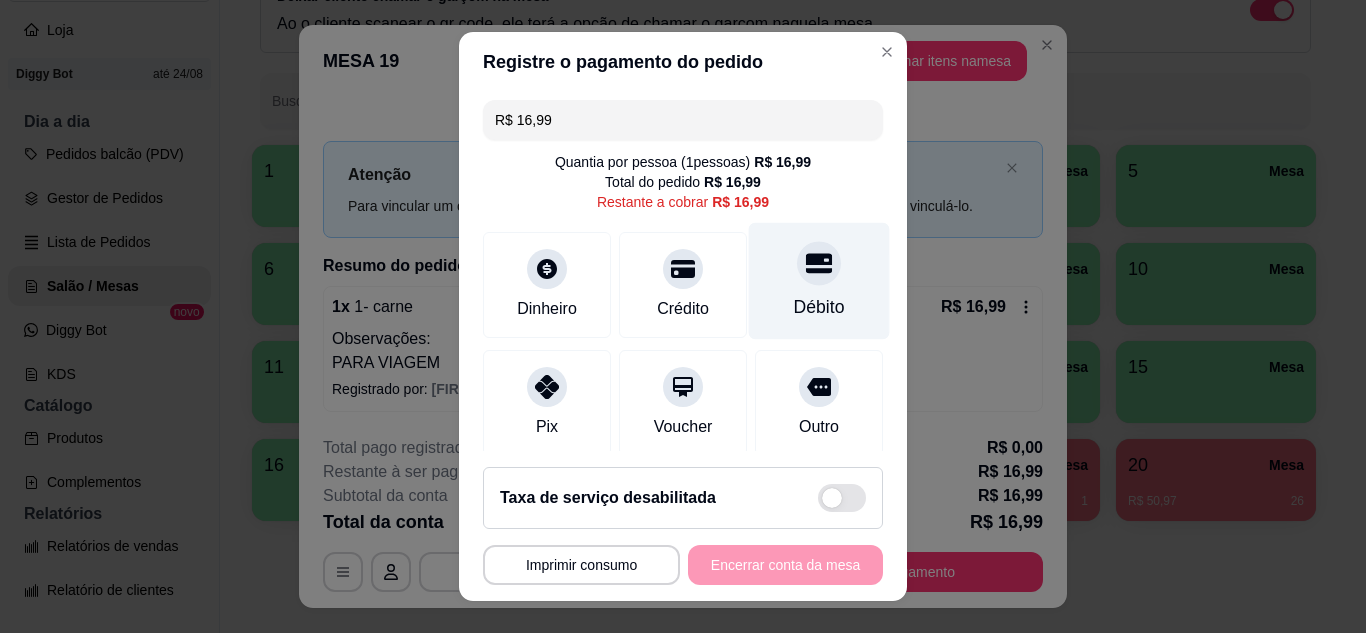 click on "Débito" at bounding box center (819, 280) 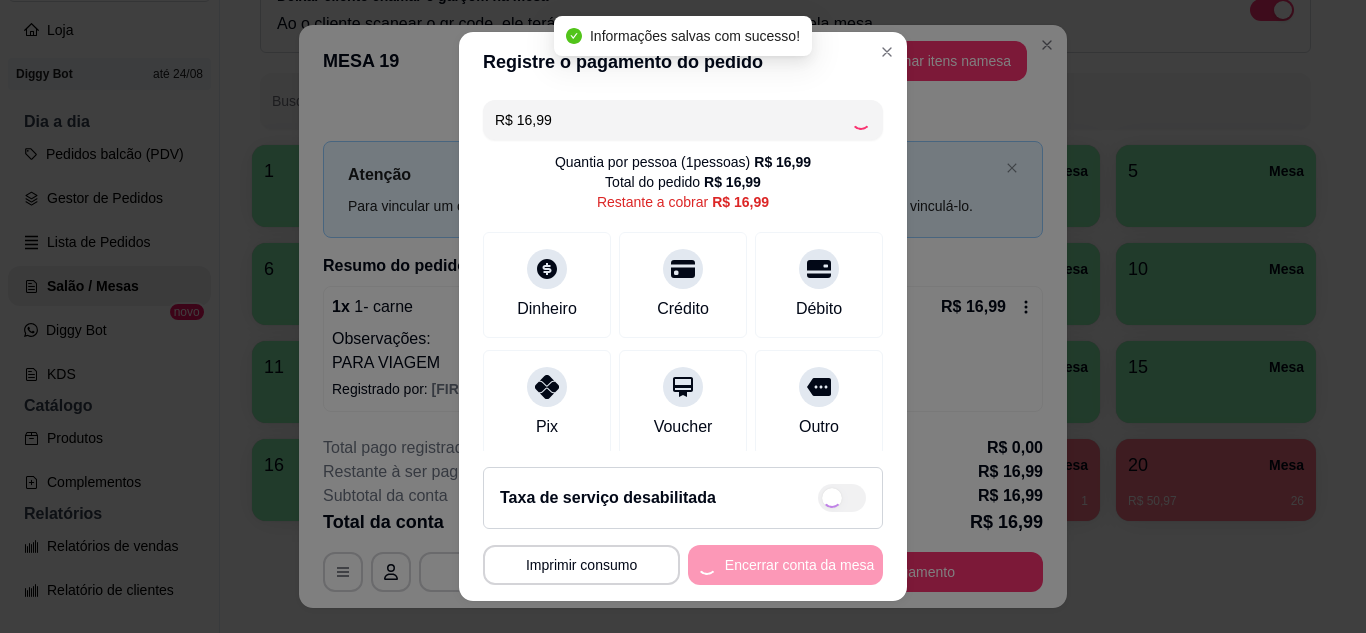 type on "R$ 0,00" 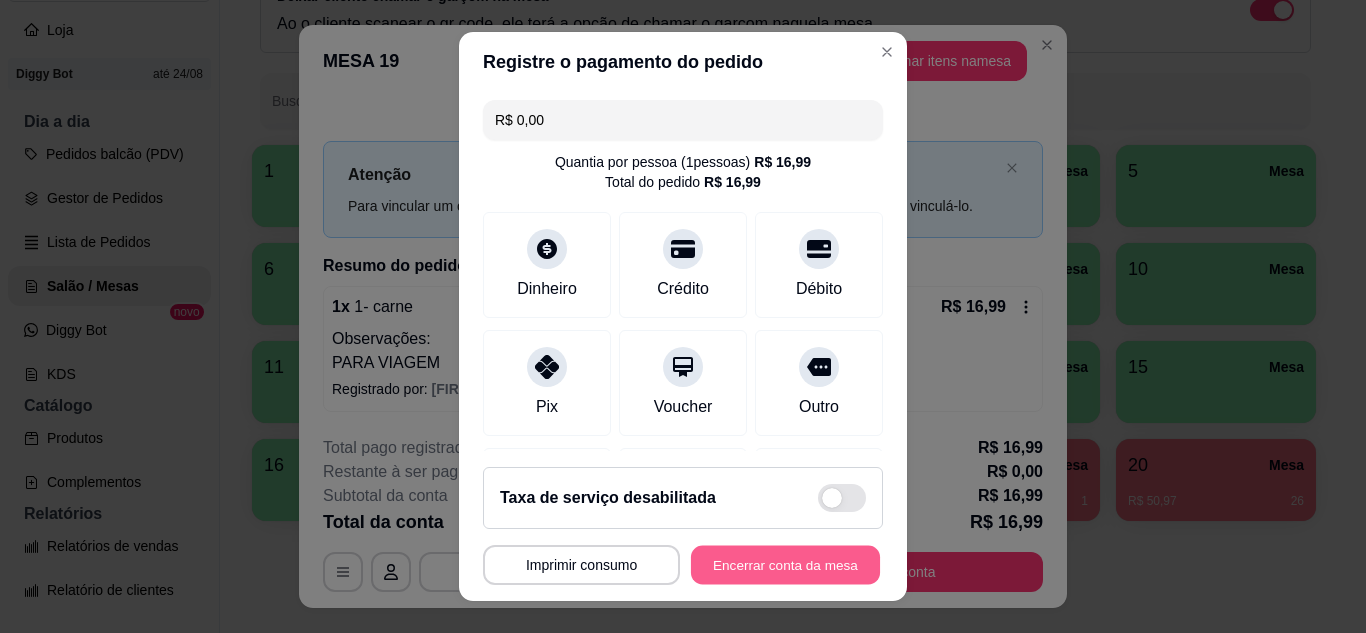 click on "Encerrar conta da mesa" at bounding box center (785, 565) 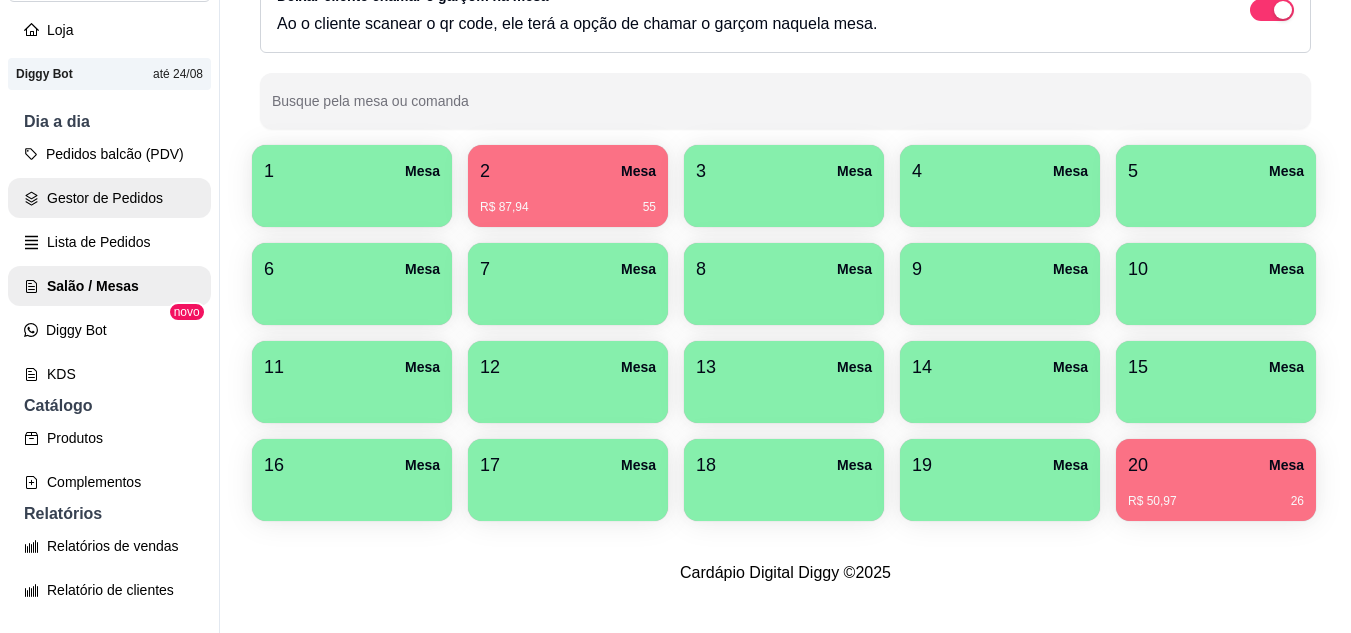click on "Gestor de Pedidos" at bounding box center [109, 198] 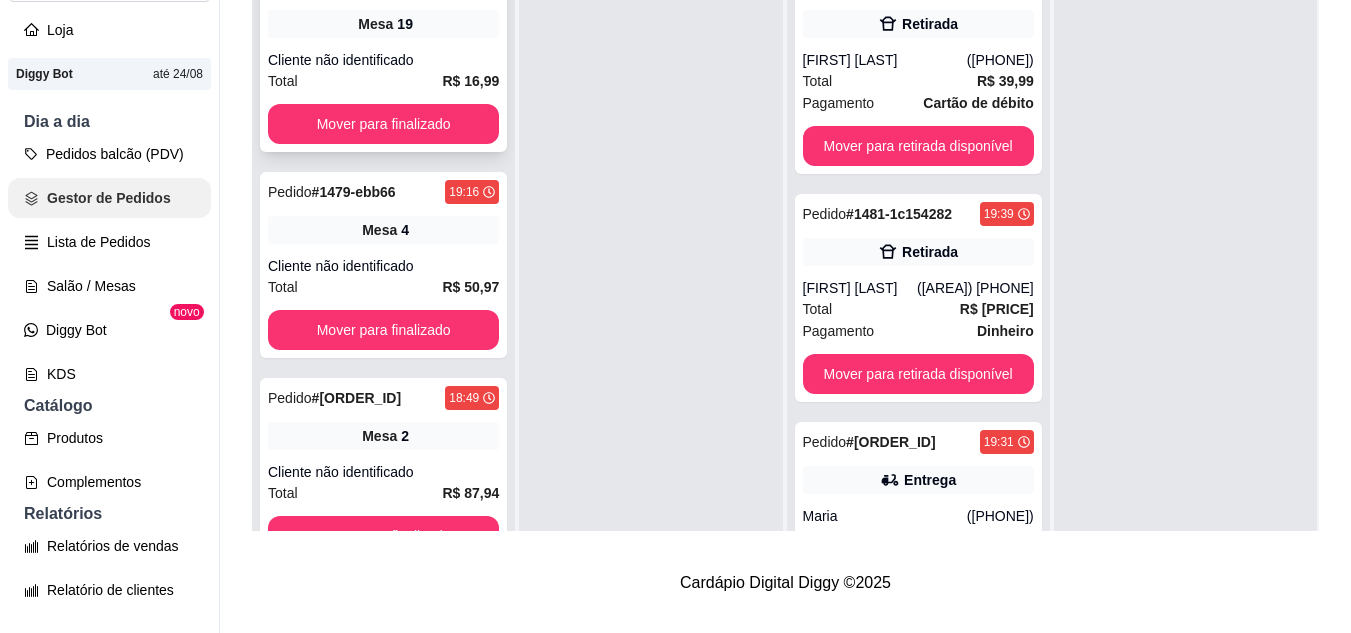 scroll, scrollTop: 0, scrollLeft: 0, axis: both 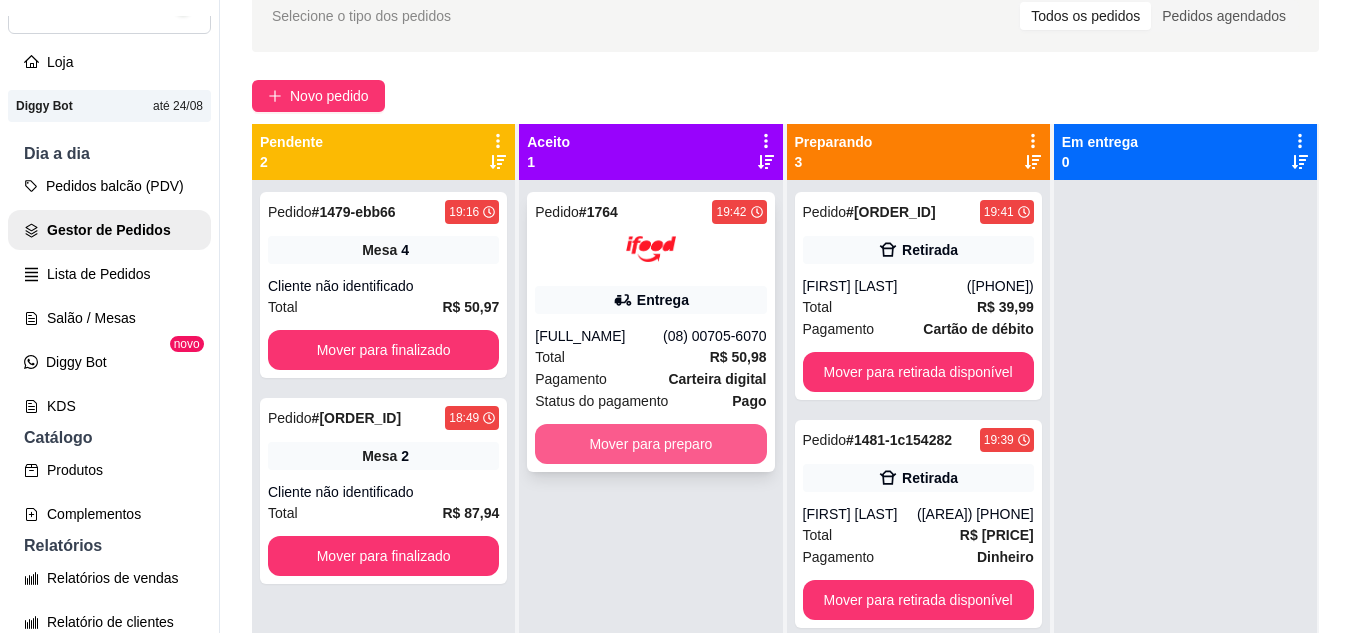 click on "Mover para preparo" at bounding box center (650, 444) 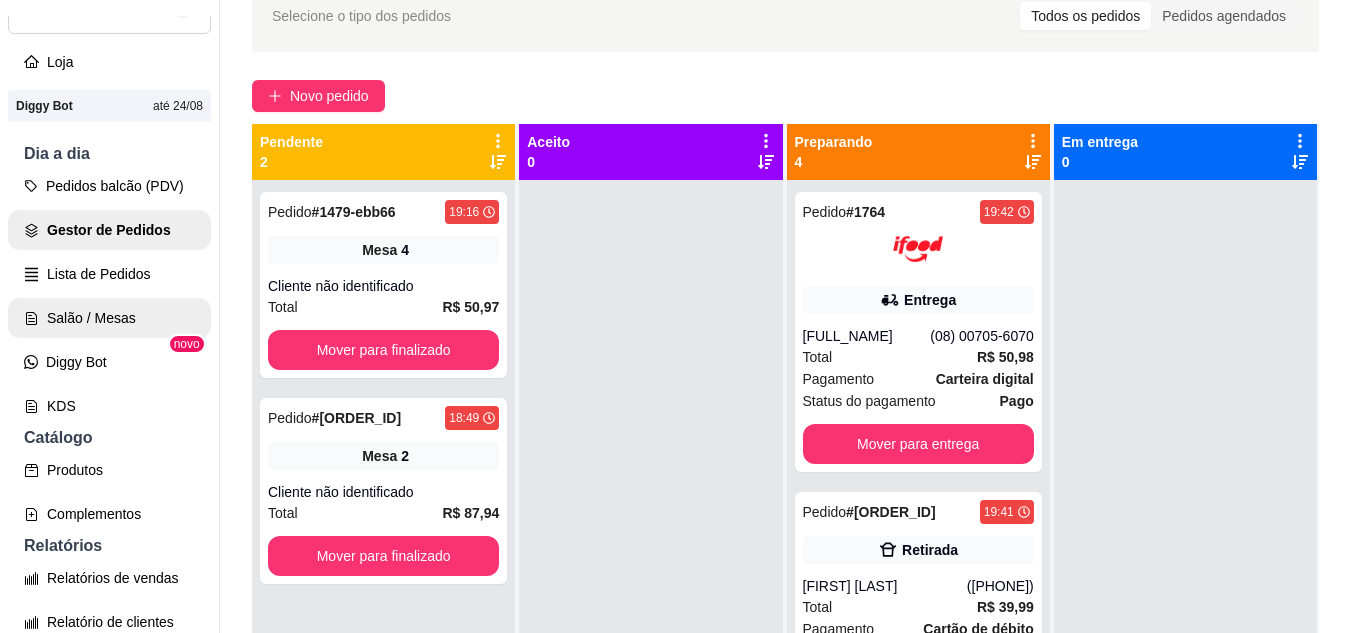 click on "Salão / Mesas" at bounding box center (109, 318) 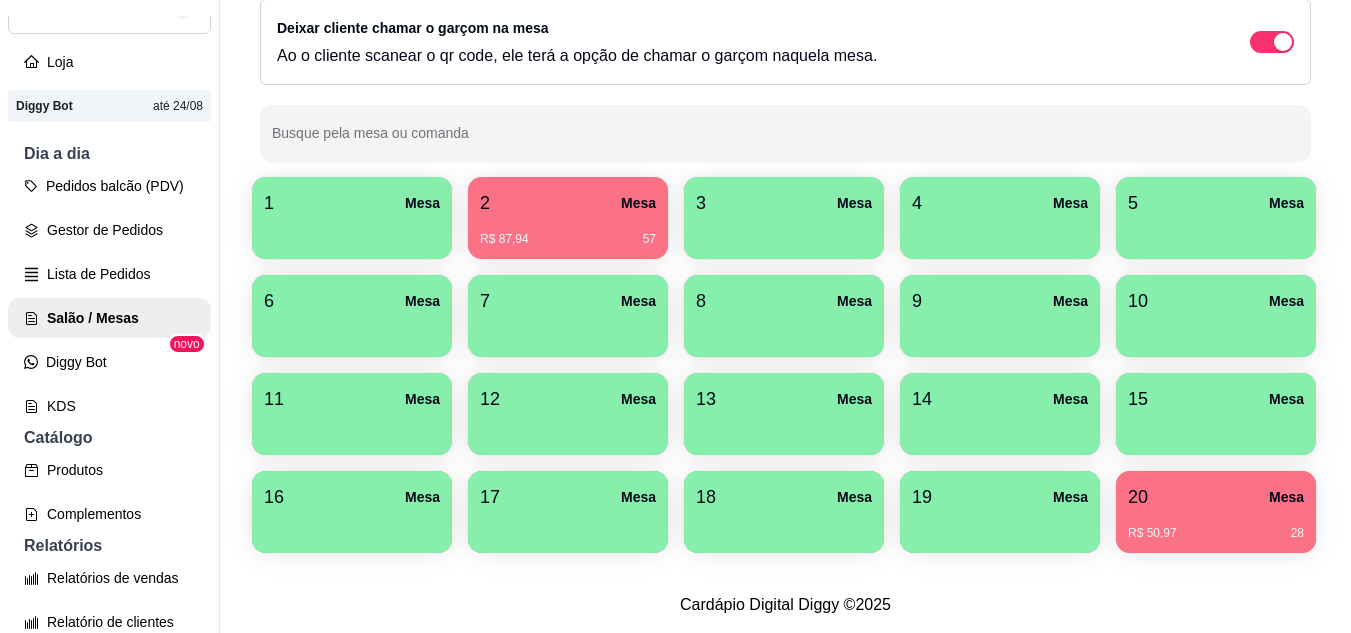 scroll, scrollTop: 294, scrollLeft: 0, axis: vertical 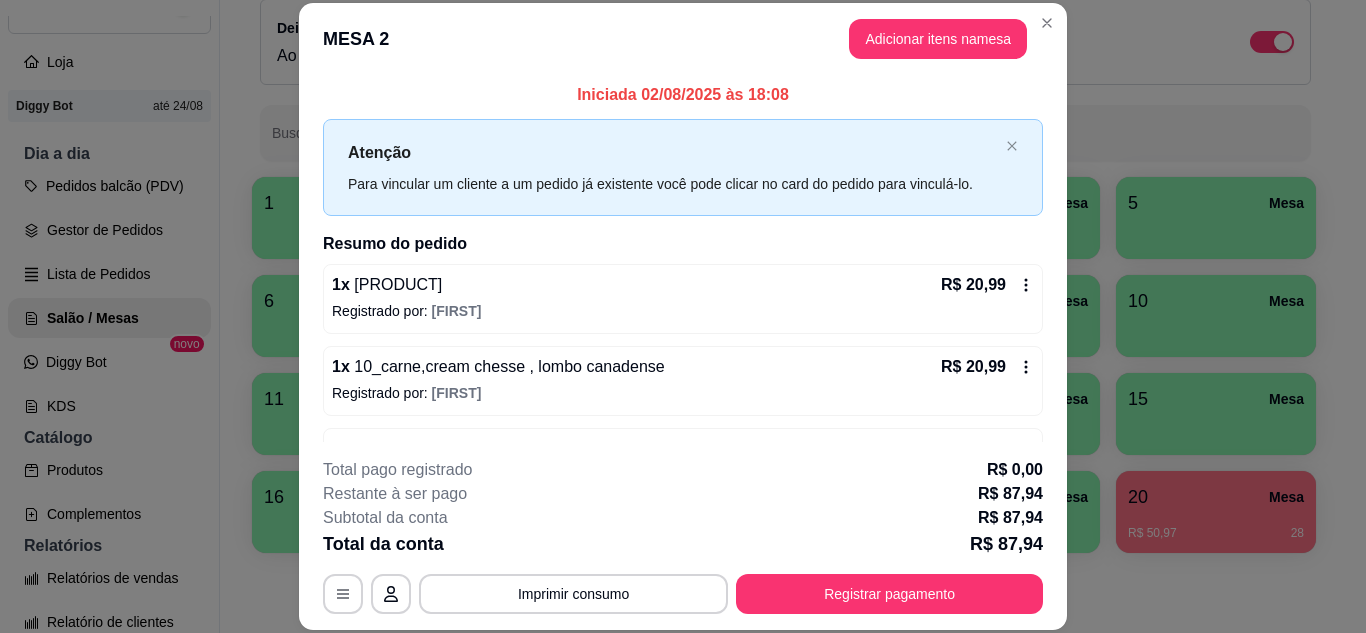 click on "**********" at bounding box center [683, 594] 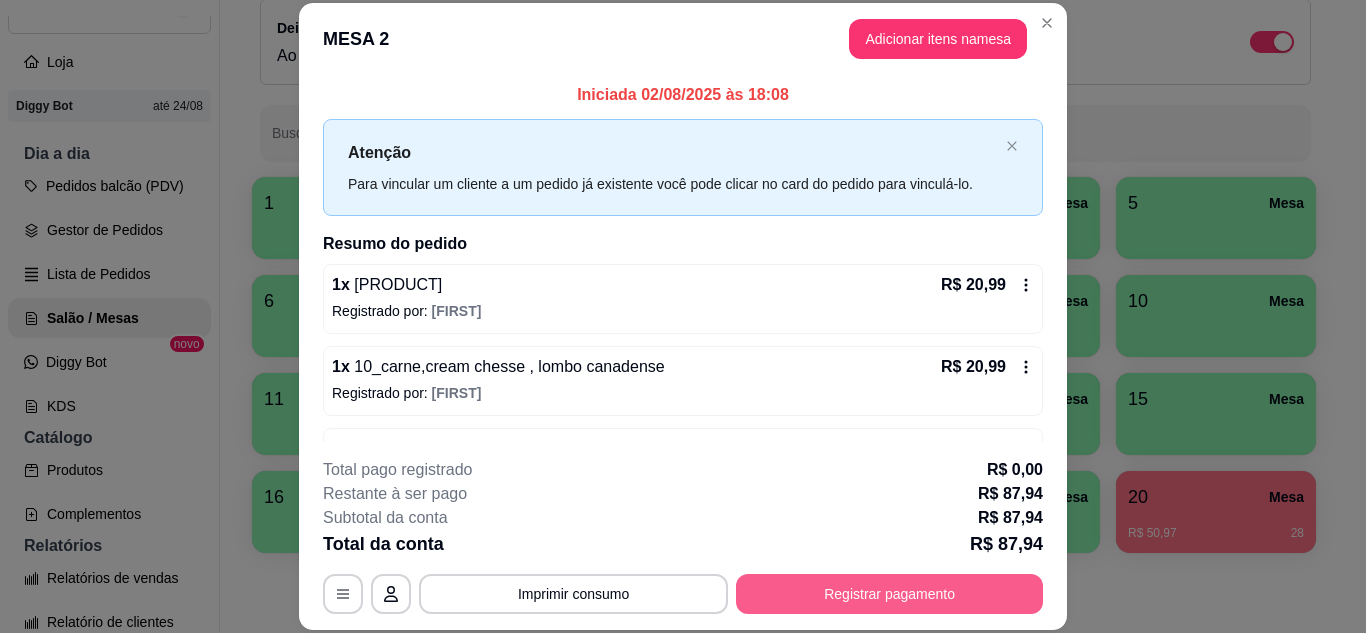 click on "Registrar pagamento" at bounding box center (889, 594) 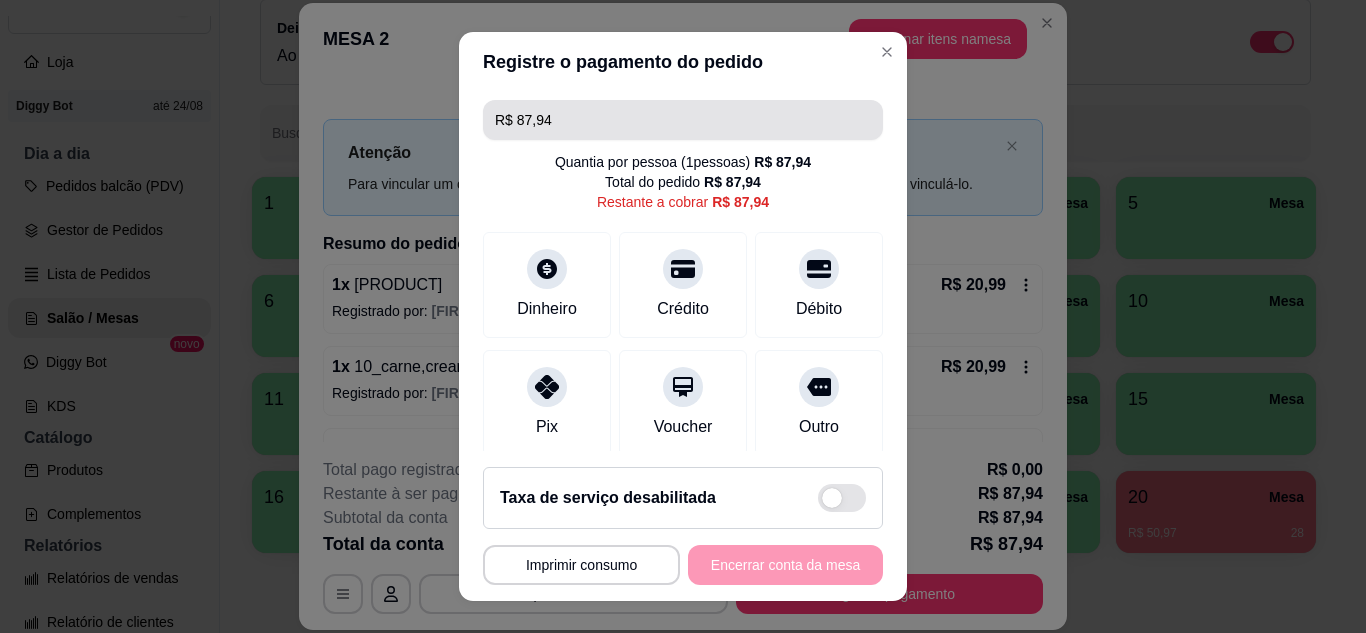 click on "R$ 87,94" at bounding box center (683, 120) 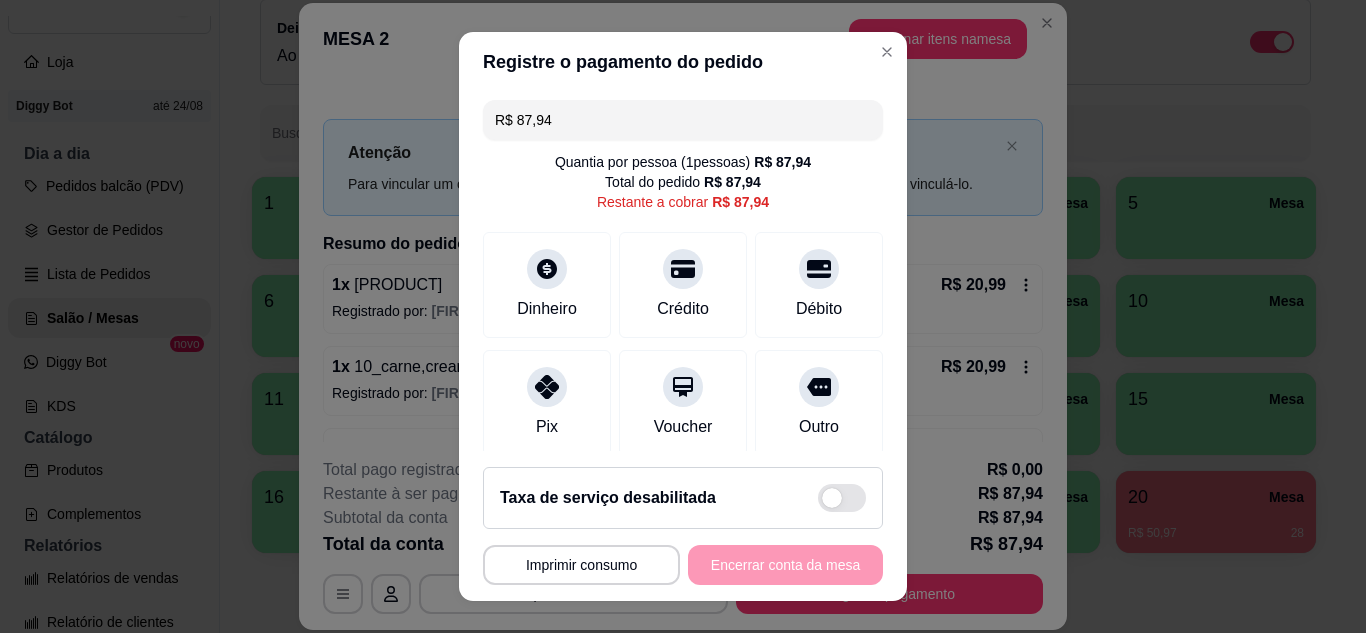 click on "R$ 87,94" at bounding box center [683, 120] 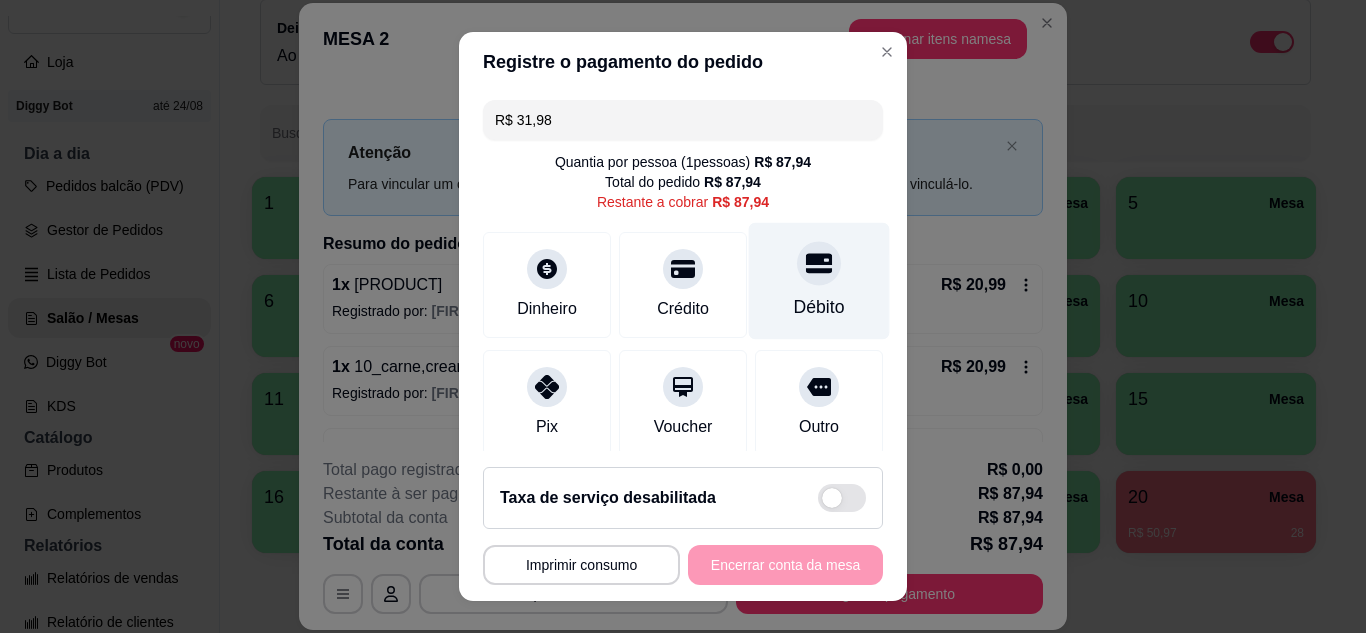 click on "Débito" at bounding box center (819, 280) 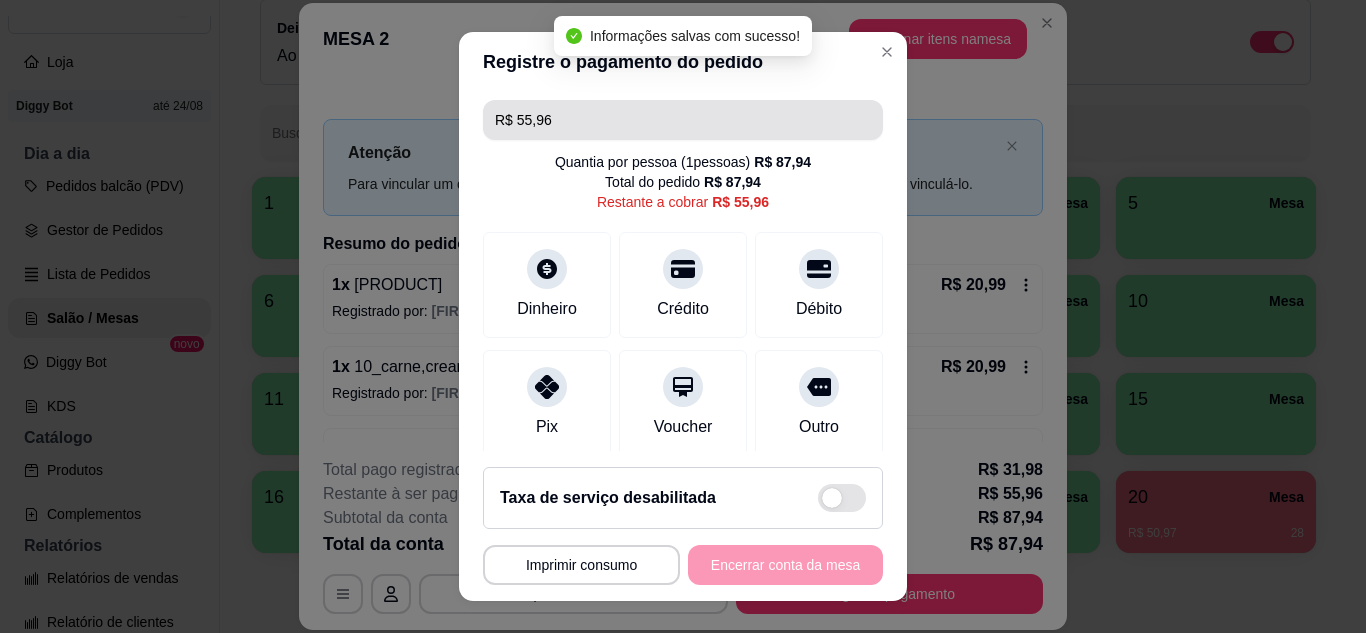 click on "R$ 55,96" at bounding box center (683, 120) 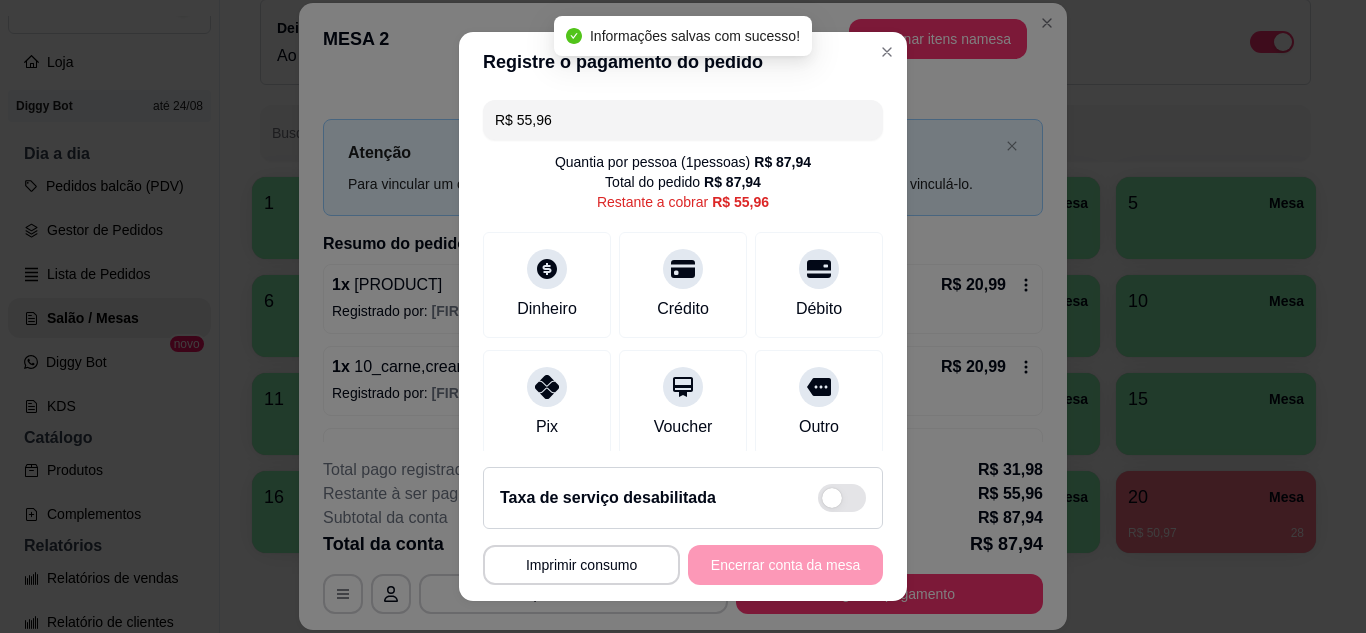click on "R$ 55,96" at bounding box center [683, 120] 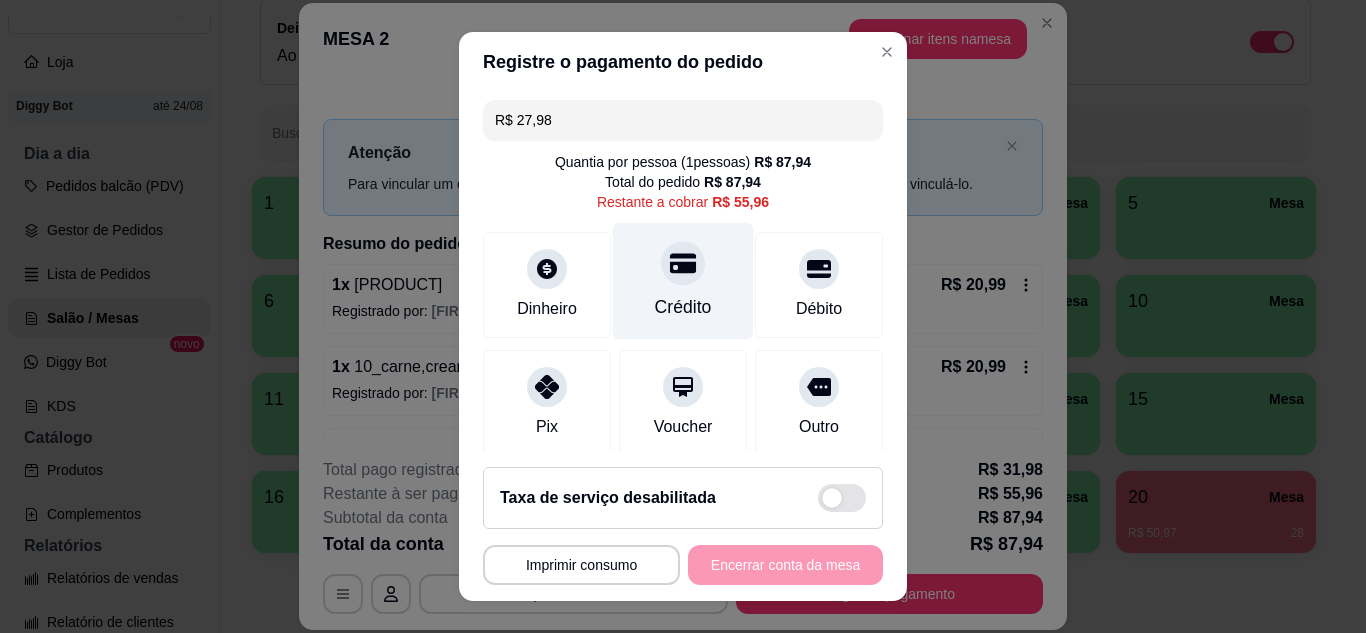 click on "Crédito" at bounding box center [683, 280] 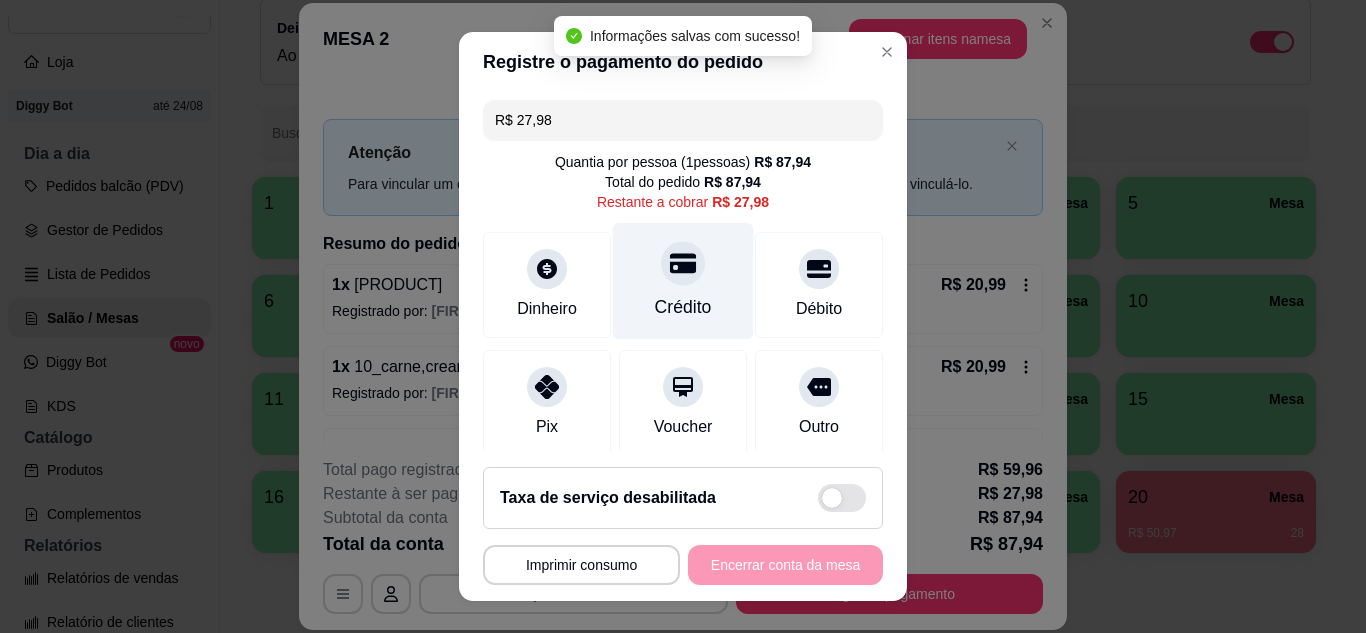 click 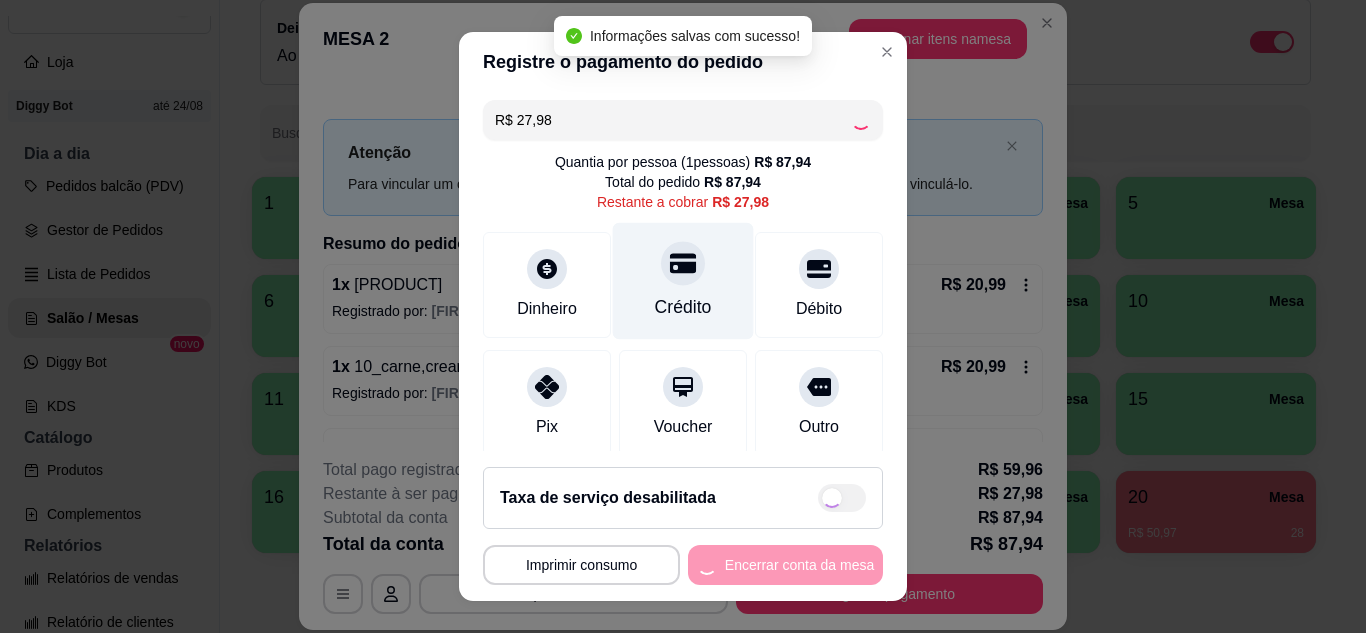 type on "R$ 0,00" 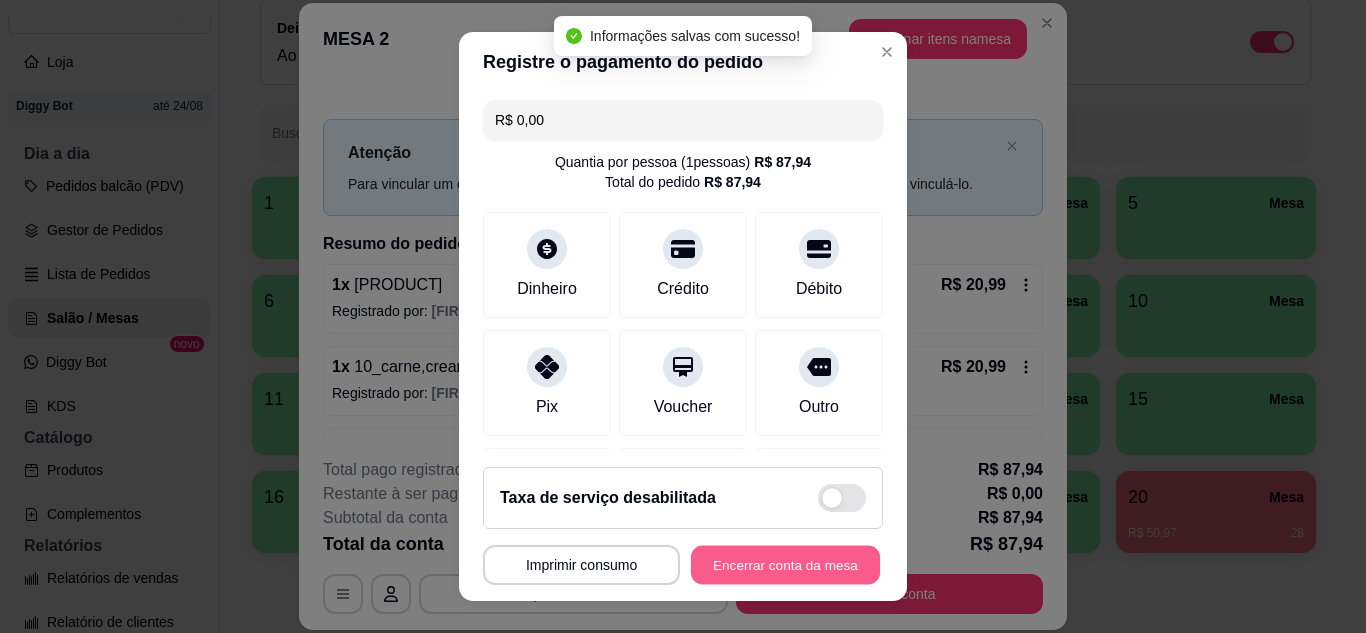 click on "Encerrar conta da mesa" at bounding box center (785, 565) 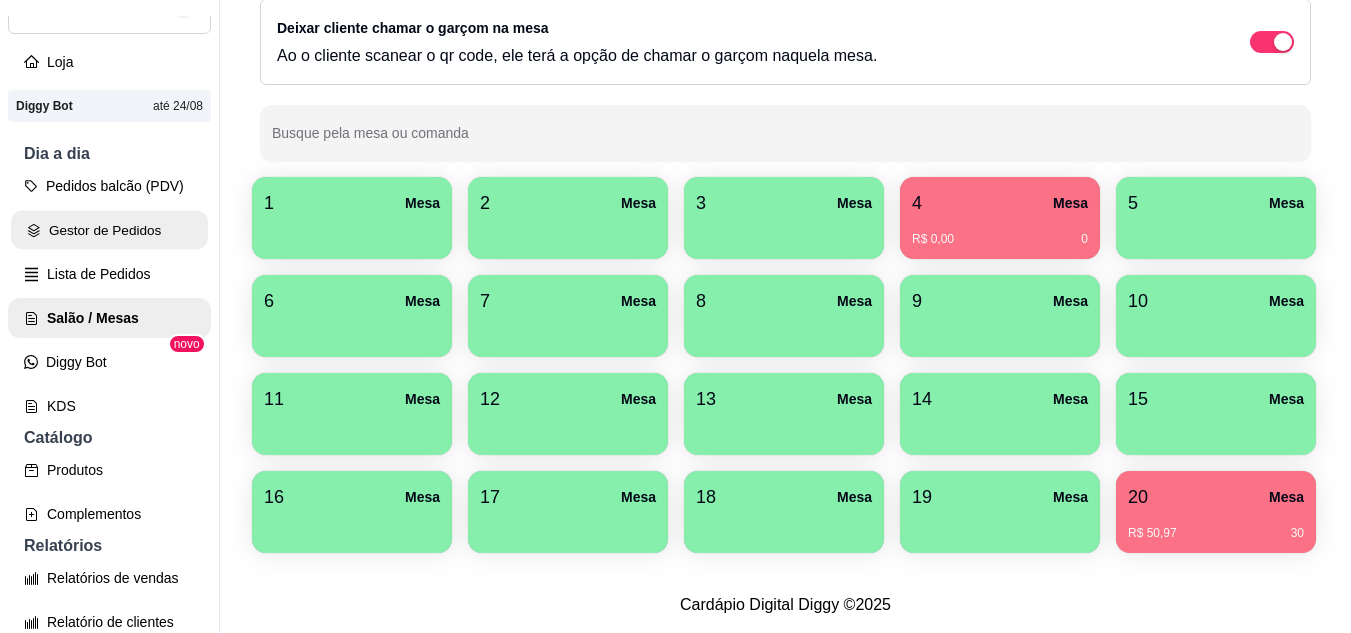 click on "Gestor de Pedidos" at bounding box center [109, 230] 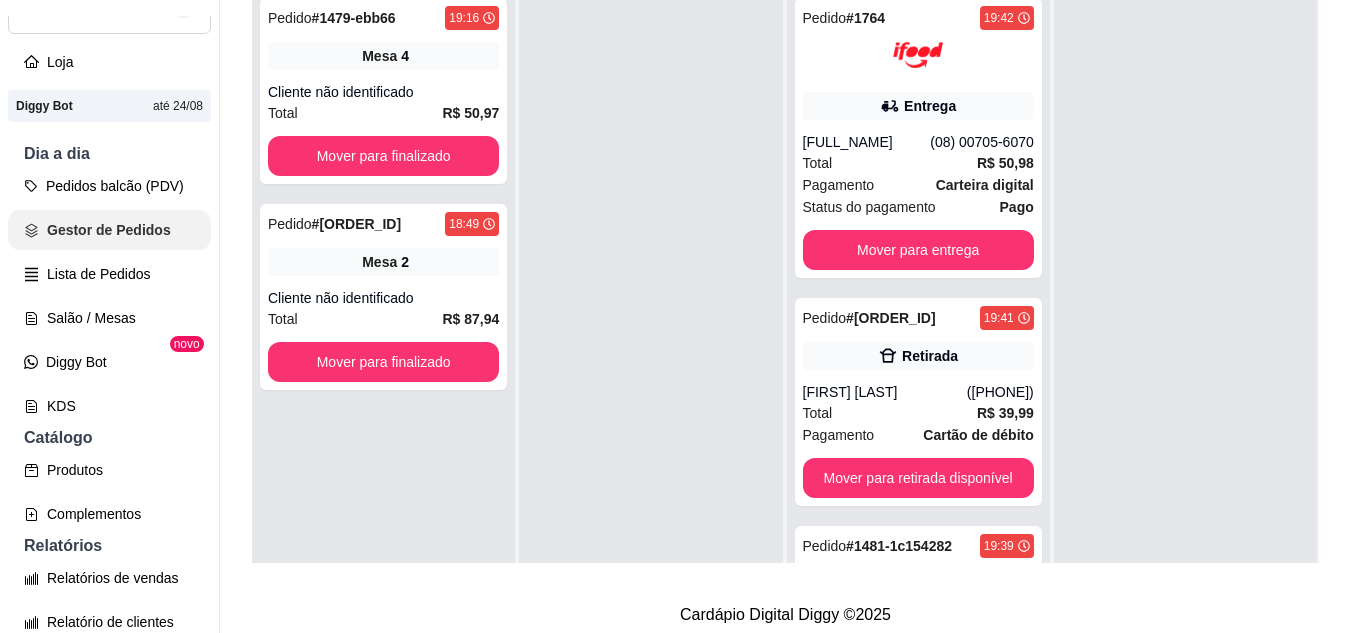scroll, scrollTop: 0, scrollLeft: 0, axis: both 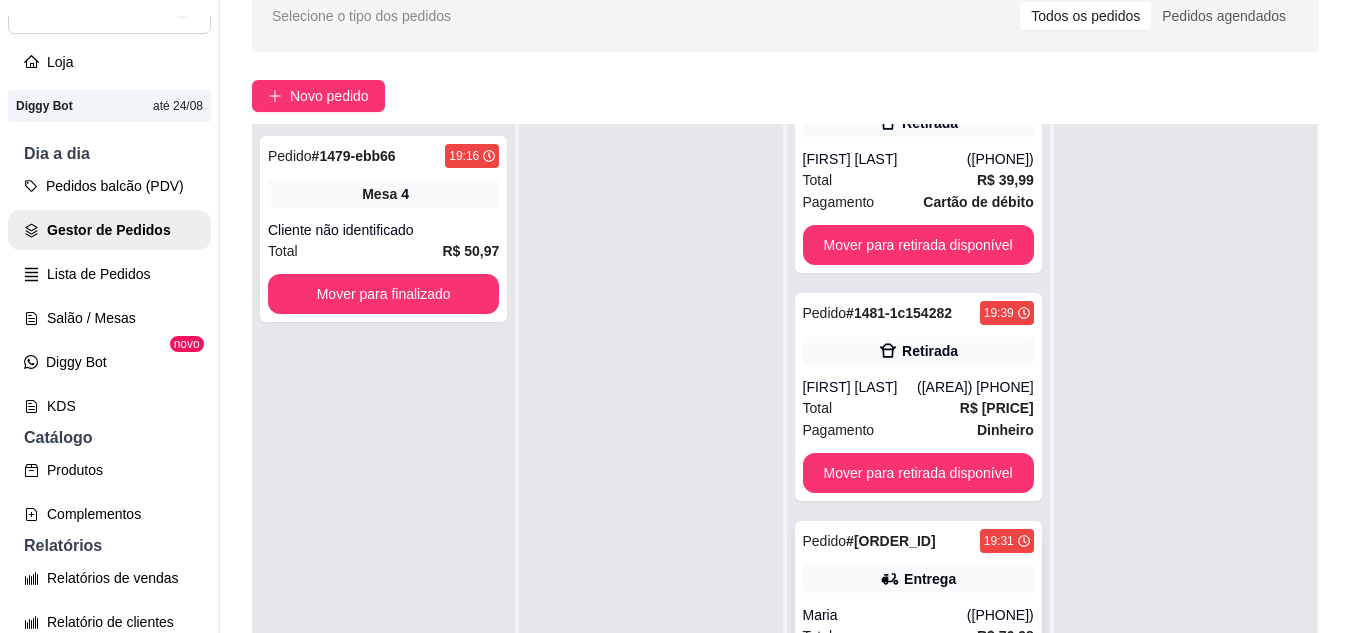 click on "# [ORDER_ID]" at bounding box center [890, 541] 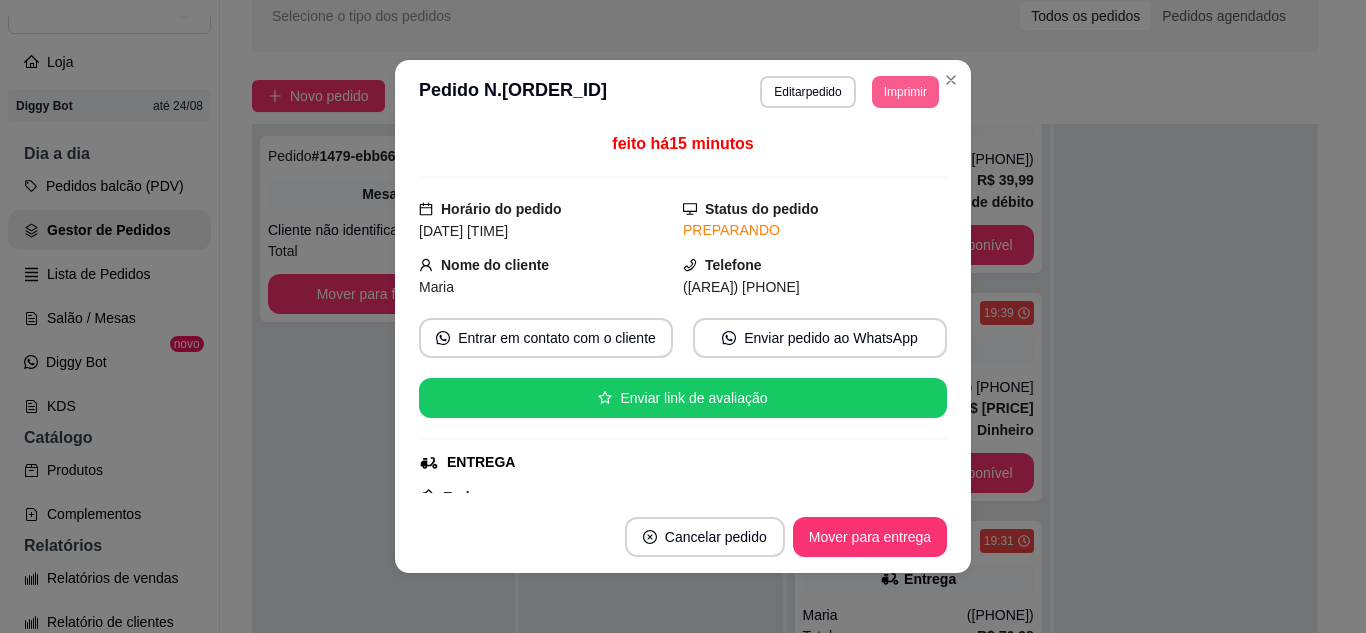 click on "Imprimir" at bounding box center (905, 92) 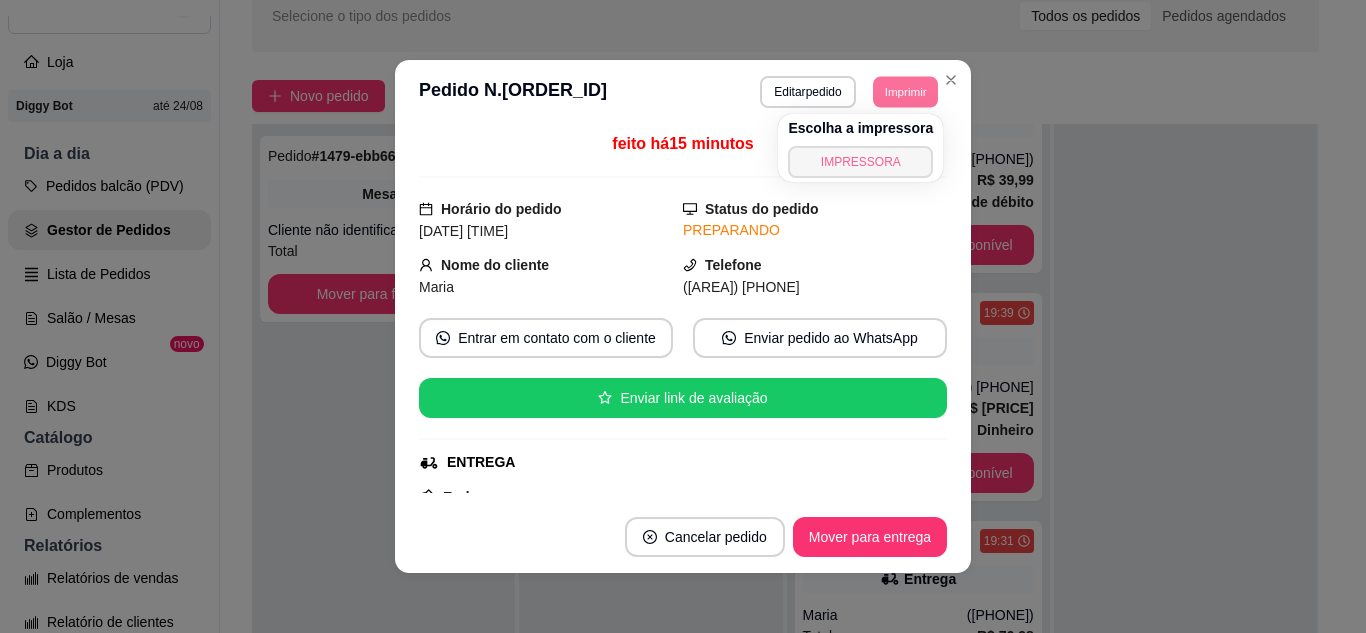 click on "IMPRESSORA" at bounding box center (860, 162) 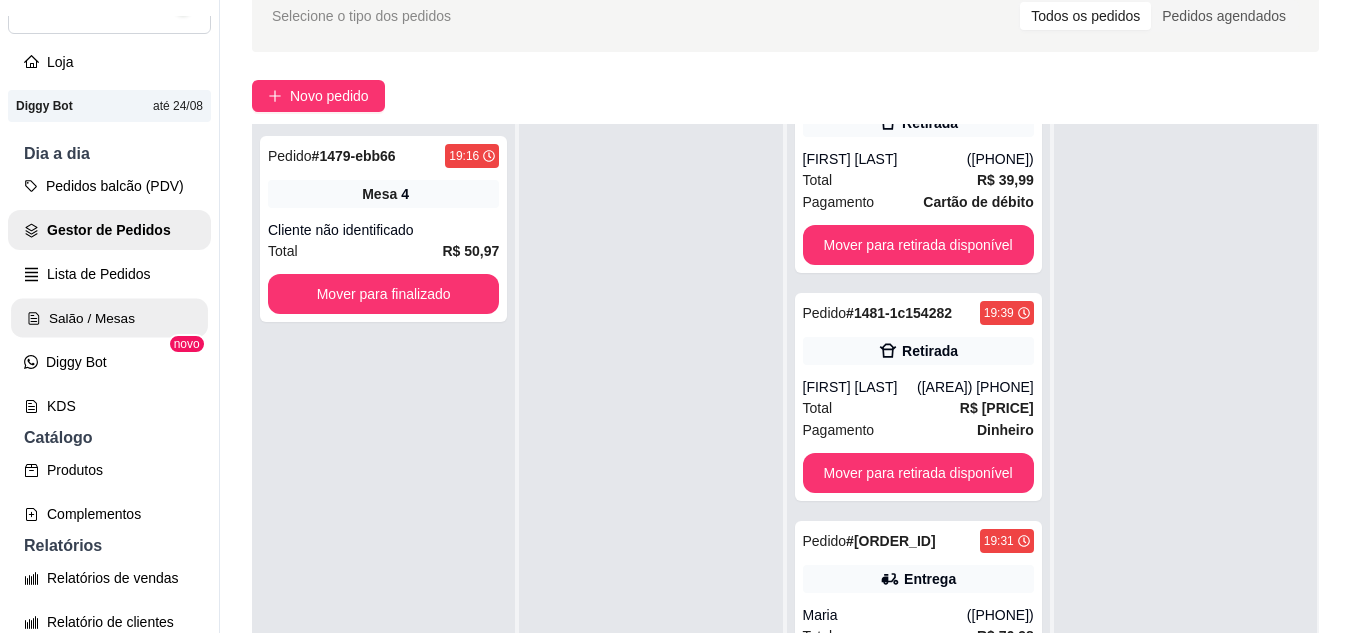 click on "Salão / Mesas" at bounding box center [109, 318] 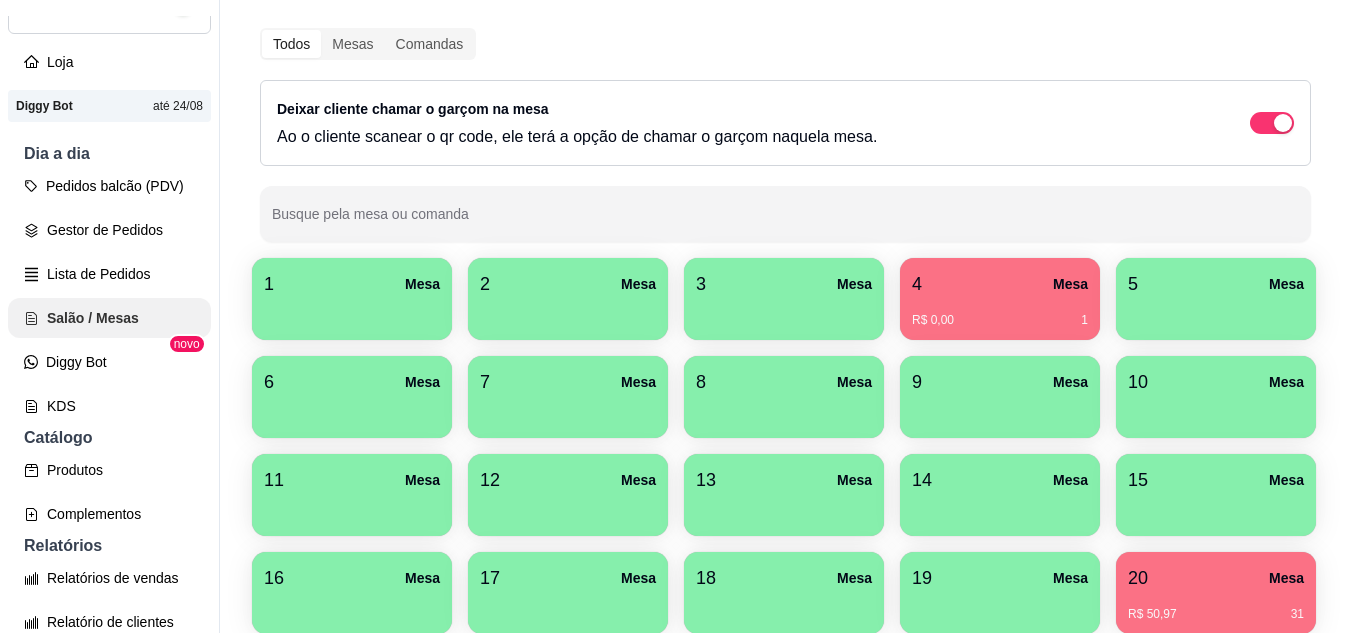 scroll, scrollTop: 0, scrollLeft: 0, axis: both 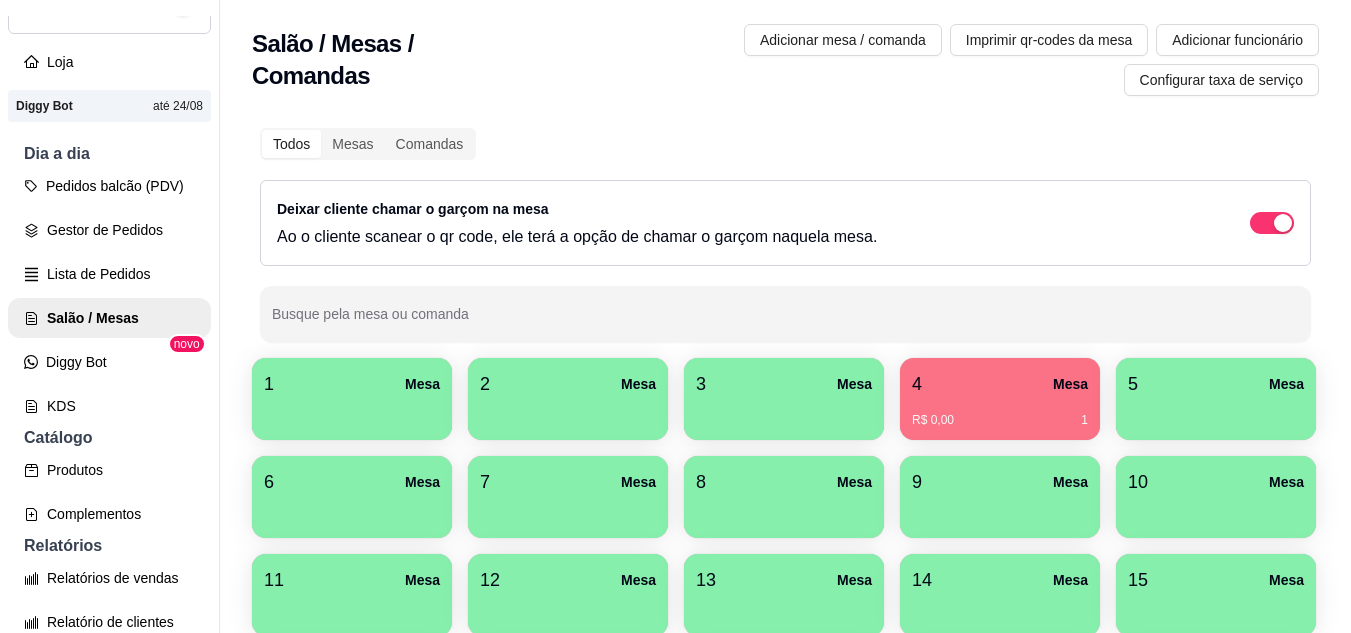 click on "4 Mesa" at bounding box center (1000, 384) 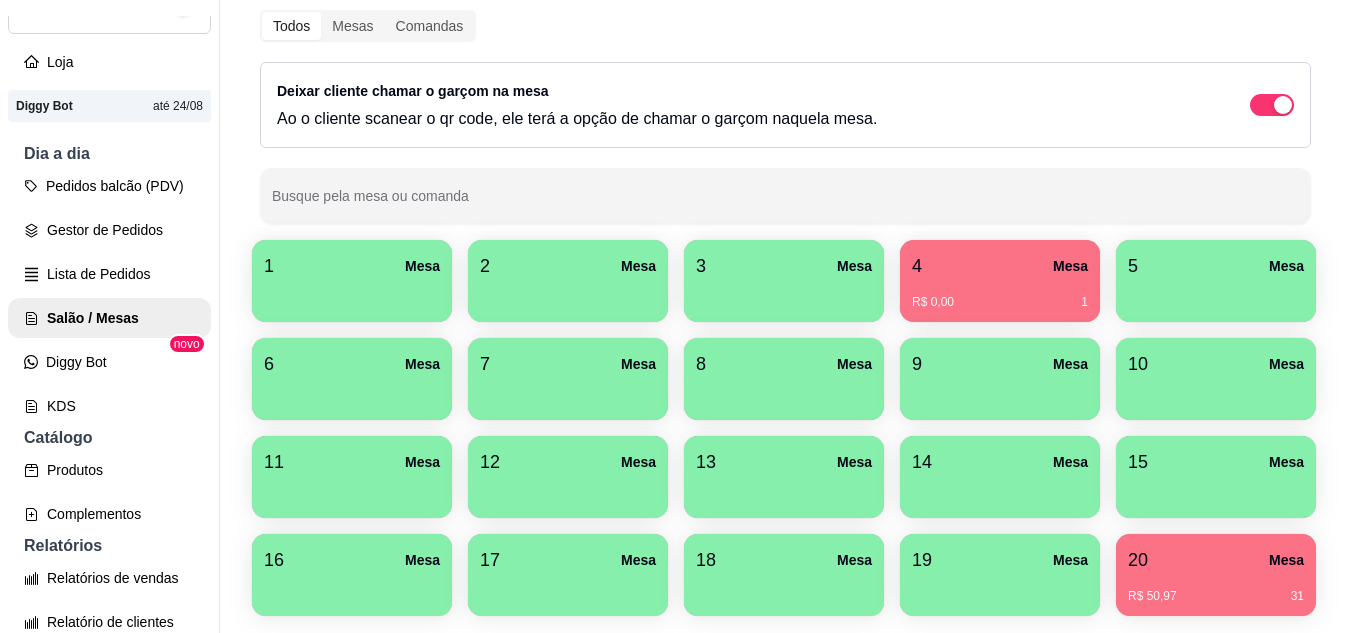 scroll, scrollTop: 294, scrollLeft: 0, axis: vertical 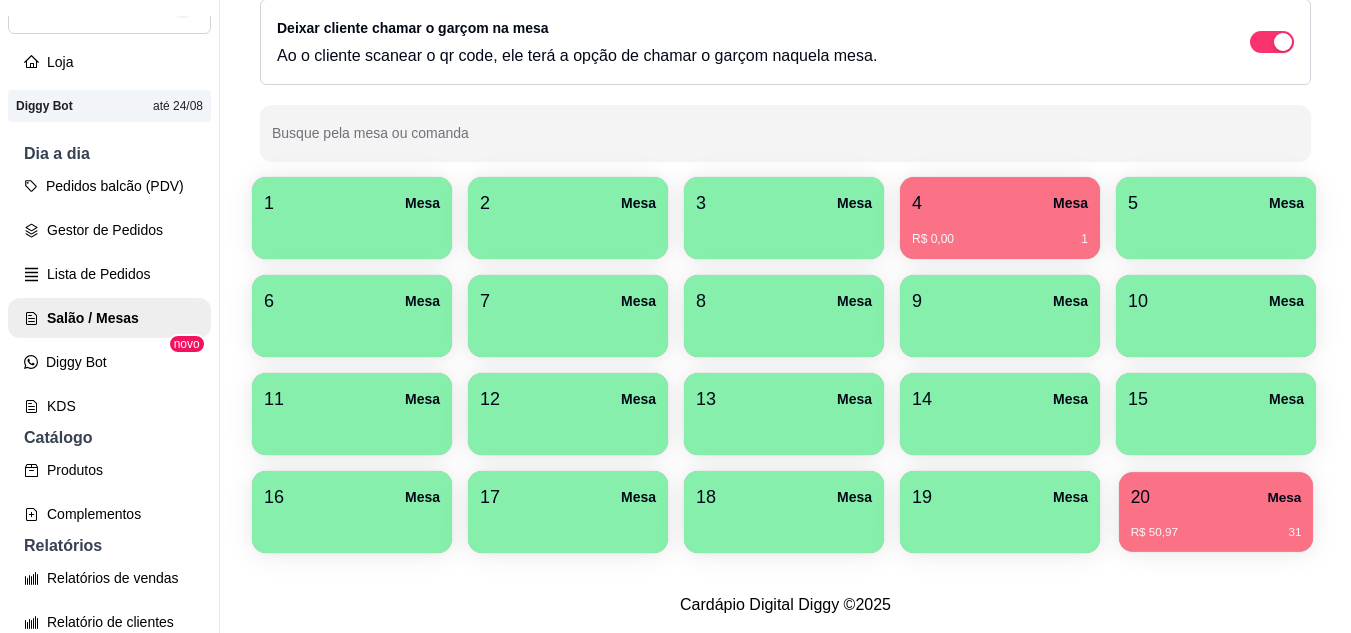 click on "20 Mesa R$ 50,97 31" at bounding box center [1216, 512] 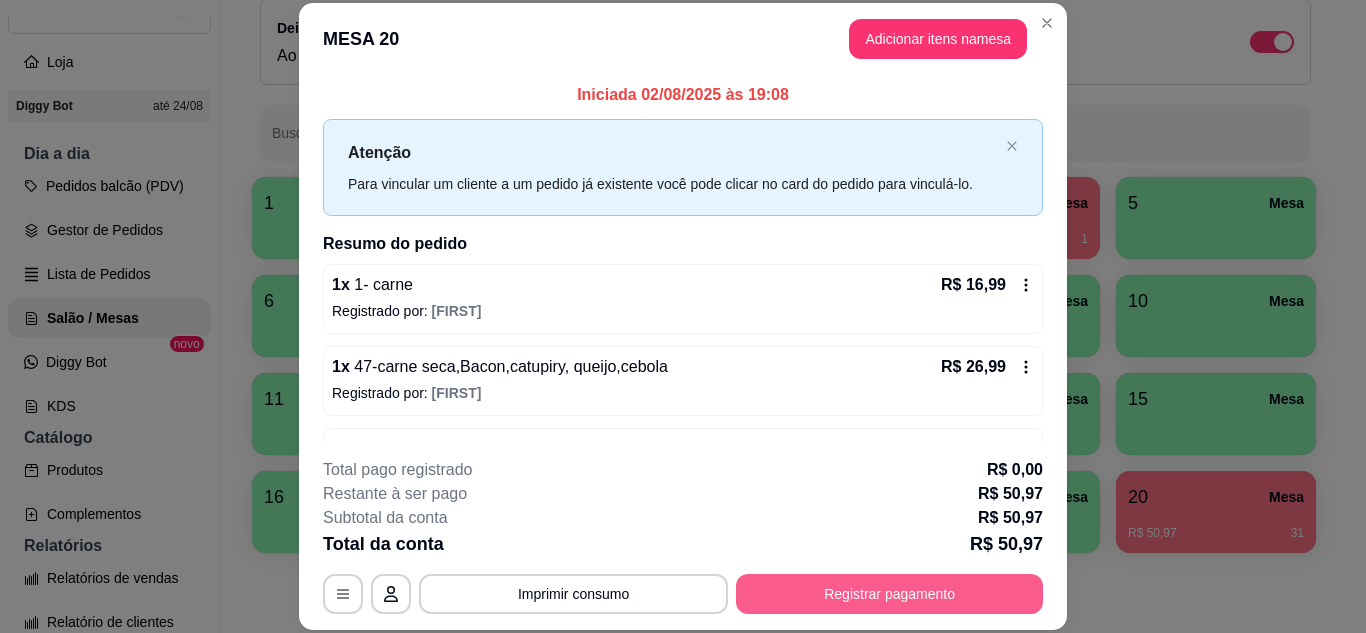 click on "Registrar pagamento" at bounding box center (889, 594) 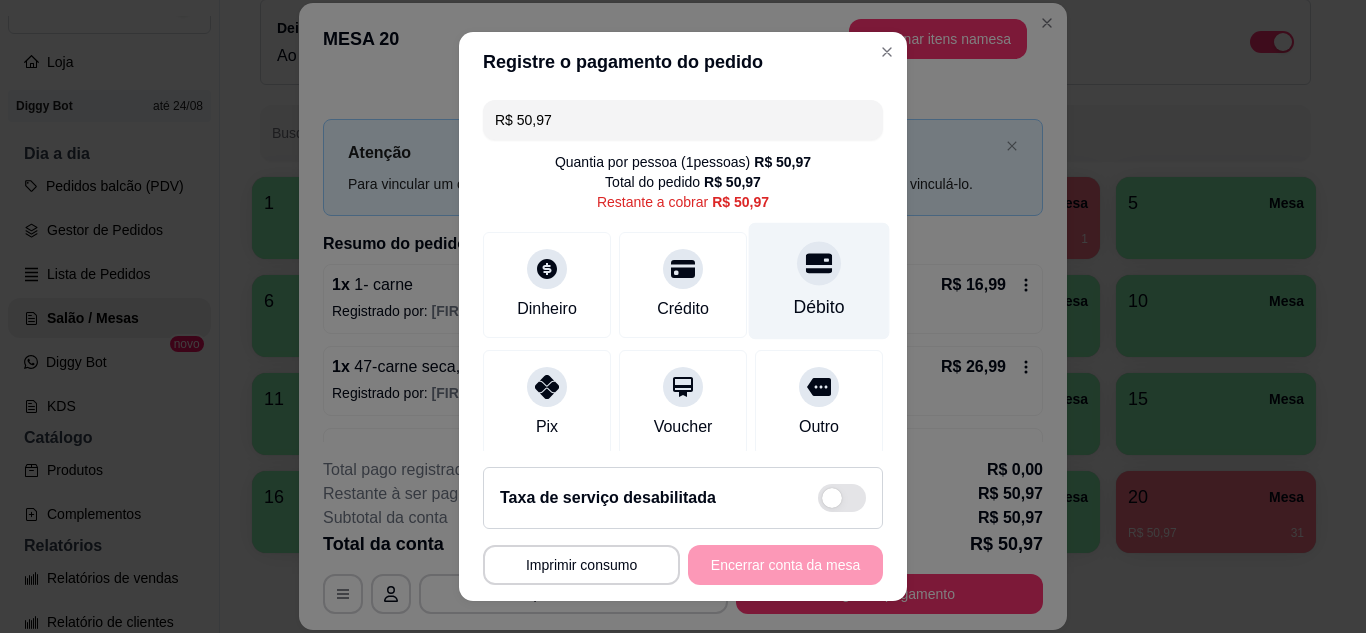 click on "Débito" at bounding box center [819, 280] 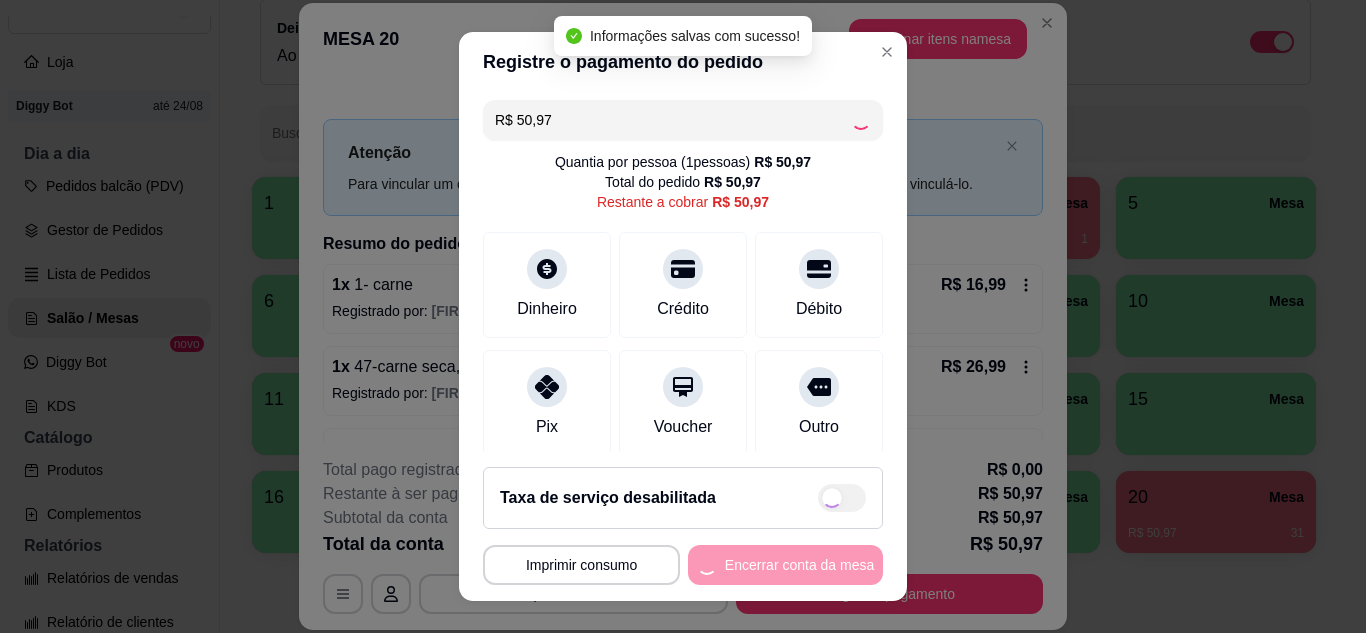 type on "R$ 0,00" 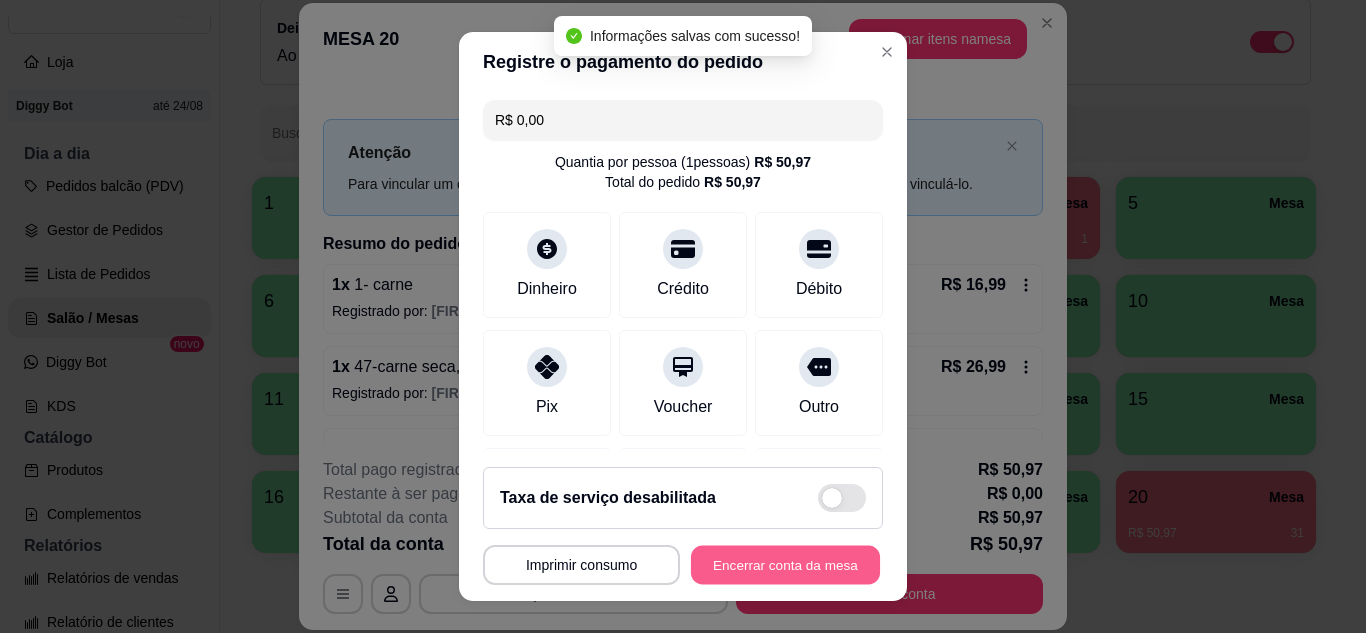 click on "Encerrar conta da mesa" at bounding box center [785, 565] 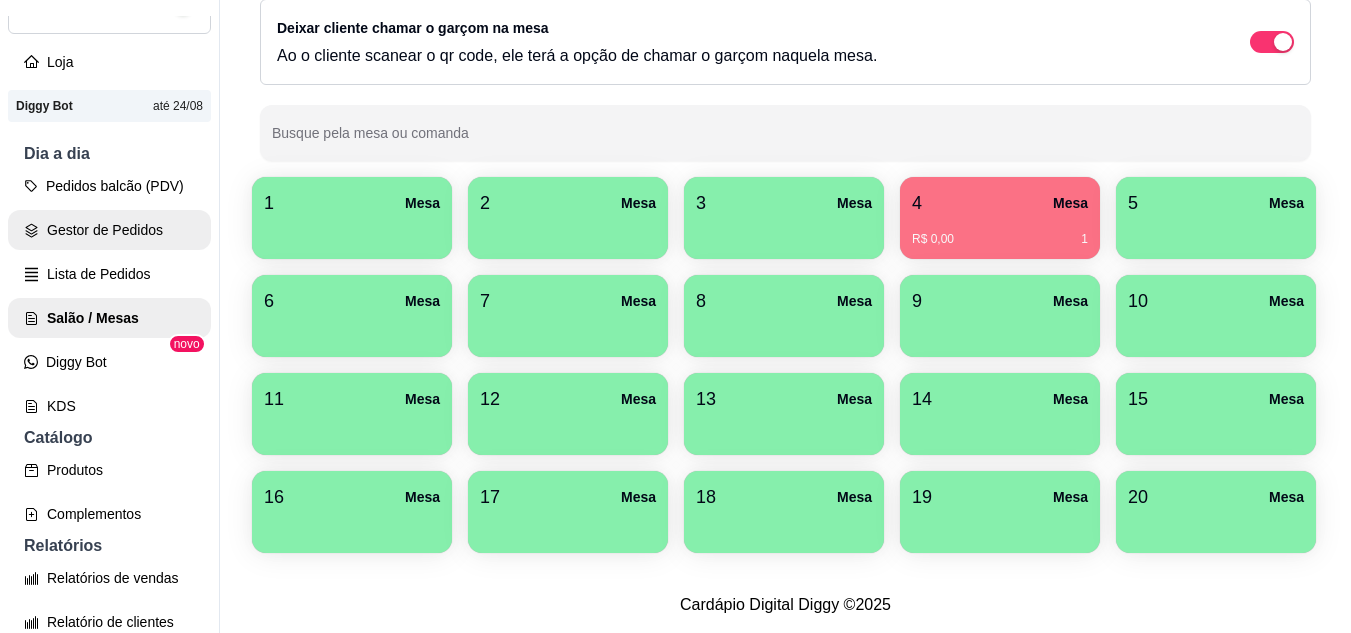 click on "Gestor de Pedidos" at bounding box center (109, 230) 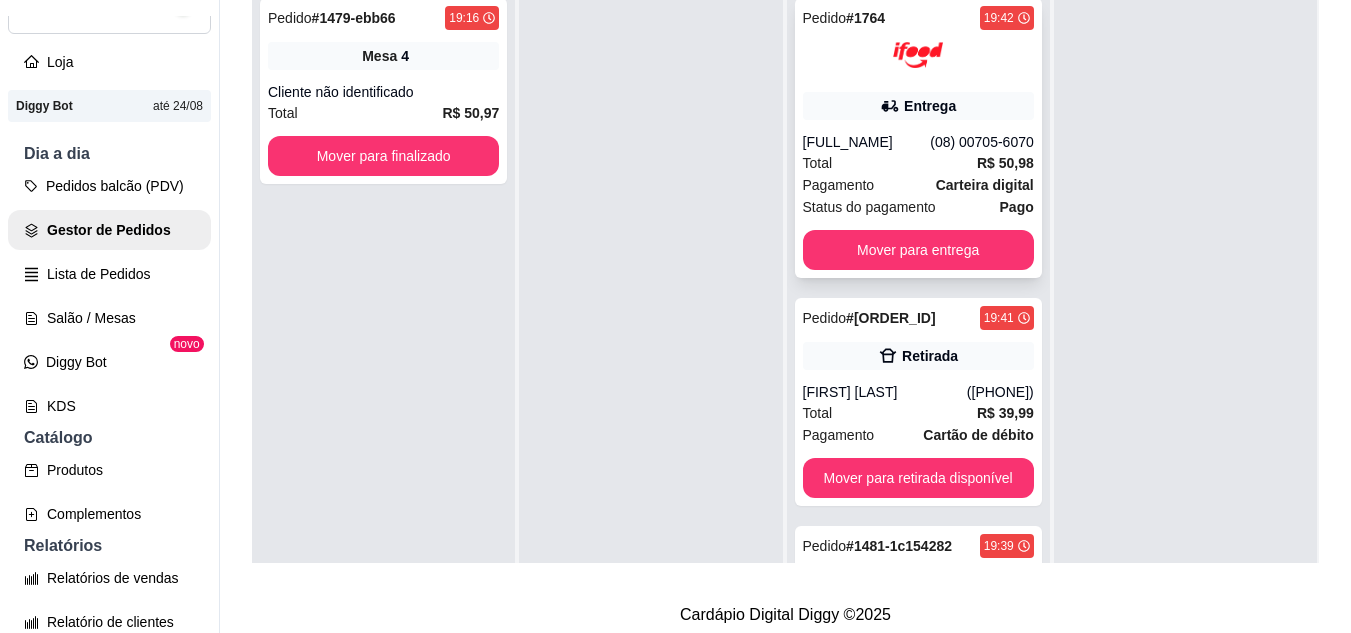 scroll, scrollTop: 0, scrollLeft: 0, axis: both 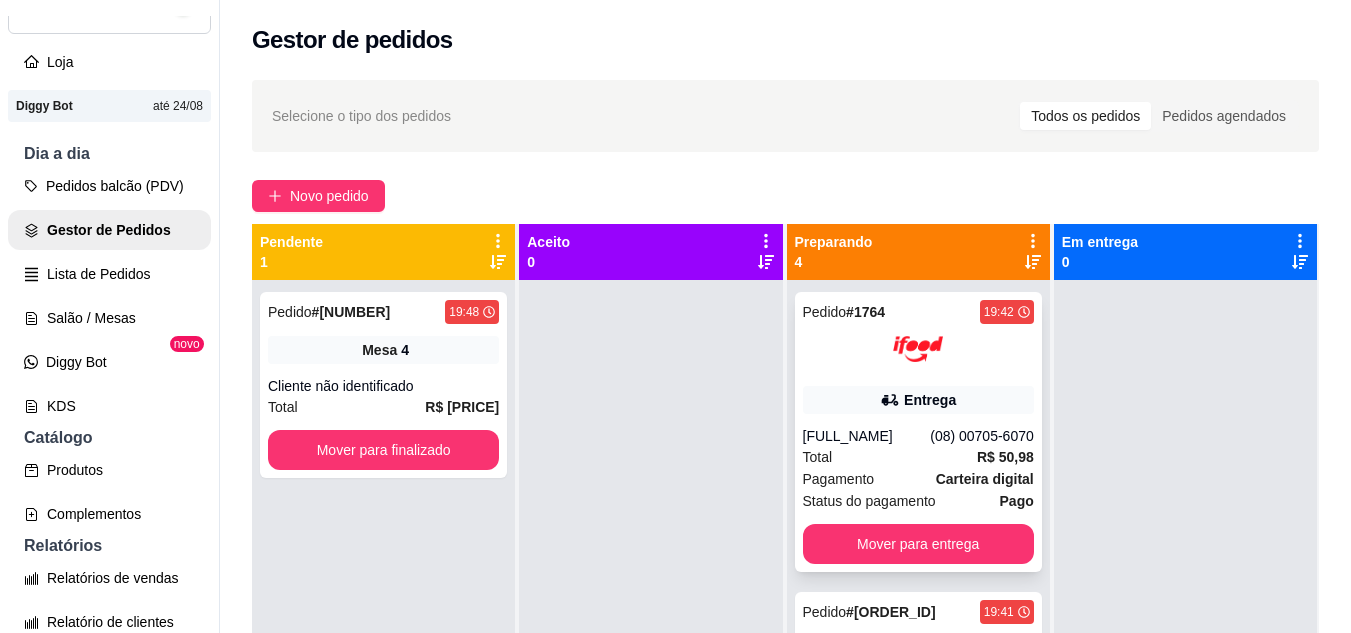click at bounding box center [918, 349] 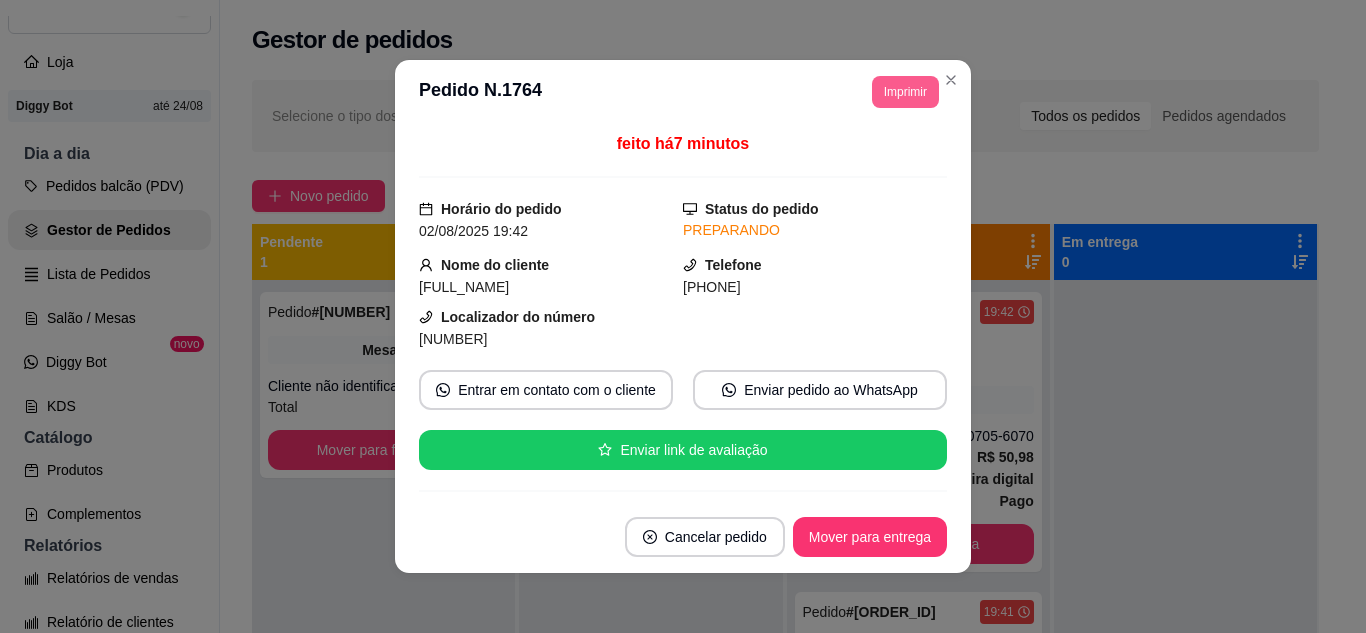 click on "Imprimir" at bounding box center [905, 92] 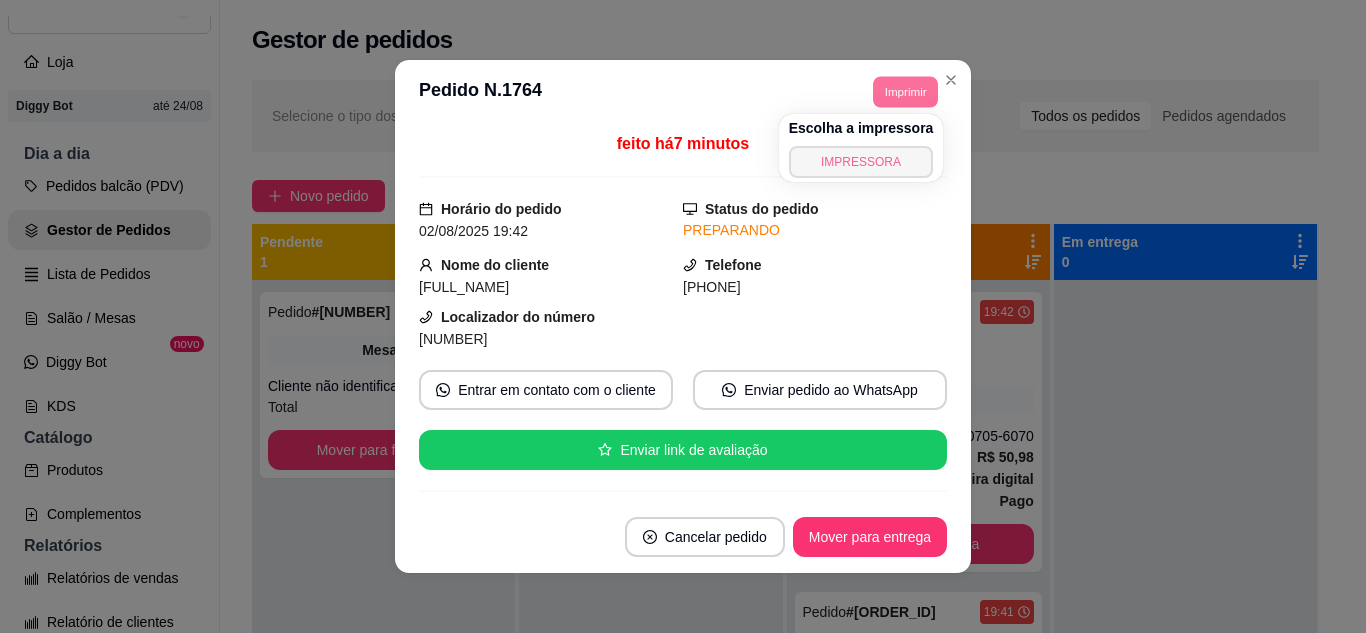 click on "IMPRESSORA" at bounding box center [861, 162] 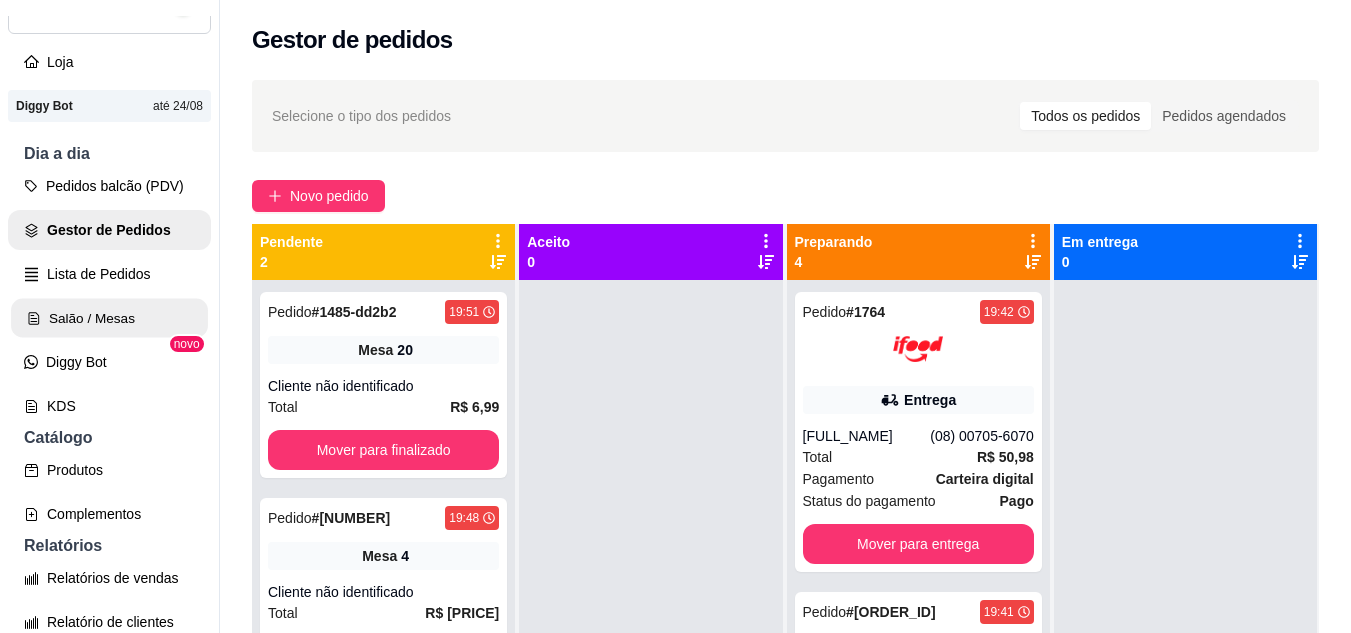 click on "Salão / Mesas" at bounding box center [109, 318] 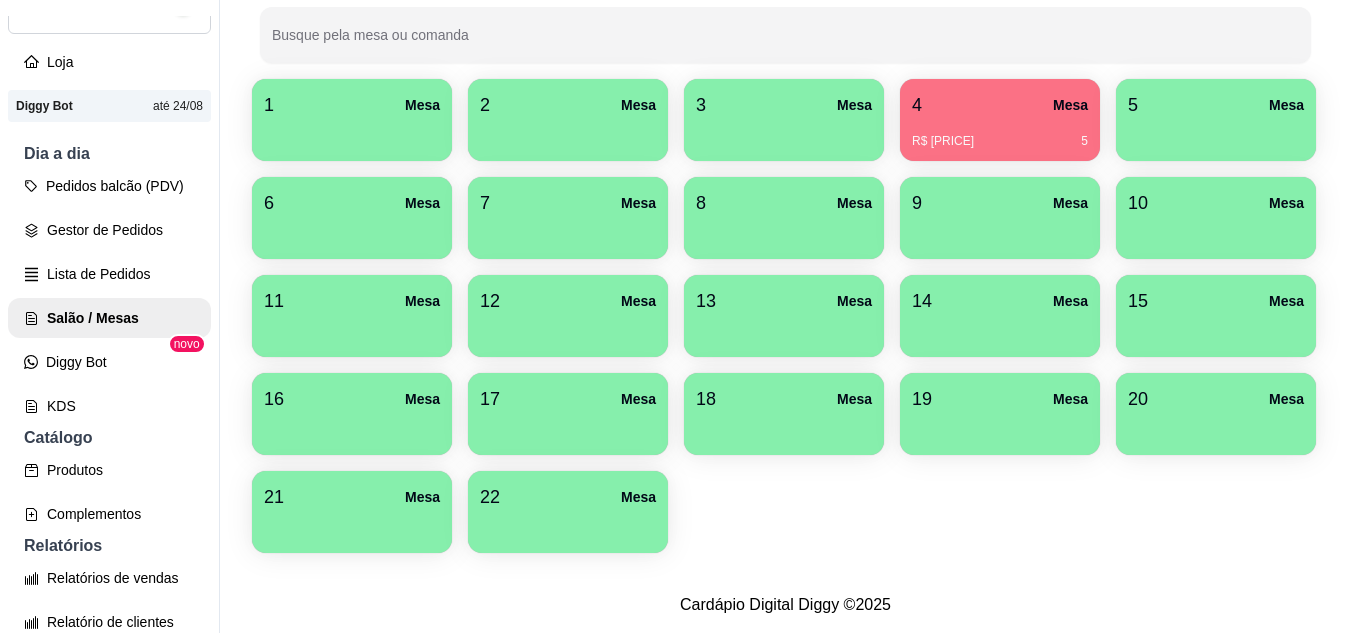 scroll, scrollTop: 392, scrollLeft: 0, axis: vertical 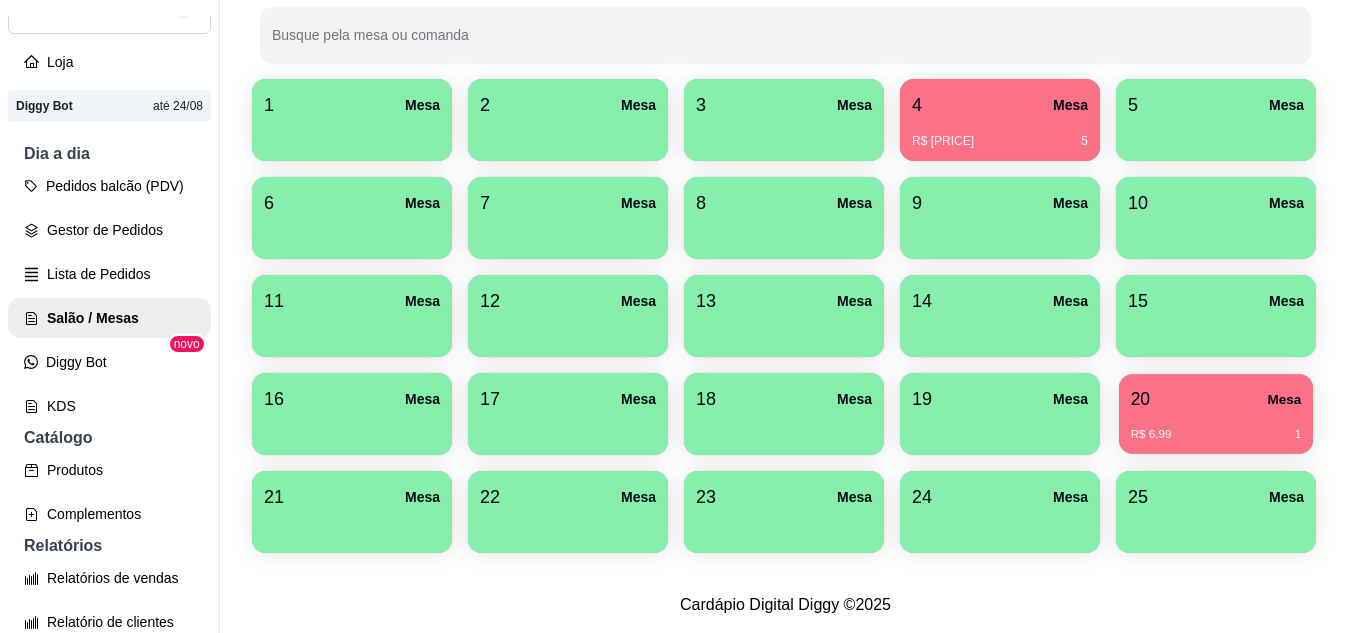 click on "20" at bounding box center [1140, 399] 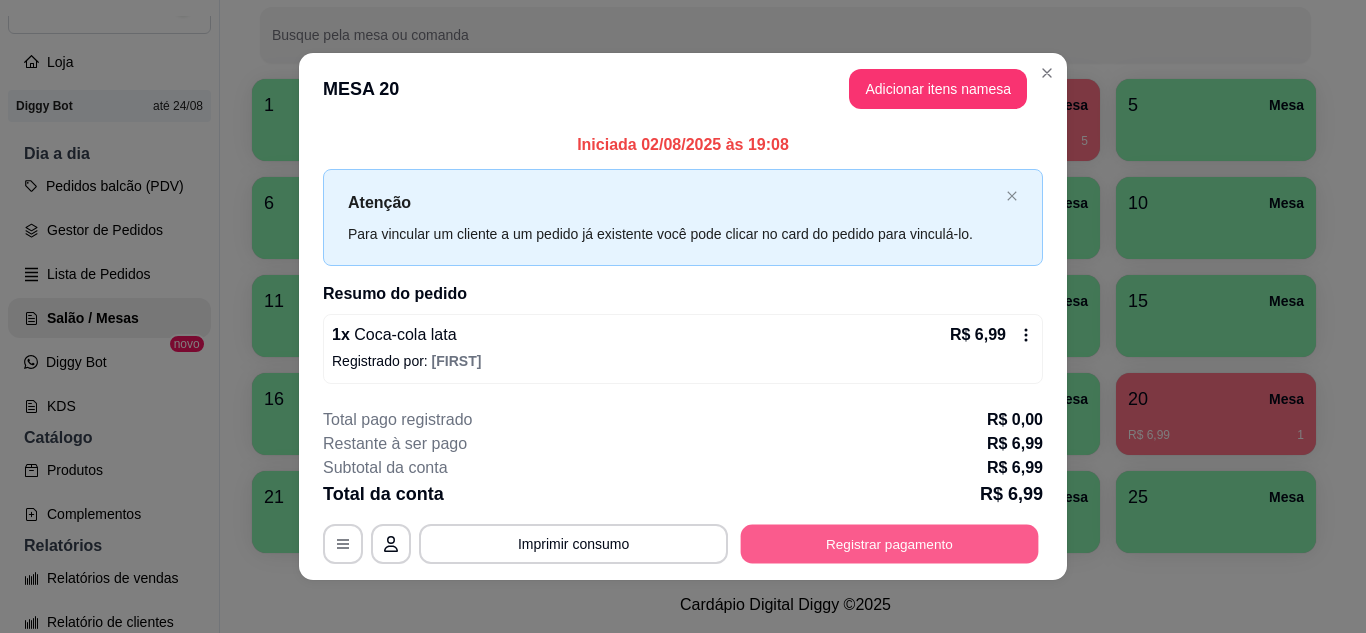 click on "Registrar pagamento" at bounding box center (890, 544) 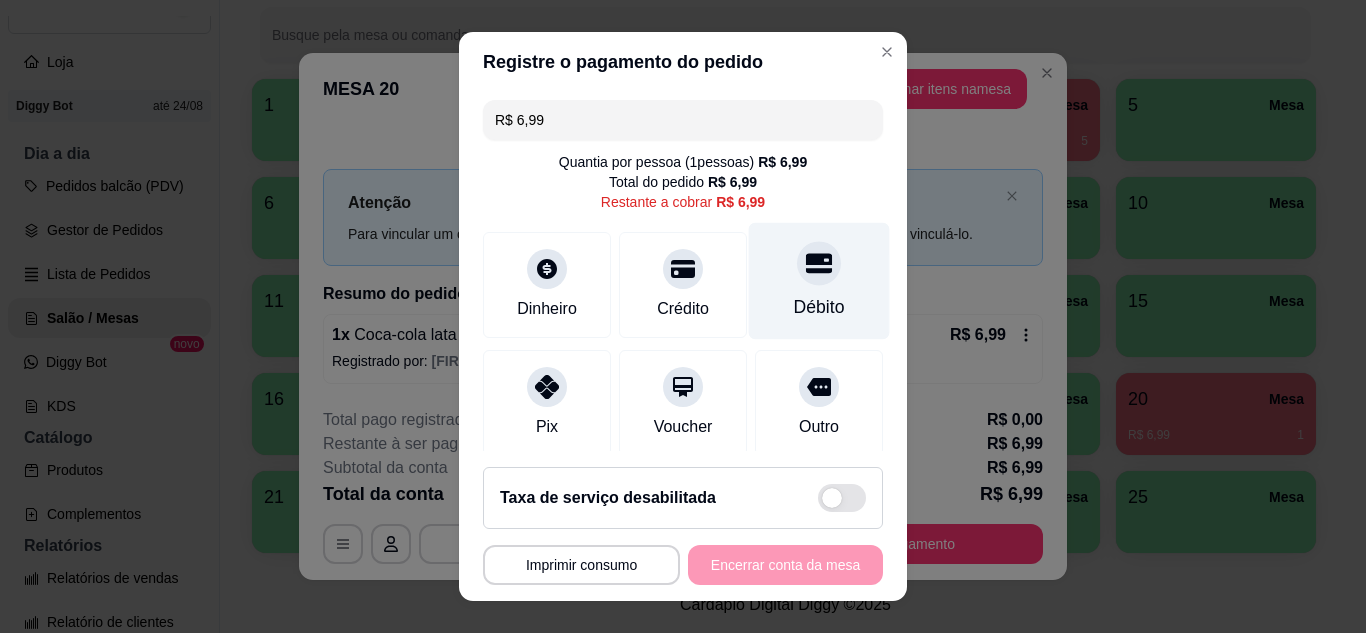 click on "Débito" at bounding box center (819, 280) 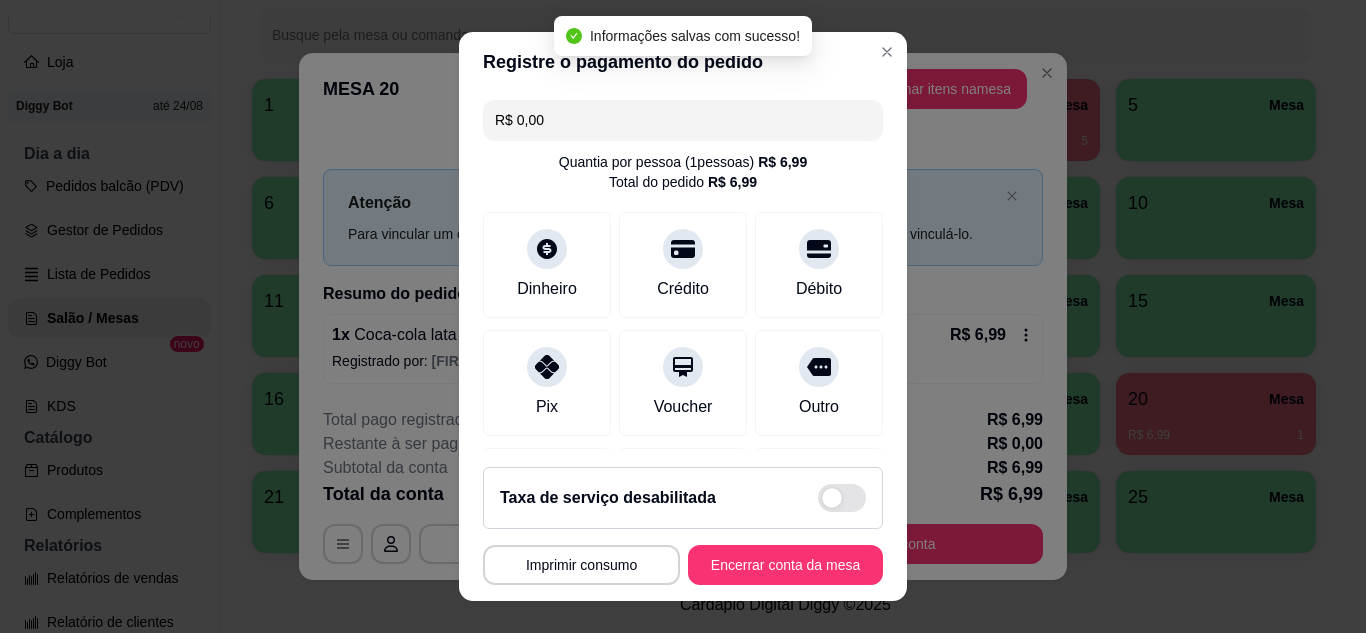 type on "R$ 0,00" 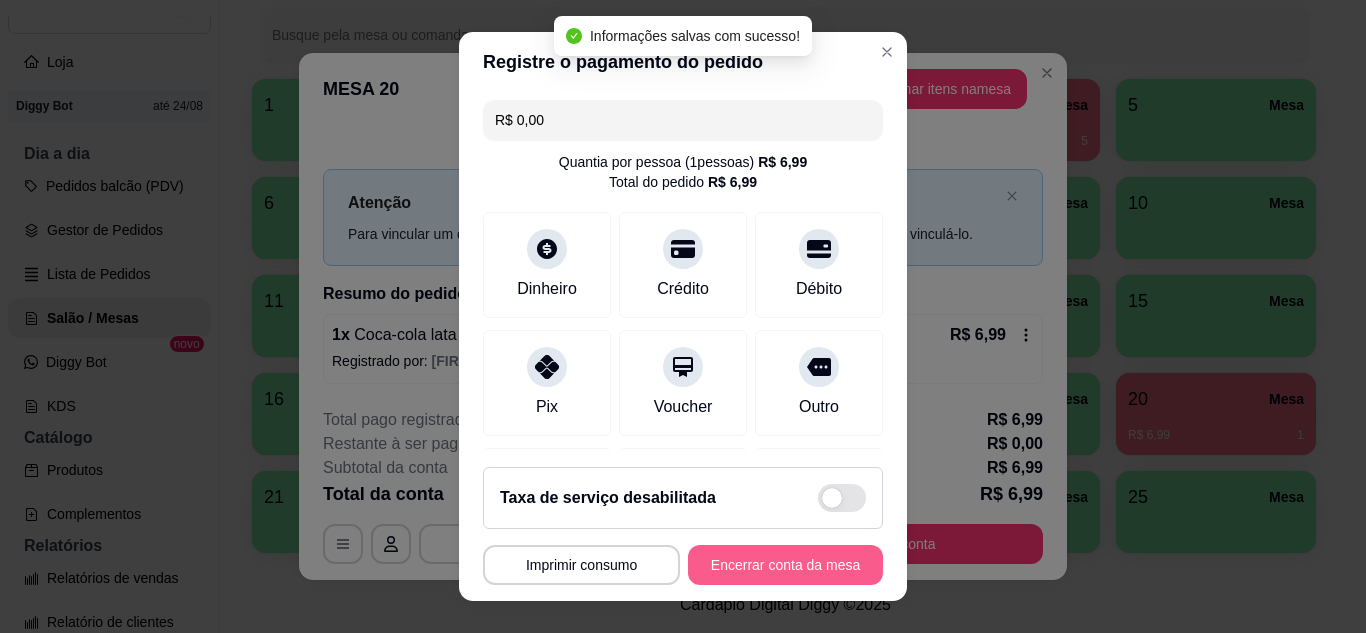 click on "Encerrar conta da mesa" at bounding box center [785, 565] 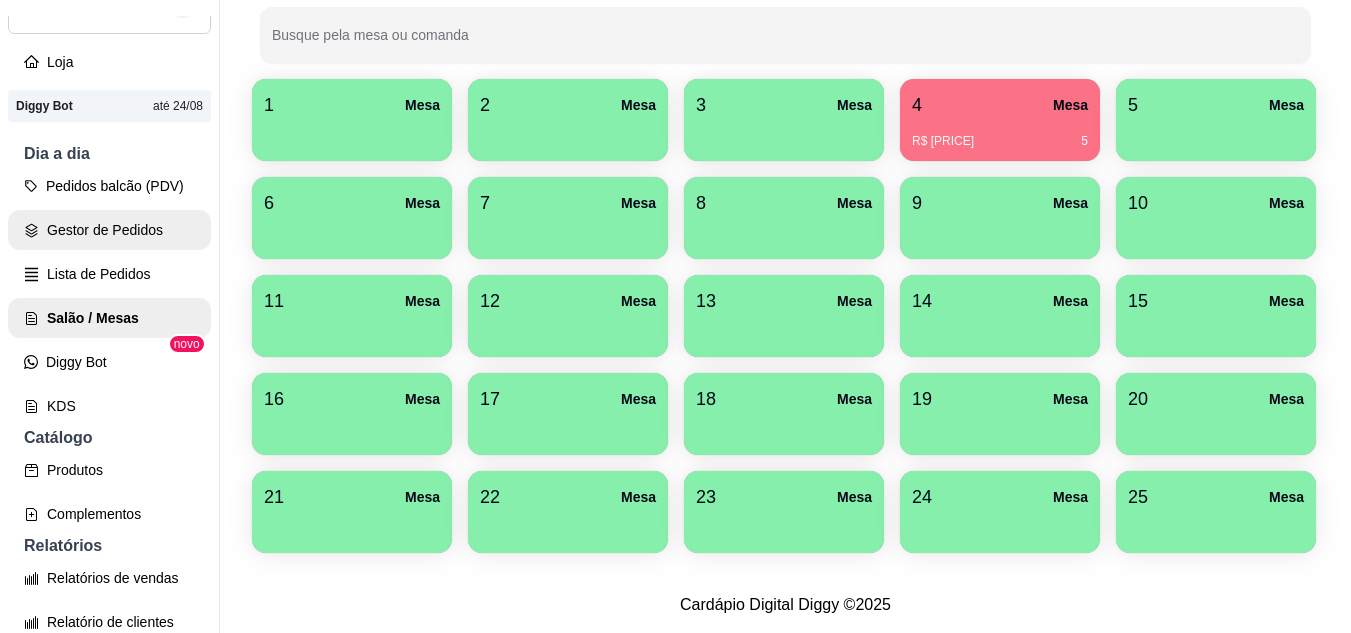 click on "Gestor de Pedidos" at bounding box center [109, 230] 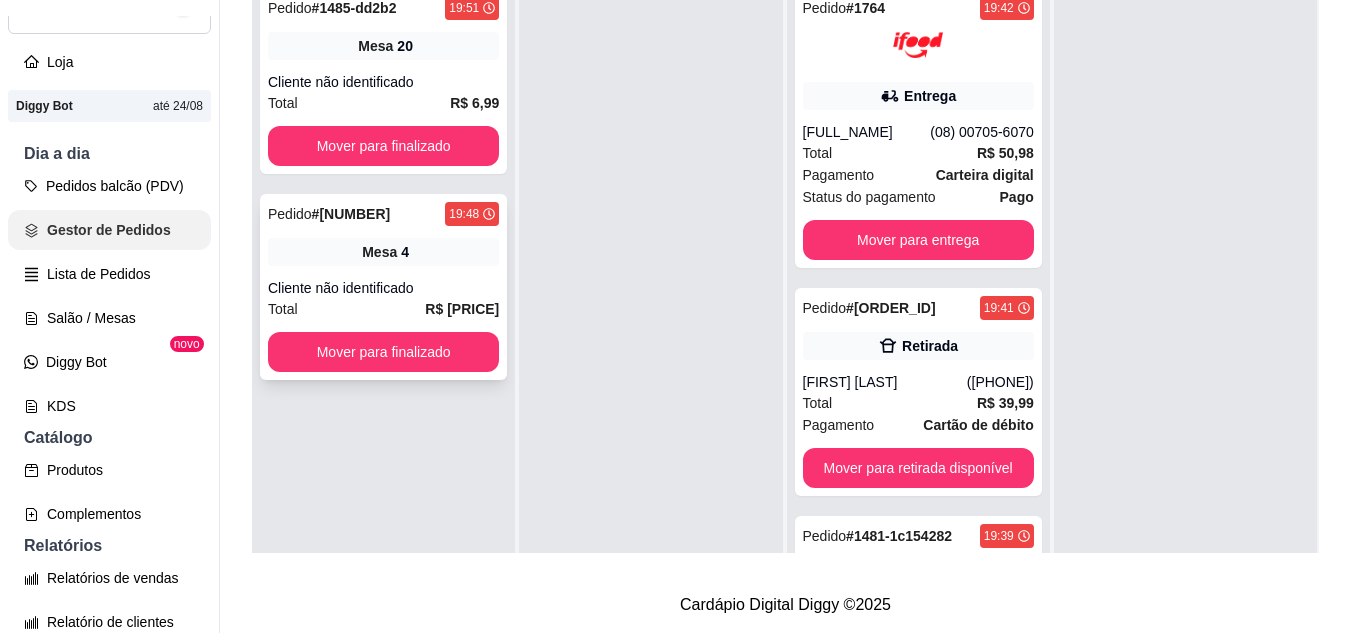 scroll, scrollTop: 0, scrollLeft: 0, axis: both 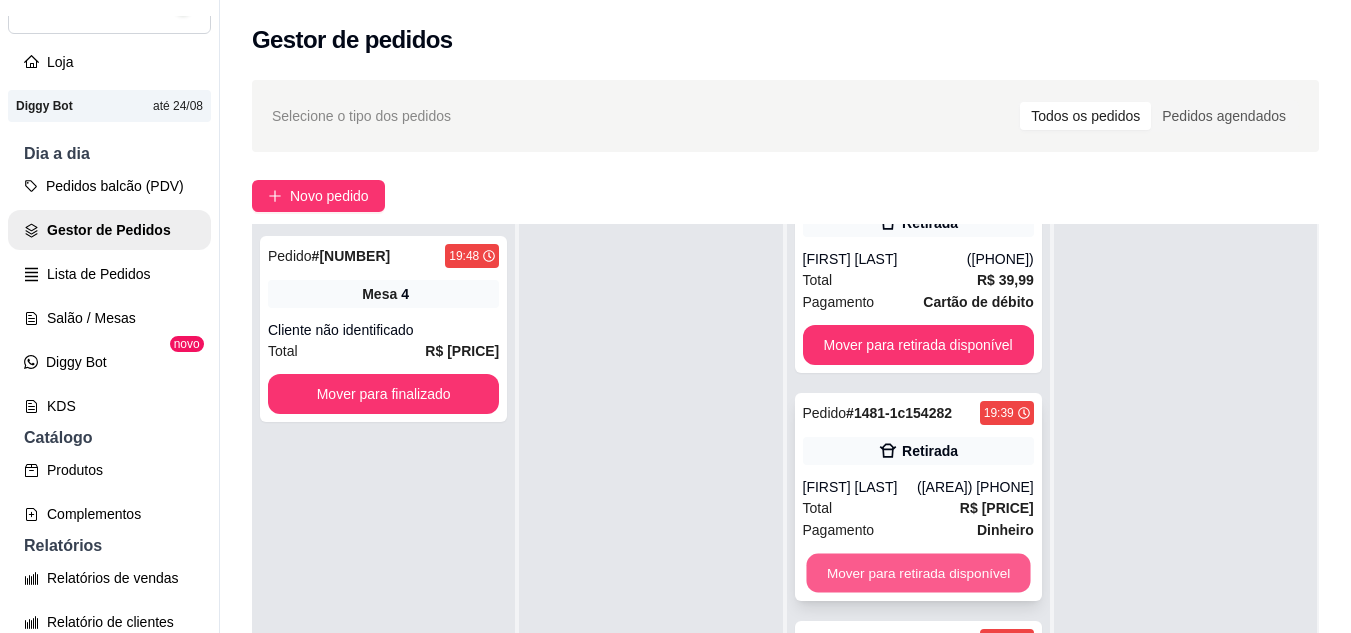 click on "Mover para retirada disponível" at bounding box center (918, 573) 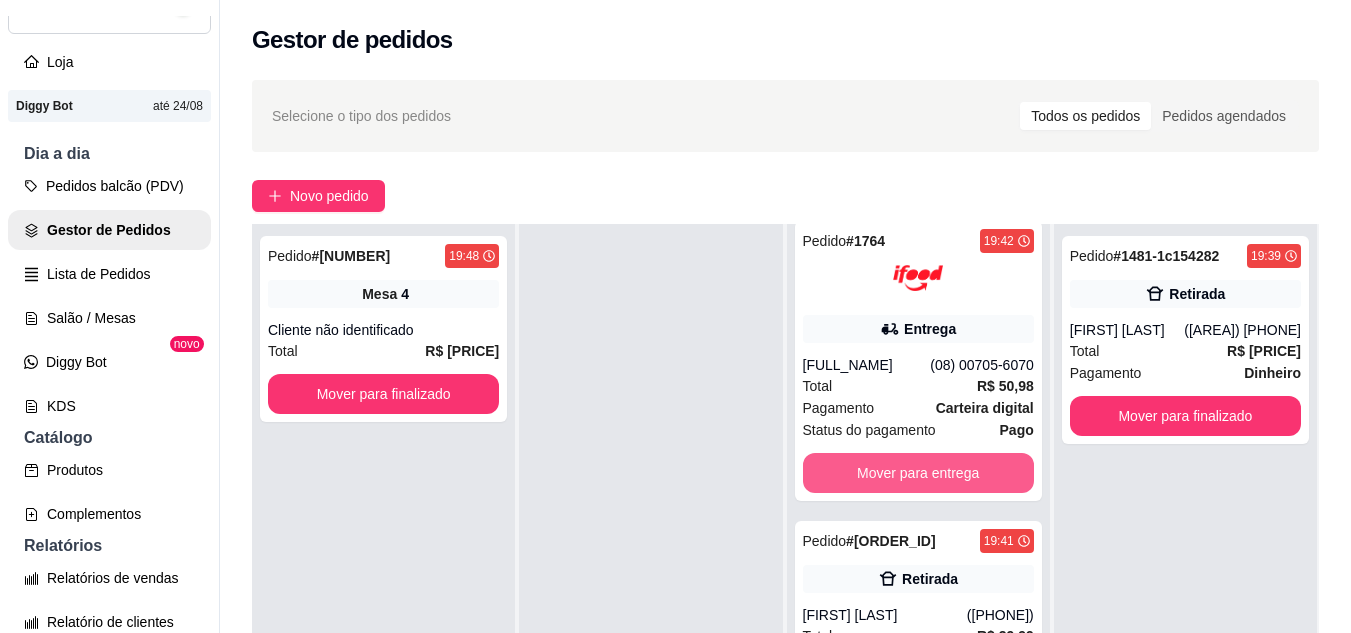 scroll, scrollTop: 0, scrollLeft: 0, axis: both 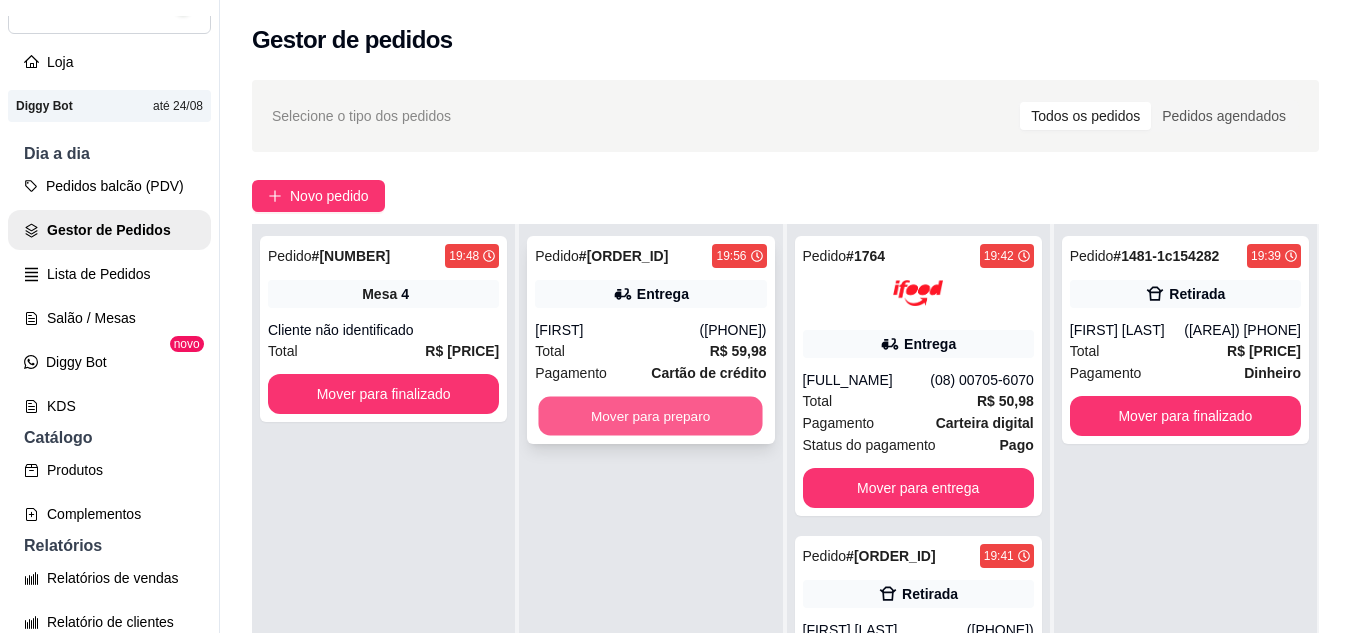 click on "Mover para preparo" at bounding box center (651, 416) 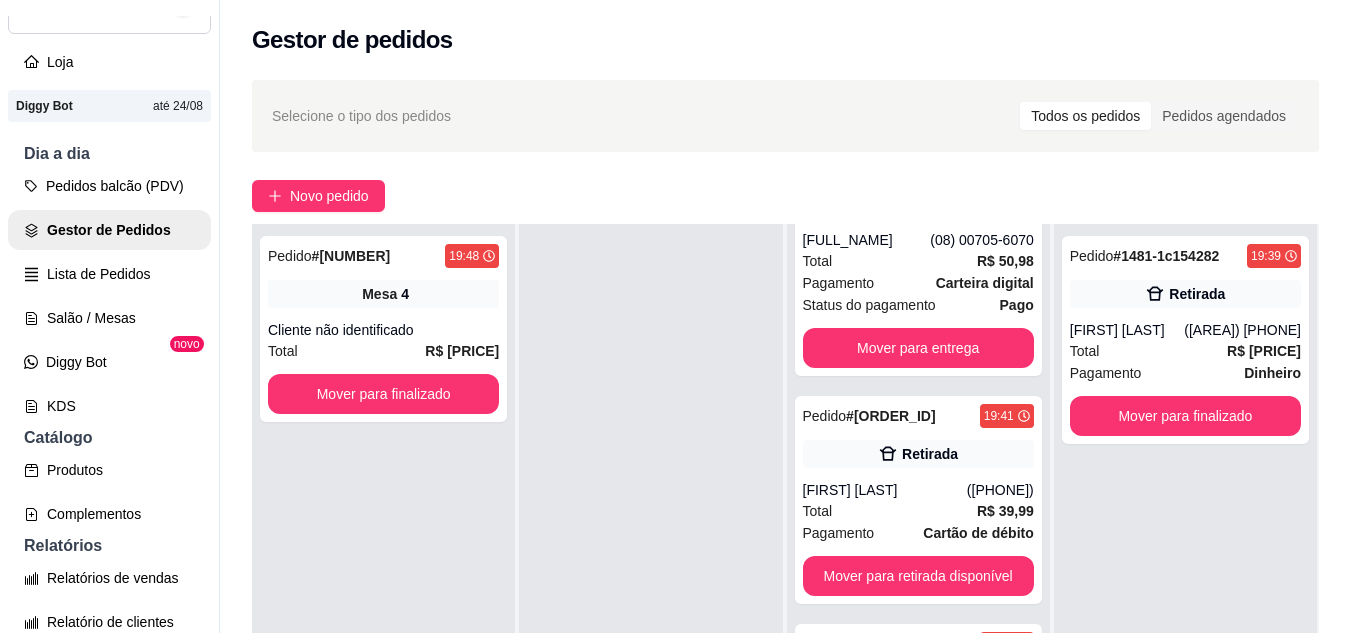 scroll, scrollTop: 371, scrollLeft: 0, axis: vertical 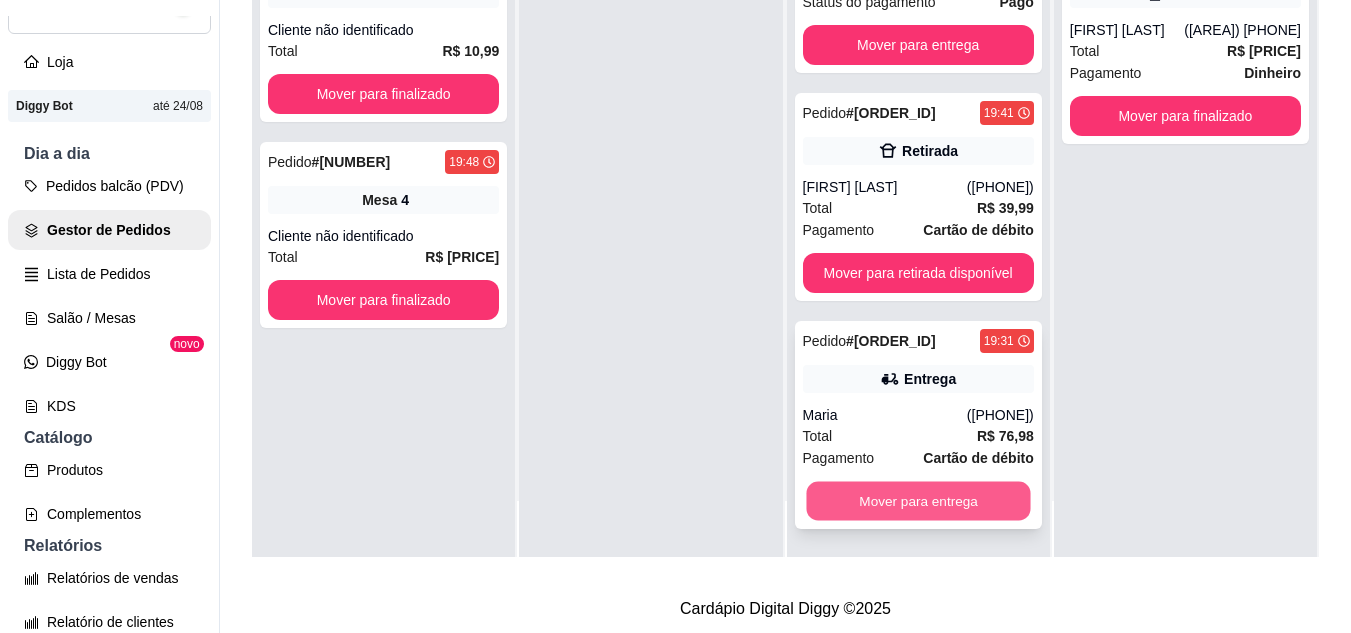 click on "Mover para entrega" at bounding box center [918, 501] 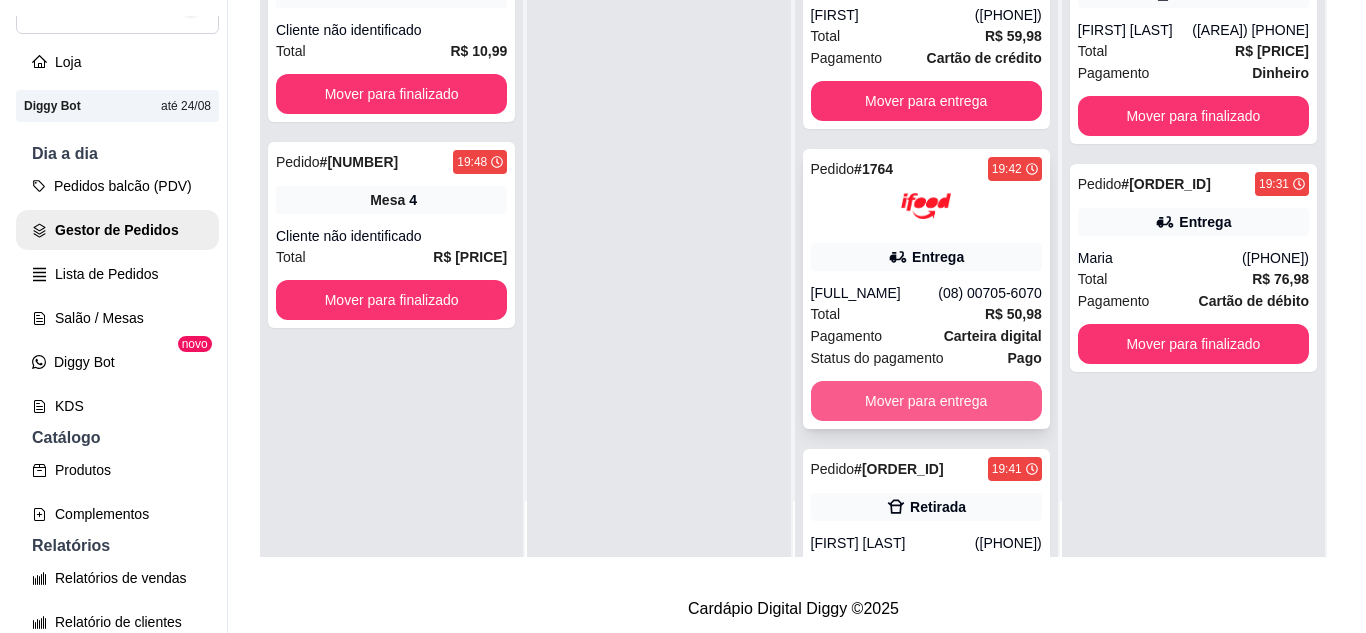 scroll, scrollTop: 0, scrollLeft: 0, axis: both 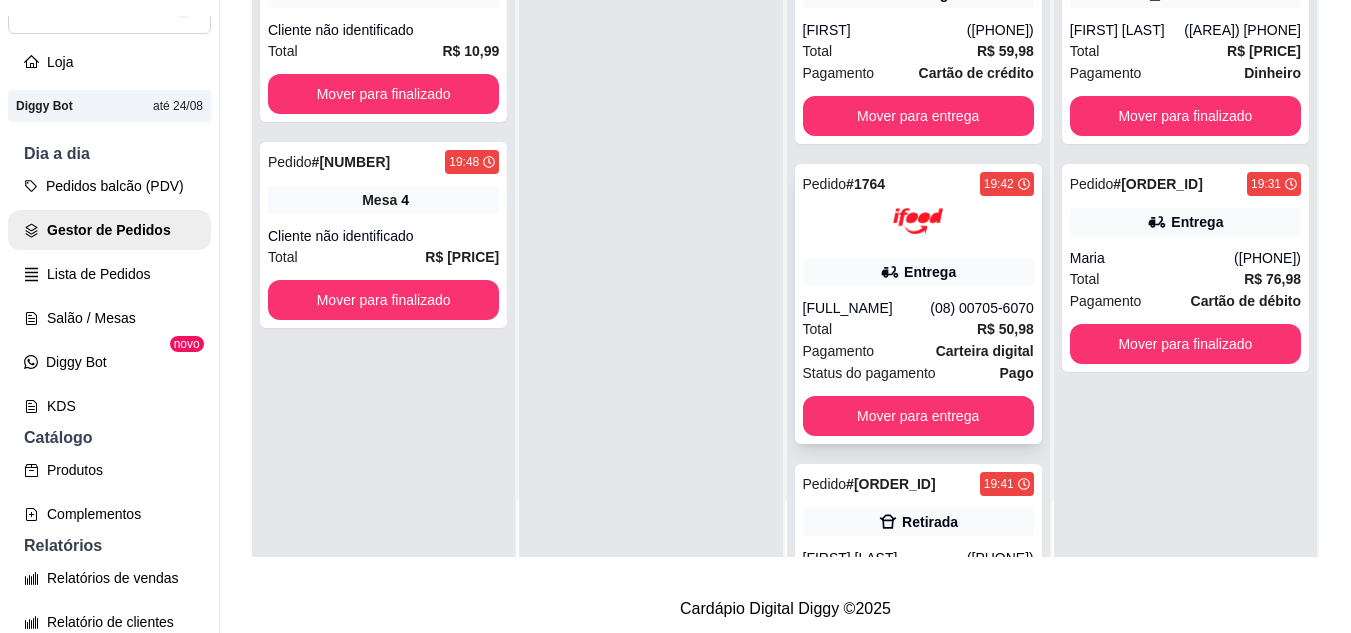 click on "(08) 00705-6070" at bounding box center [982, 308] 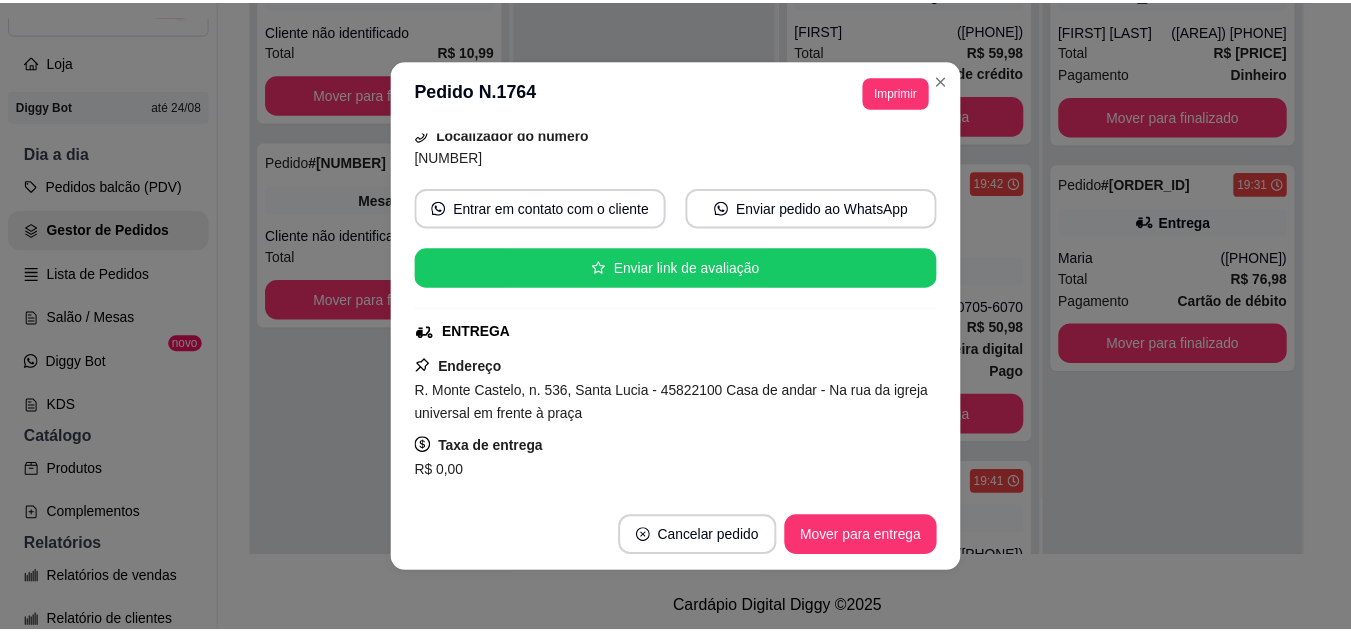scroll, scrollTop: 200, scrollLeft: 0, axis: vertical 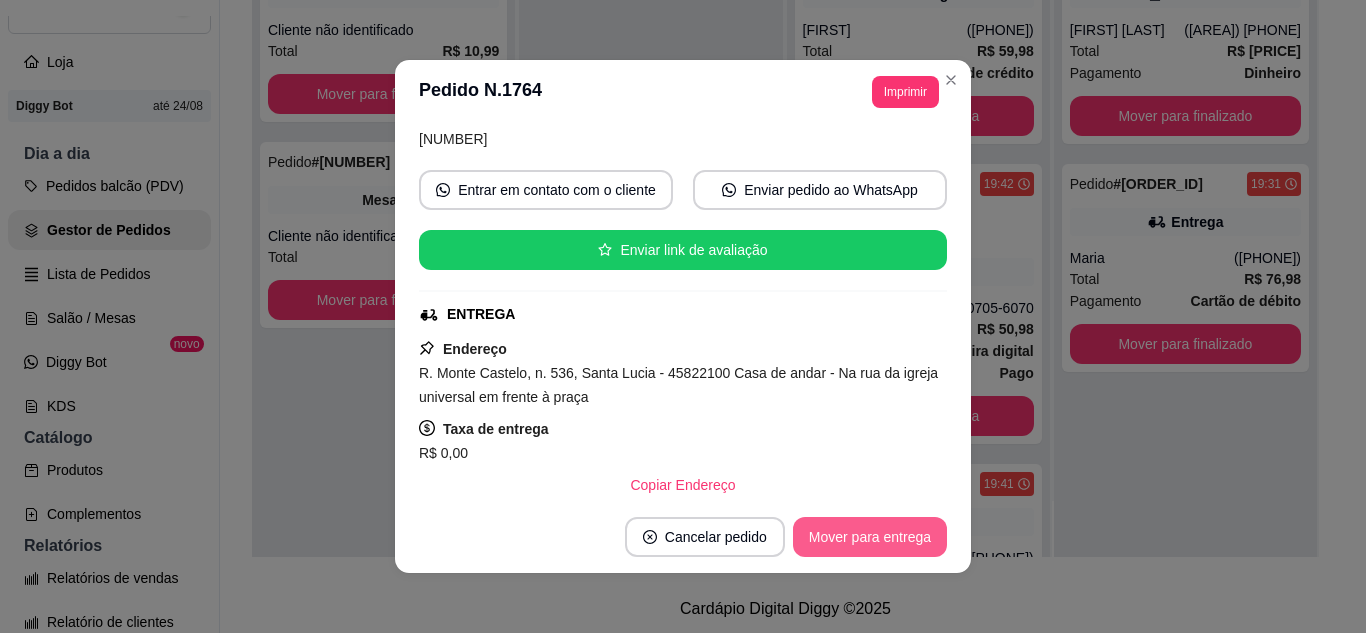 click on "Mover para entrega" at bounding box center [870, 537] 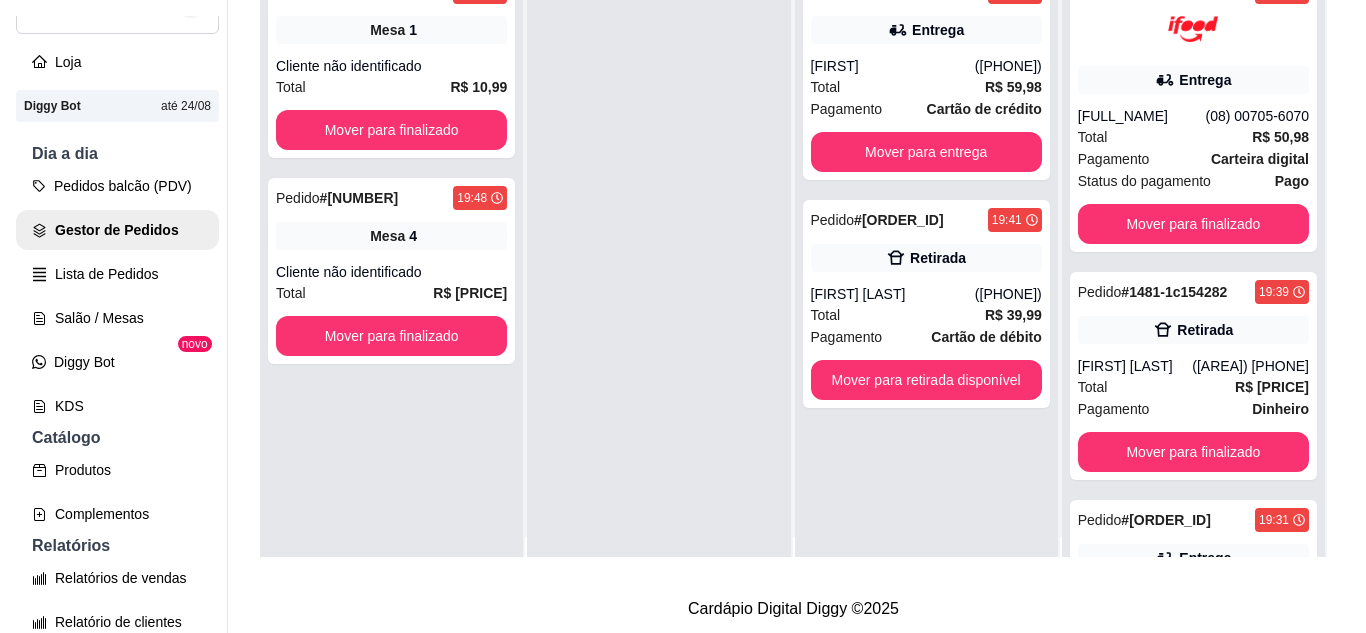 scroll, scrollTop: 0, scrollLeft: 0, axis: both 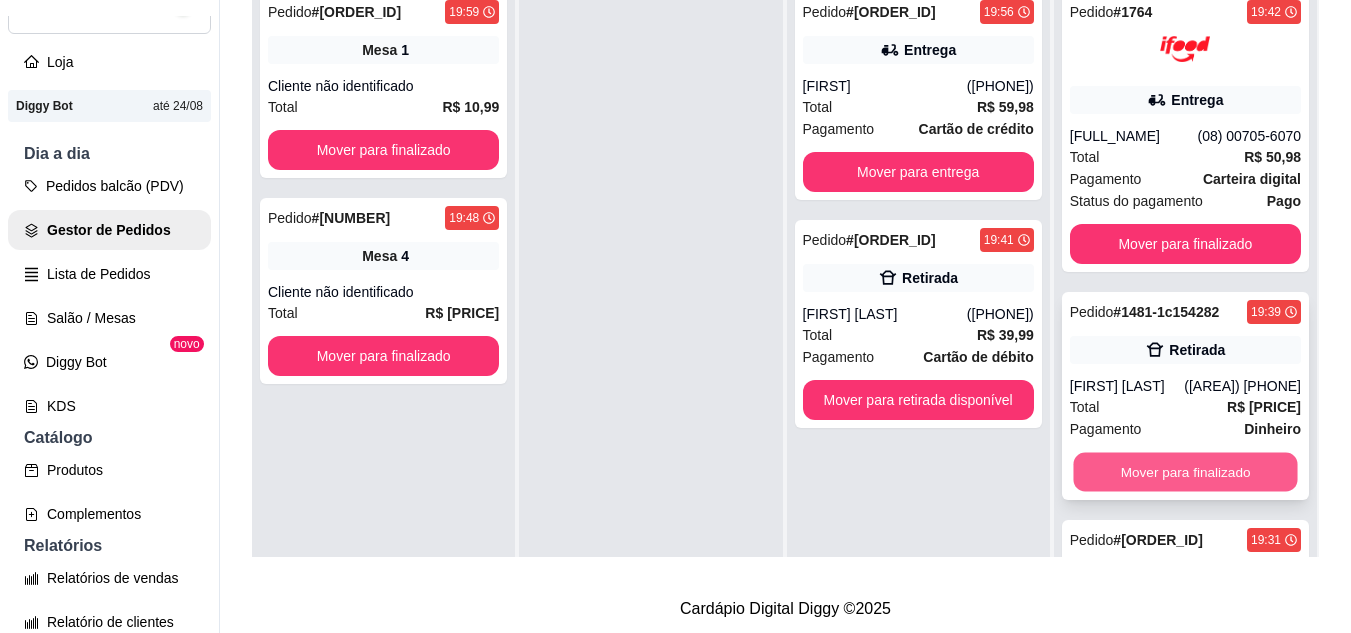 click on "Mover para finalizado" at bounding box center [1185, 472] 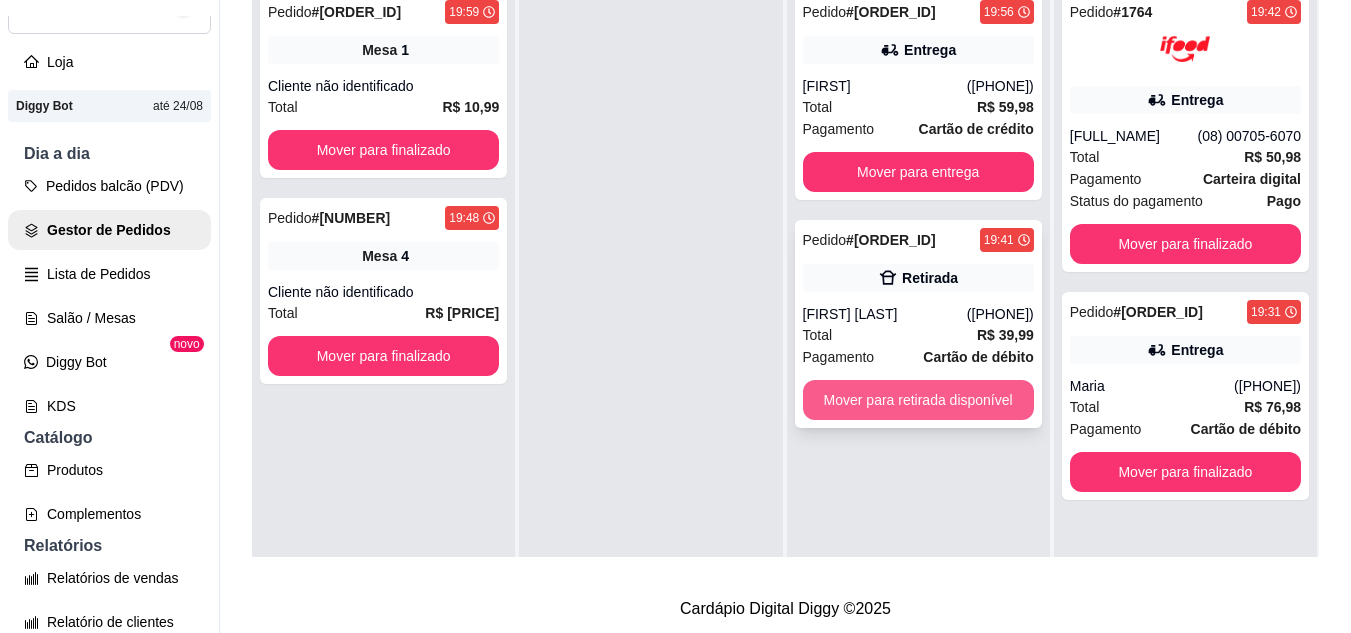 click on "Mover para retirada disponível" at bounding box center (918, 400) 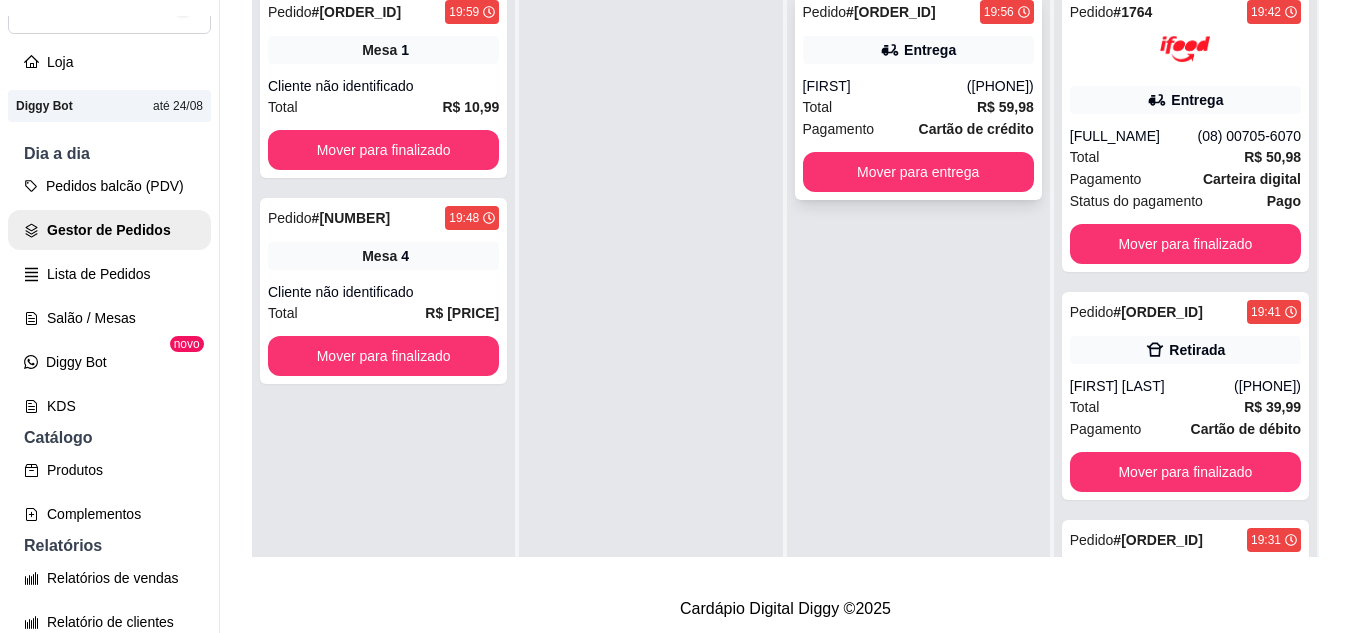 click on "[FIRST]" at bounding box center [885, 86] 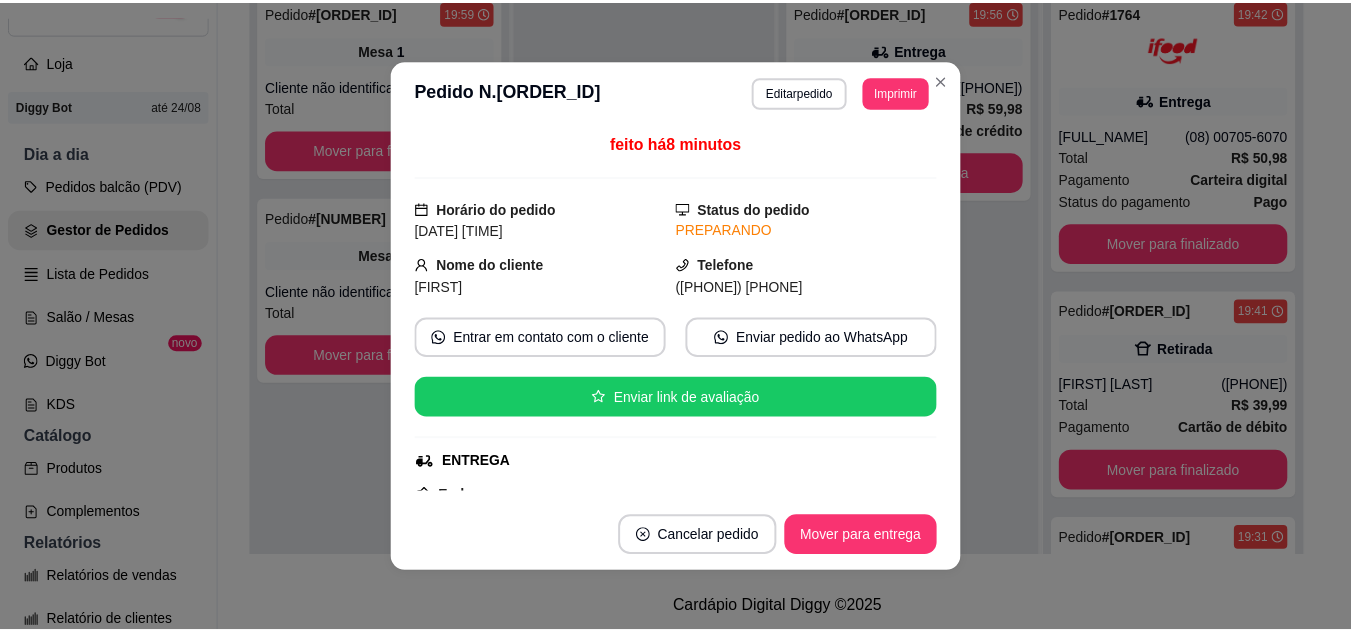 scroll, scrollTop: 200, scrollLeft: 0, axis: vertical 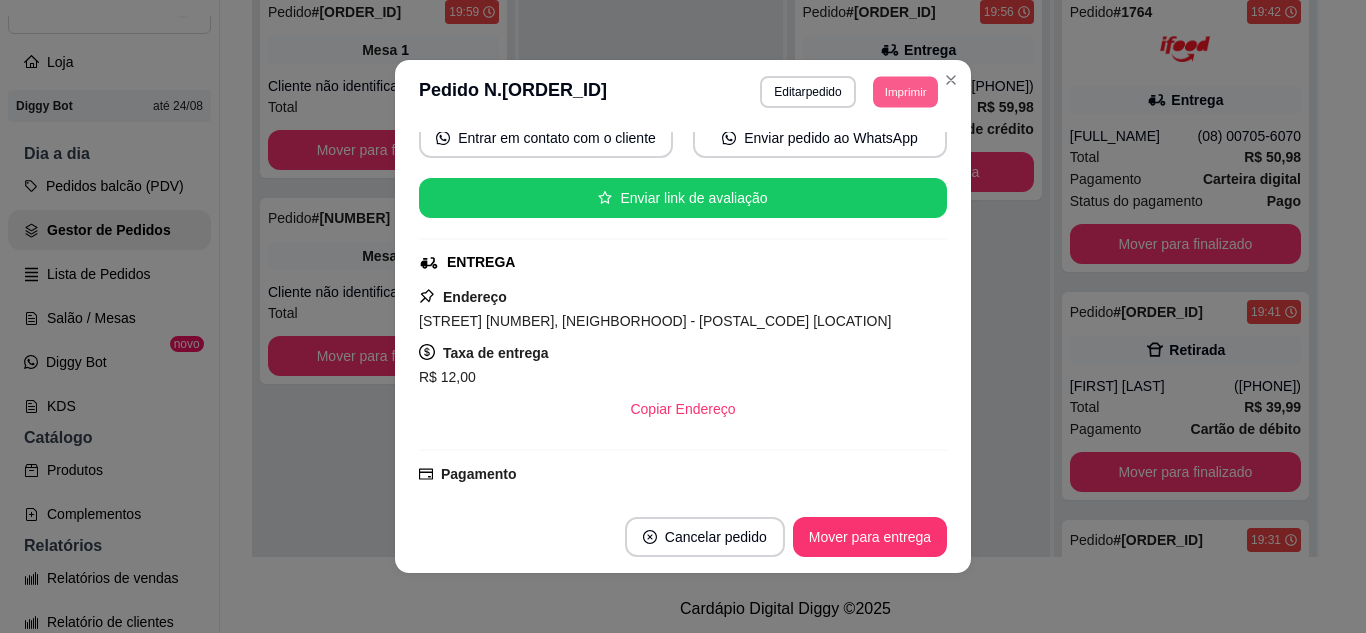click on "Imprimir" at bounding box center (905, 91) 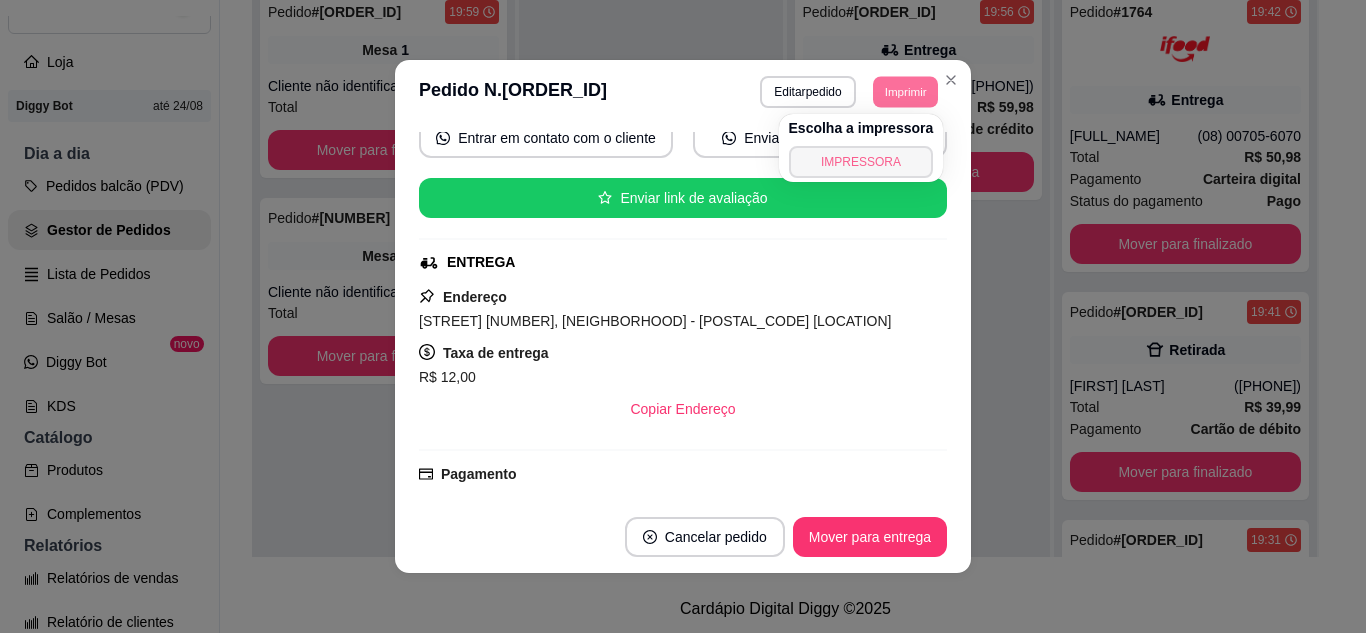 click on "IMPRESSORA" at bounding box center (861, 162) 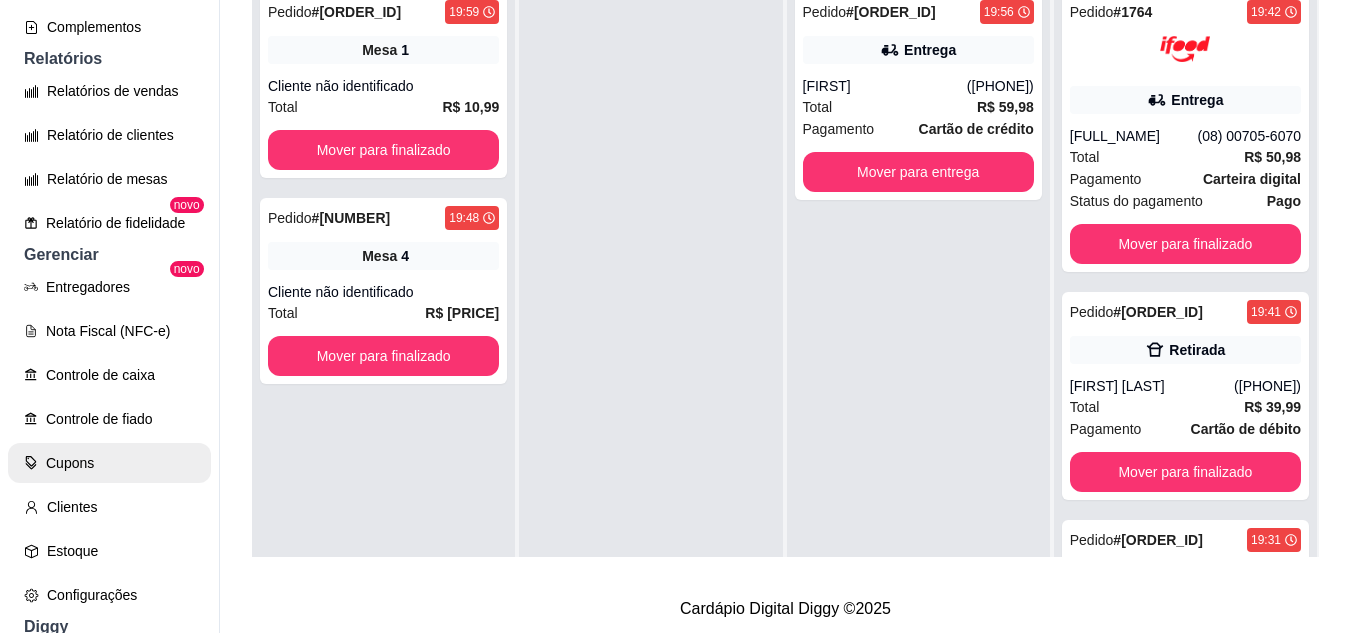 scroll, scrollTop: 700, scrollLeft: 0, axis: vertical 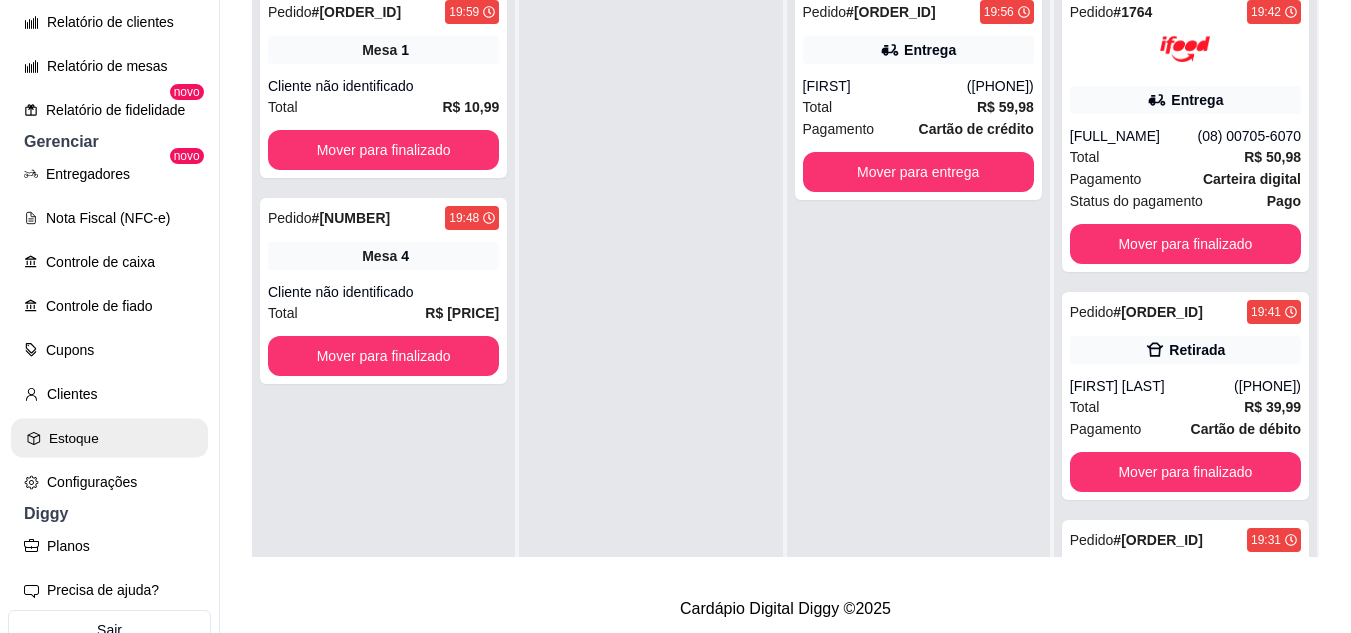 click on "Estoque" at bounding box center (109, 438) 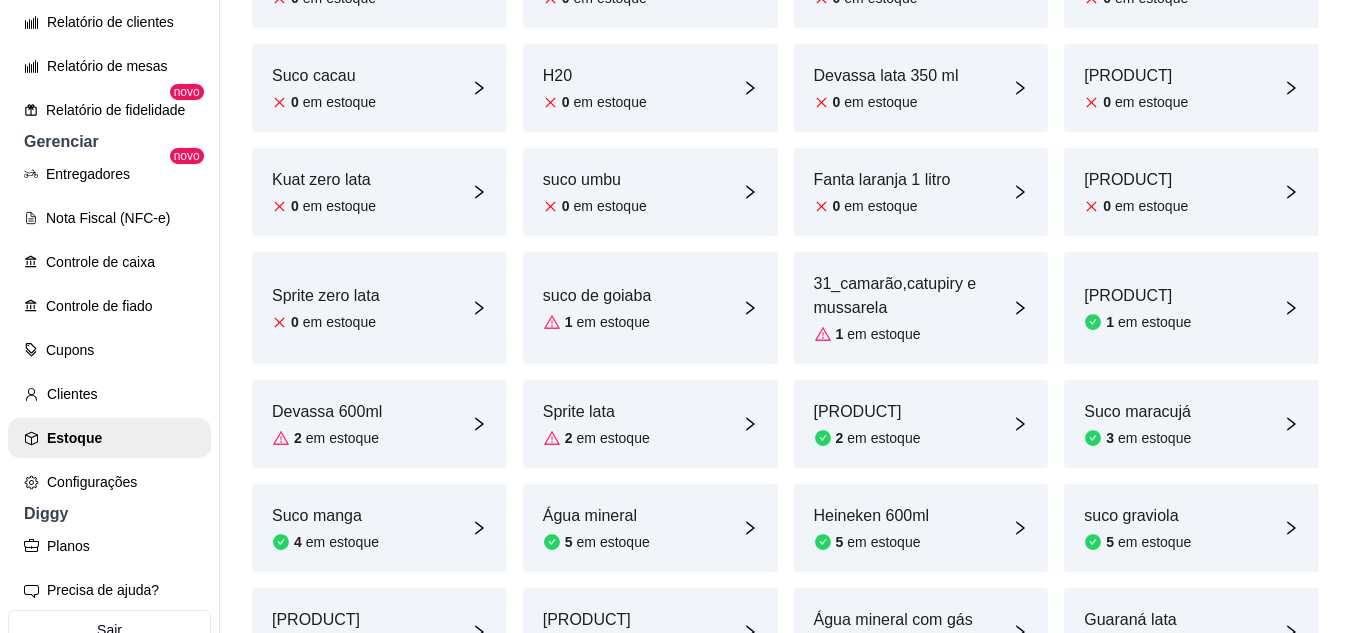 scroll, scrollTop: 400, scrollLeft: 0, axis: vertical 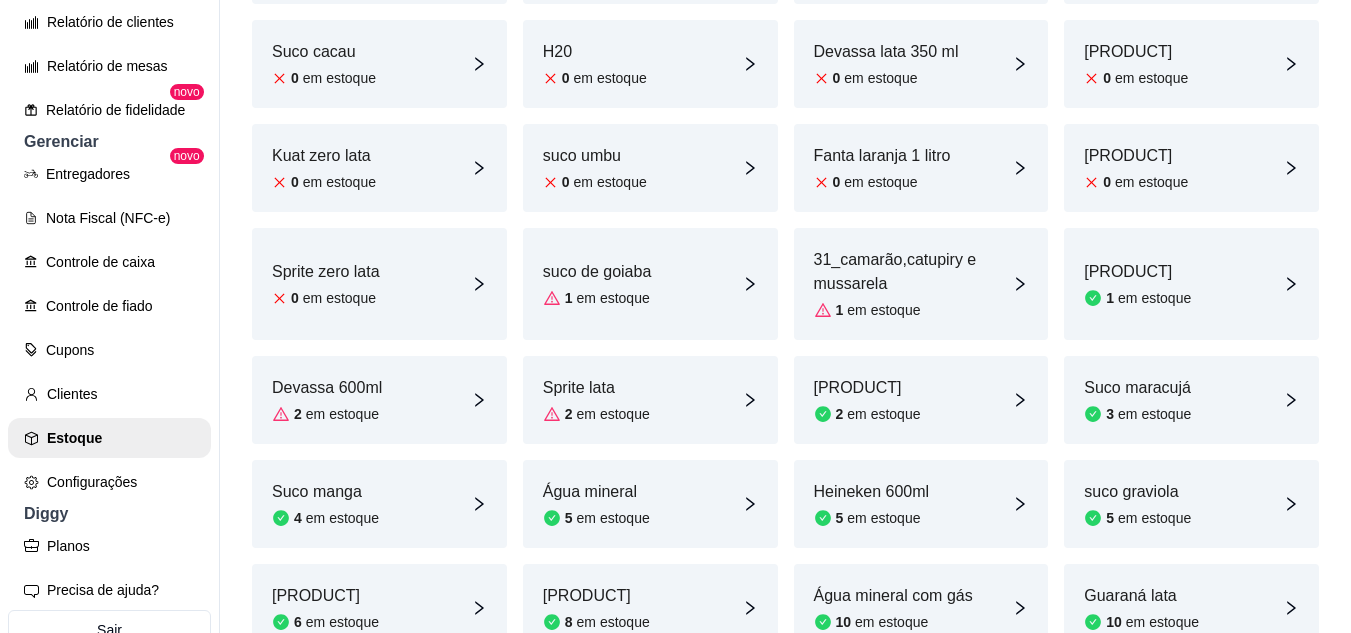 click on "[PRODUCT] [STATUS]" at bounding box center [1136, 168] 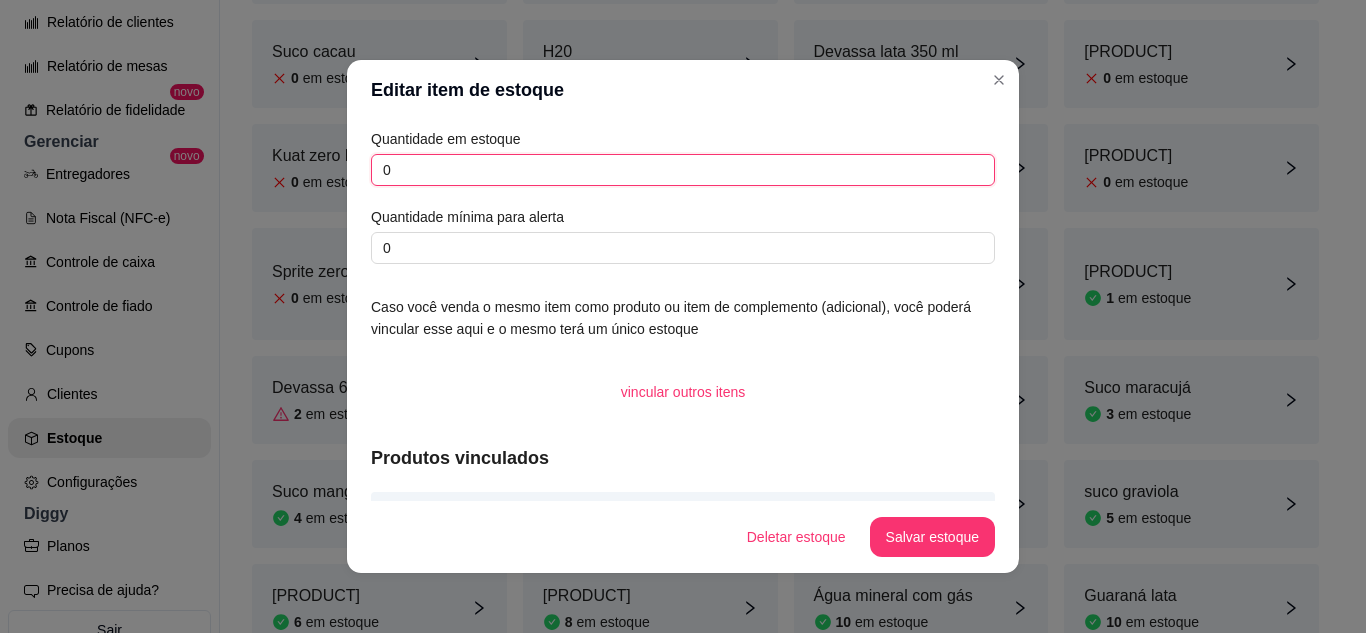 click on "0" at bounding box center (683, 170) 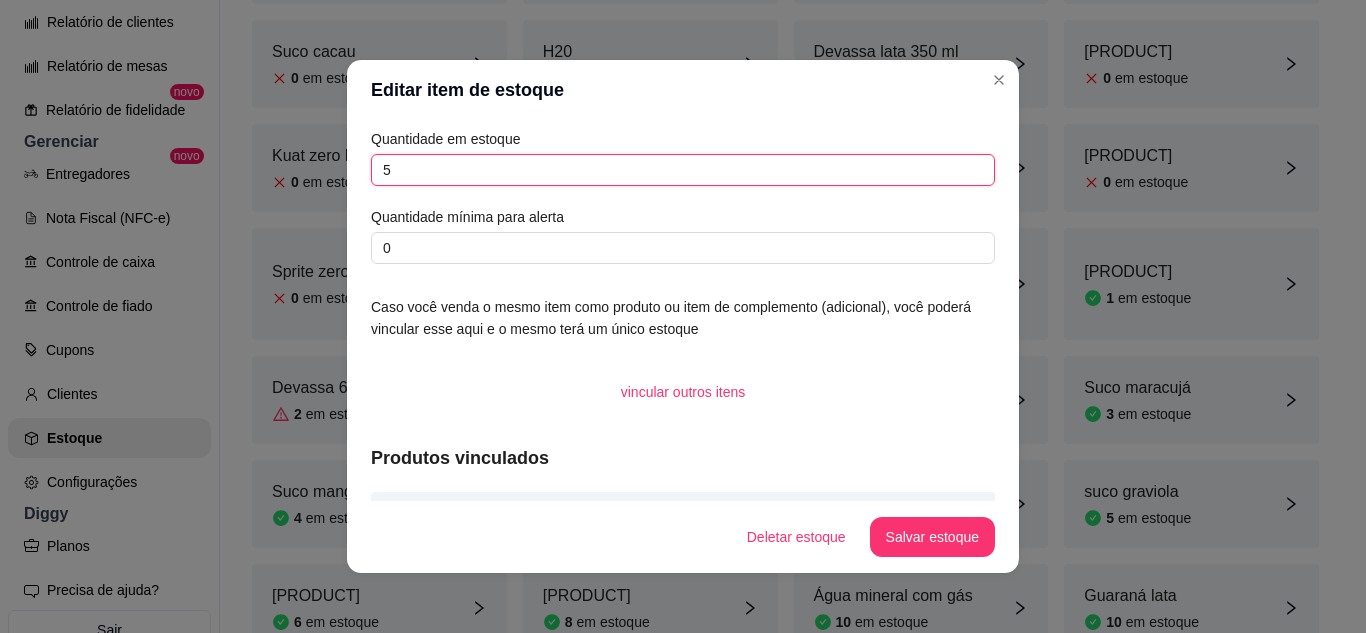 type on "5" 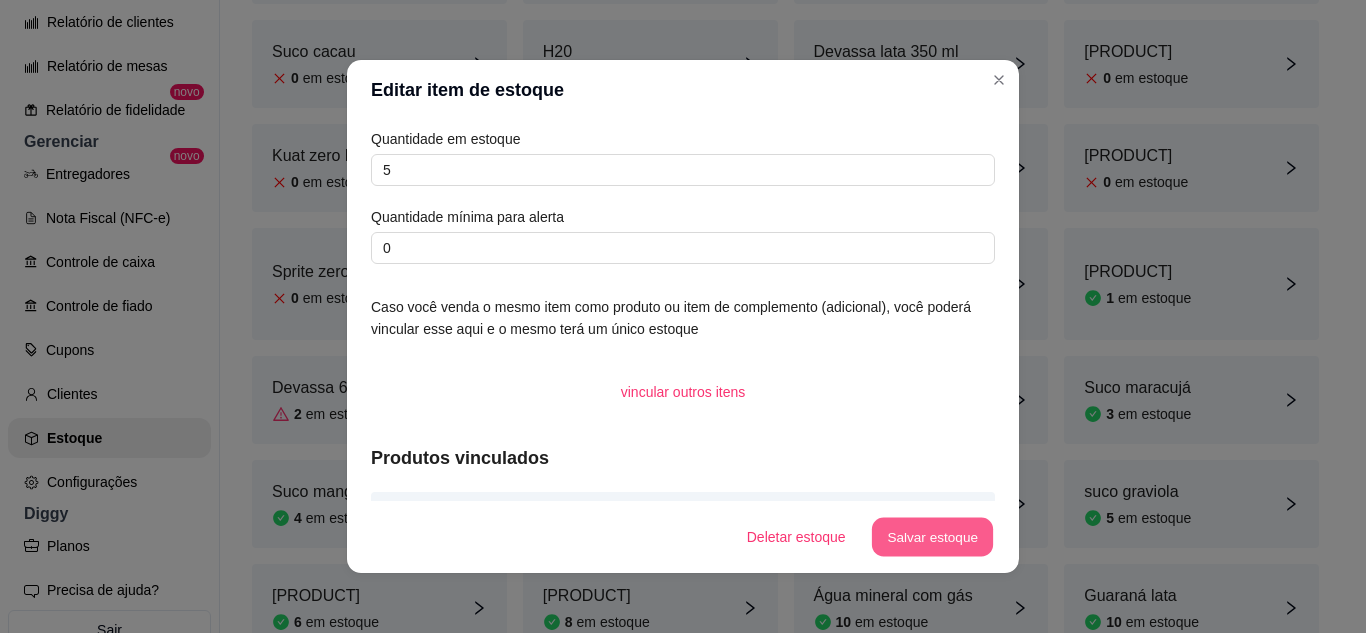 click on "Salvar estoque" at bounding box center (932, 537) 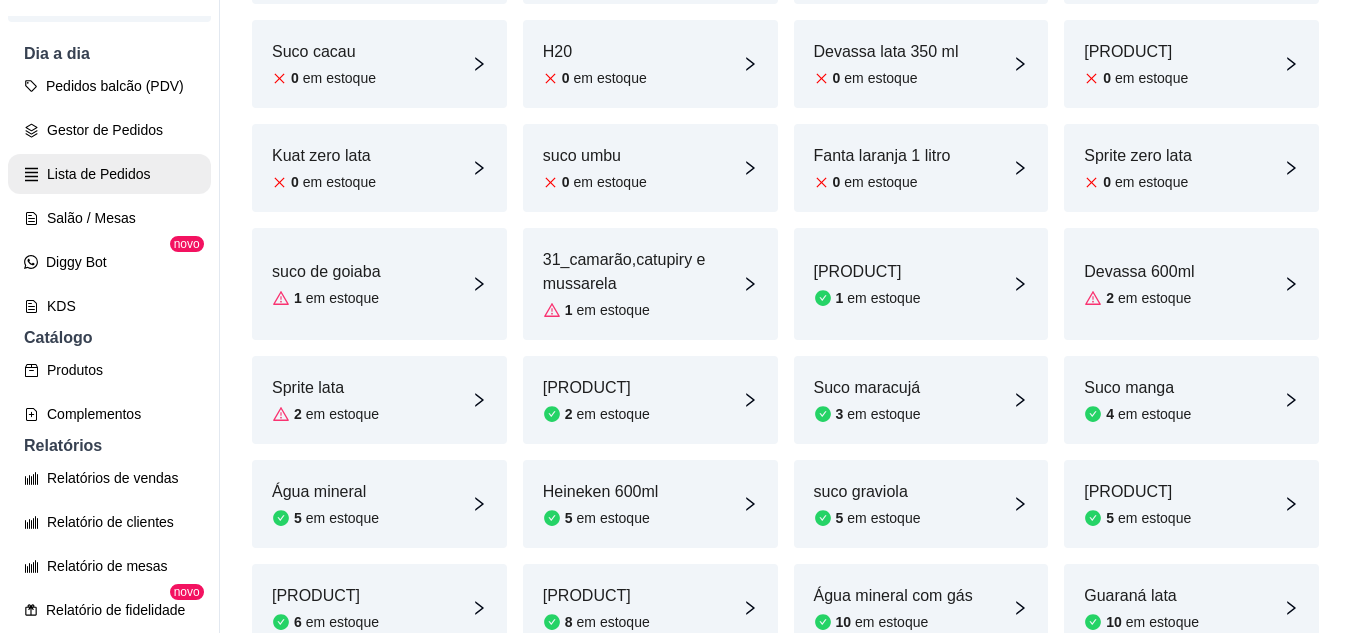 scroll, scrollTop: 100, scrollLeft: 0, axis: vertical 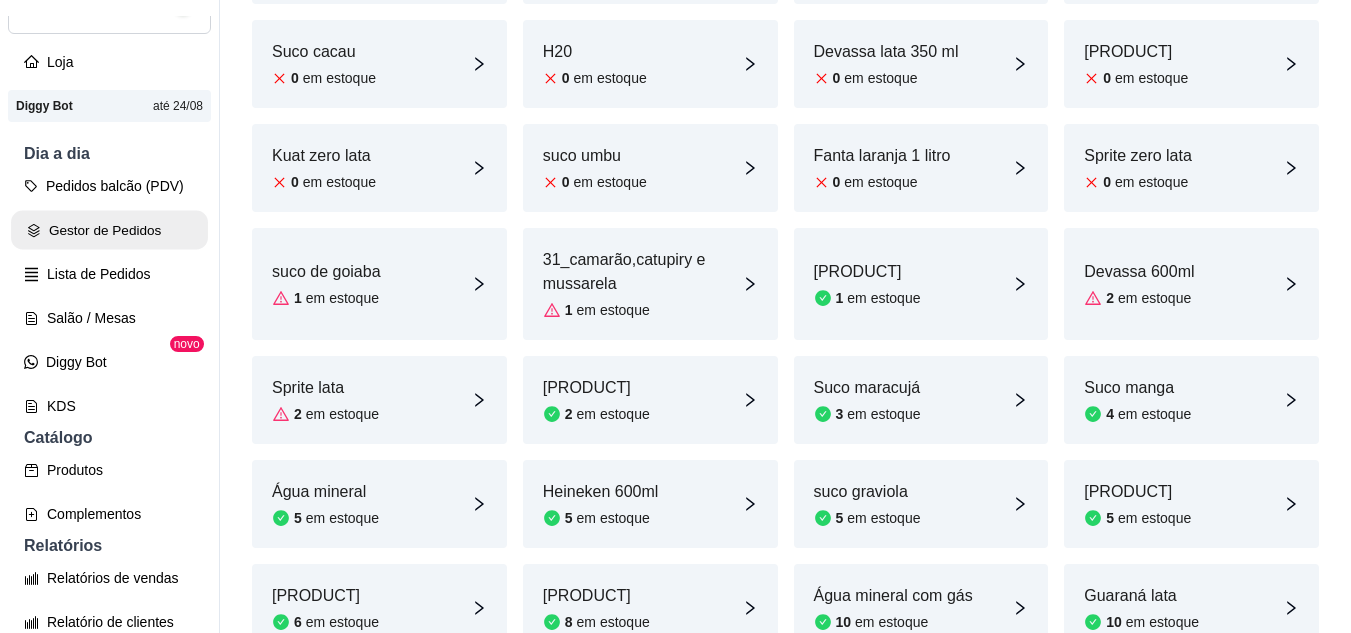 click on "Gestor de Pedidos" at bounding box center [109, 230] 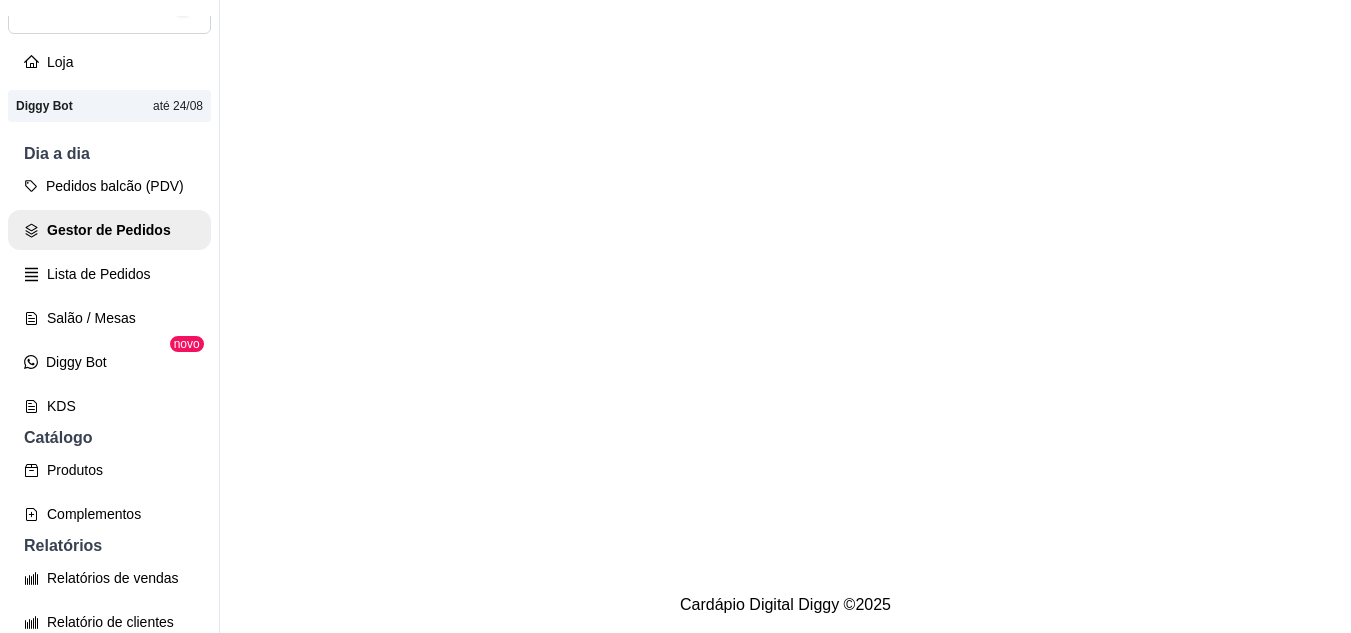 scroll, scrollTop: 0, scrollLeft: 0, axis: both 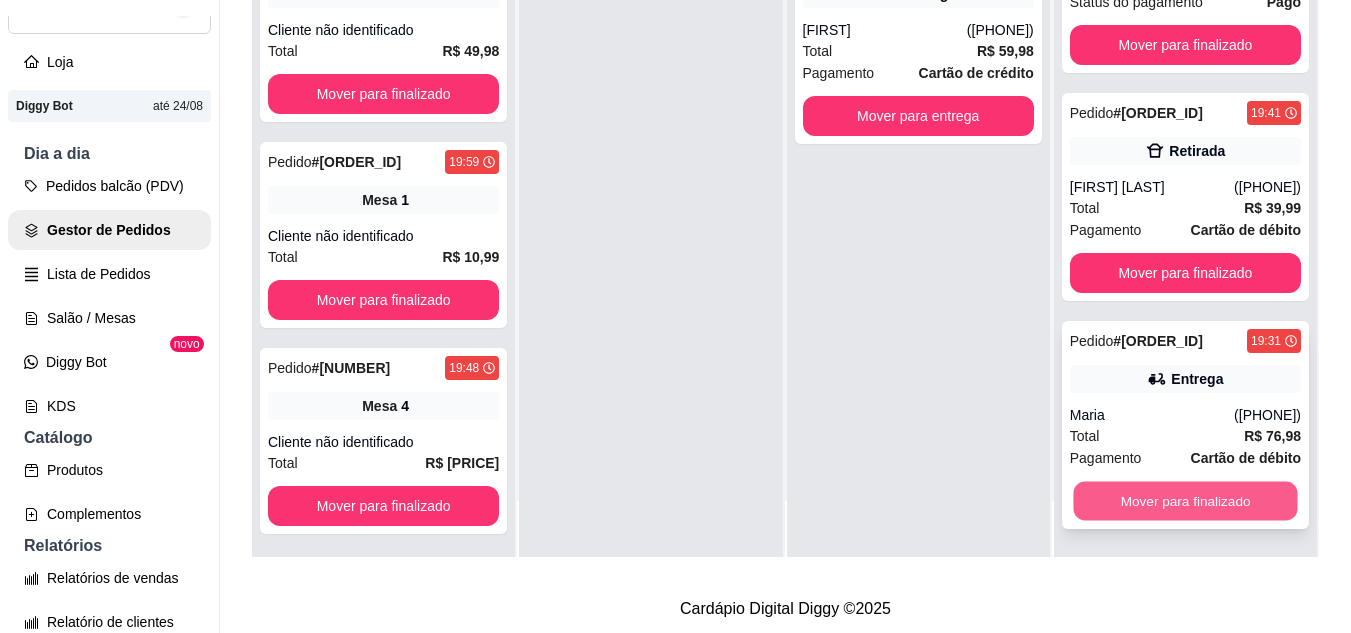 click on "Mover para finalizado" at bounding box center [1185, 501] 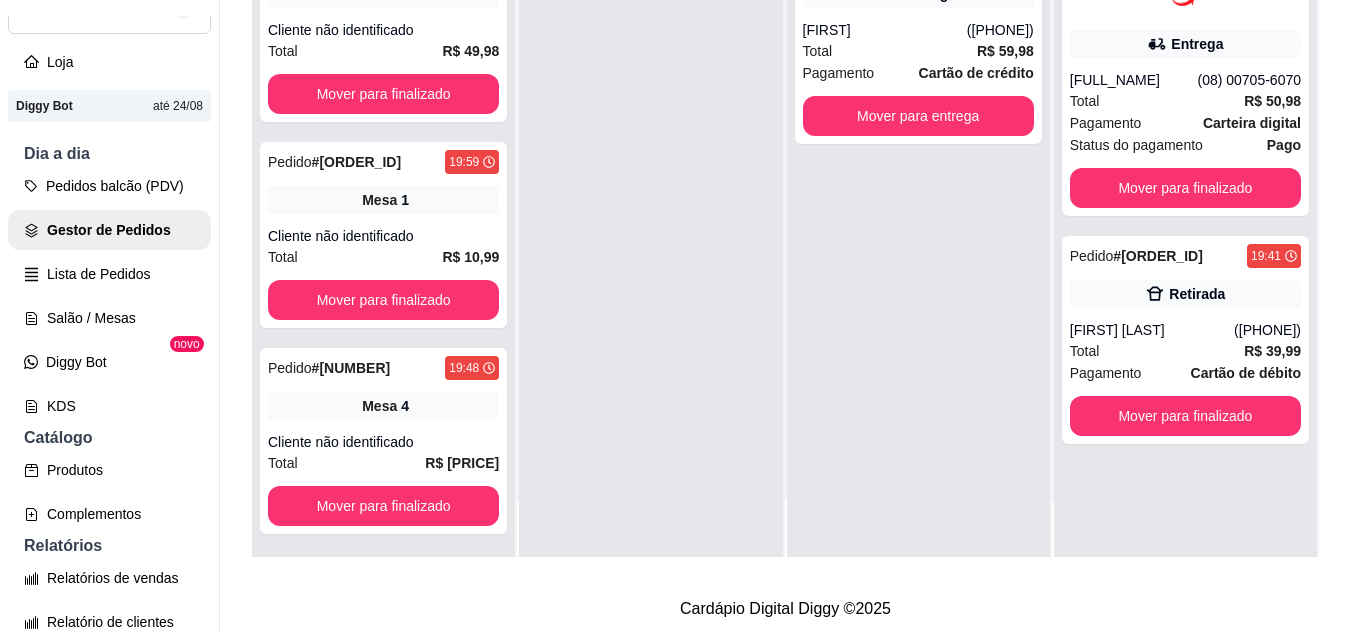 scroll, scrollTop: 0, scrollLeft: 0, axis: both 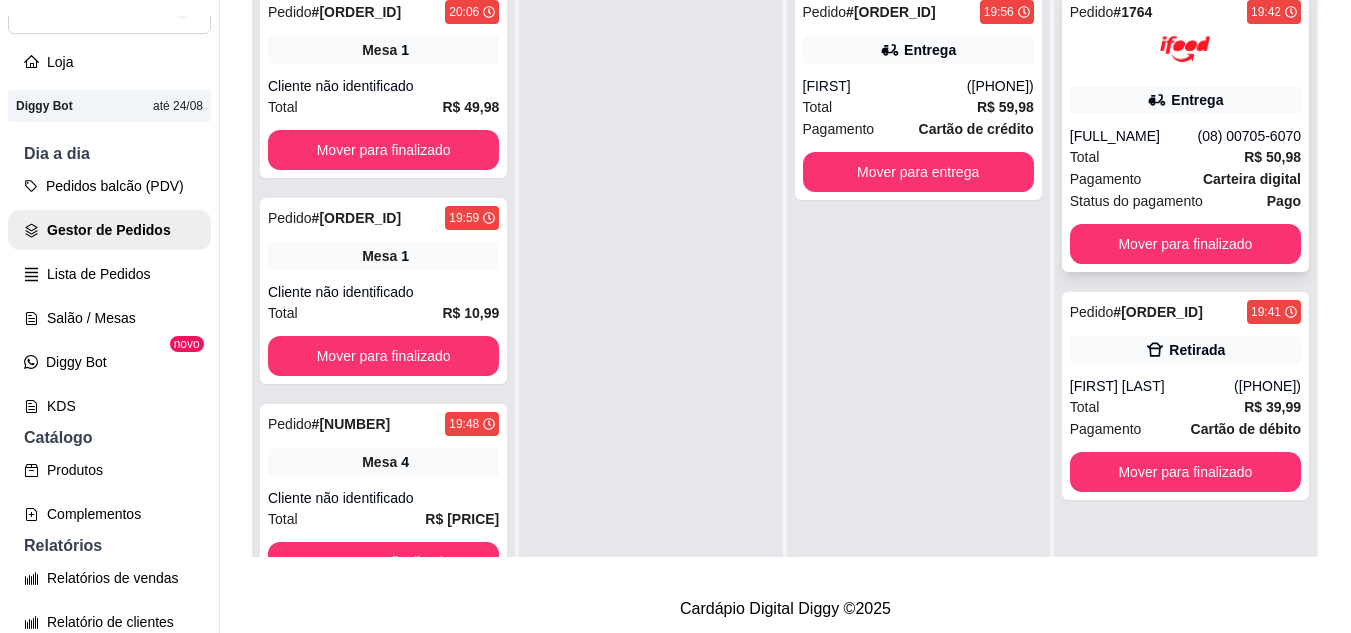 click on "Entrega" at bounding box center (1185, 100) 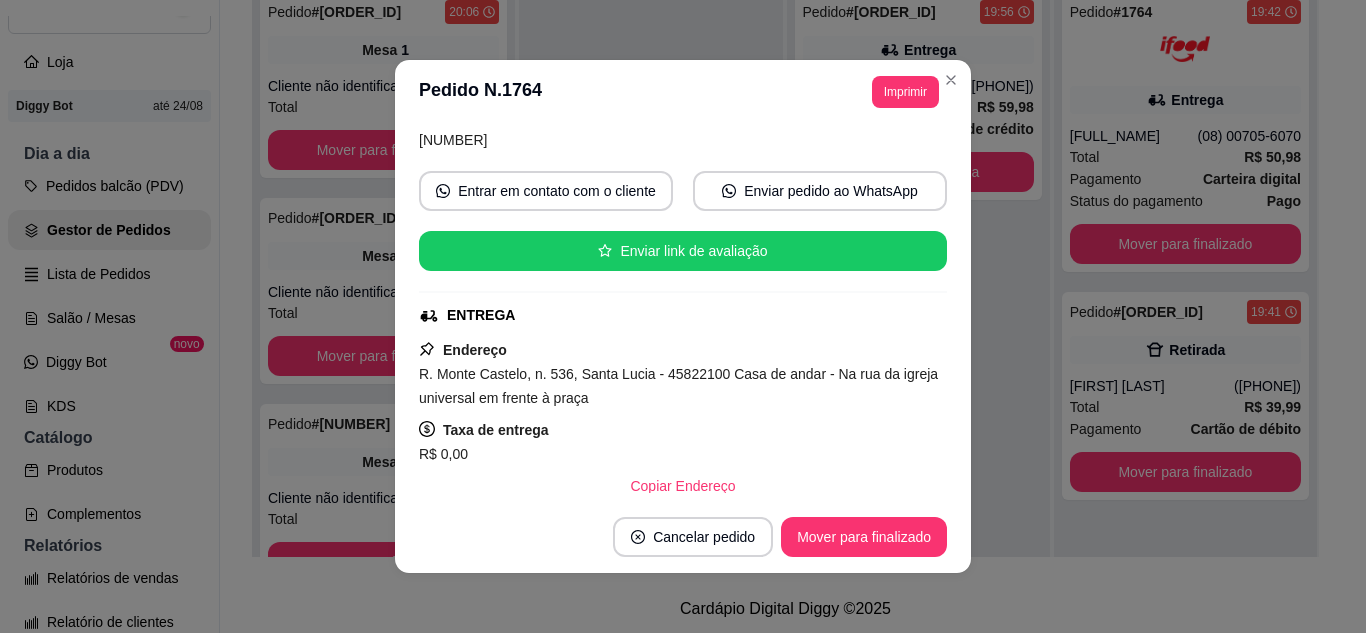 scroll, scrollTop: 200, scrollLeft: 0, axis: vertical 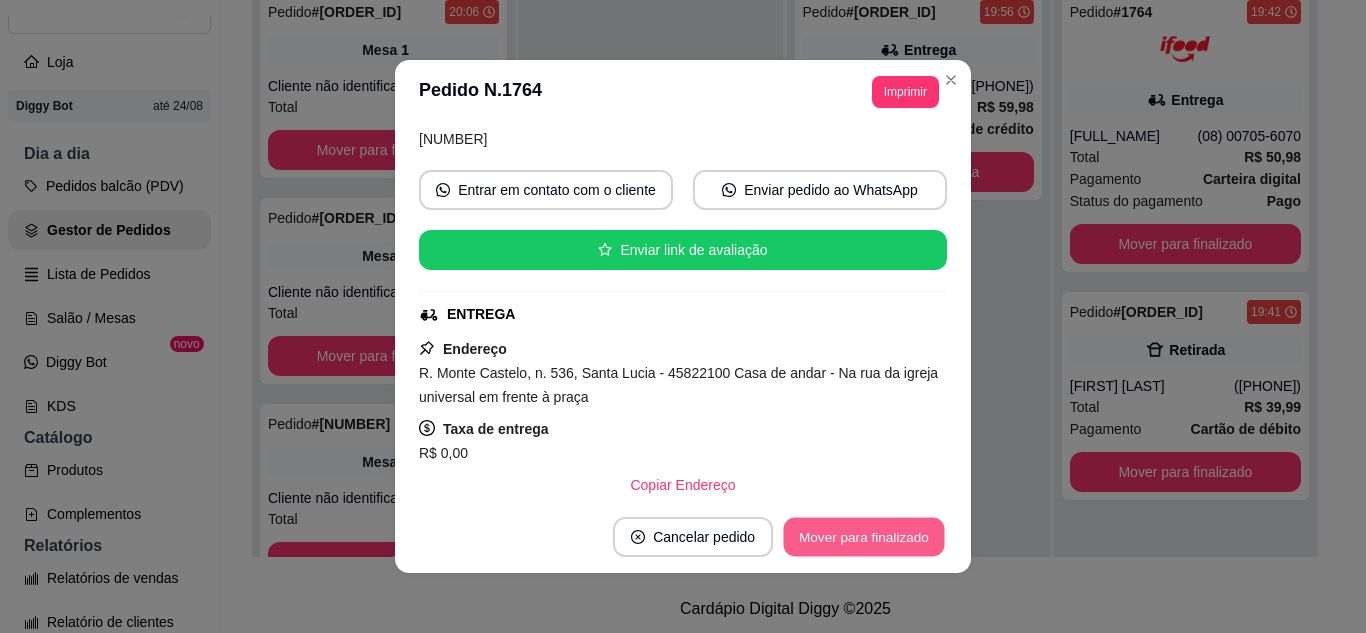 click on "Mover para finalizado" at bounding box center (864, 537) 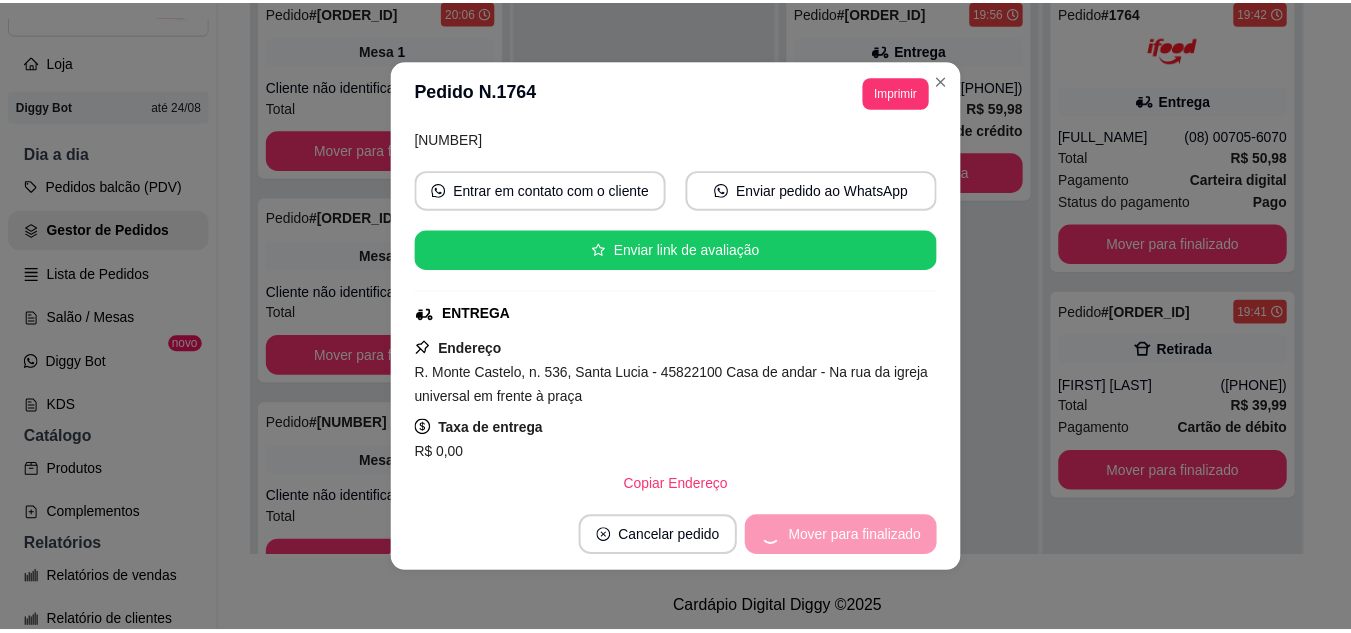 scroll, scrollTop: 154, scrollLeft: 0, axis: vertical 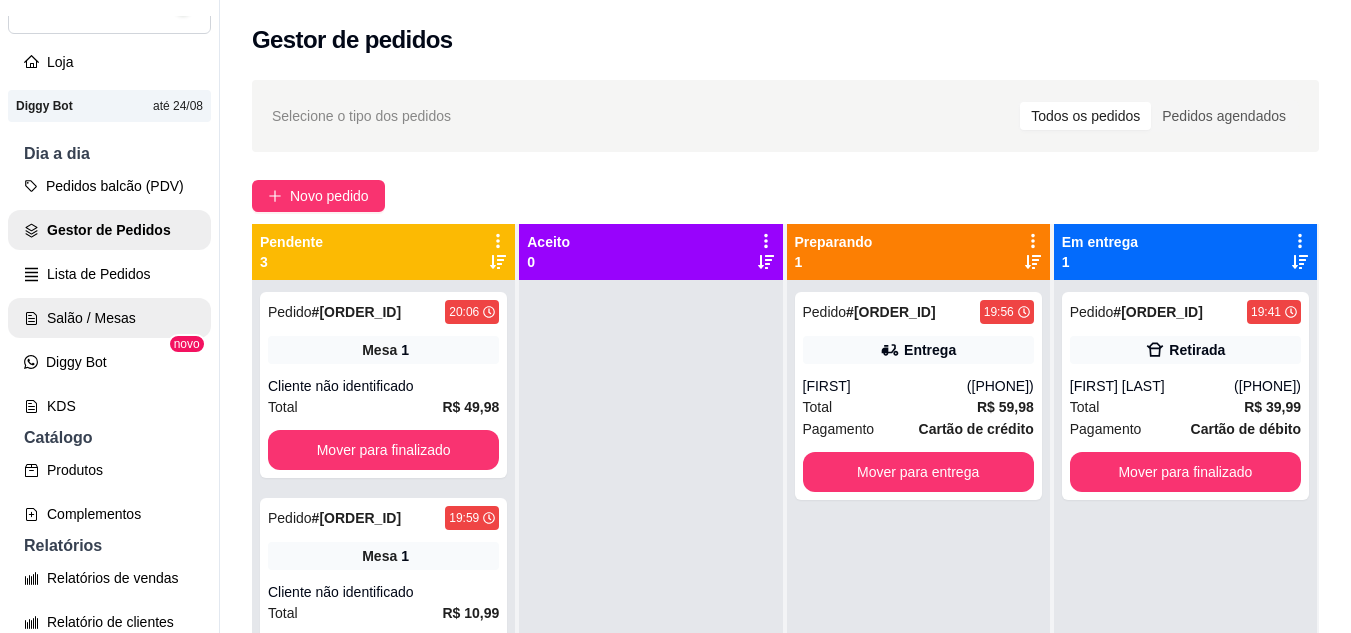 click on "Salão / Mesas" at bounding box center [109, 318] 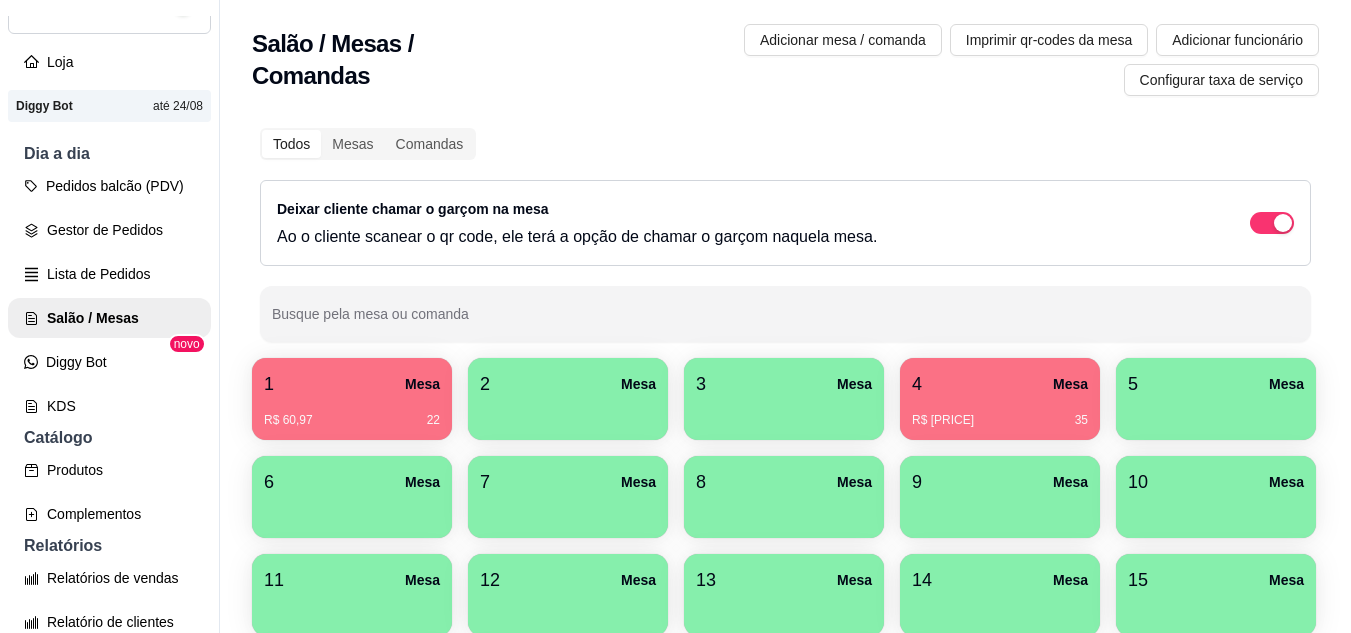 scroll, scrollTop: 300, scrollLeft: 0, axis: vertical 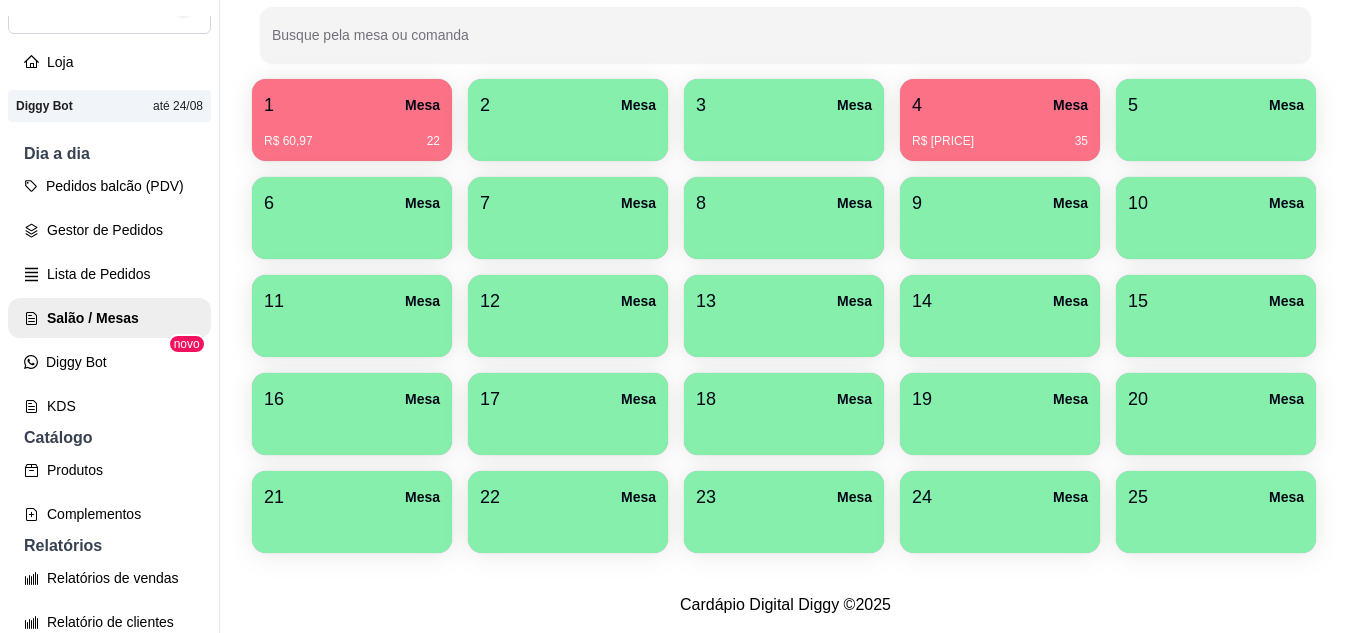 click on "R$ 72,96 35" at bounding box center (1000, 141) 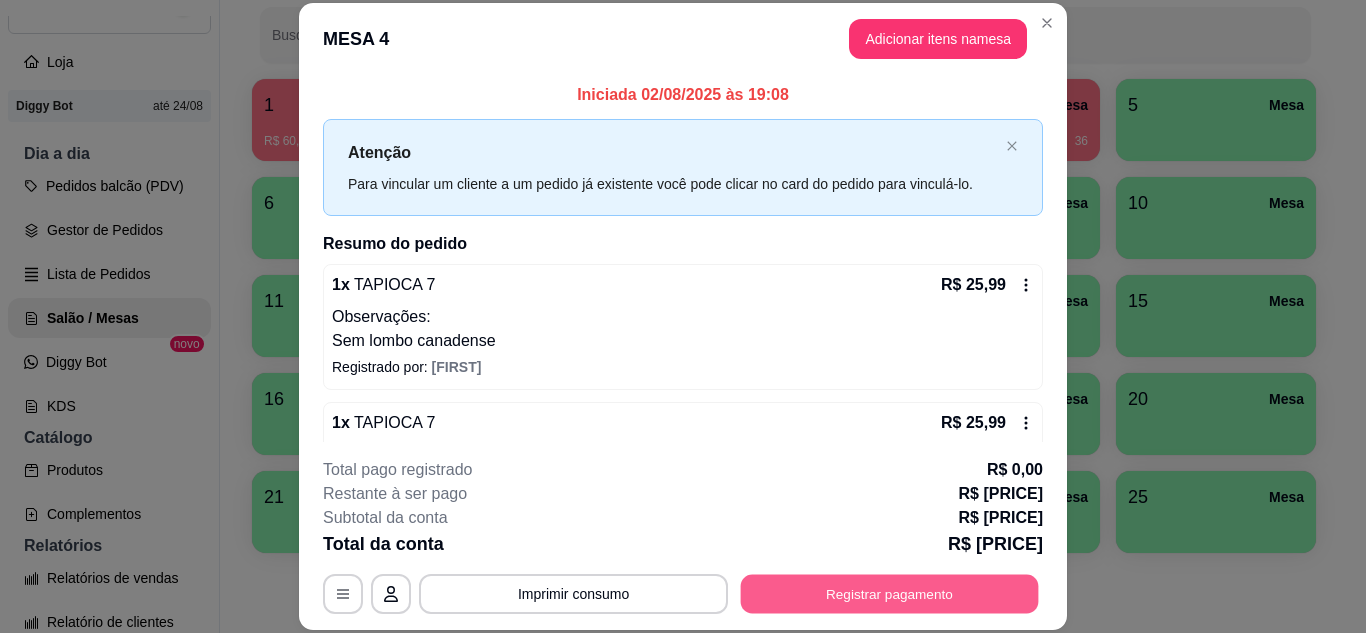 click on "Registrar pagamento" at bounding box center [890, 593] 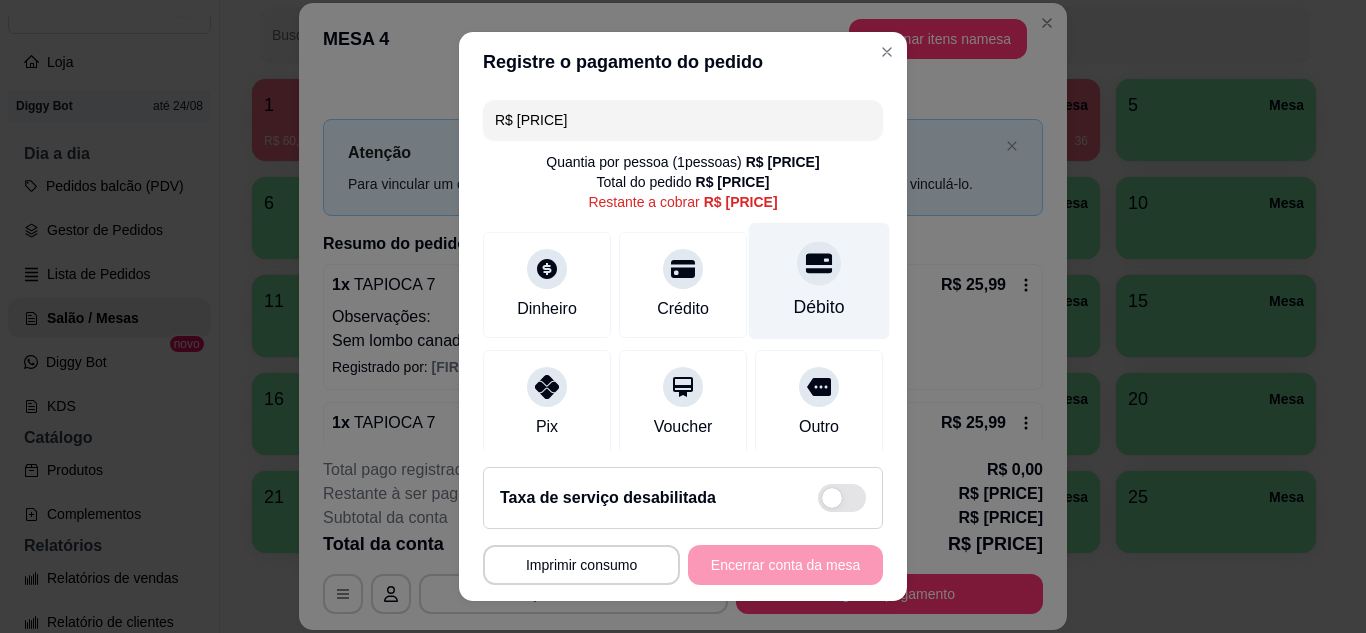 click on "Débito" at bounding box center [819, 280] 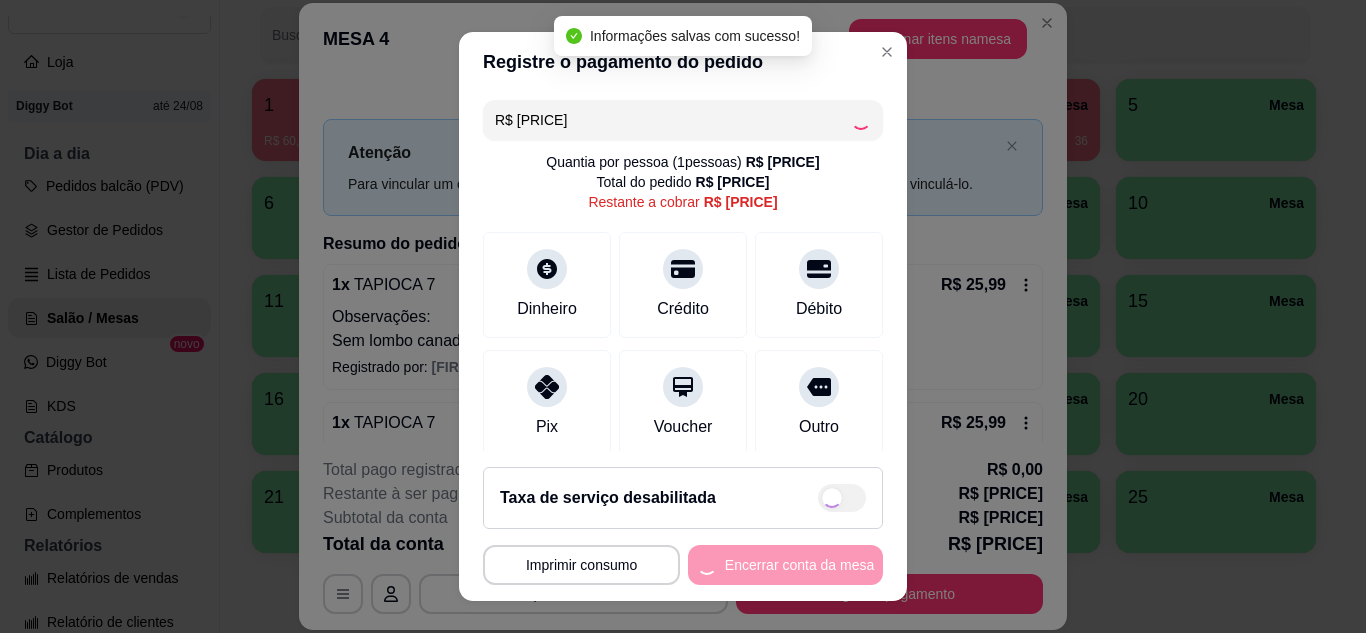 type on "R$ 0,00" 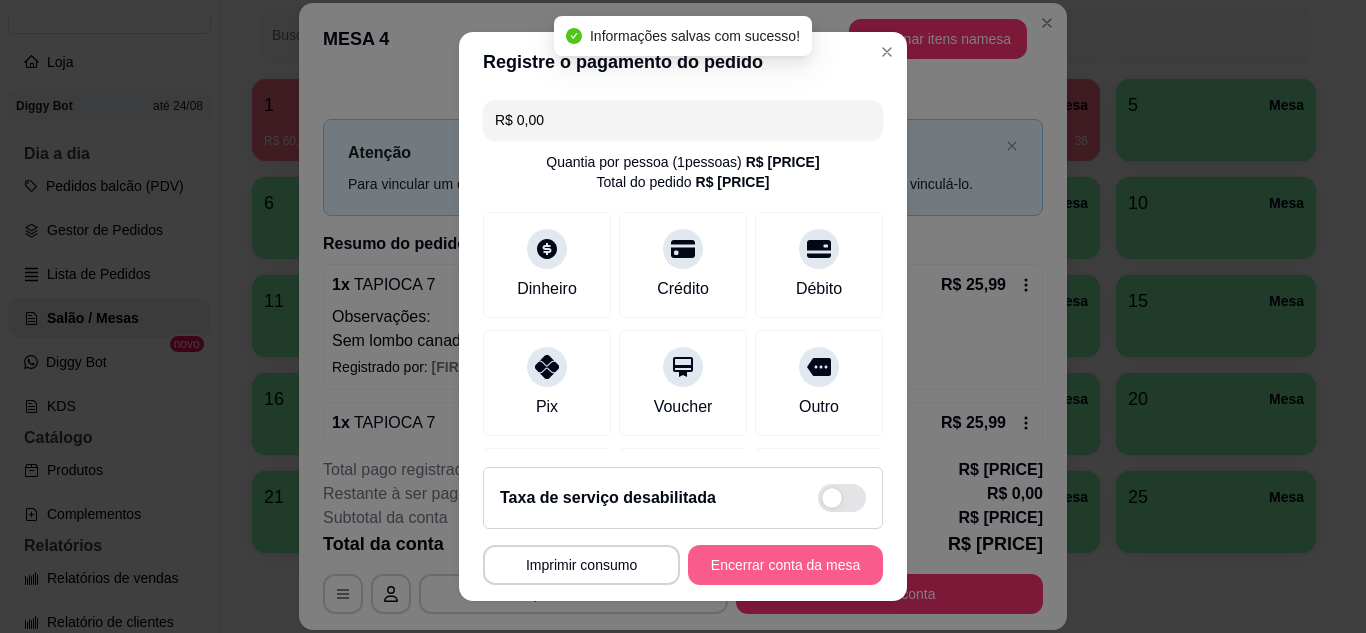 click on "Encerrar conta da mesa" at bounding box center [785, 565] 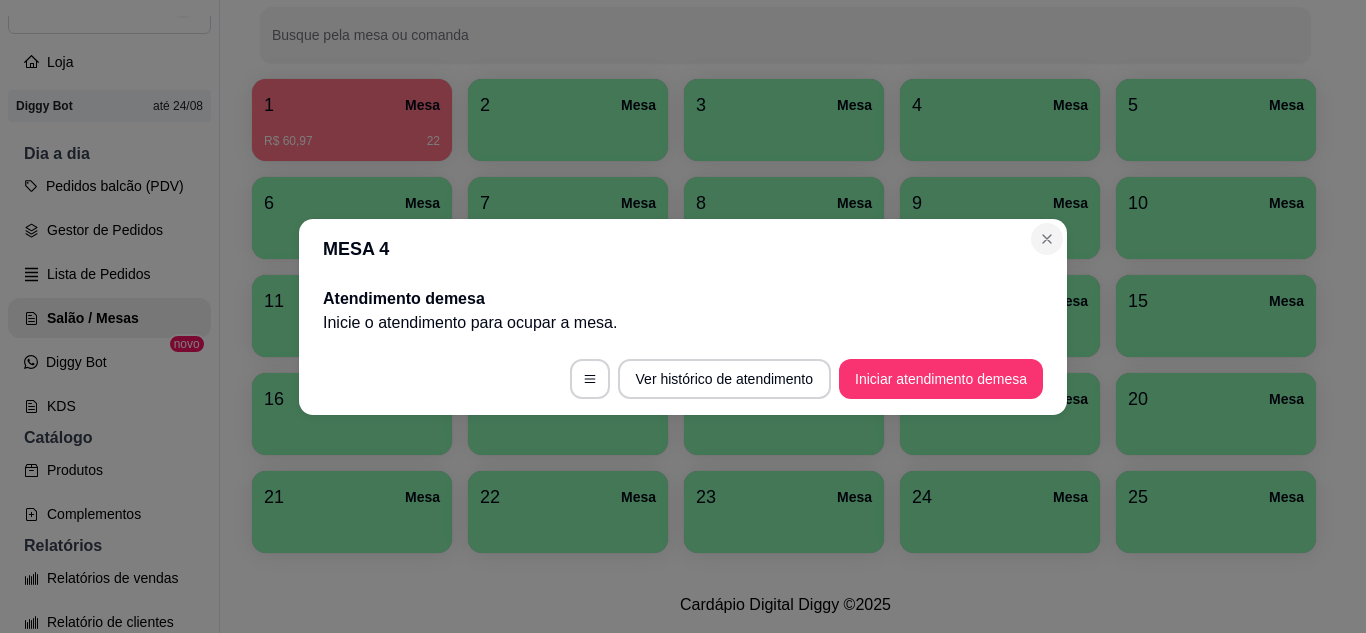 click on "MESA 4 Atendimento de  mesa Inicie o atendimento para ocupar a   mesa . Ver histórico de atendimento Iniciar atendimento de  mesa" at bounding box center (683, 317) 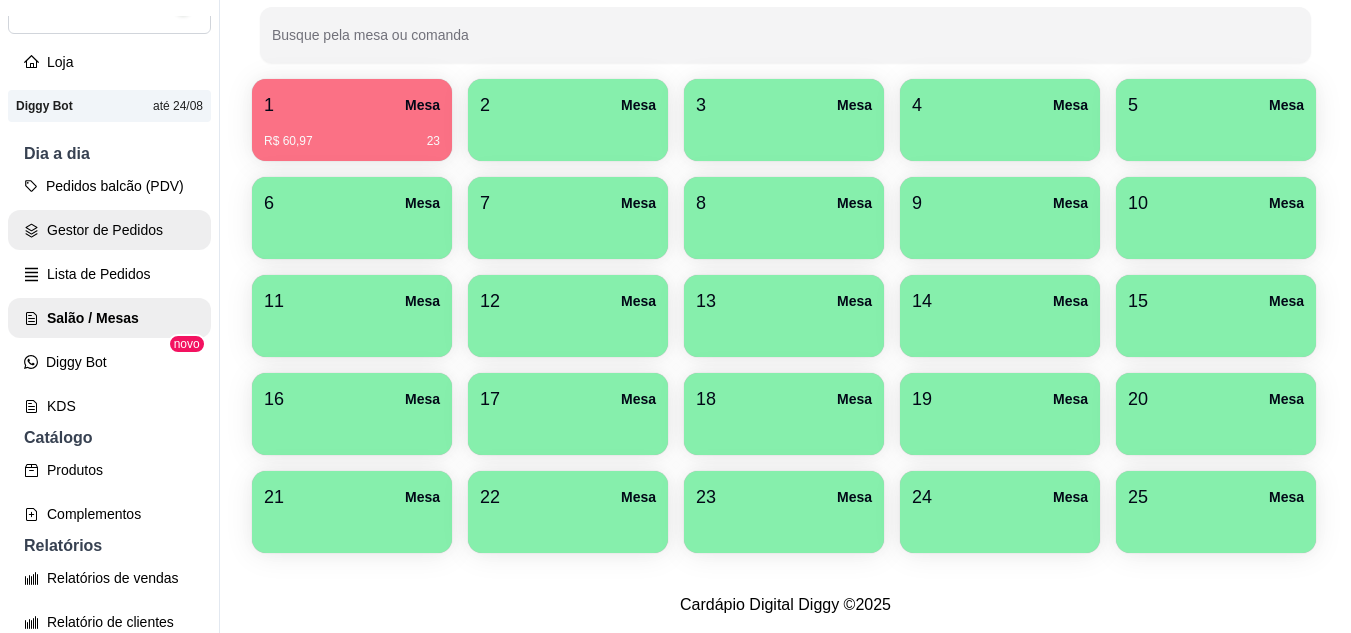 click on "Gestor de Pedidos" at bounding box center (109, 230) 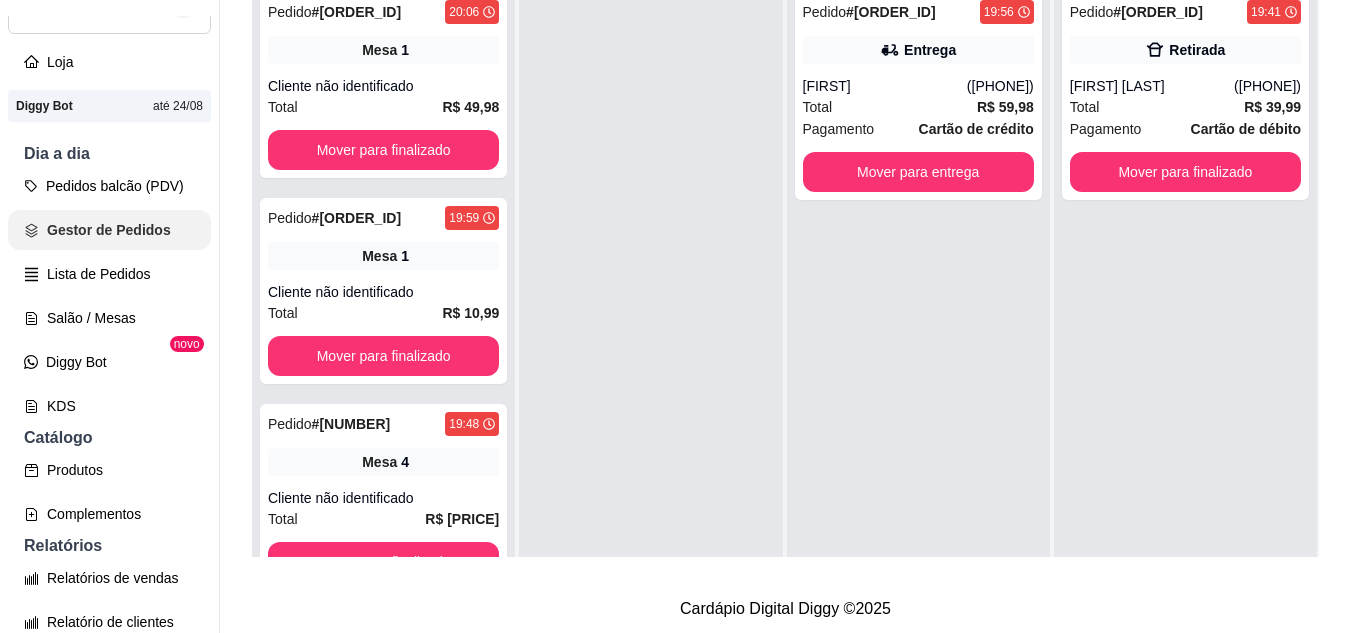 scroll, scrollTop: 0, scrollLeft: 0, axis: both 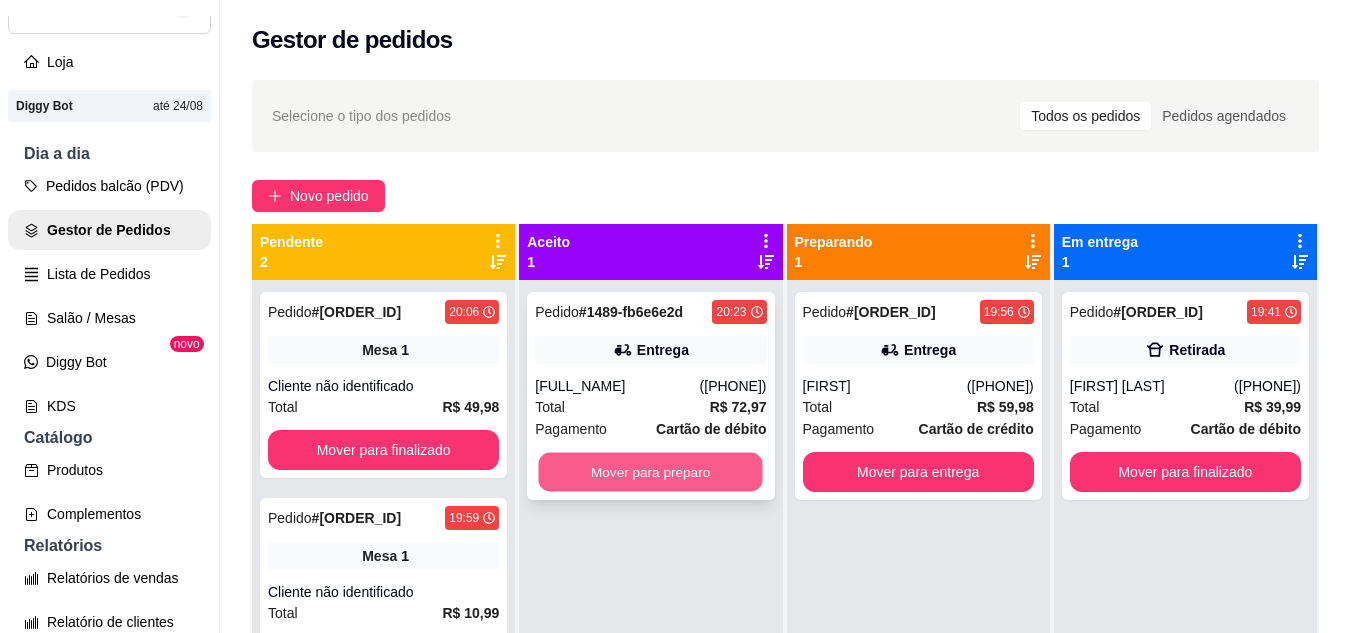 click on "Mover para preparo" at bounding box center [651, 472] 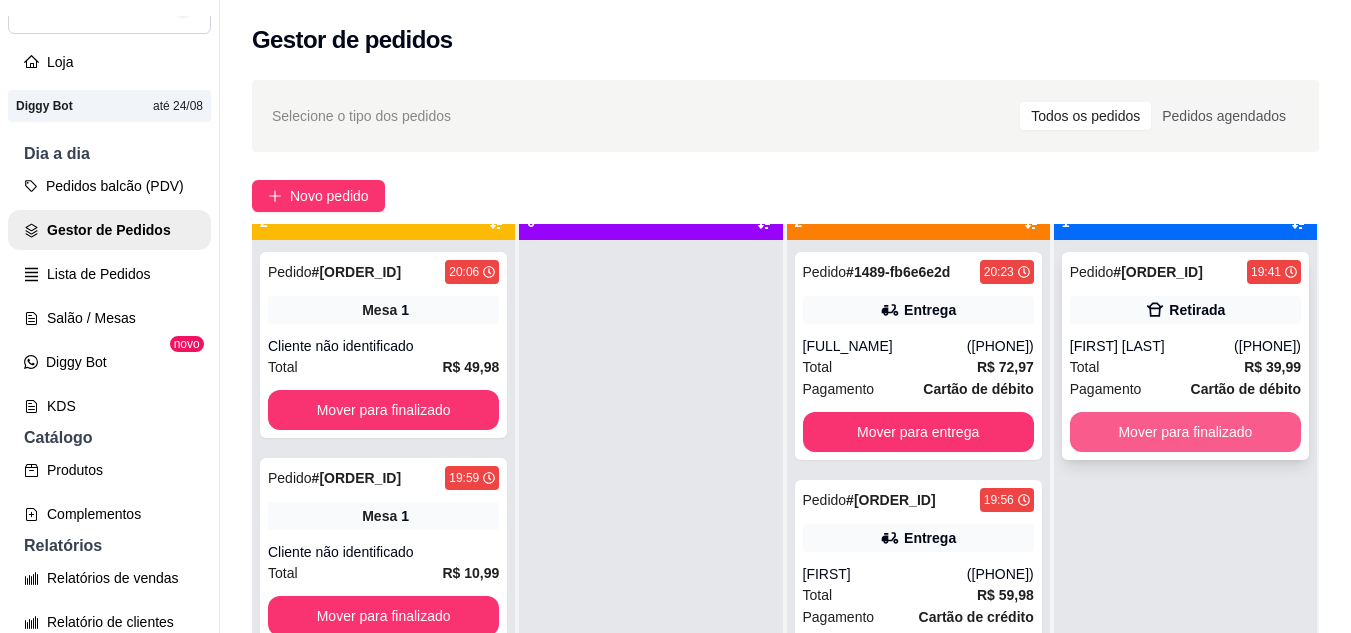 scroll, scrollTop: 56, scrollLeft: 0, axis: vertical 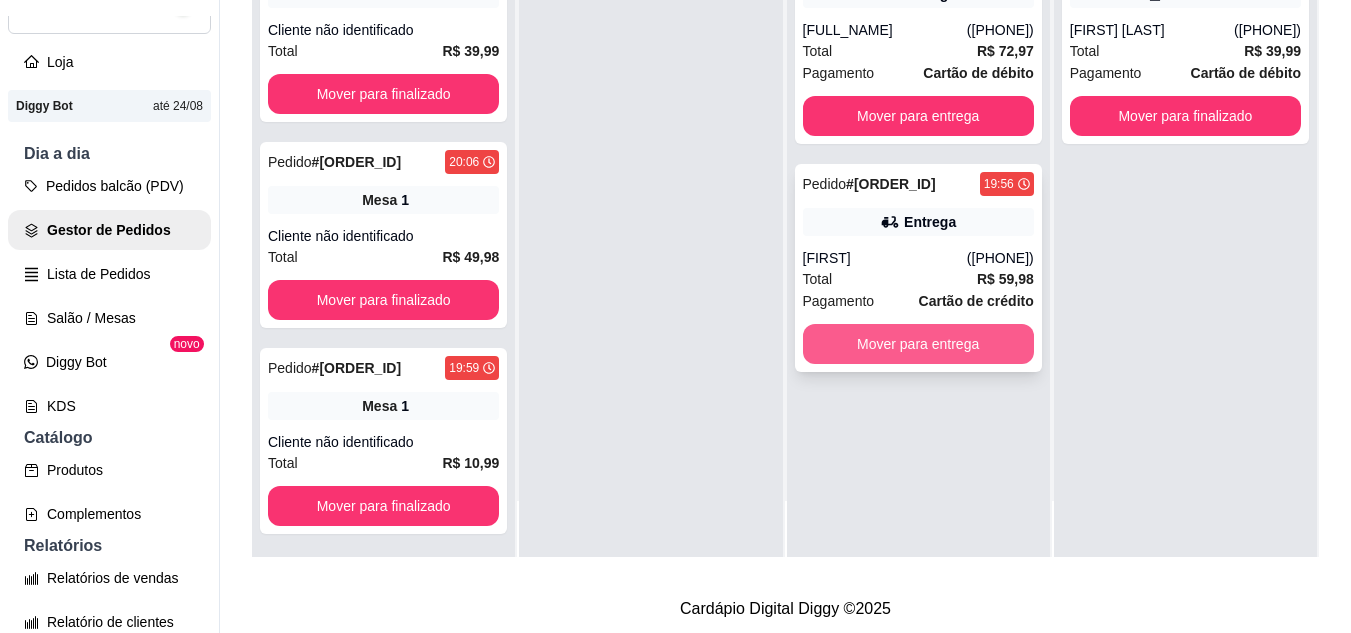 click on "Mover para entrega" at bounding box center [918, 344] 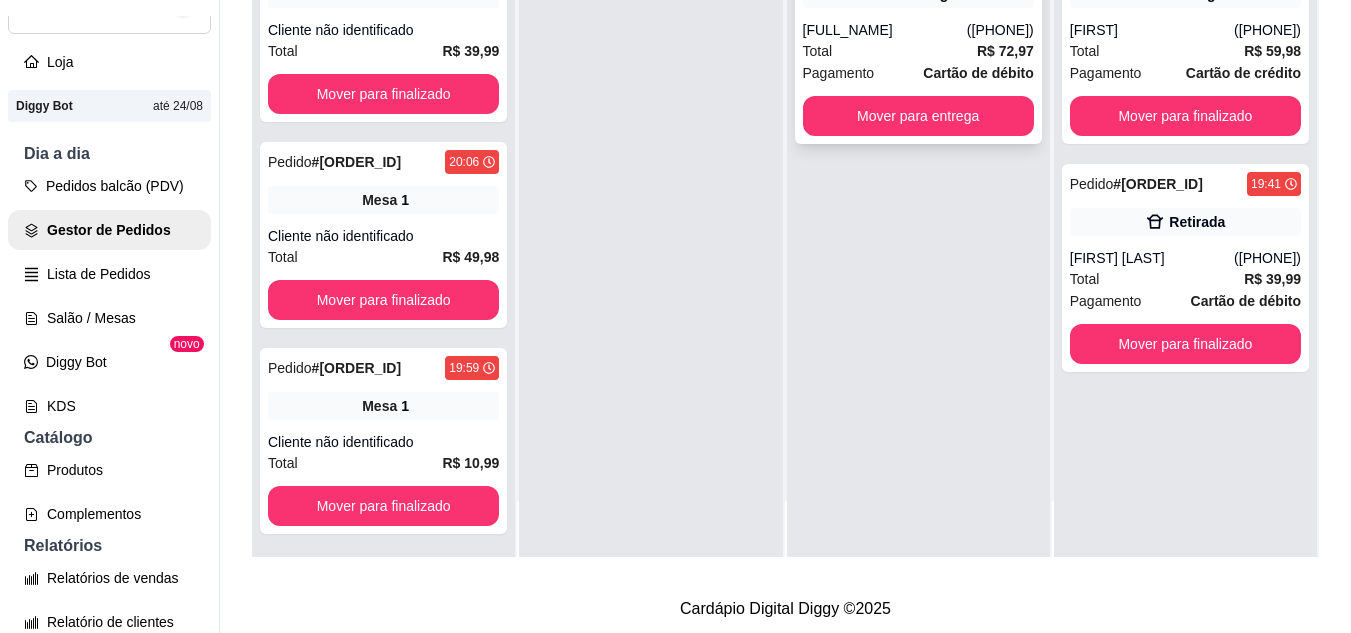 click on "[FULL_NAME]" at bounding box center [885, 30] 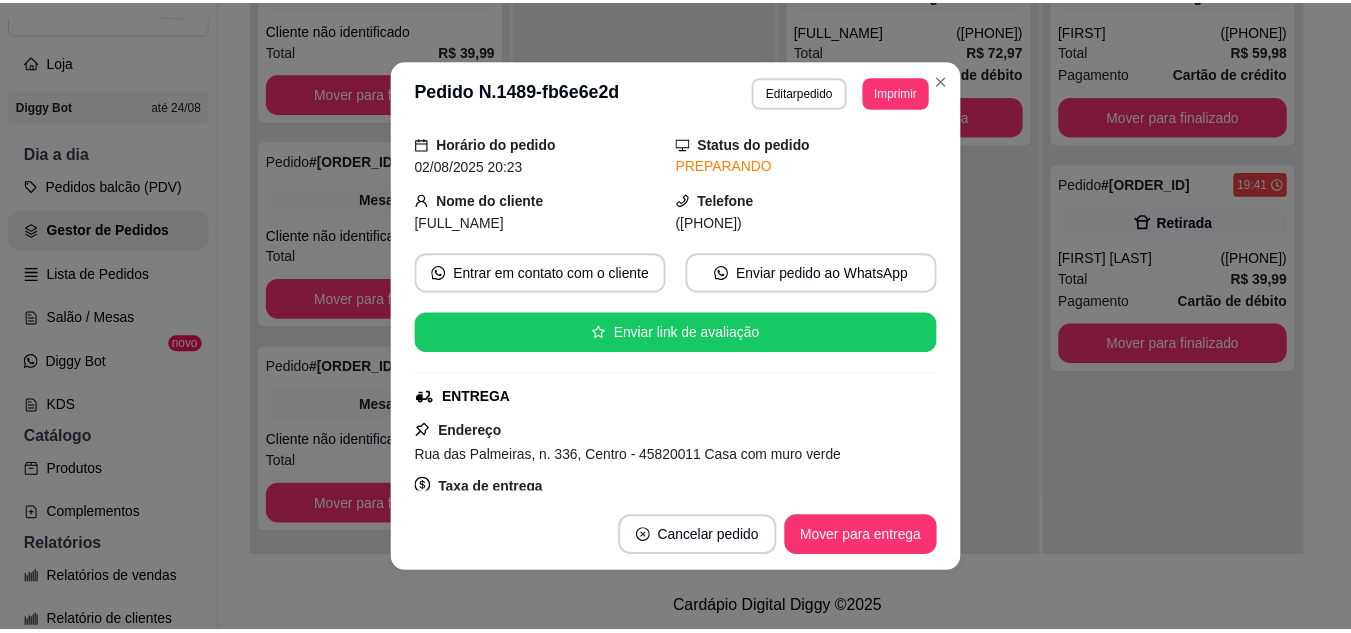 scroll, scrollTop: 100, scrollLeft: 0, axis: vertical 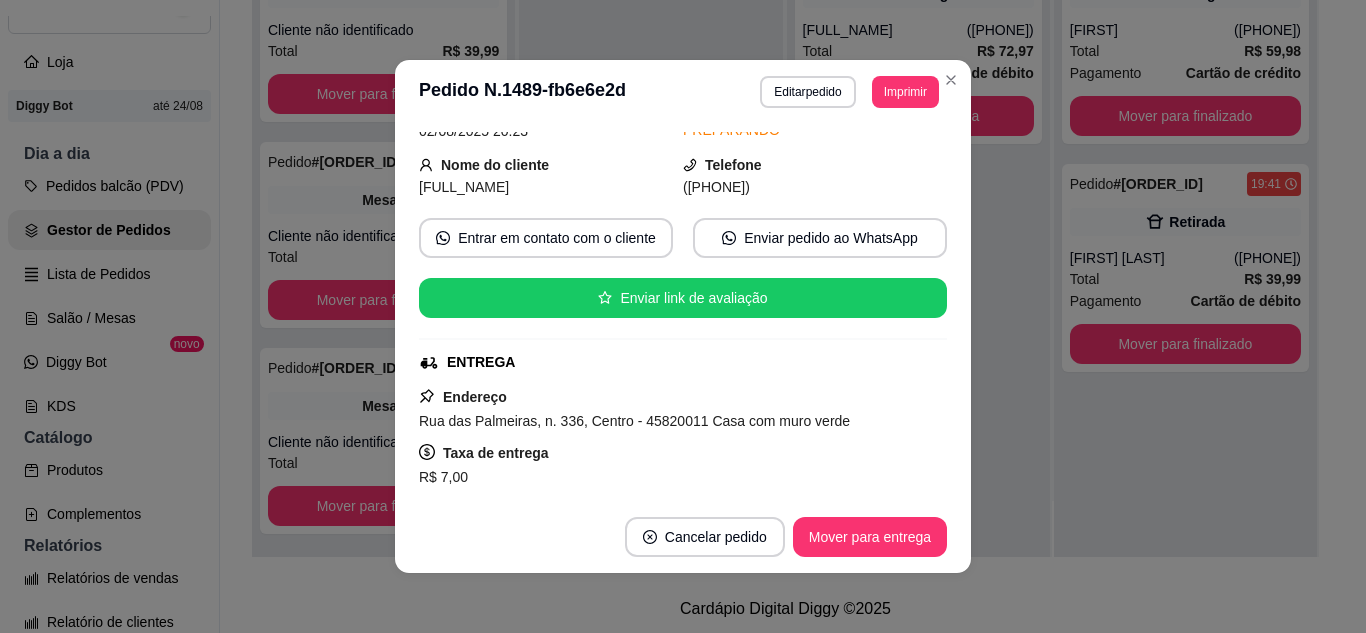 click on "**********" at bounding box center (683, 92) 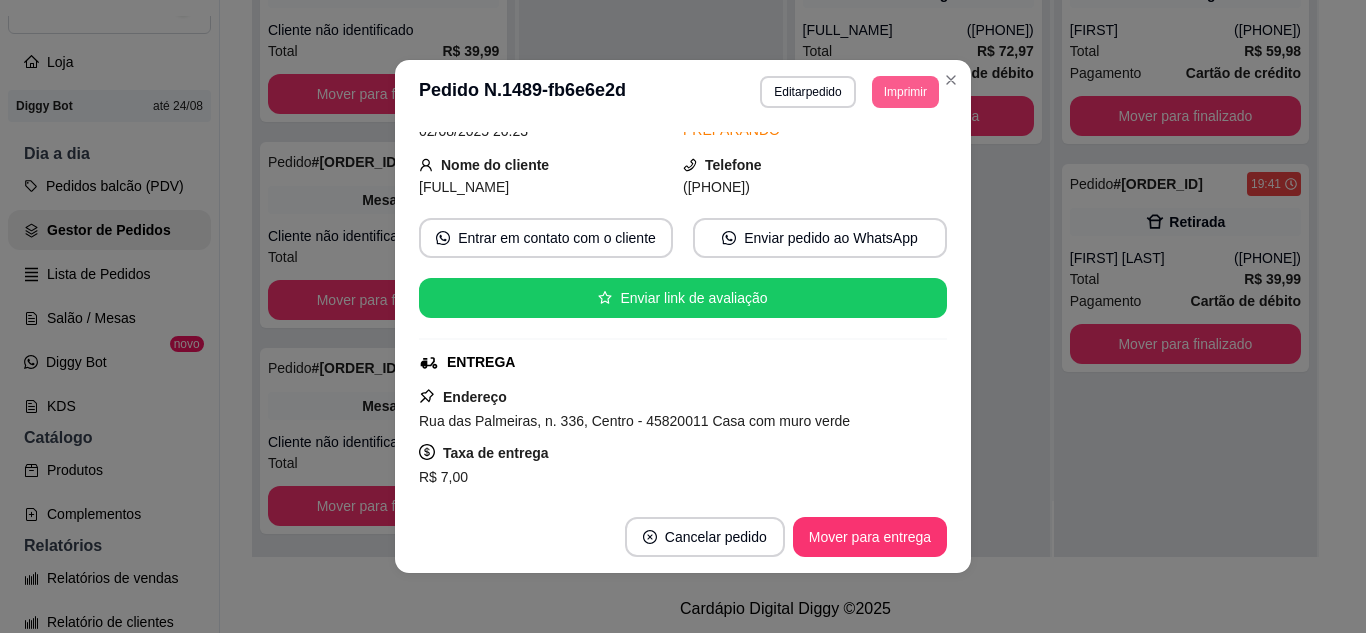 click on "Imprimir" at bounding box center (905, 92) 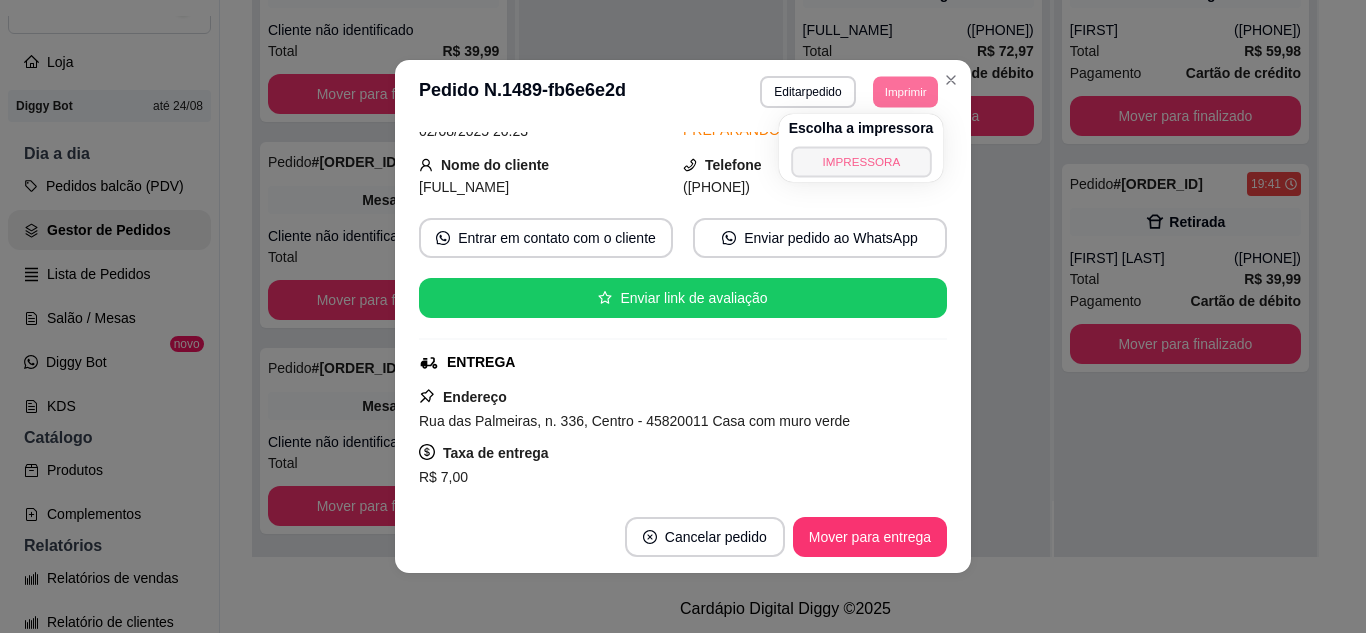 click on "IMPRESSORA" at bounding box center [861, 161] 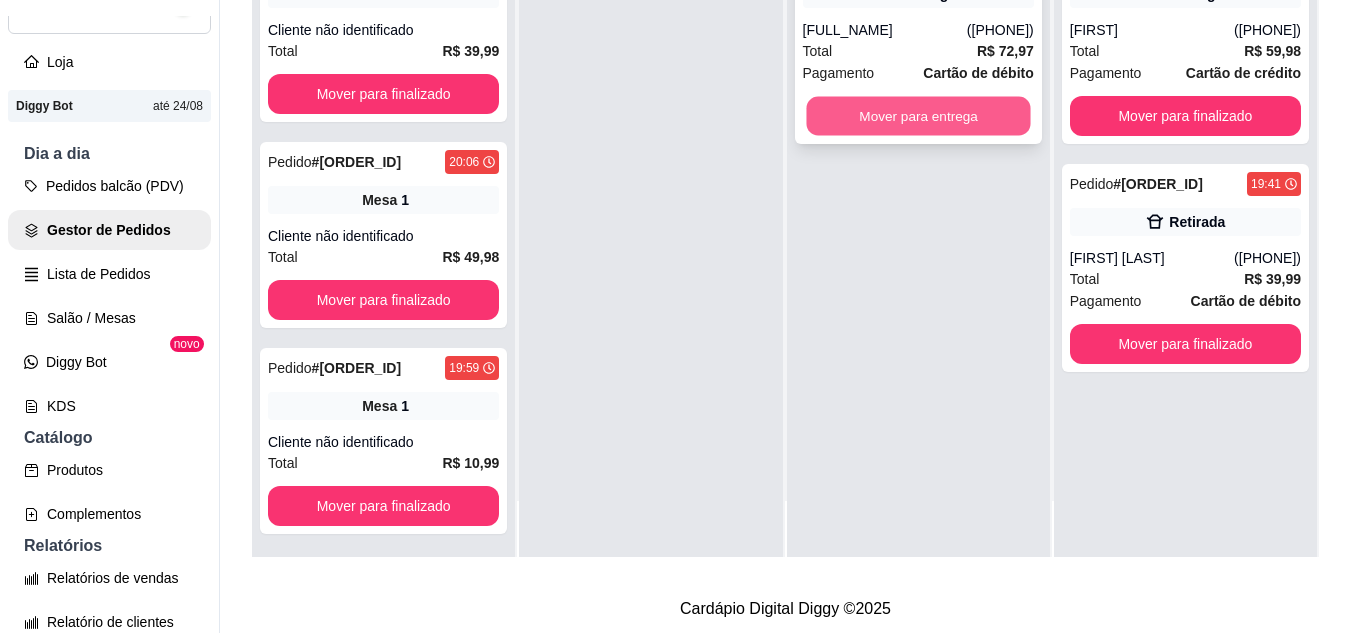 click on "Mover para entrega" at bounding box center [918, 116] 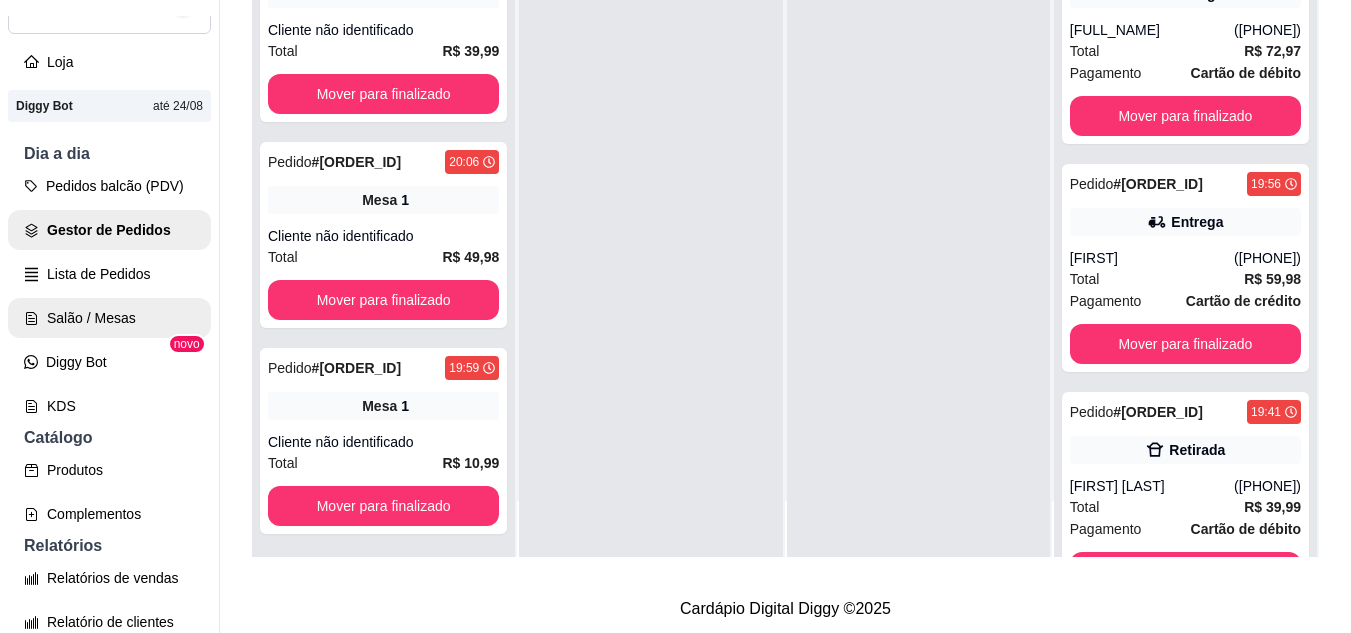 click on "Salão / Mesas" at bounding box center (109, 318) 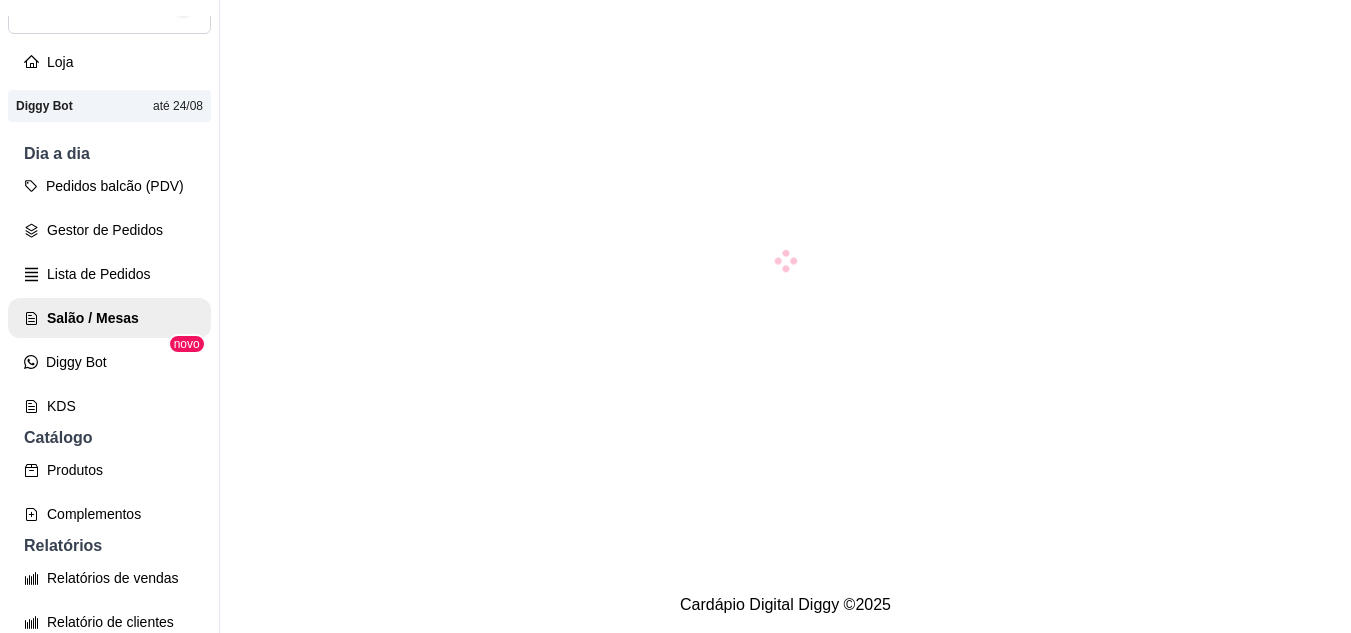 scroll, scrollTop: 0, scrollLeft: 0, axis: both 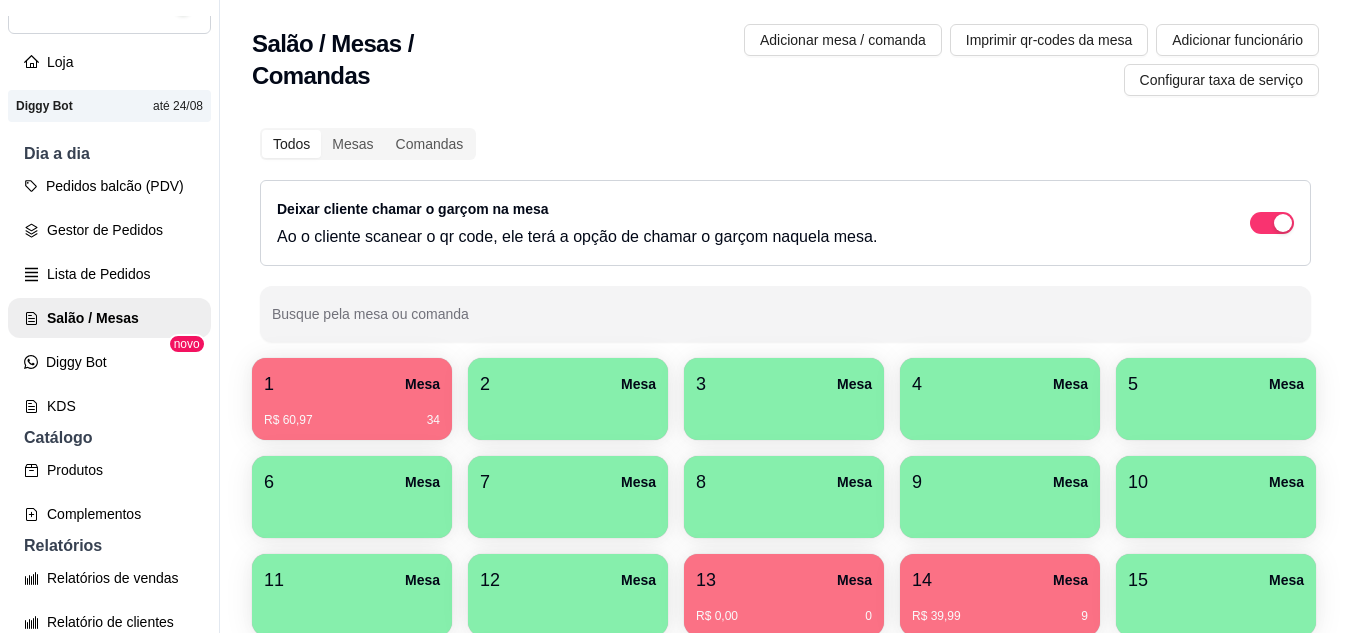 click on "R$ [PRICE] [NUMBER]" at bounding box center (352, 413) 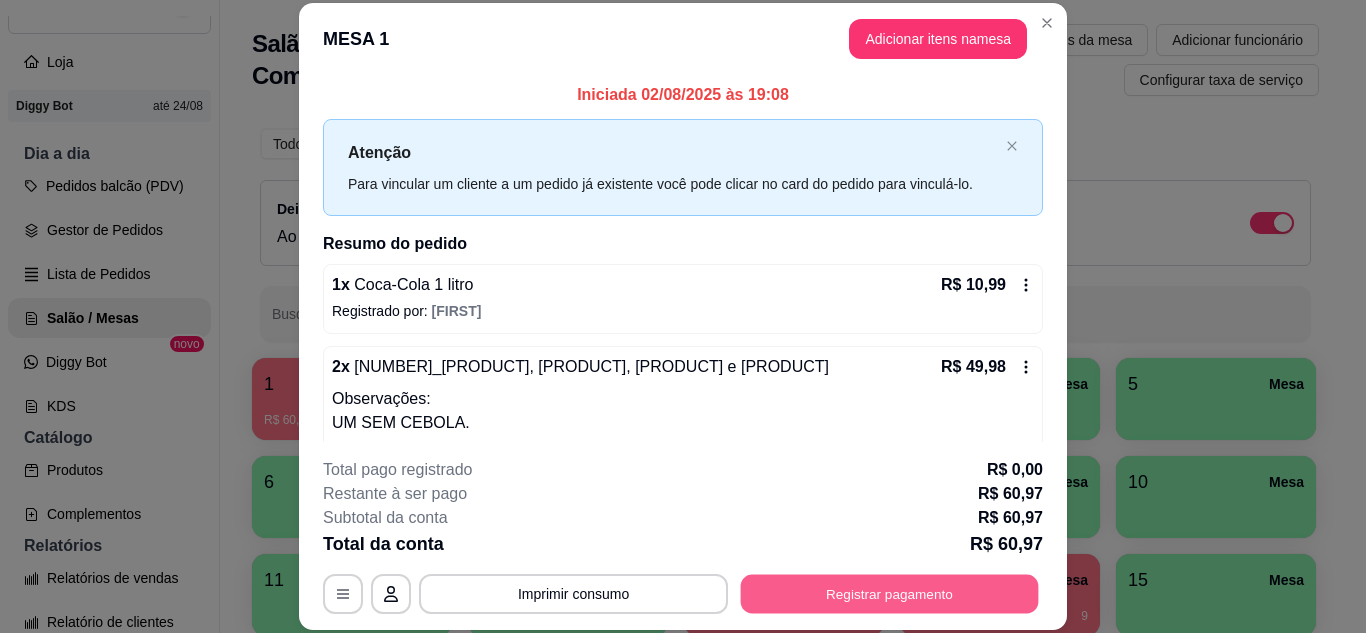 click on "Registrar pagamento" at bounding box center [890, 593] 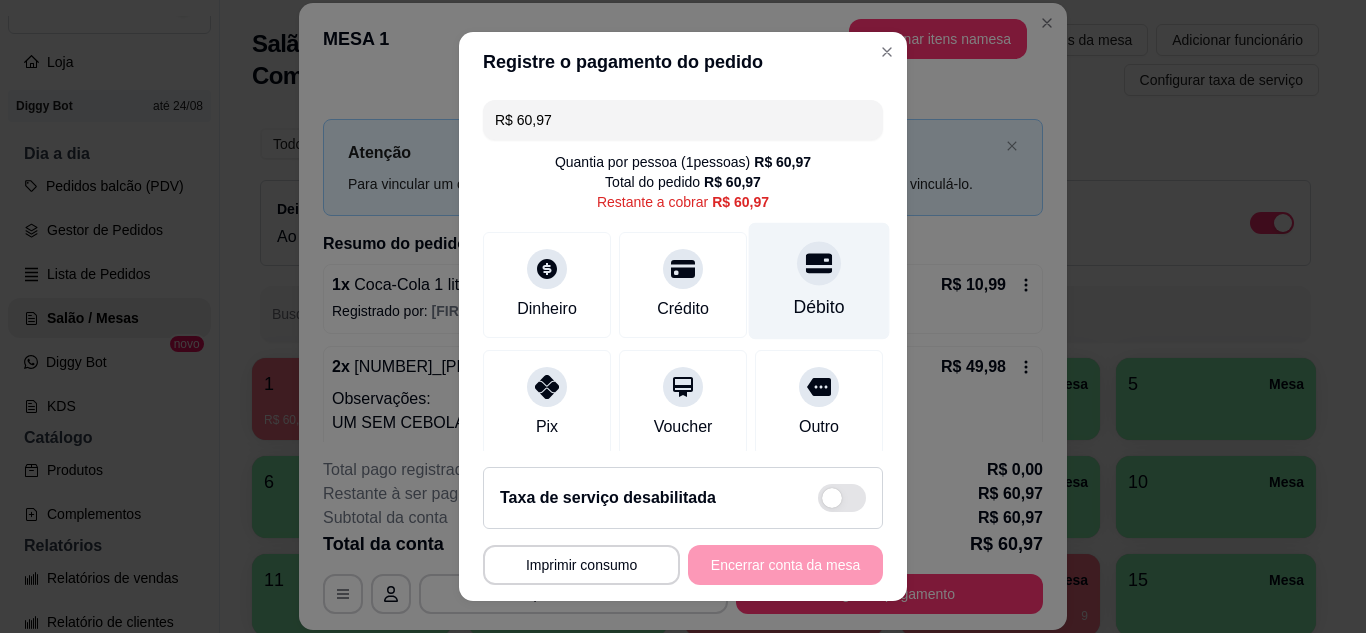 click on "Débito" at bounding box center (819, 280) 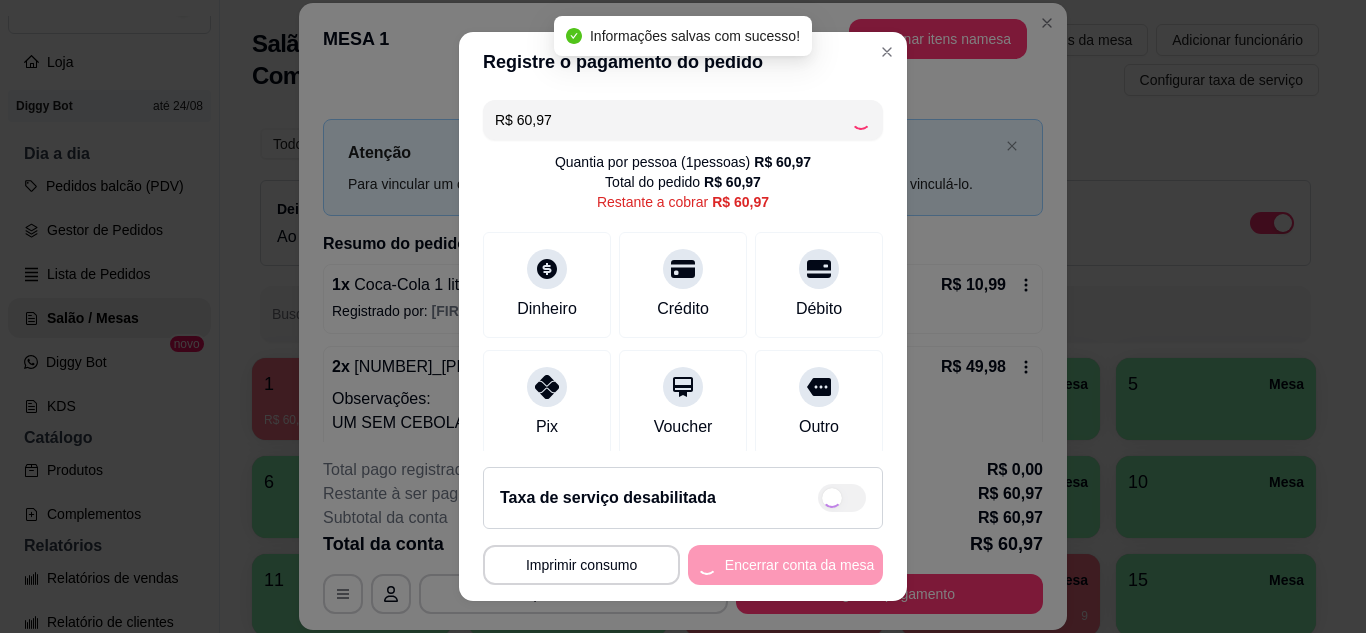 type on "R$ 0,00" 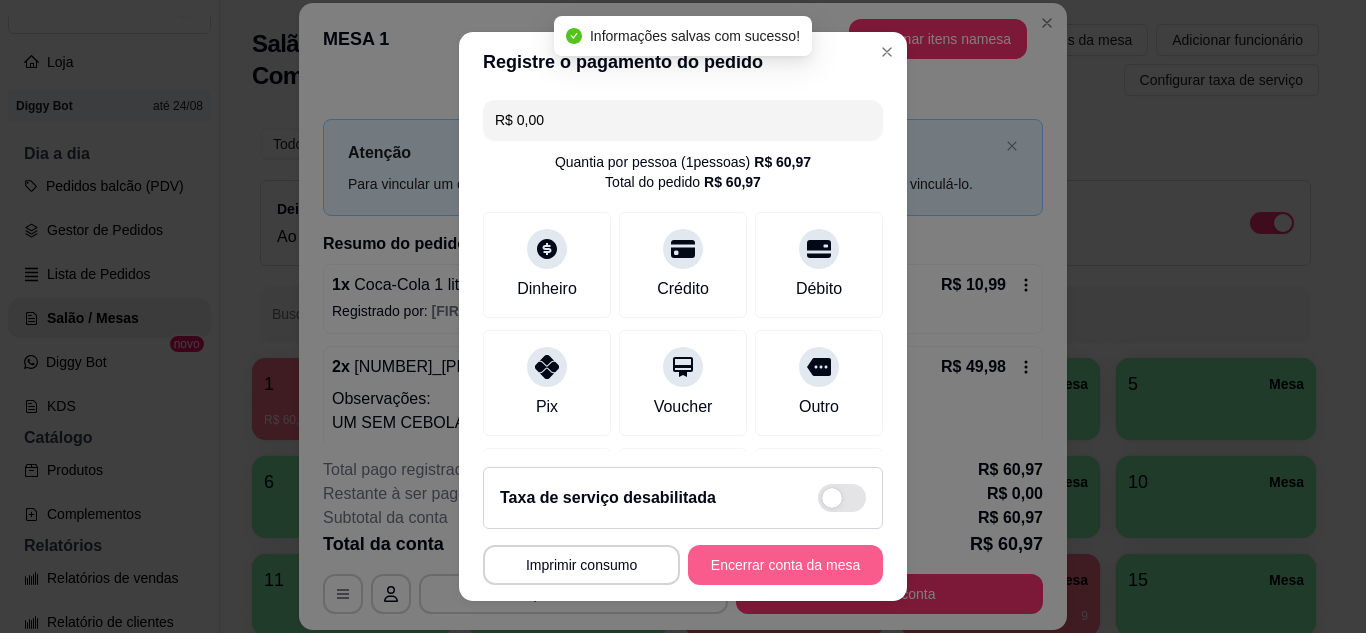 click on "Encerrar conta da mesa" at bounding box center [785, 565] 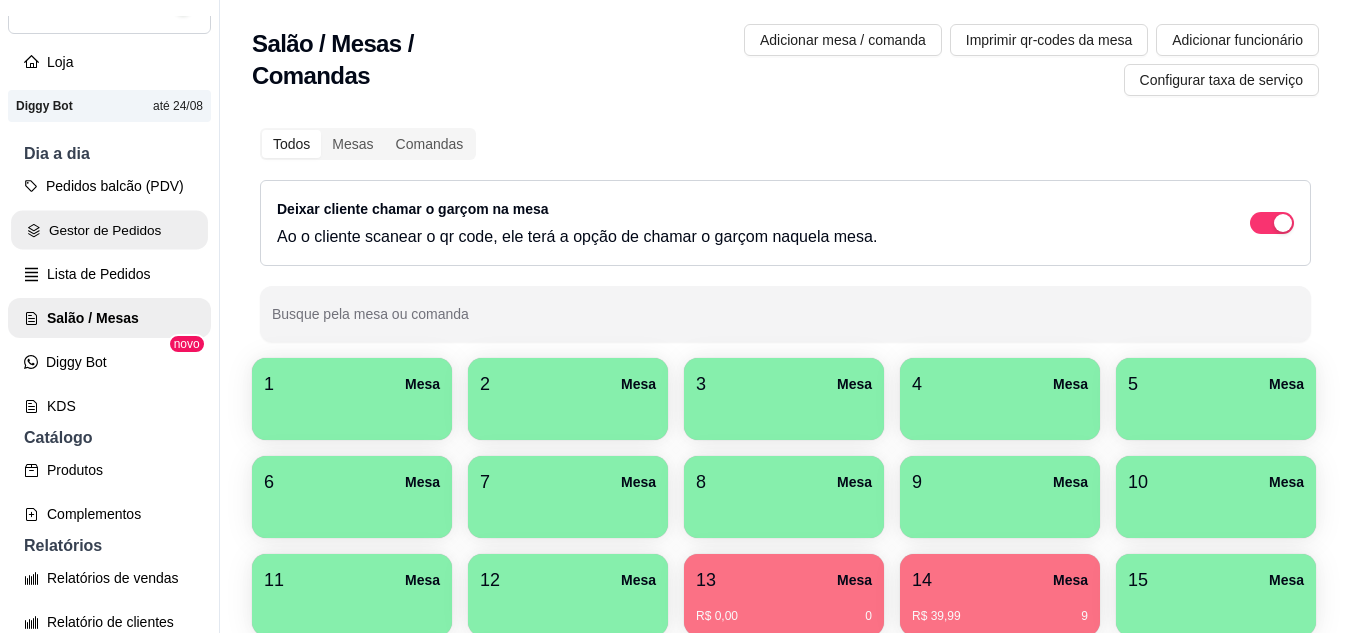 click on "Gestor de Pedidos" at bounding box center (109, 230) 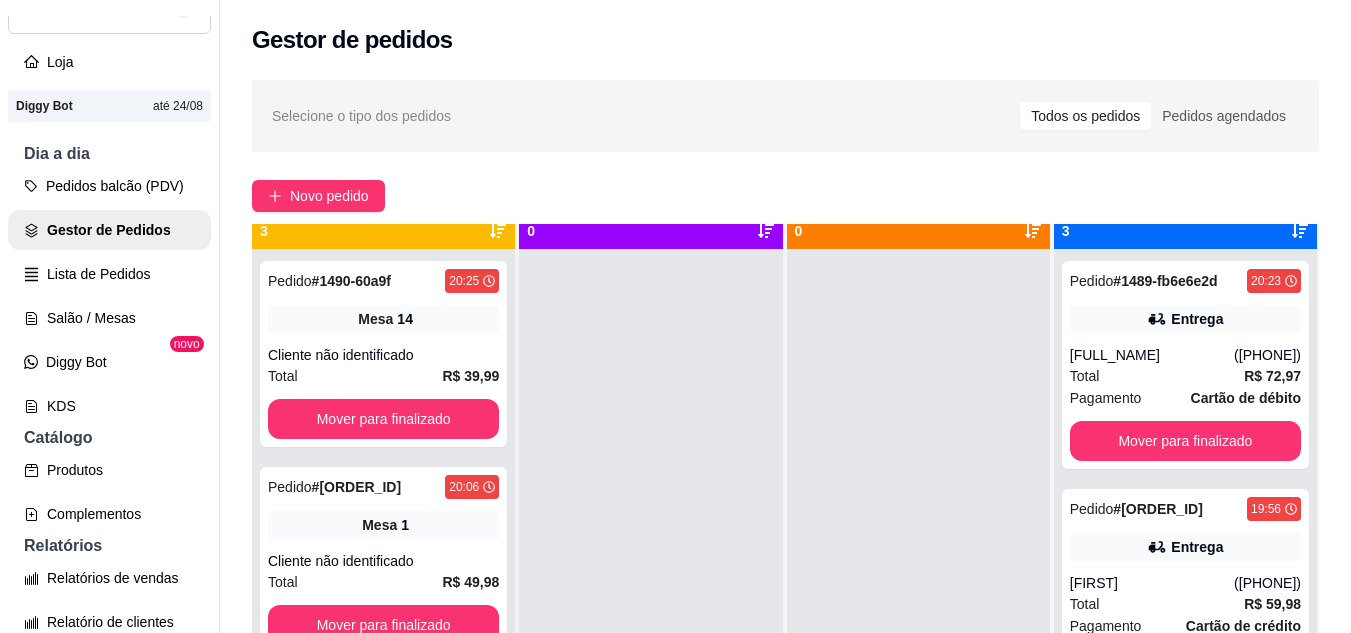 scroll, scrollTop: 56, scrollLeft: 0, axis: vertical 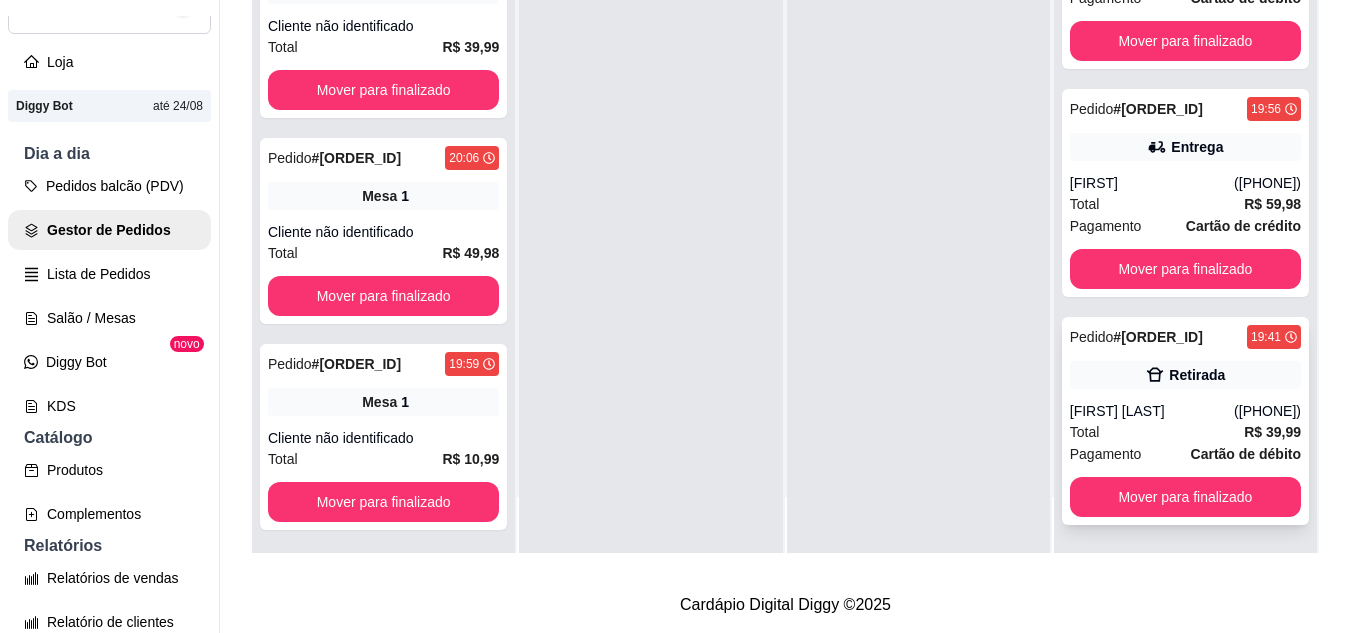 click on "Total R$ 39,99" at bounding box center (1185, 432) 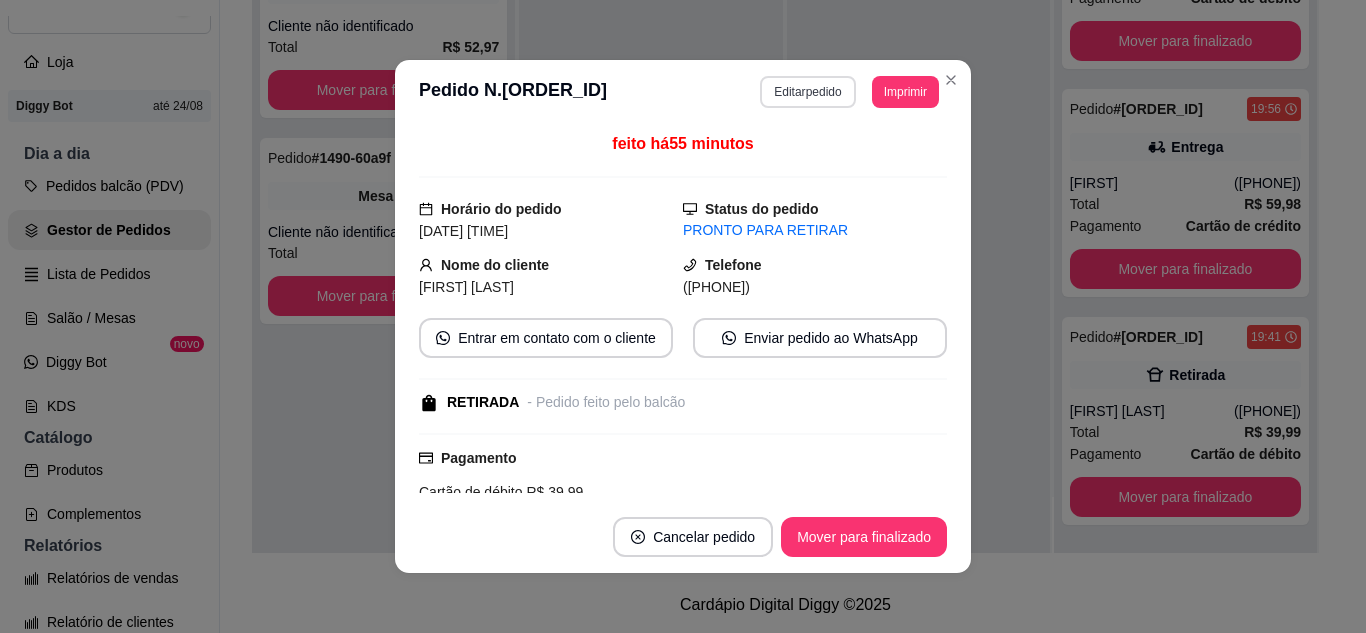 click on "Editar  pedido" at bounding box center [807, 92] 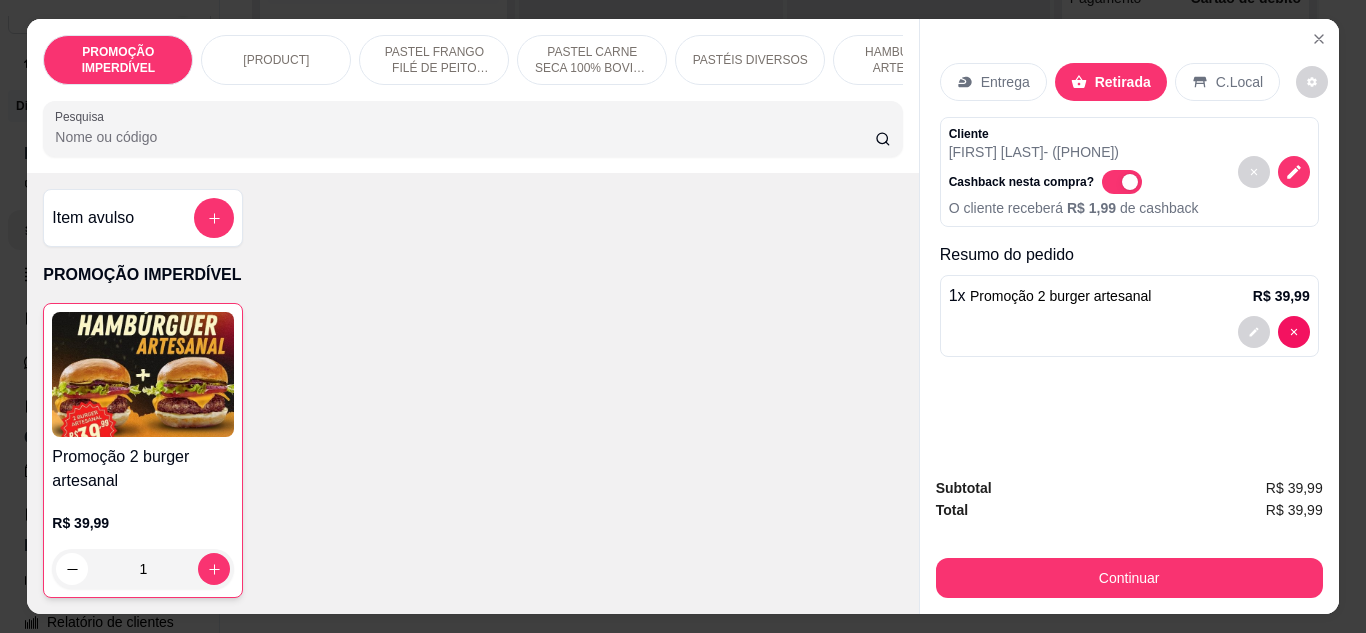 click on "Entrega" at bounding box center (1005, 82) 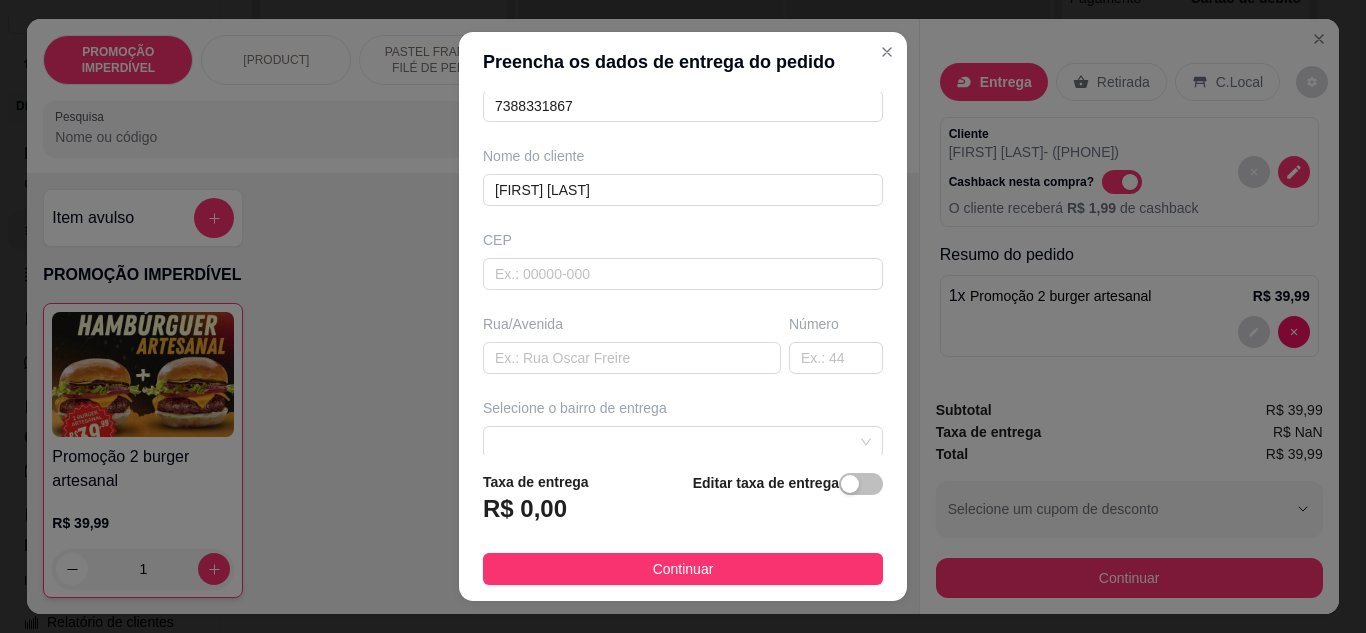 scroll, scrollTop: 0, scrollLeft: 0, axis: both 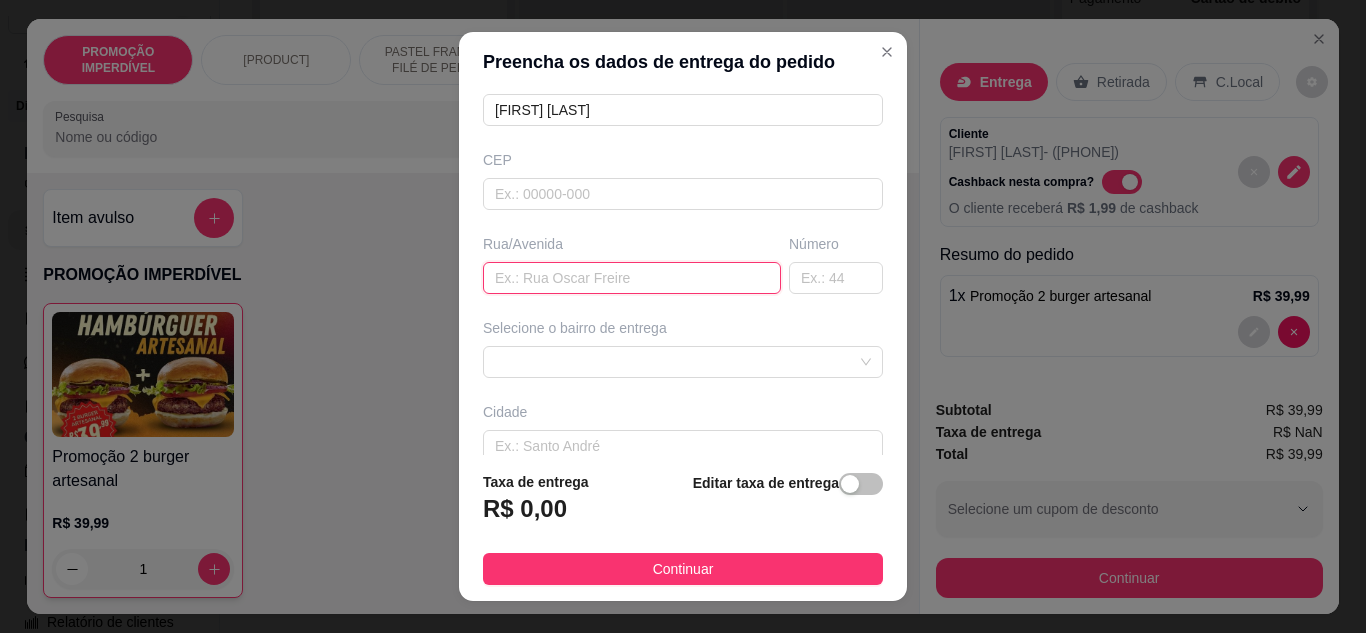 click at bounding box center (632, 278) 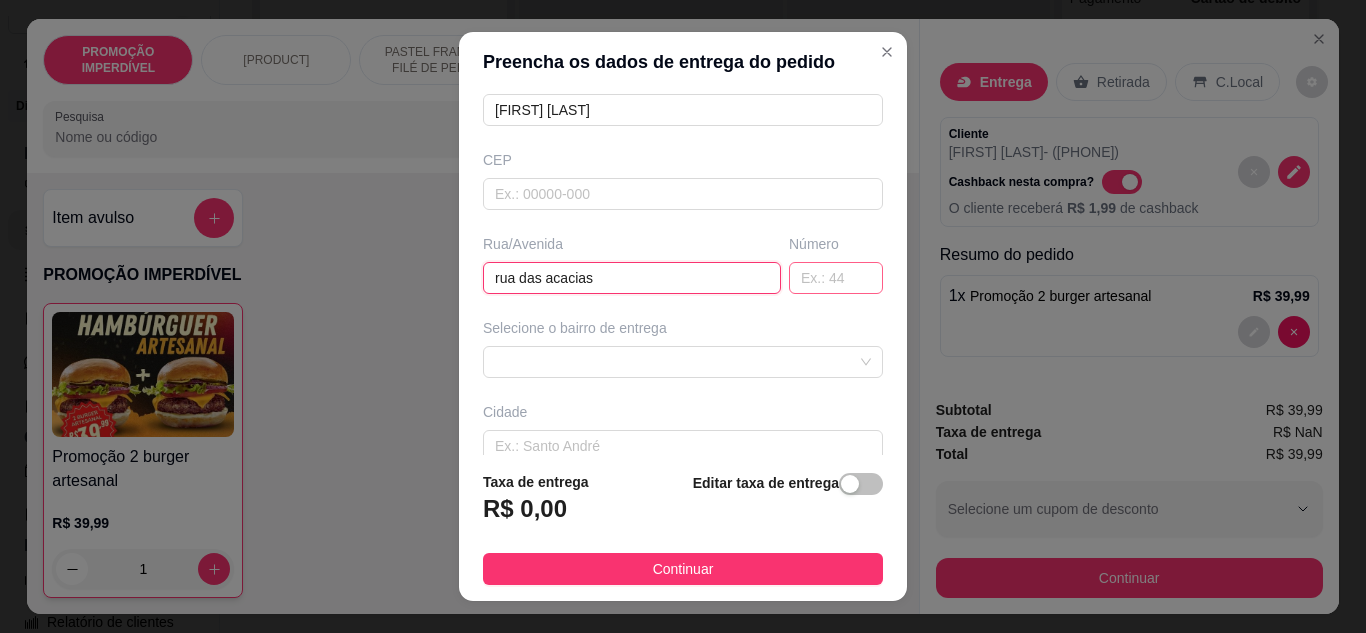 type on "rua das acacias" 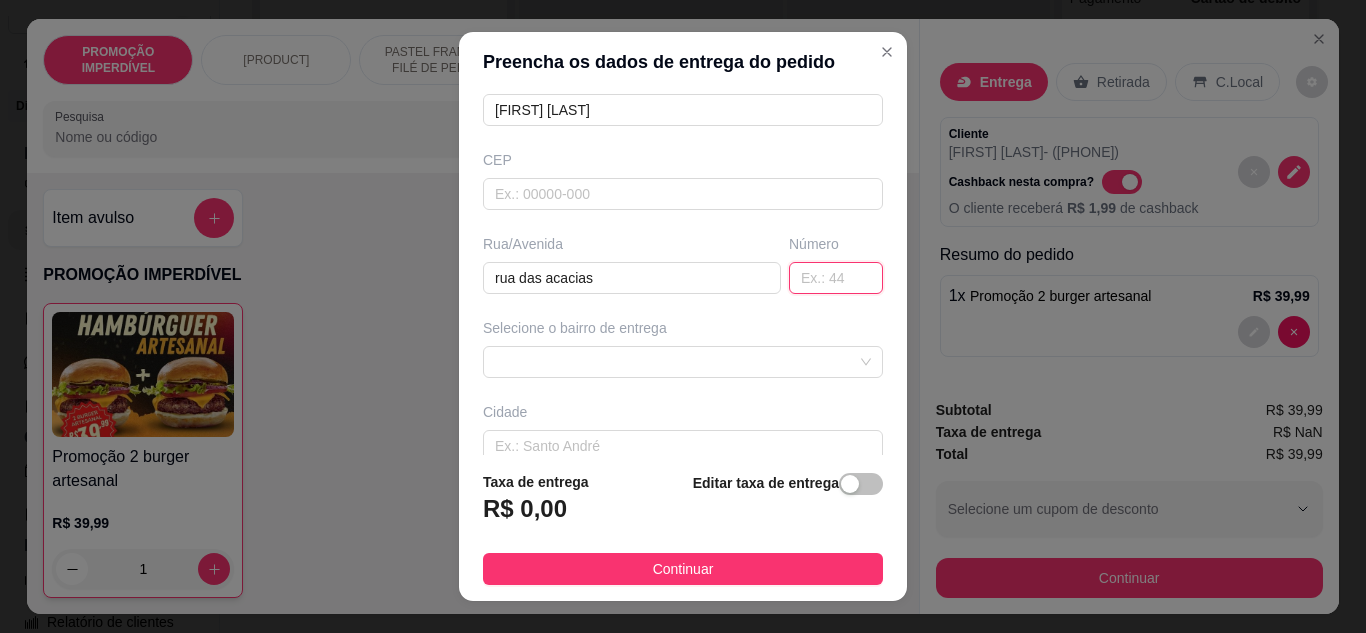click at bounding box center (836, 278) 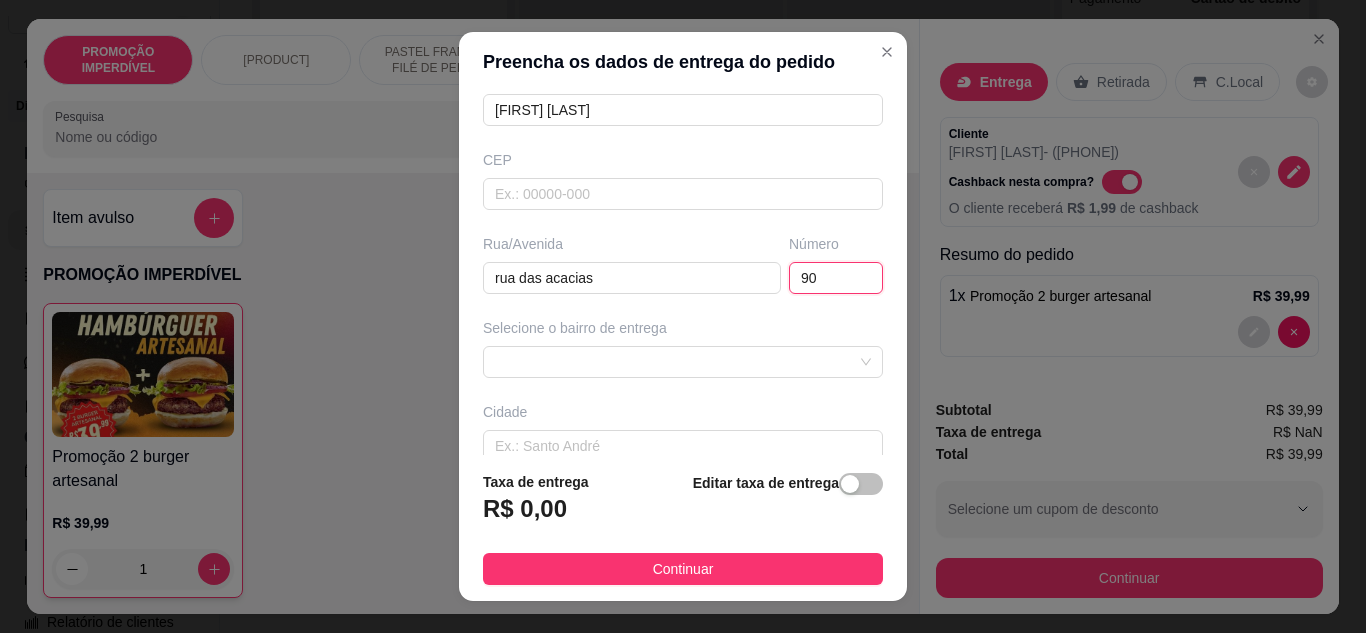 type on "90" 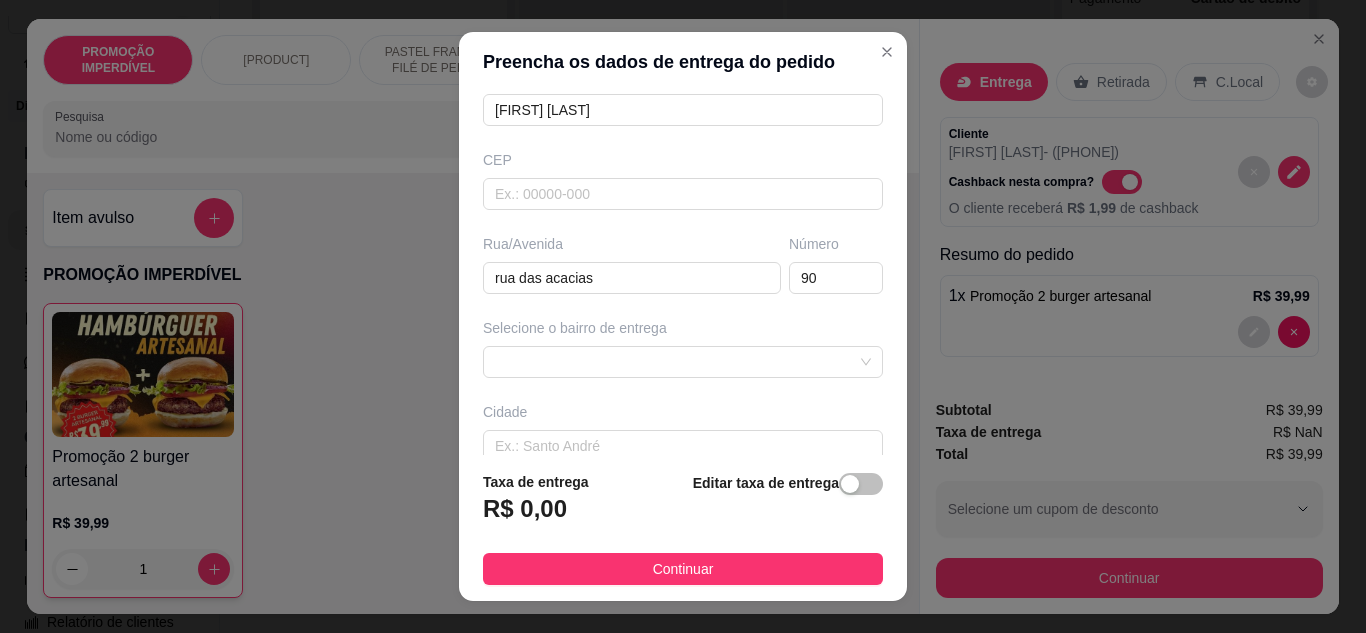 click on "Selecione o bairro de entrega" at bounding box center (683, 348) 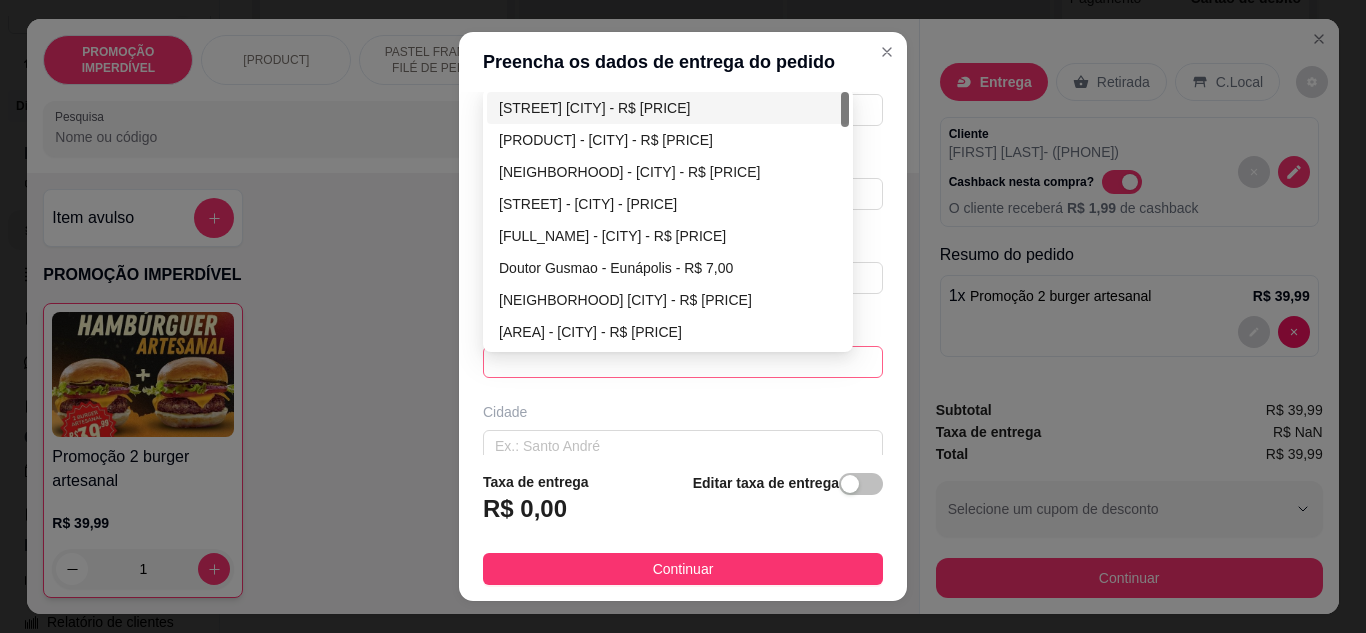 click at bounding box center (683, 362) 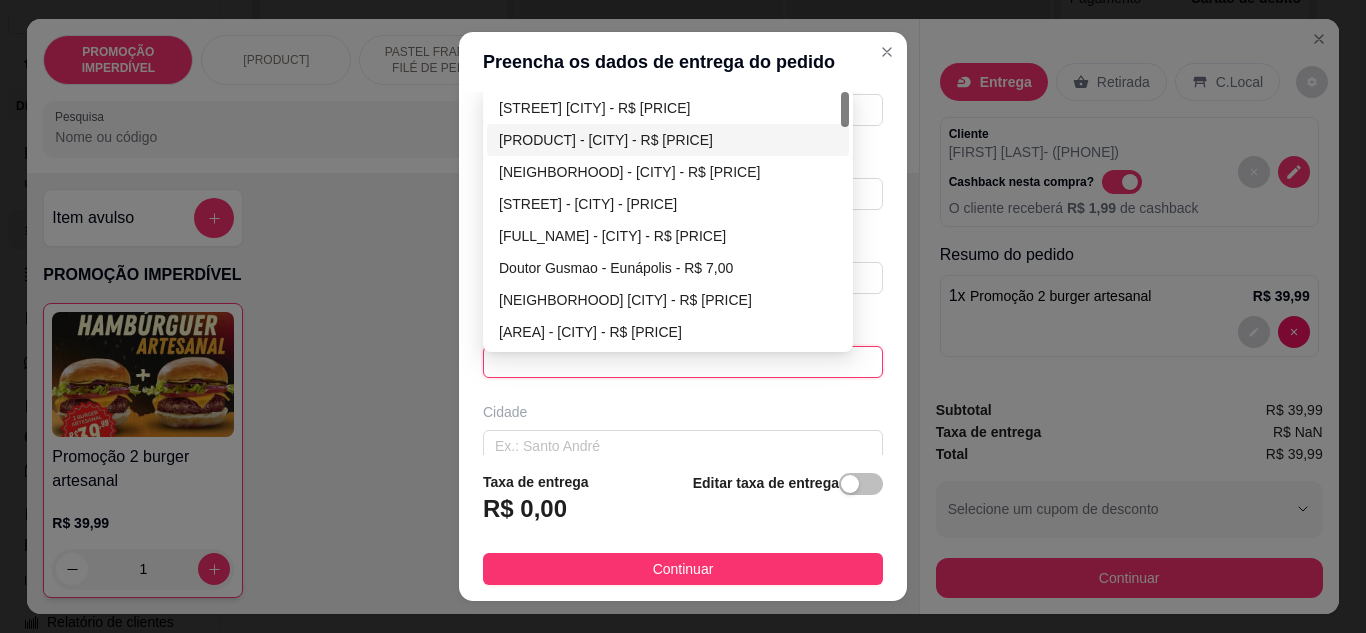 click on "[PRODUCT] - [CITY] - R$ [PRICE]" at bounding box center (668, 140) 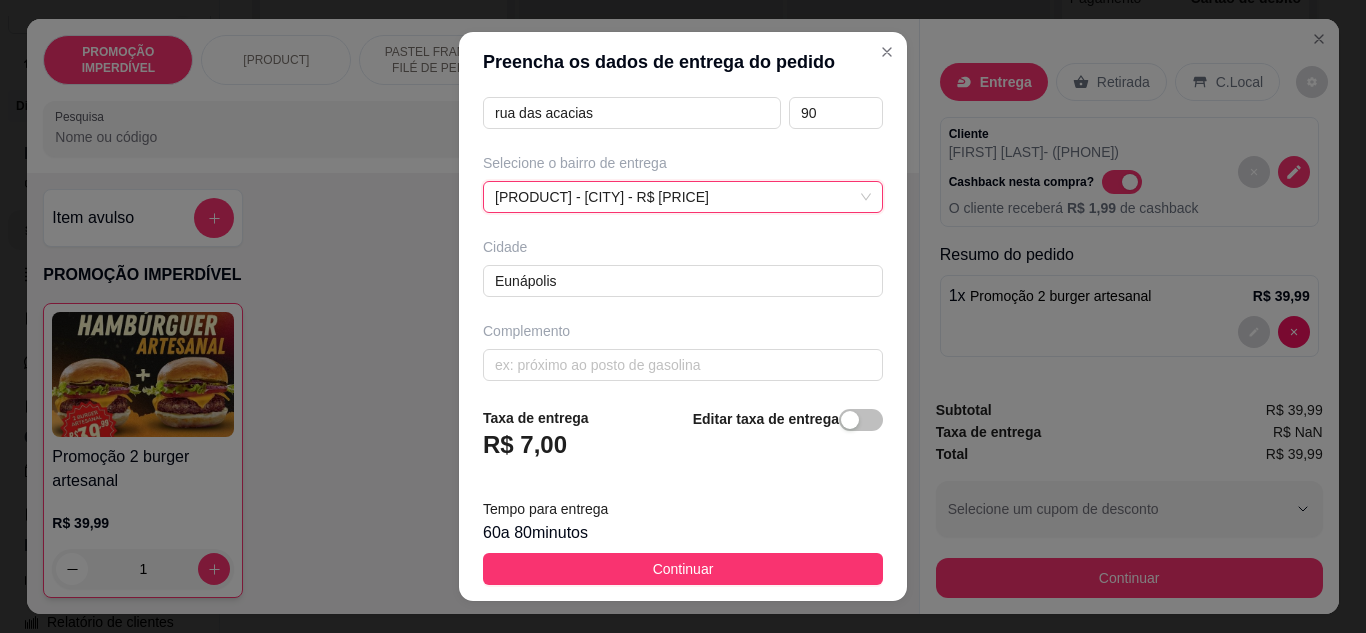 scroll, scrollTop: 374, scrollLeft: 0, axis: vertical 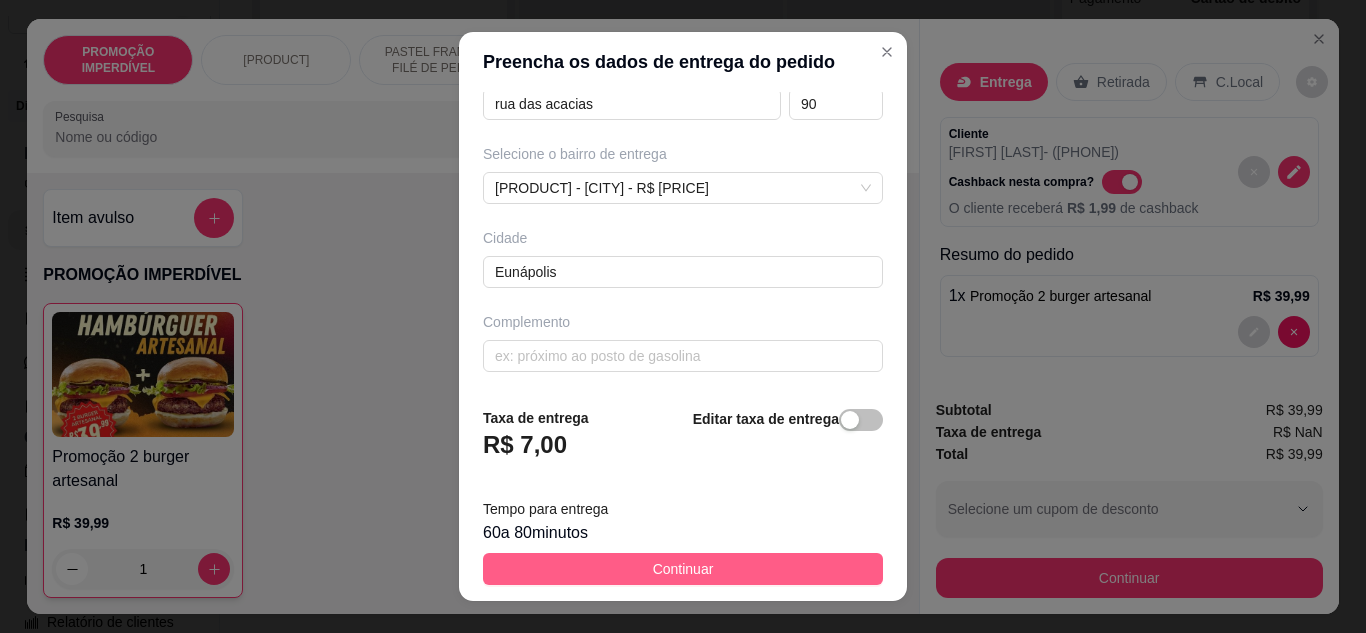 click on "Continuar" at bounding box center (683, 569) 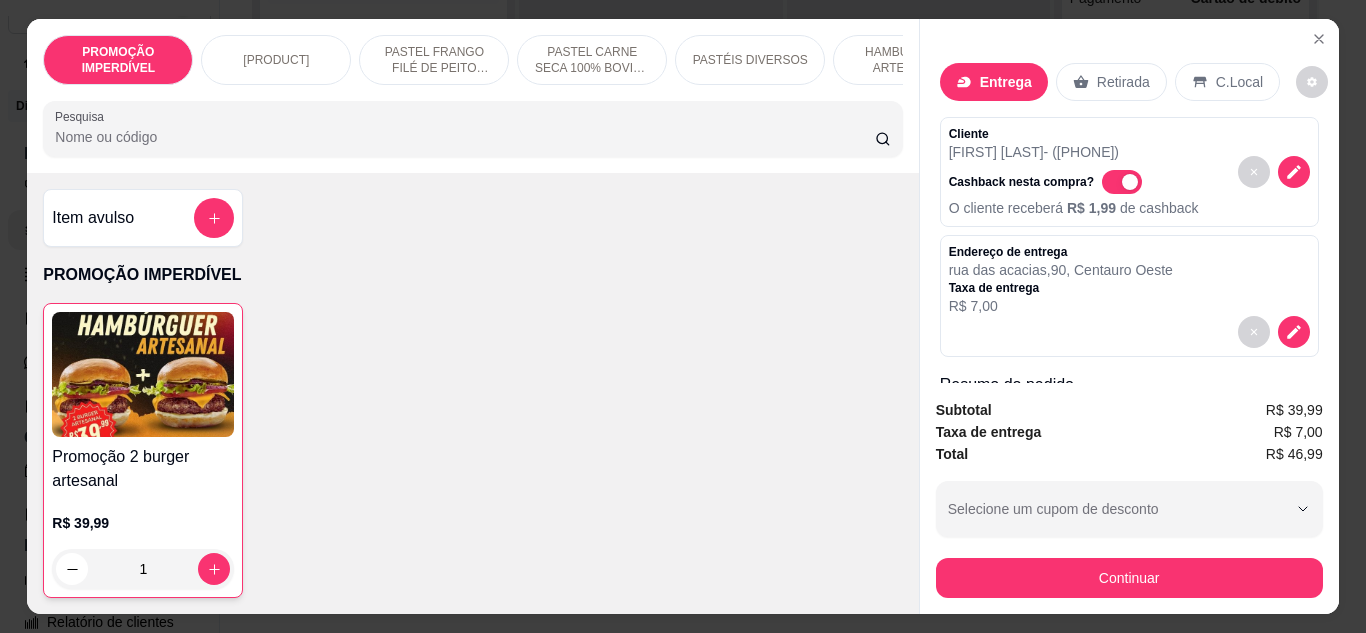 click on "Continuar" at bounding box center (1129, 578) 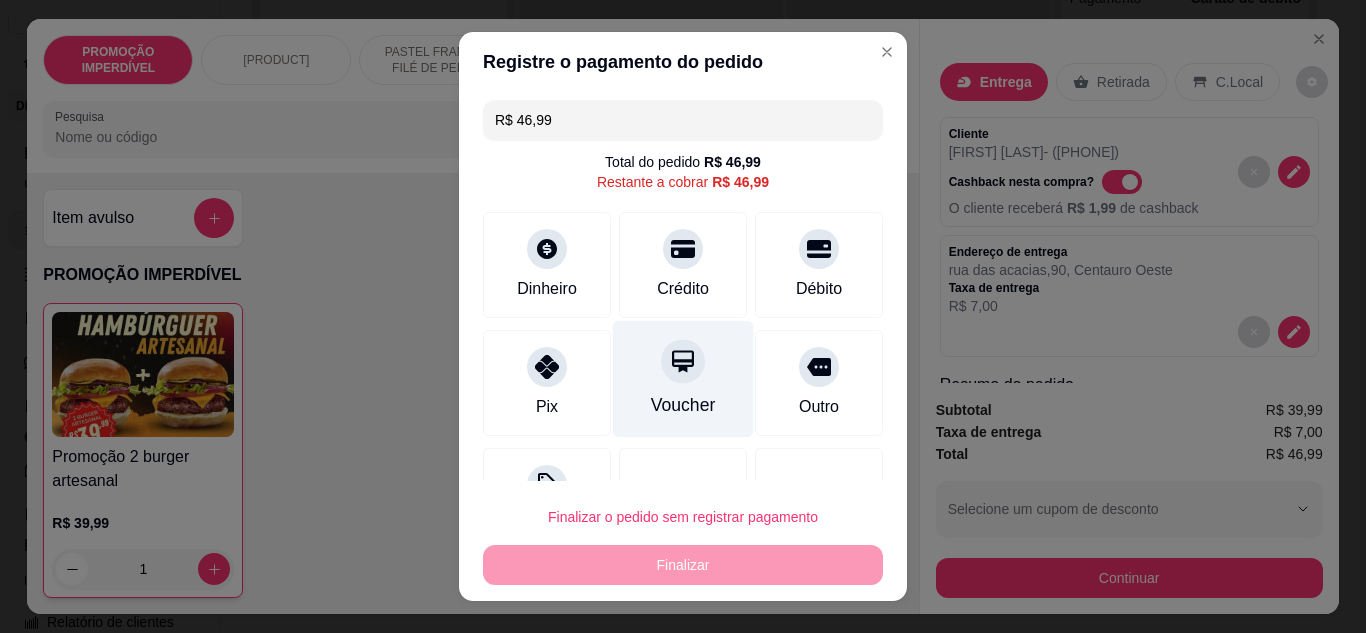 scroll, scrollTop: 80, scrollLeft: 0, axis: vertical 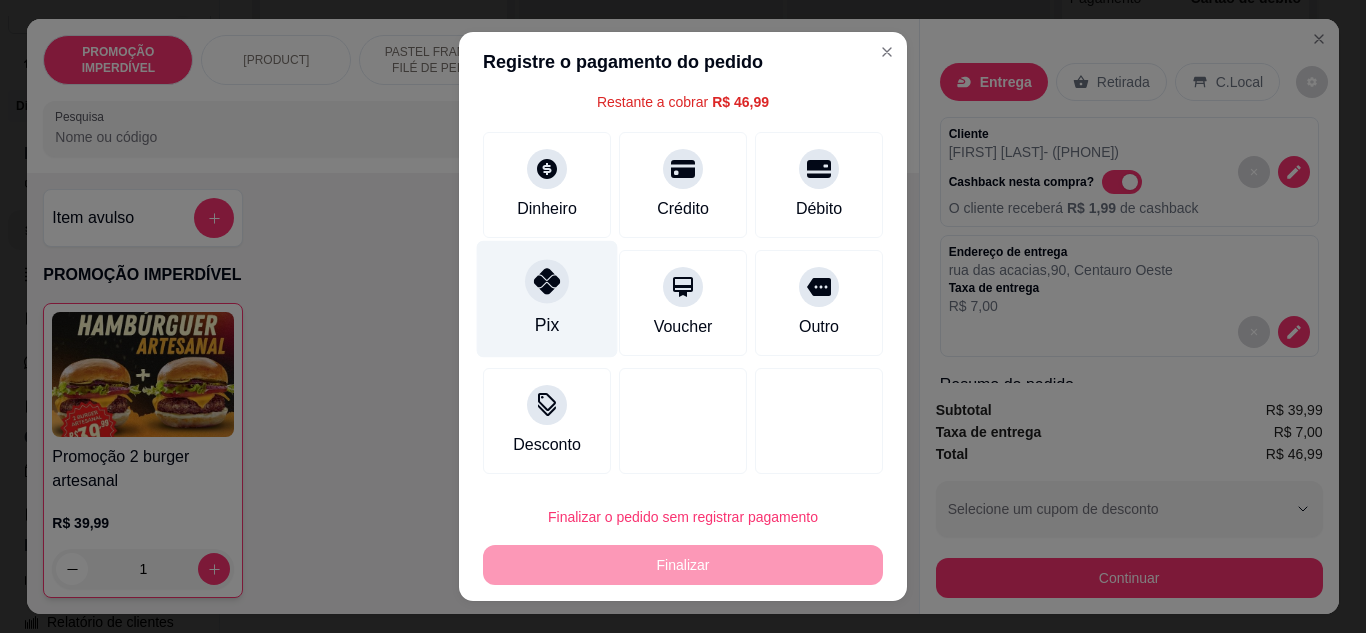 click on "Pix" at bounding box center (547, 298) 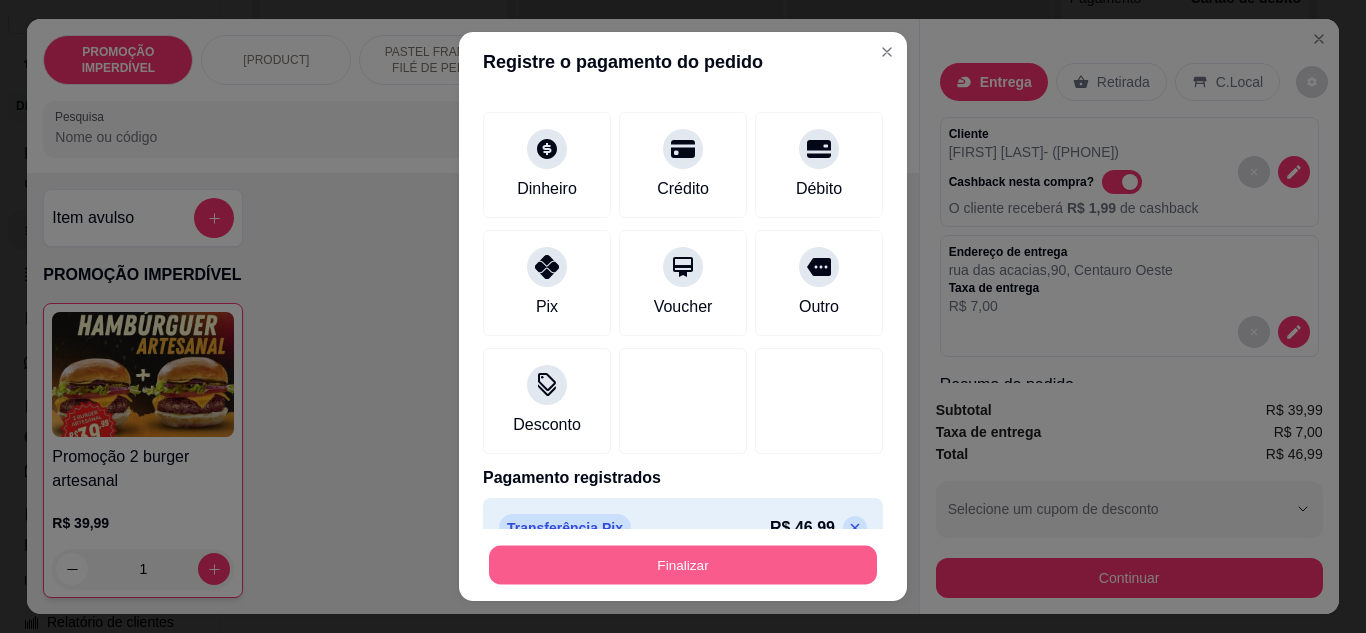 click on "Finalizar" at bounding box center [683, 565] 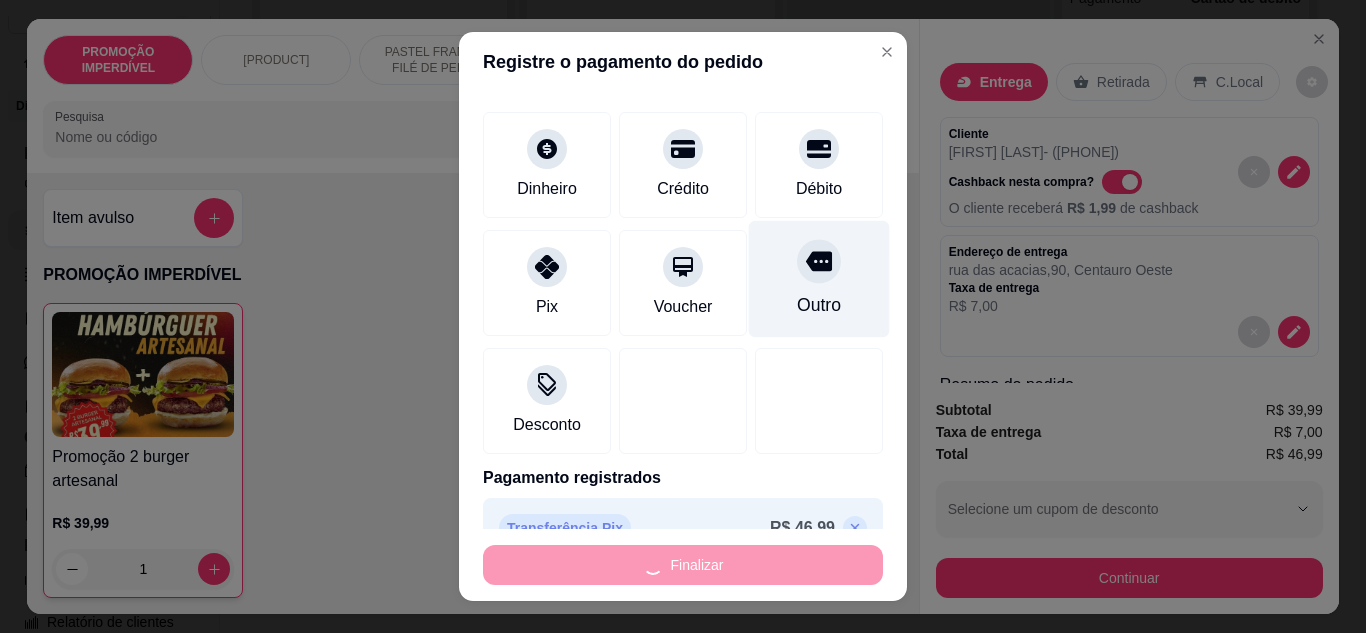 type on "0" 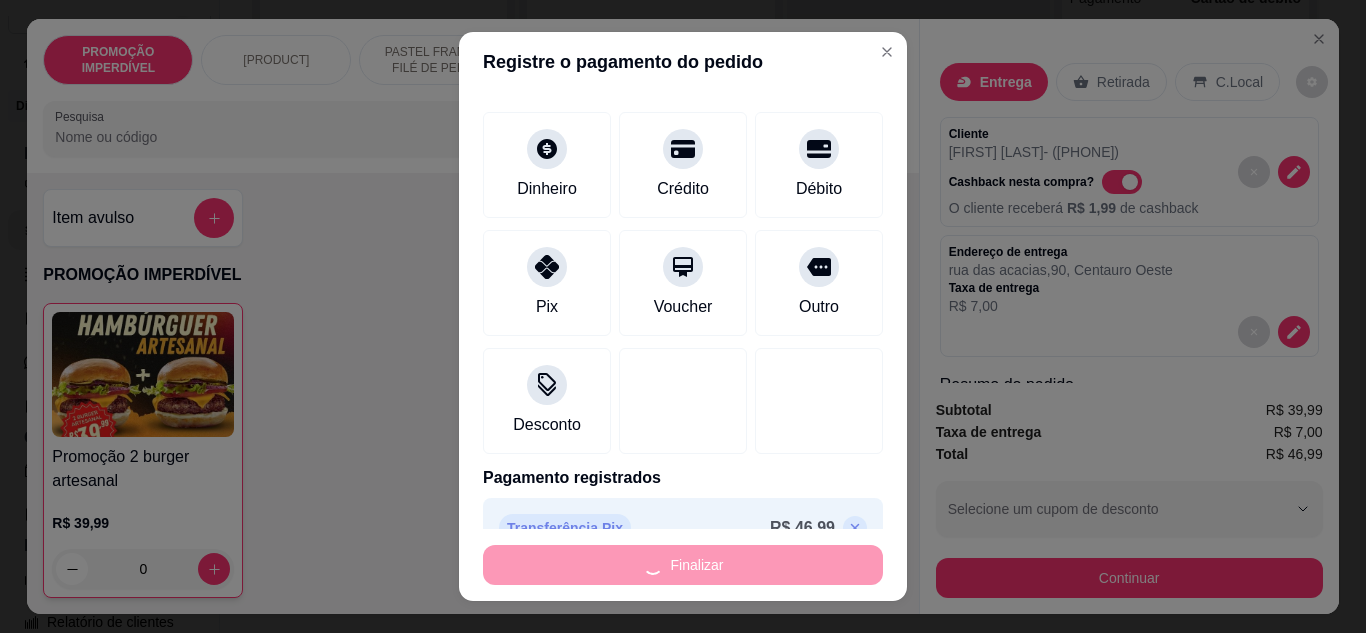 type on "-R$ 46,99" 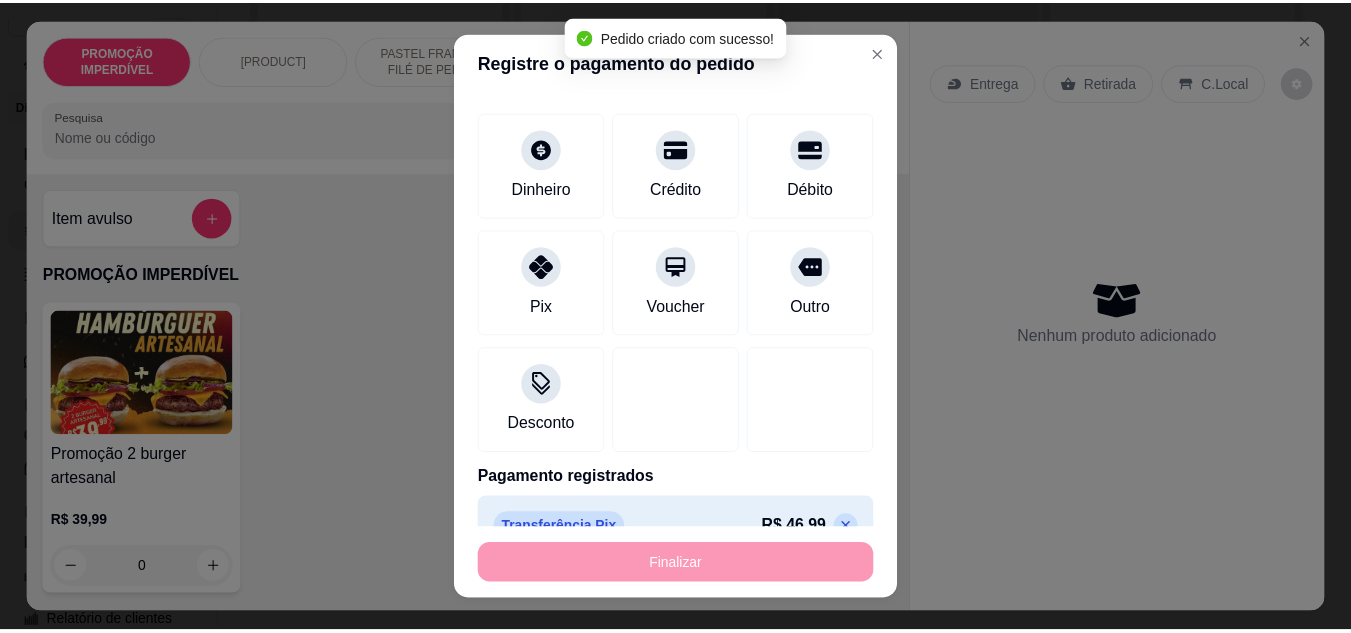 scroll, scrollTop: 0, scrollLeft: 0, axis: both 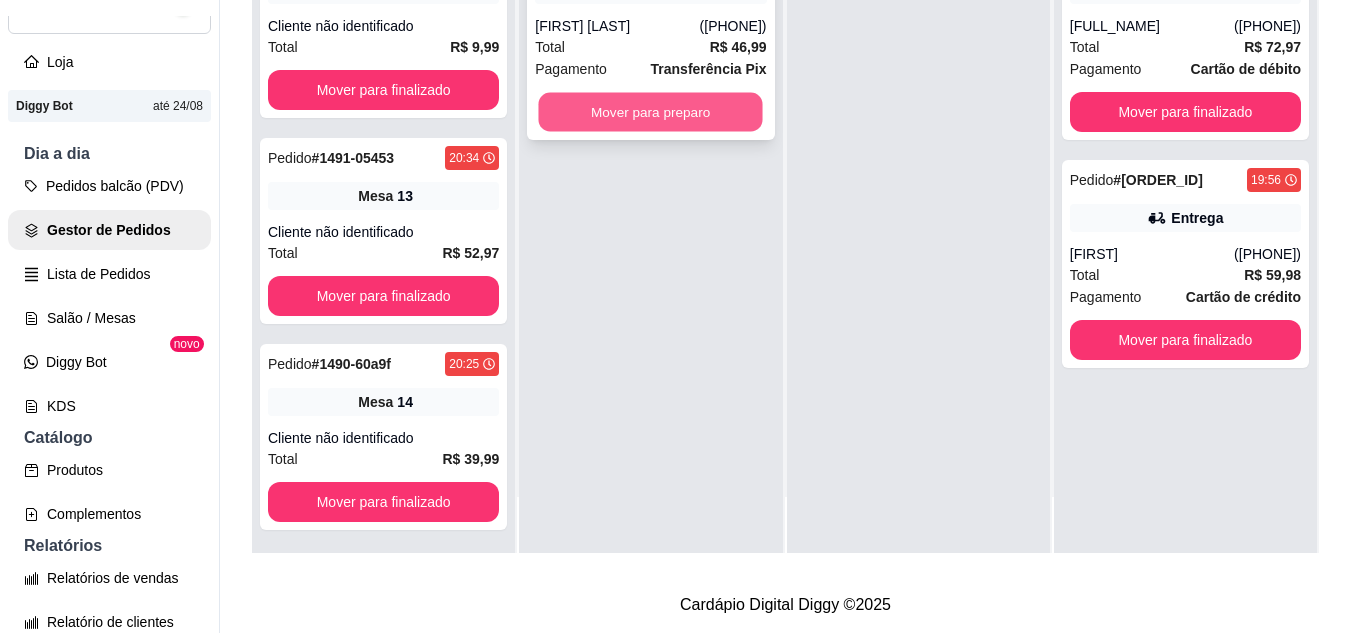 click on "Mover para preparo" at bounding box center [651, 112] 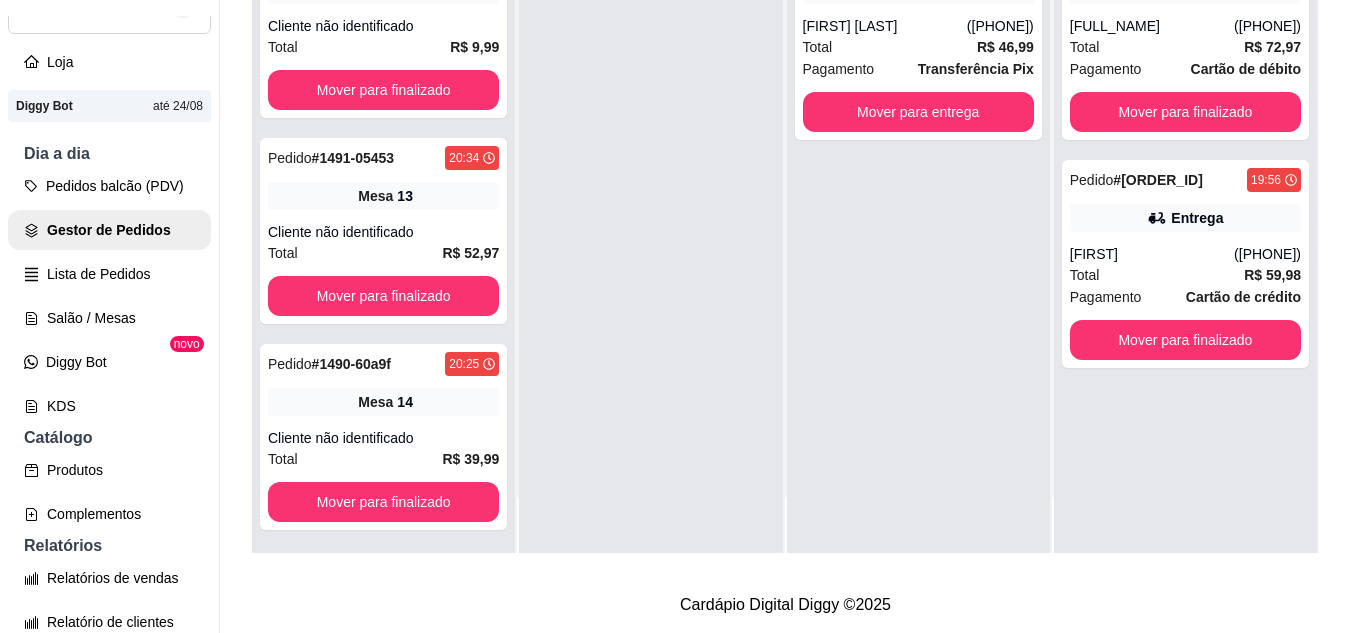scroll, scrollTop: 0, scrollLeft: 0, axis: both 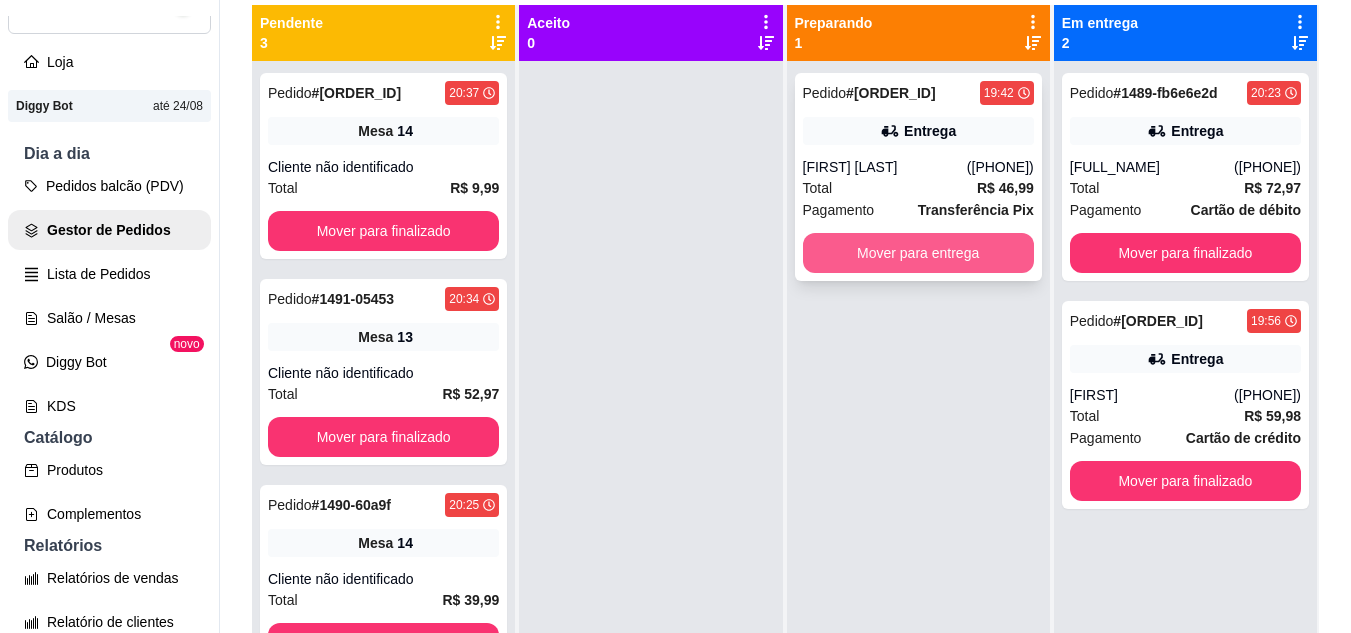 click on "Mover para entrega" at bounding box center [918, 253] 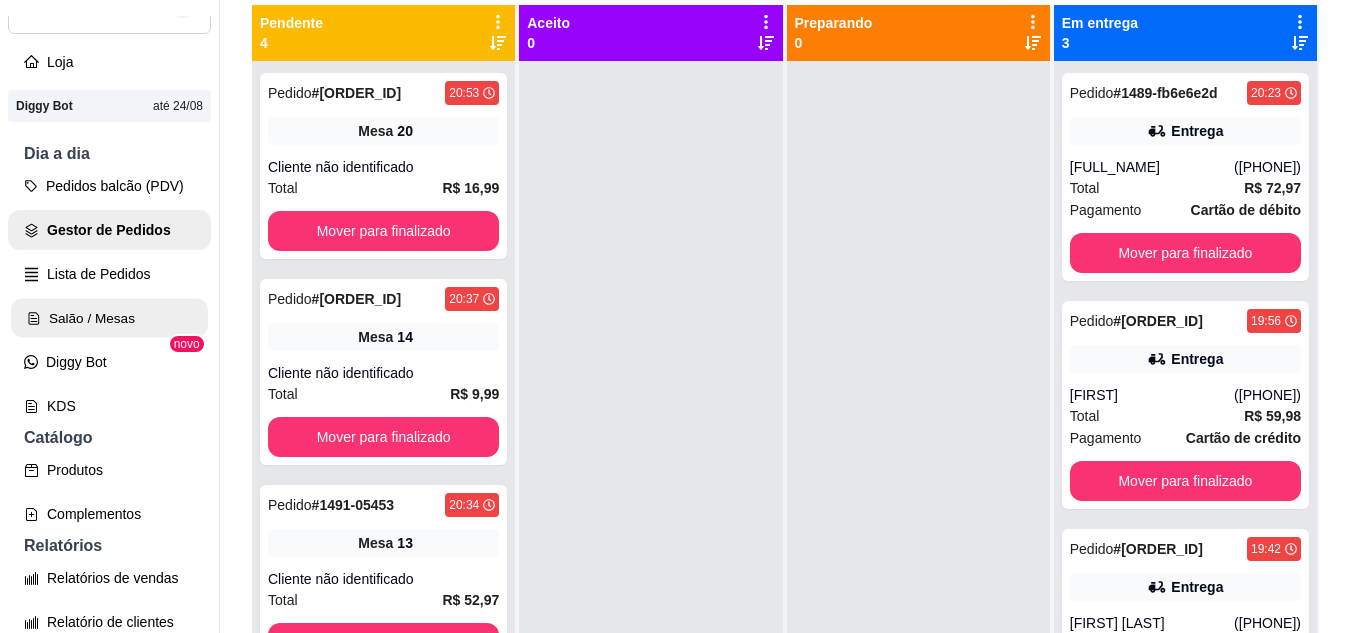 click on "Salão / Mesas" at bounding box center [109, 318] 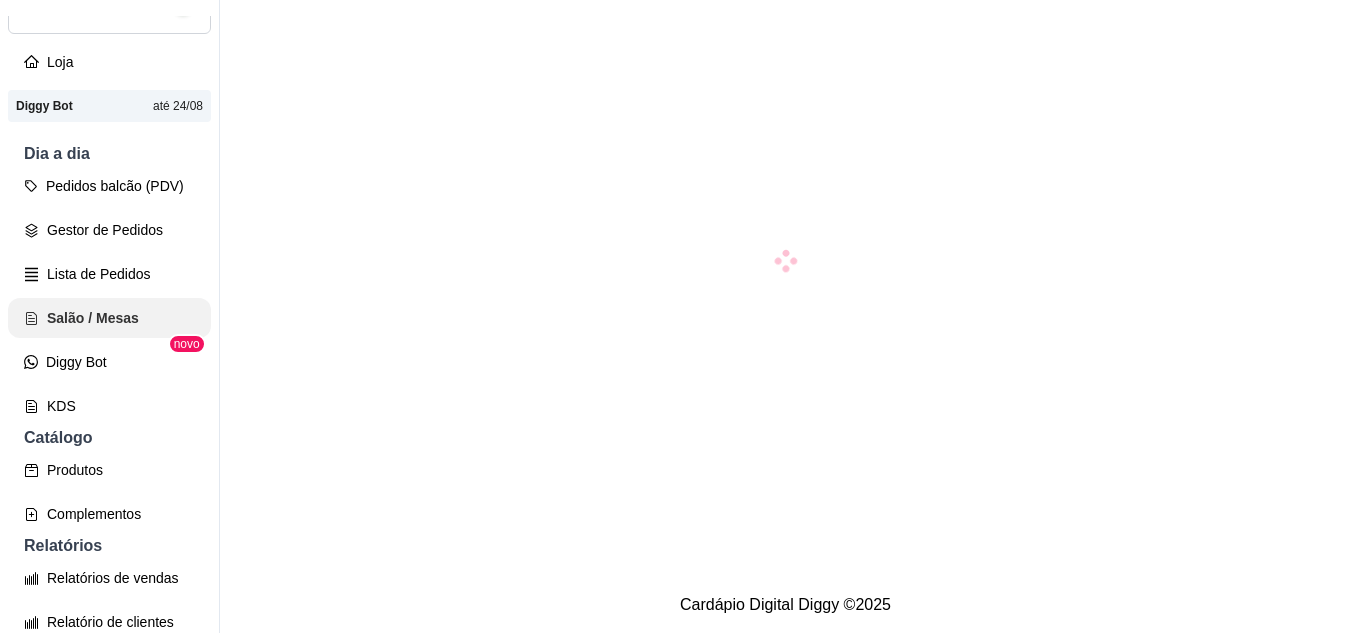scroll, scrollTop: 0, scrollLeft: 0, axis: both 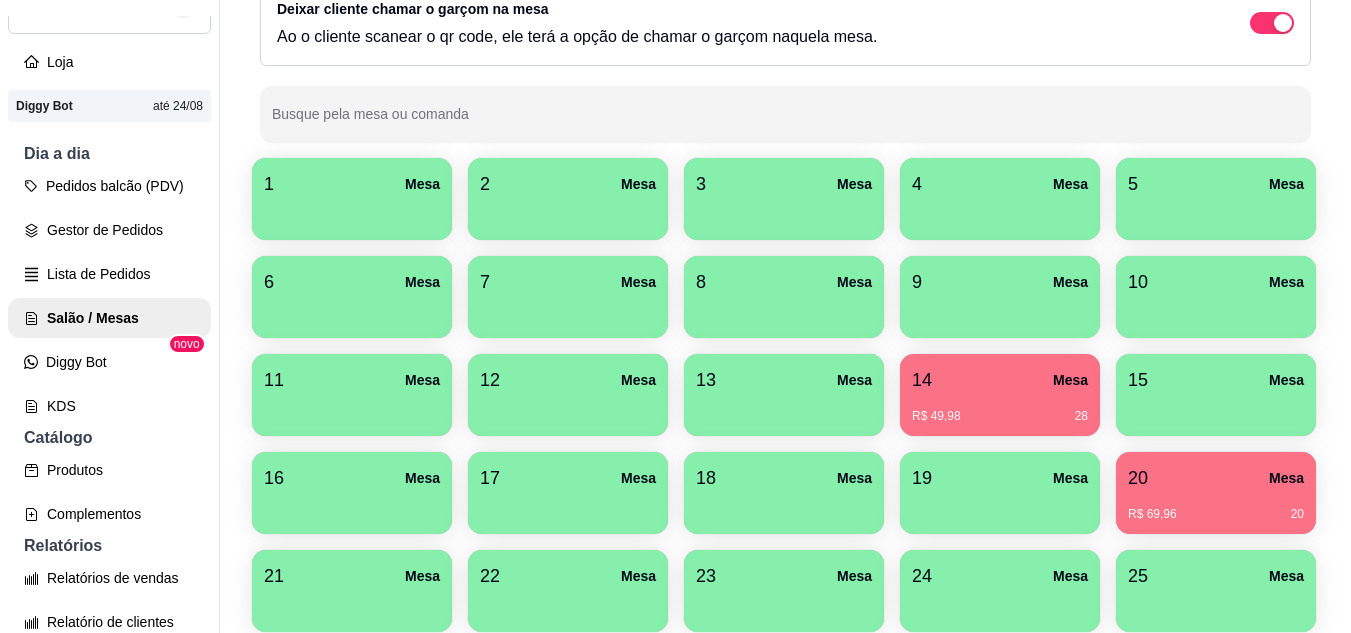click on "Mesa [NUMBER] Mesa [NUMBER] Mesa [NUMBER] Mesa [NUMBER] Mesa [NUMBER] Mesa [NUMBER] Mesa [NUMBER] Mesa [NUMBER] Mesa [NUMBER] Mesa [NUMBER] Mesa [NUMBER] Mesa [NUMBER] Mesa [NUMBER] Mesa [NUMBER] Mesa [NUMBER] Mesa [NUMBER] Mesa [NUMBER] Mesa [NUMBER] Mesa [NUMBER] Mesa [NUMBER] Mesa [NUMBER] Mesa [NUMBER] Mesa [NUMBER] Mesa [NUMBER] Mesa [NUMBER] Mesa [NUMBER] Mesa [NUMBER]" at bounding box center [785, 395] 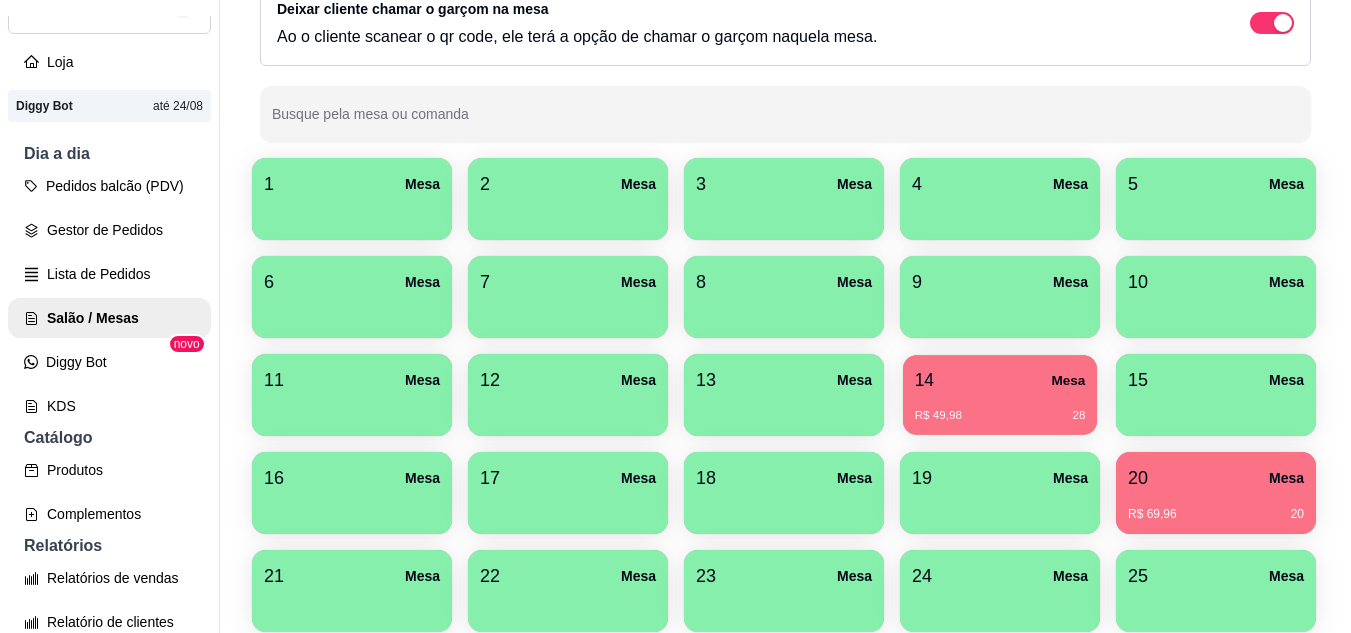 click on "R$ 49,98 28" at bounding box center (1000, 408) 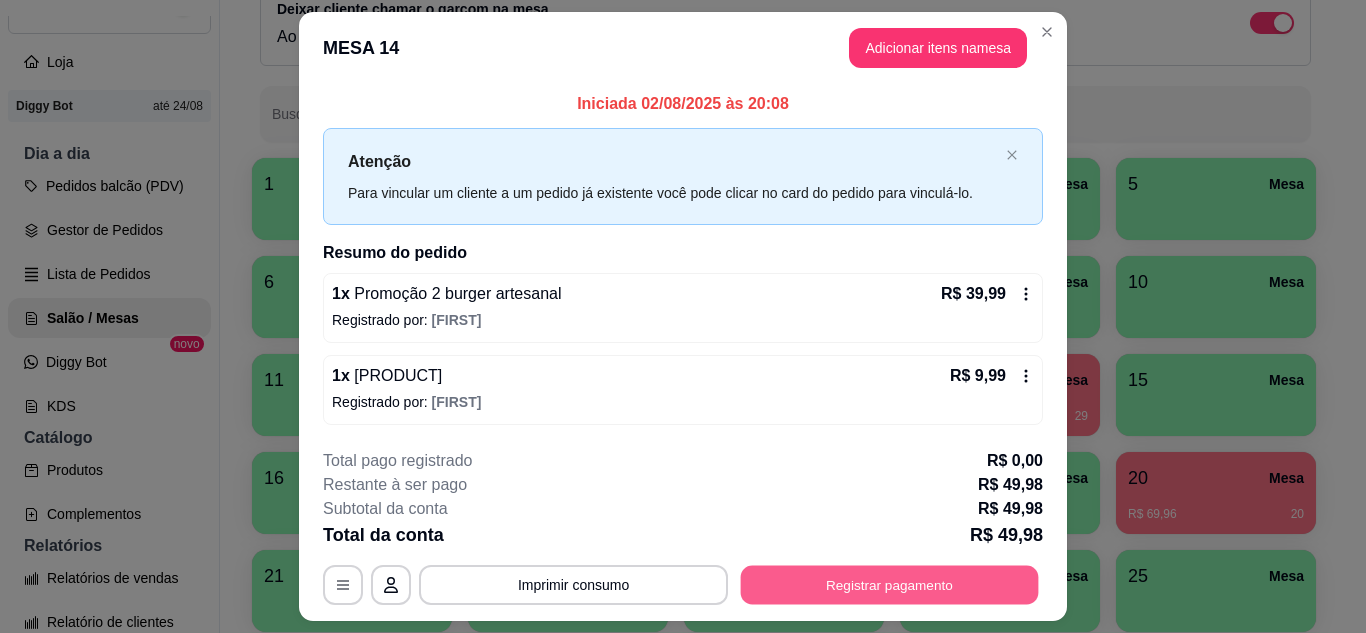 click on "Registrar pagamento" at bounding box center (890, 585) 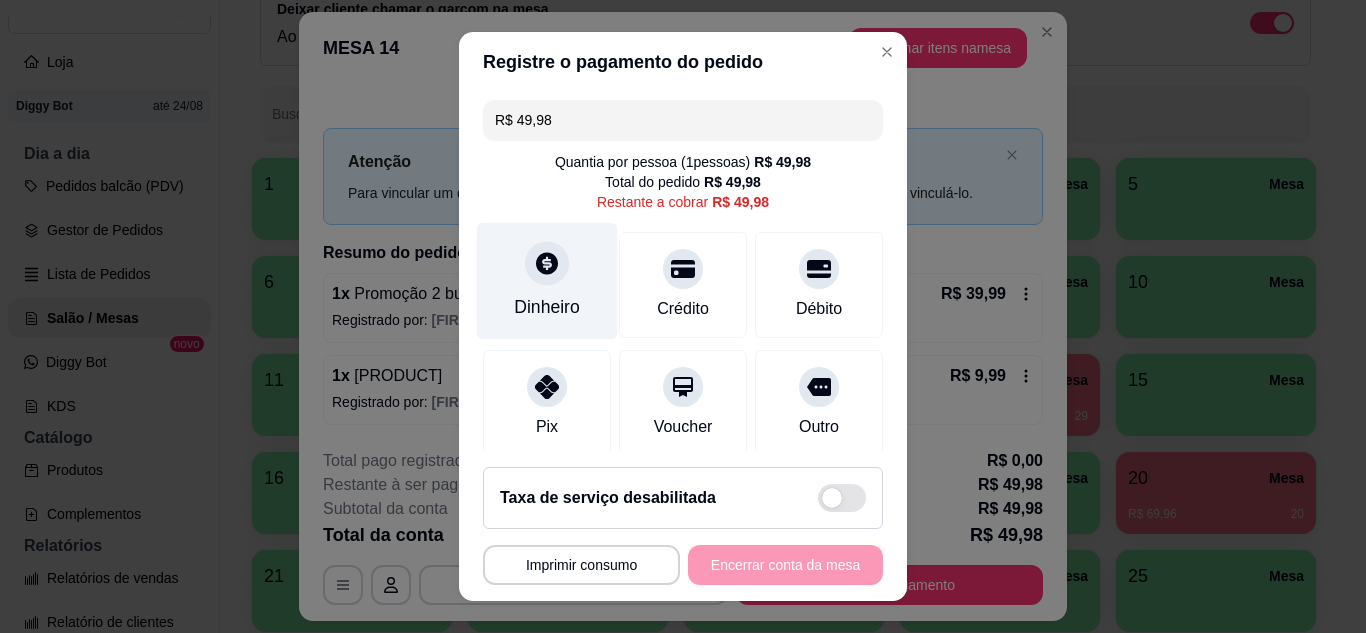 click 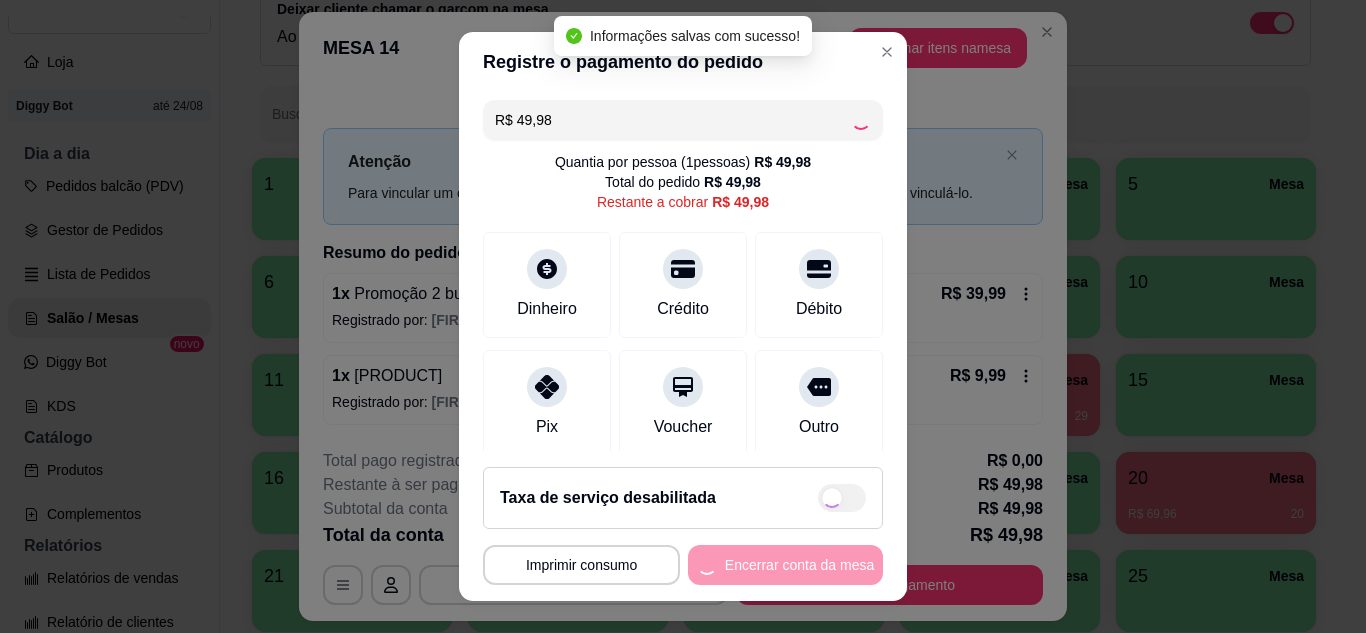 type on "R$ 0,00" 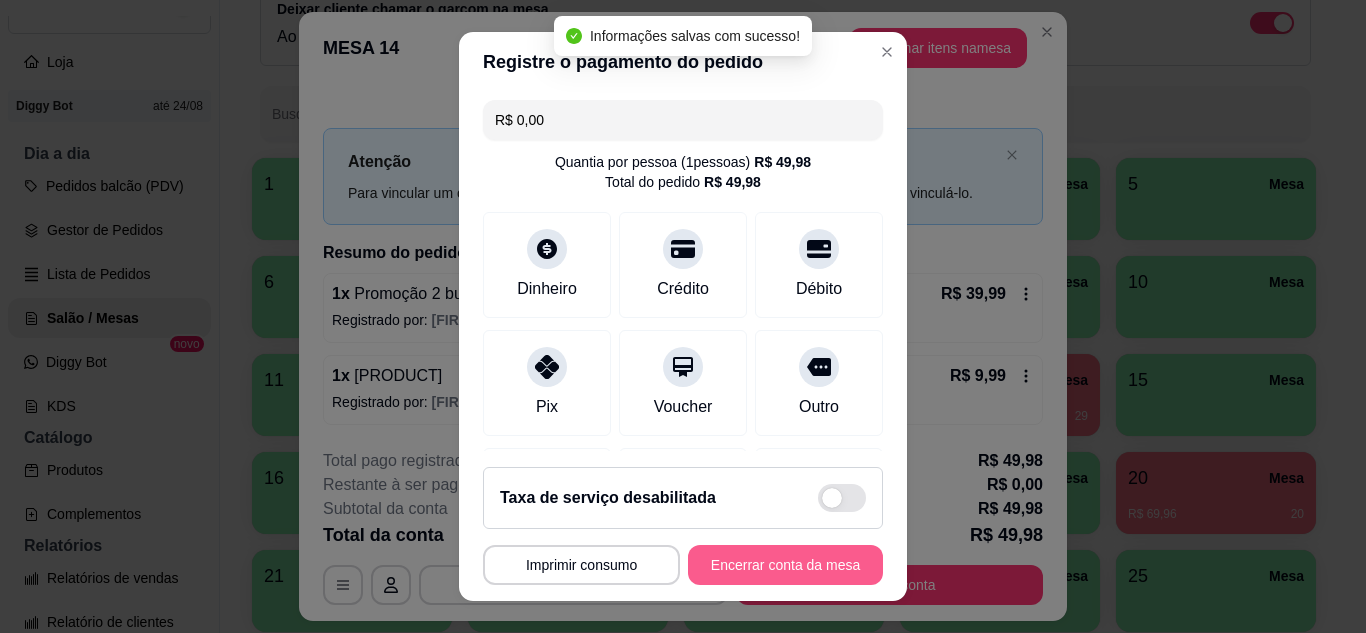 click on "Encerrar conta da mesa" at bounding box center [785, 565] 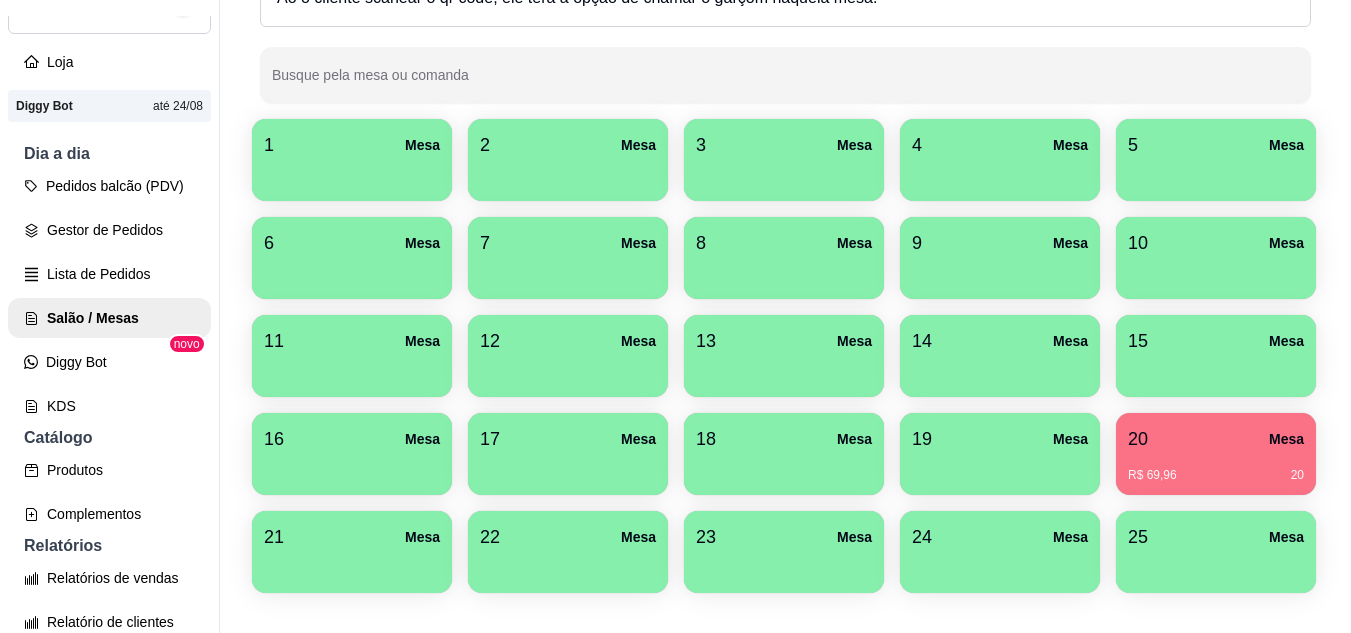 scroll, scrollTop: 300, scrollLeft: 0, axis: vertical 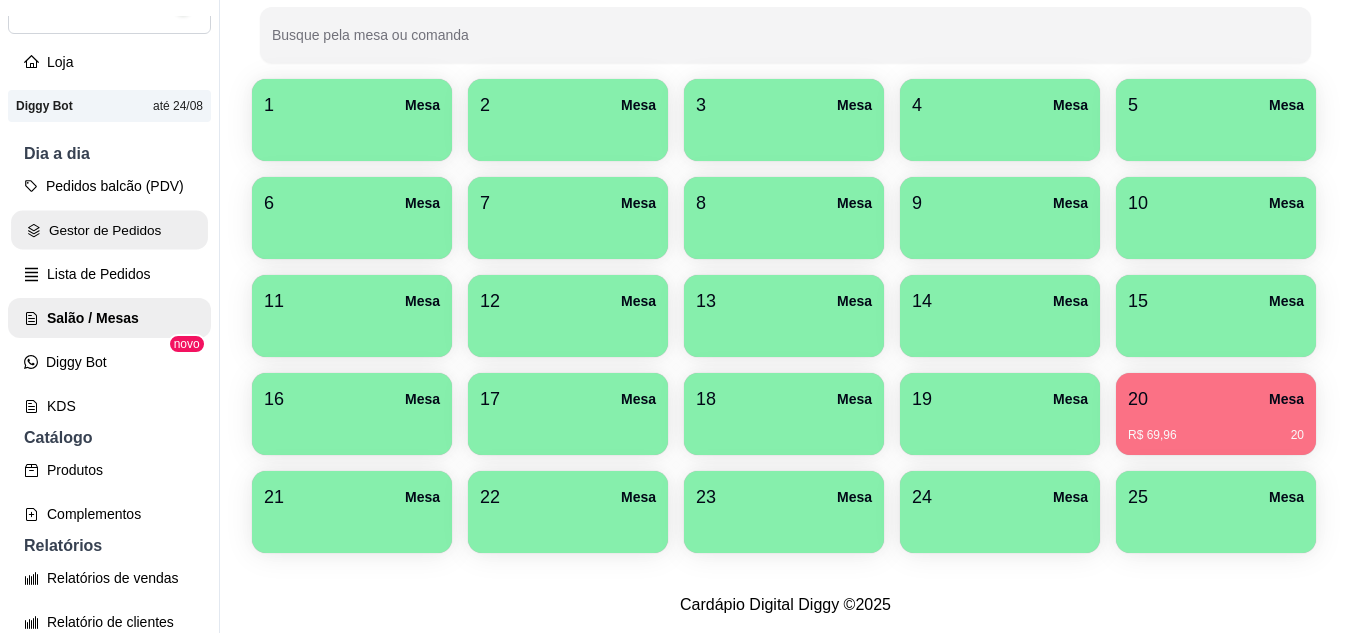click on "Gestor de Pedidos" at bounding box center [109, 230] 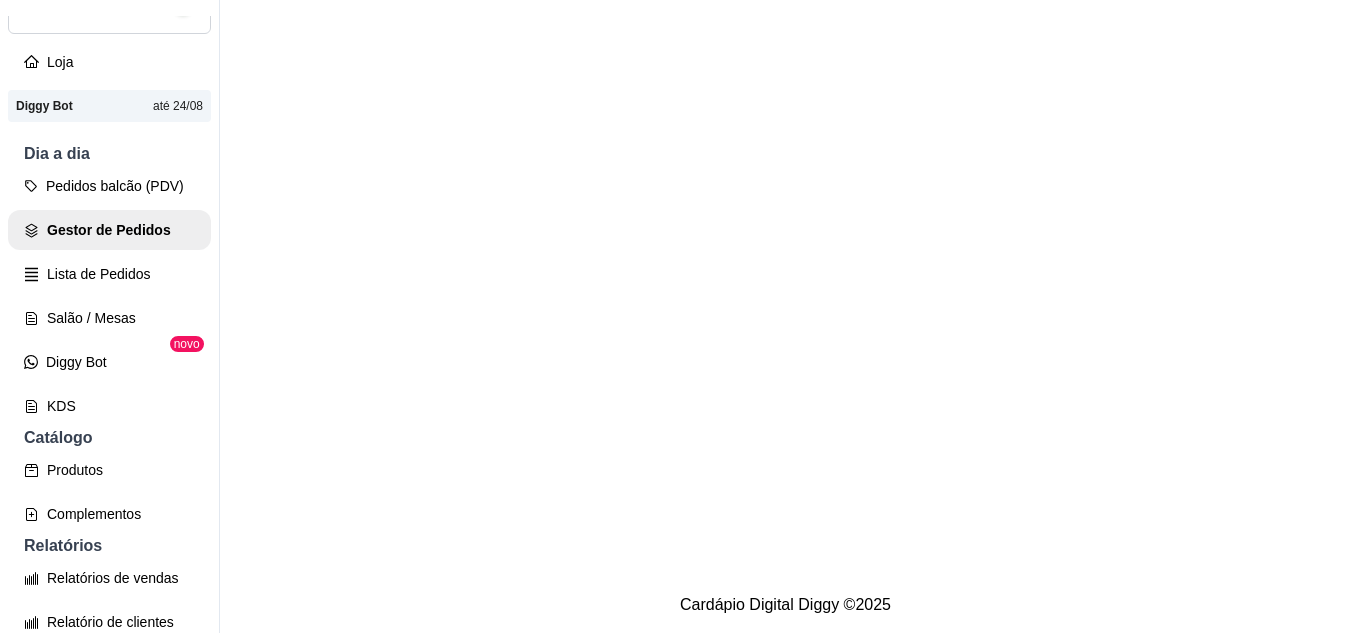 scroll, scrollTop: 0, scrollLeft: 0, axis: both 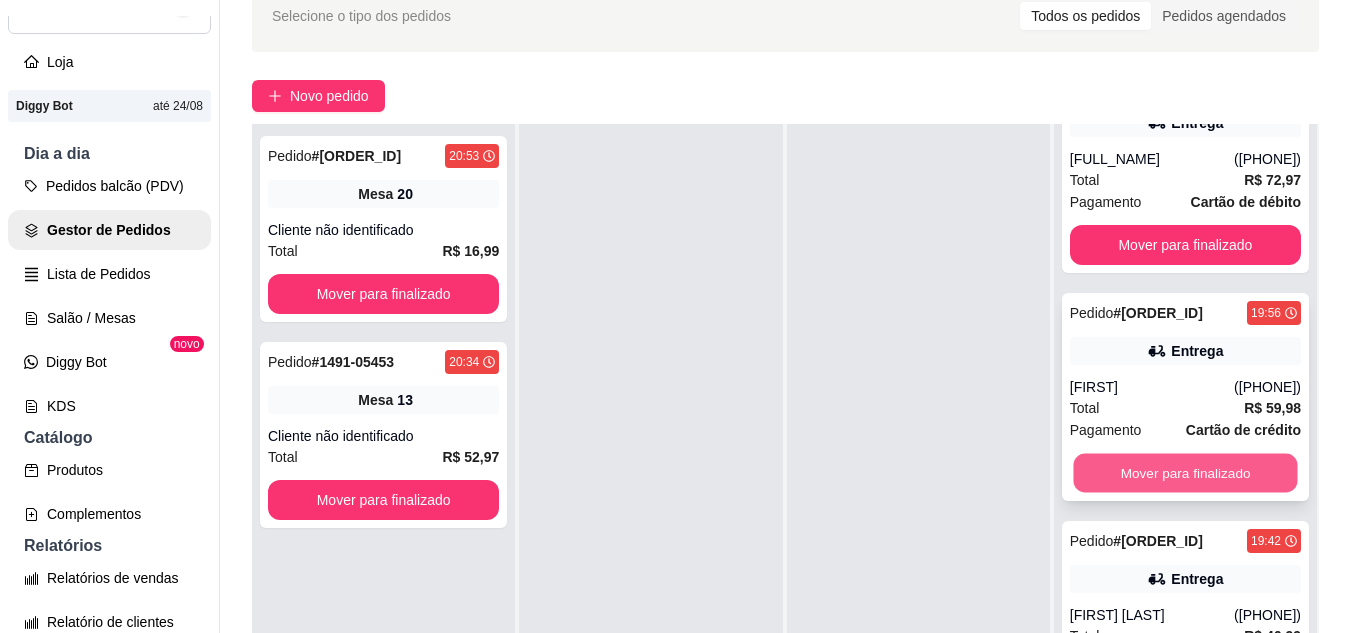 click on "Mover para finalizado" at bounding box center (1185, 473) 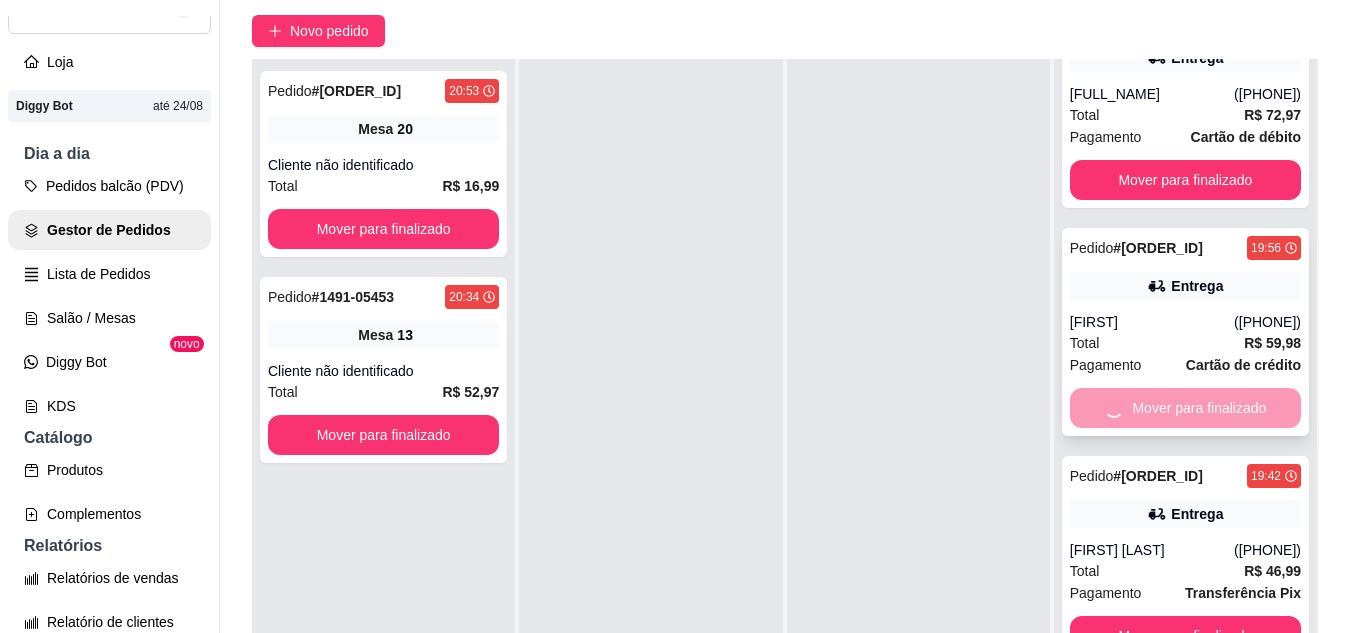 scroll, scrollTop: 200, scrollLeft: 0, axis: vertical 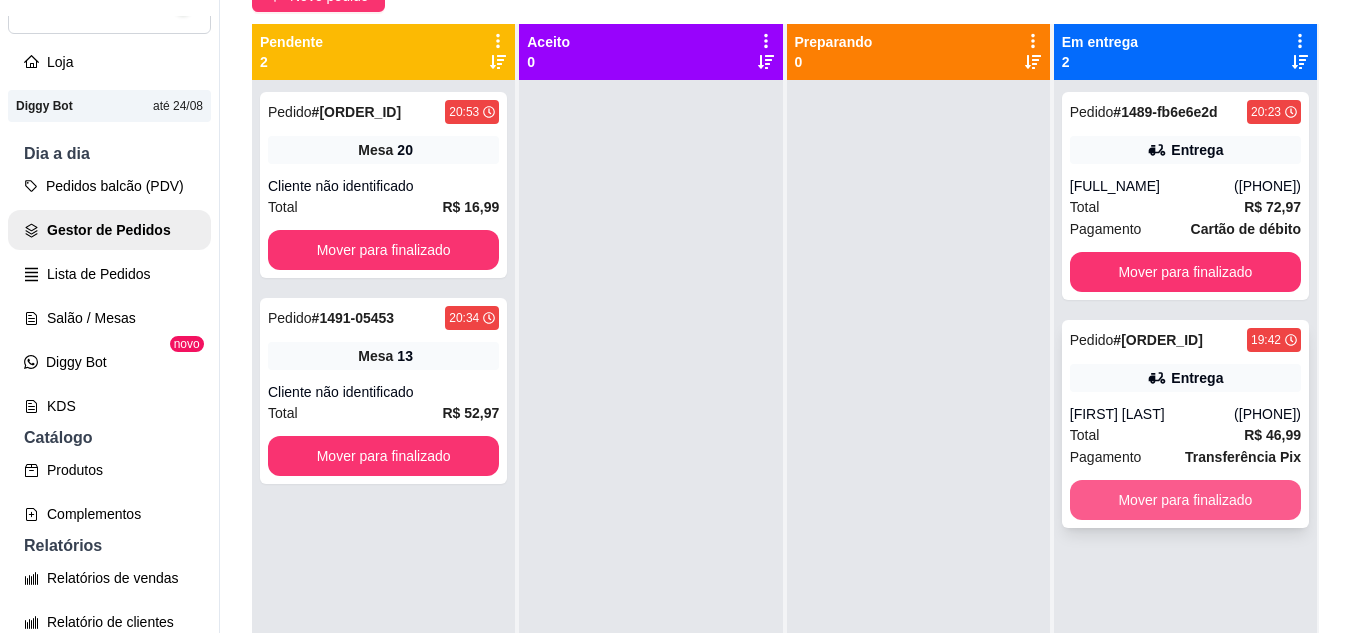 click on "Mover para finalizado" at bounding box center [1185, 500] 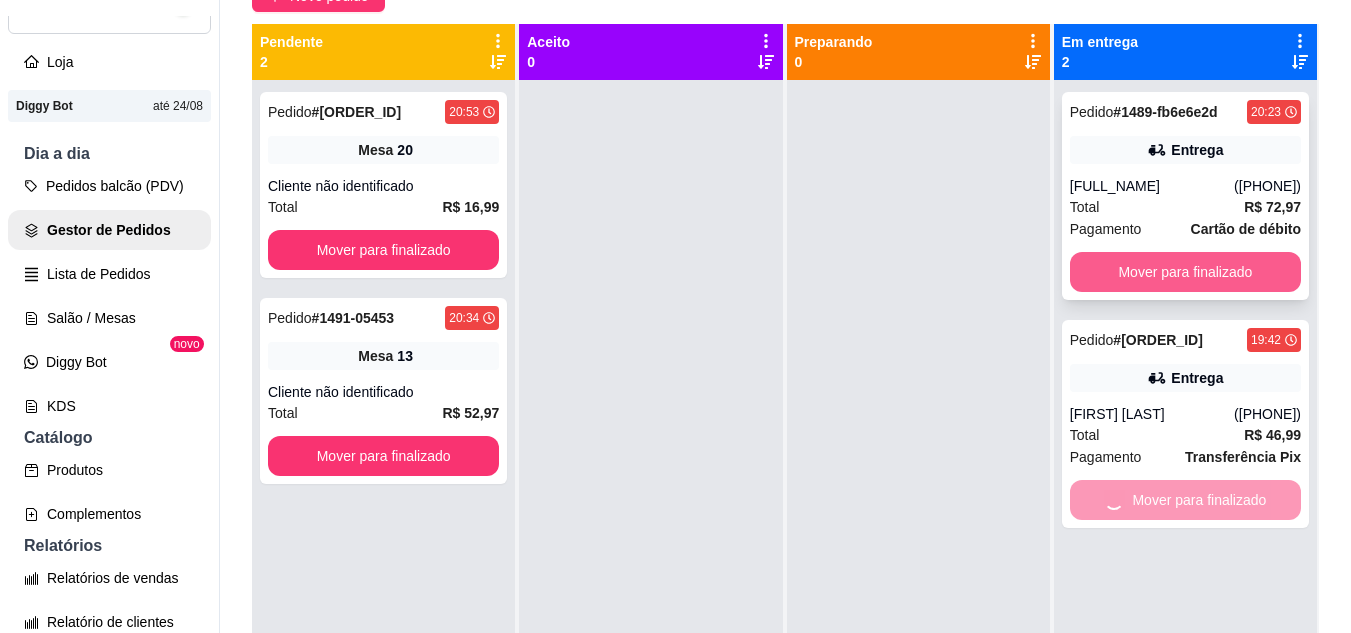 click on "Mover para finalizado" at bounding box center (1185, 272) 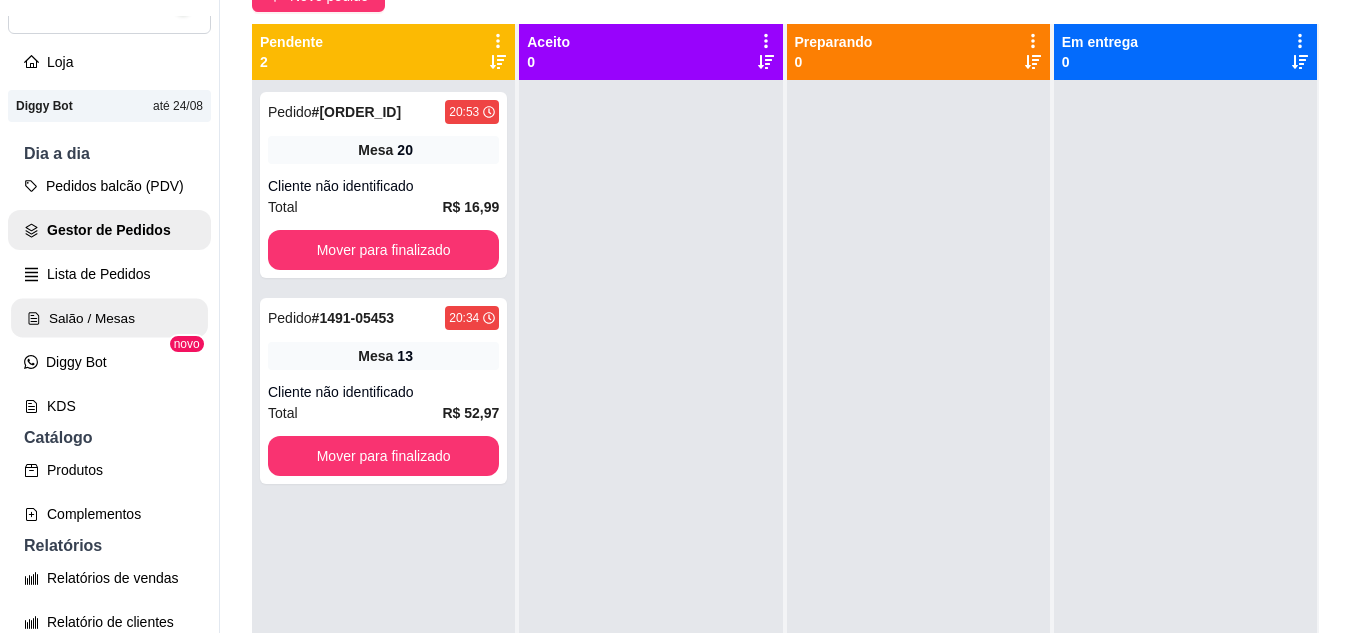 click on "Salão / Mesas" at bounding box center [109, 318] 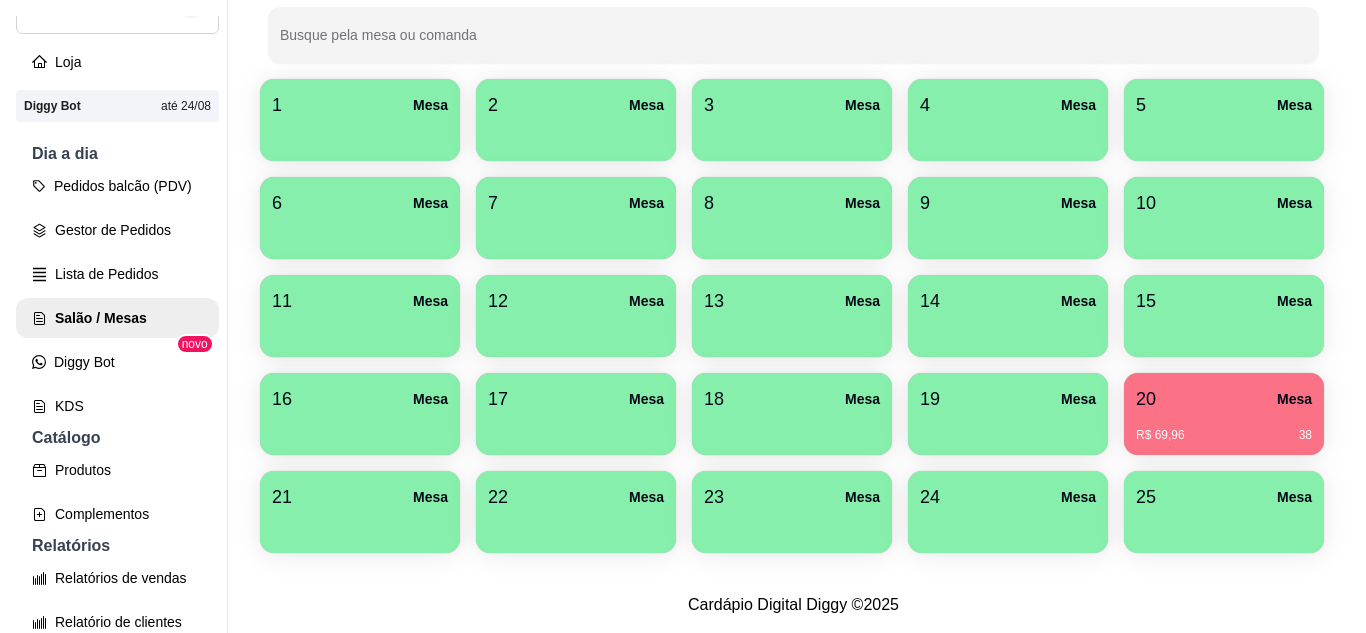 scroll, scrollTop: 490, scrollLeft: 0, axis: vertical 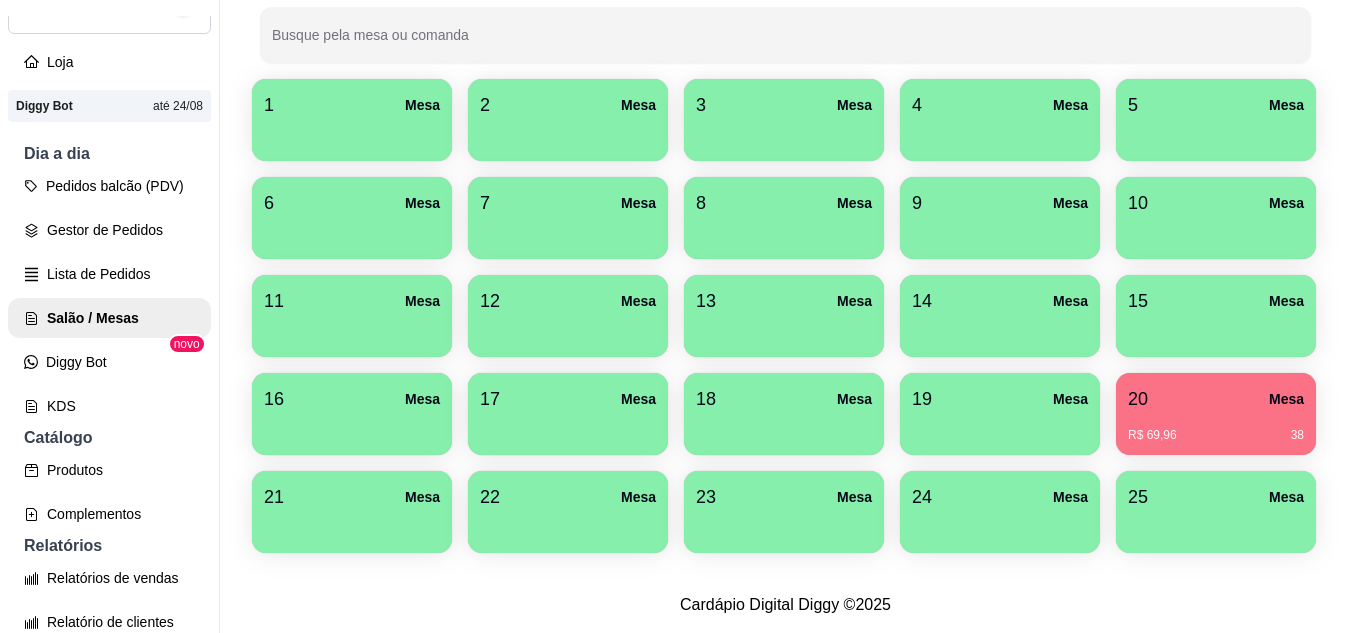 click on "R$ 69,96 38" at bounding box center (1216, 428) 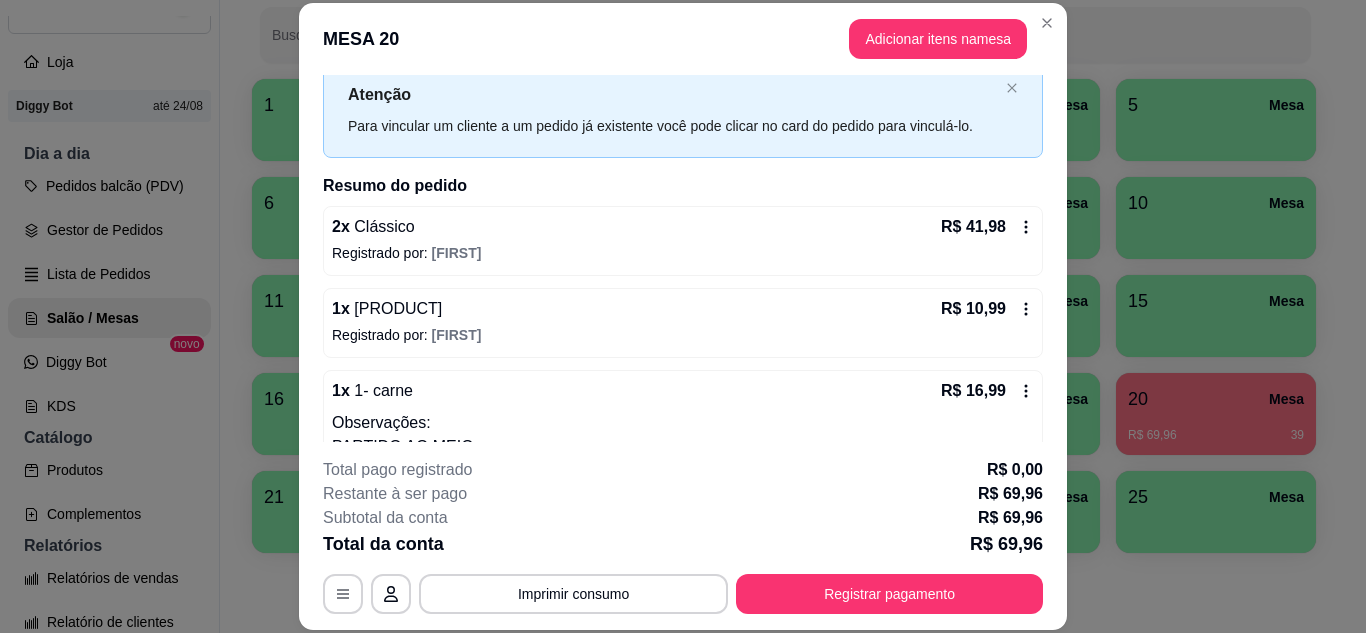 scroll, scrollTop: 120, scrollLeft: 0, axis: vertical 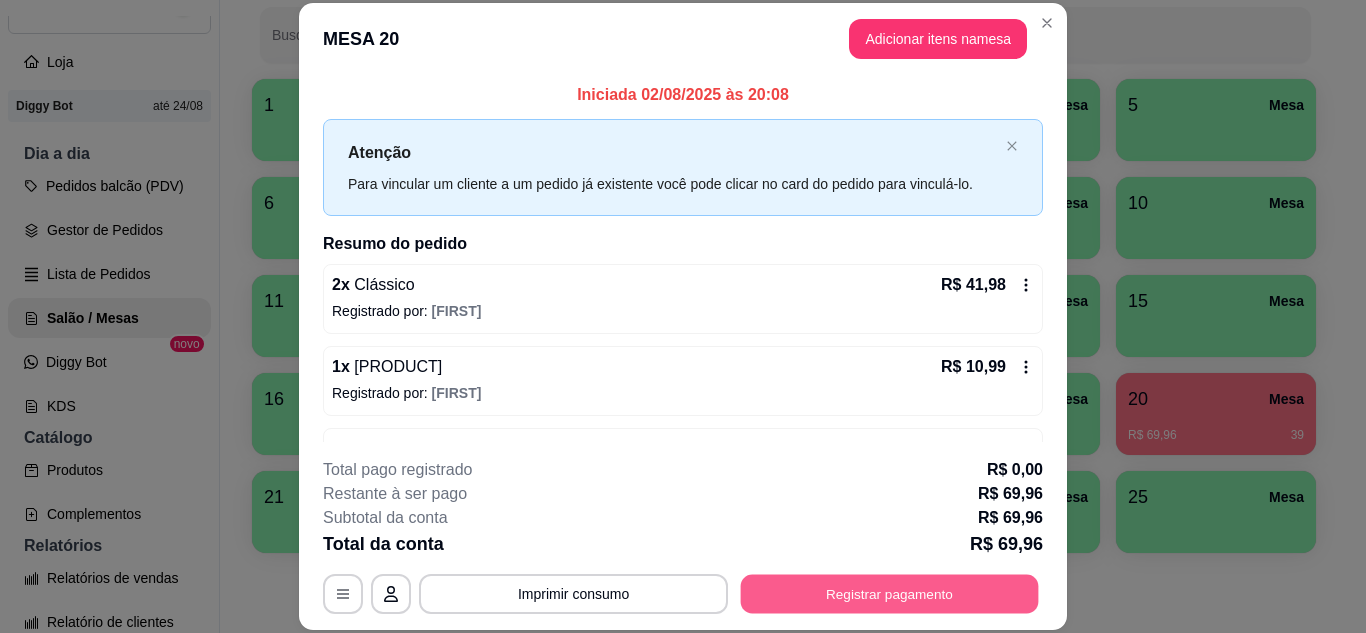 click on "Registrar pagamento" at bounding box center (890, 593) 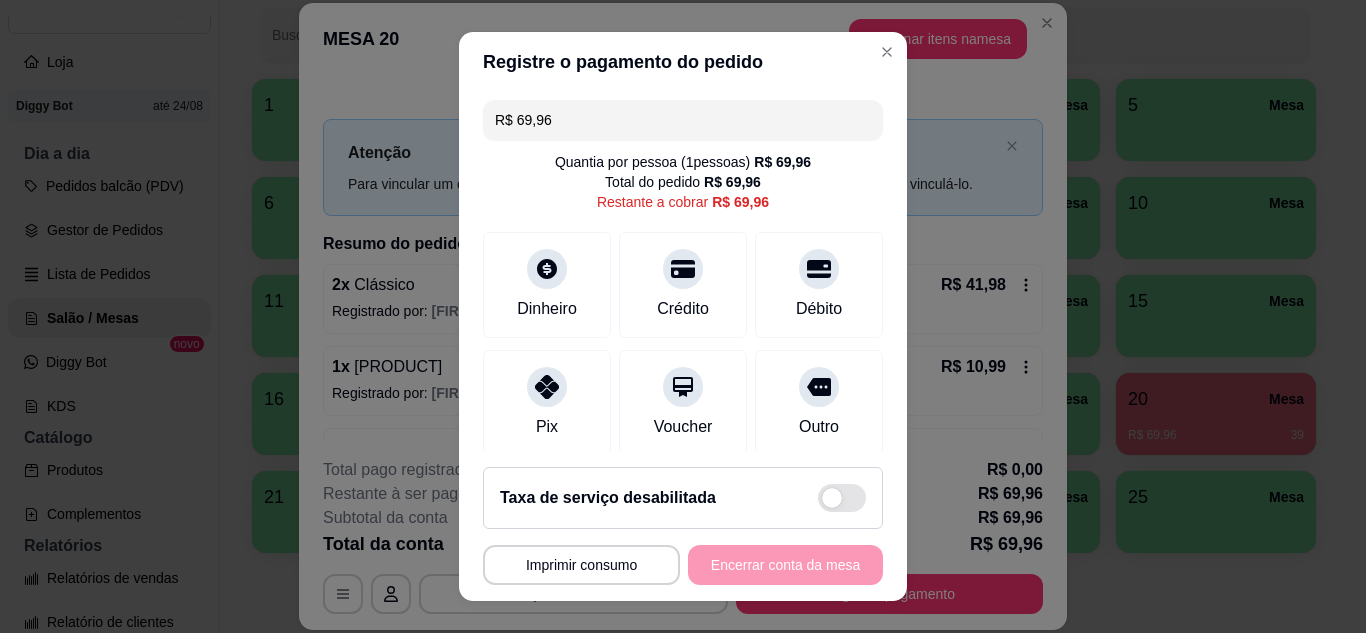 click on "R$ [PRICE] Quantia por pessoa ( [NUMBER] pessoas) R$ [PRICE] Total do pedido R$ [PRICE] Restante a cobrar R$ [PRICE]" at bounding box center [683, 272] 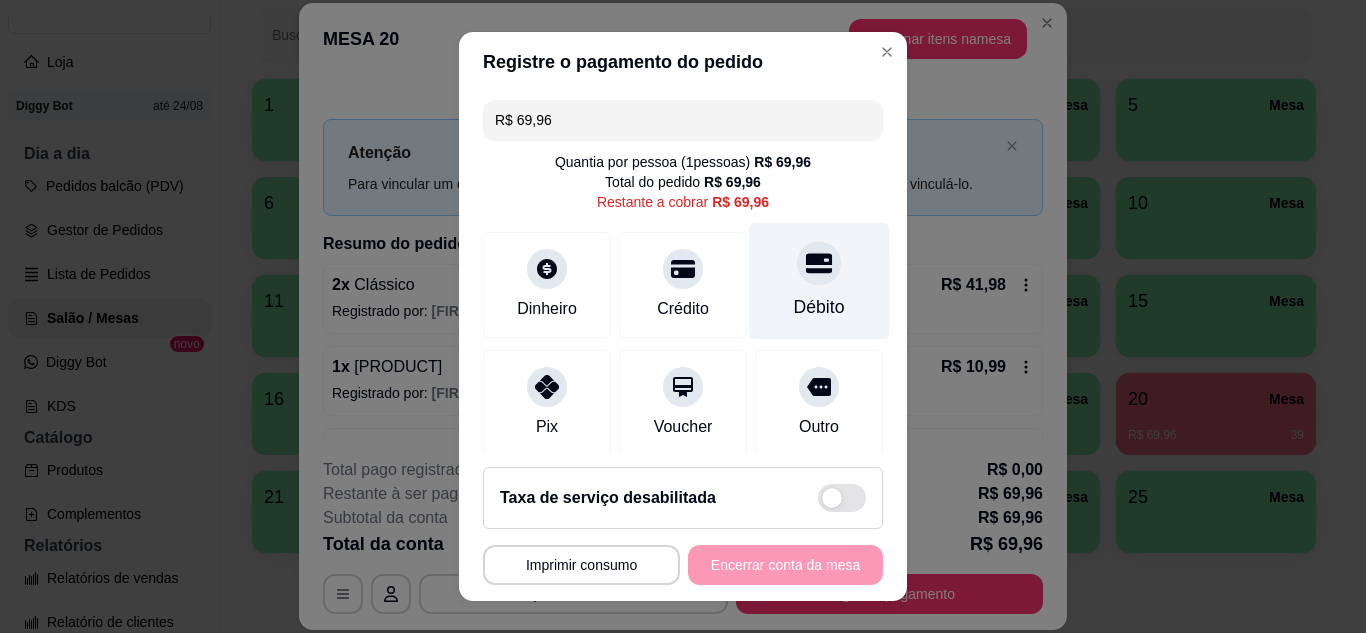 click on "Débito" at bounding box center [819, 307] 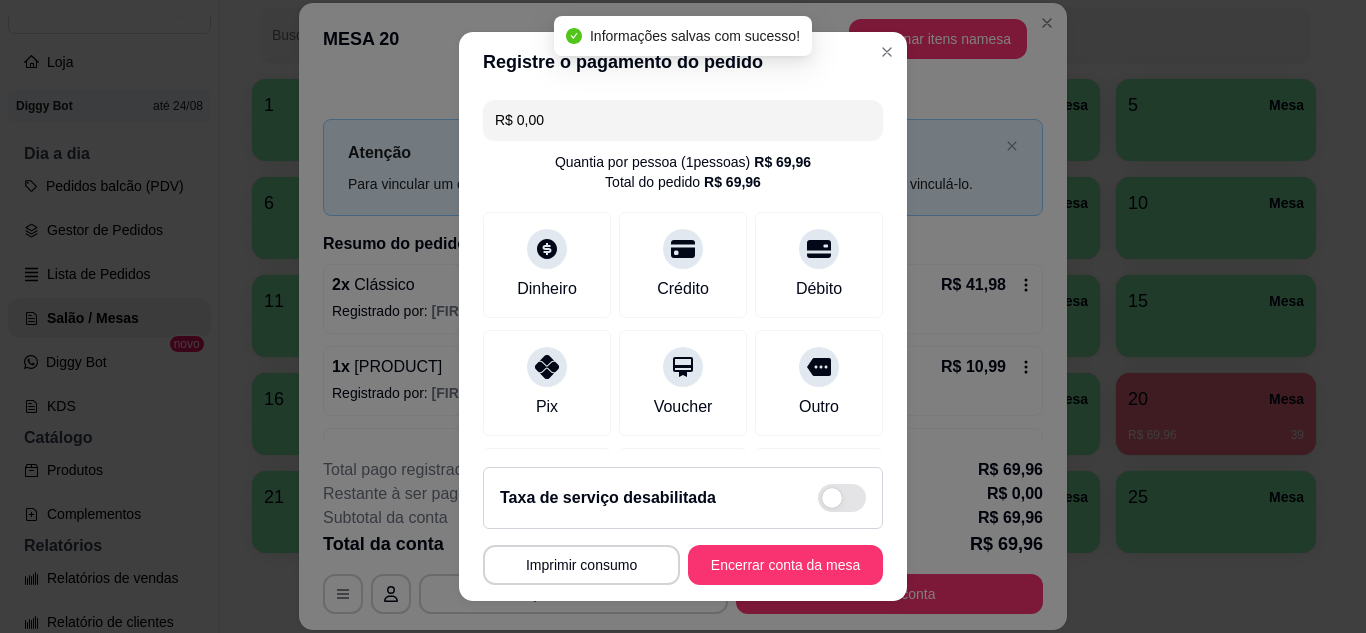 type on "R$ 0,00" 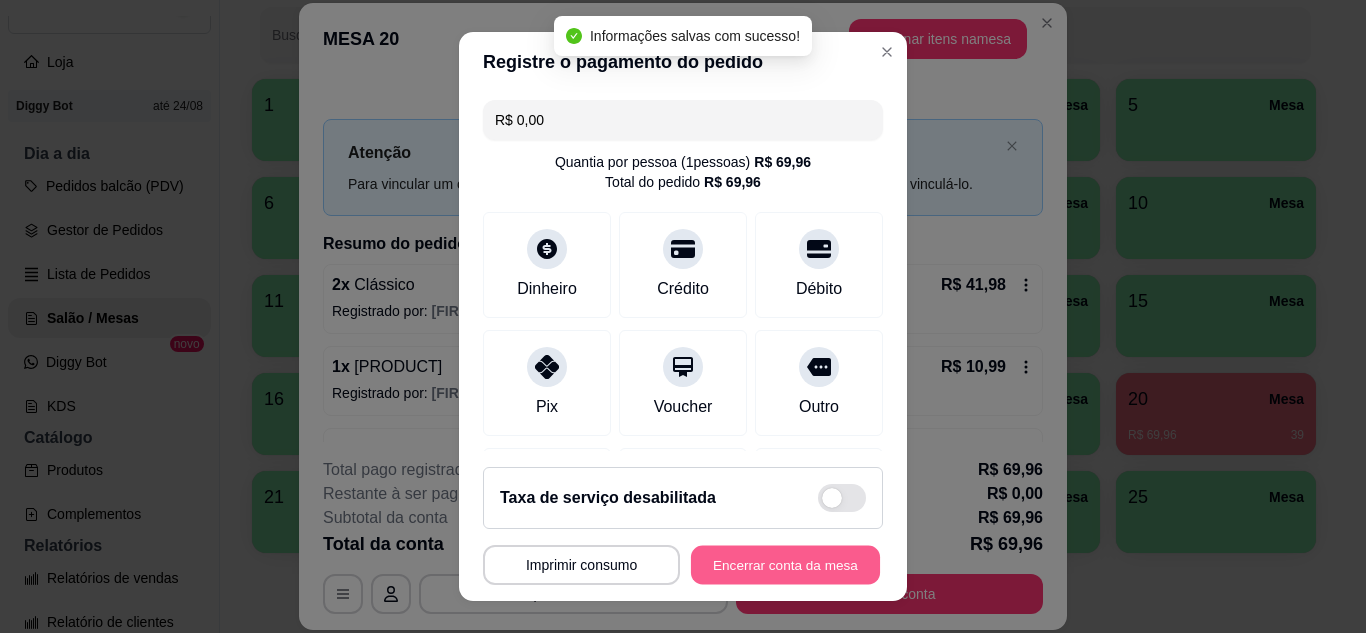 click on "Encerrar conta da mesa" at bounding box center (785, 565) 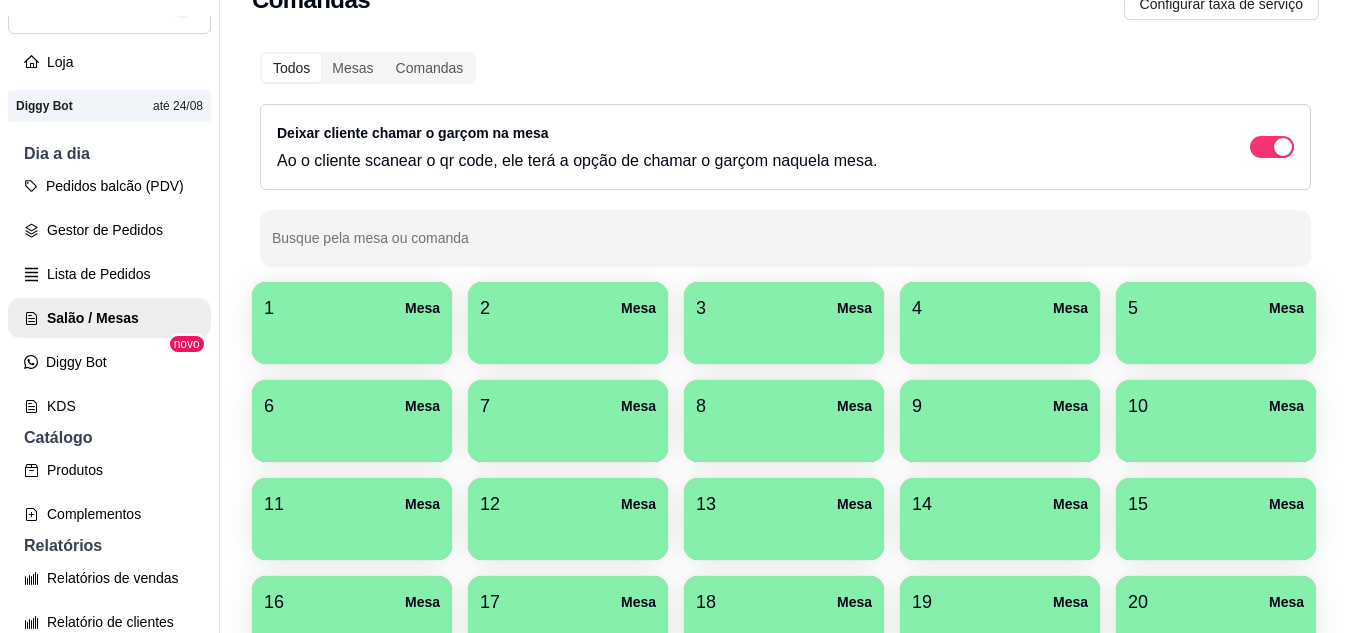 scroll, scrollTop: 0, scrollLeft: 0, axis: both 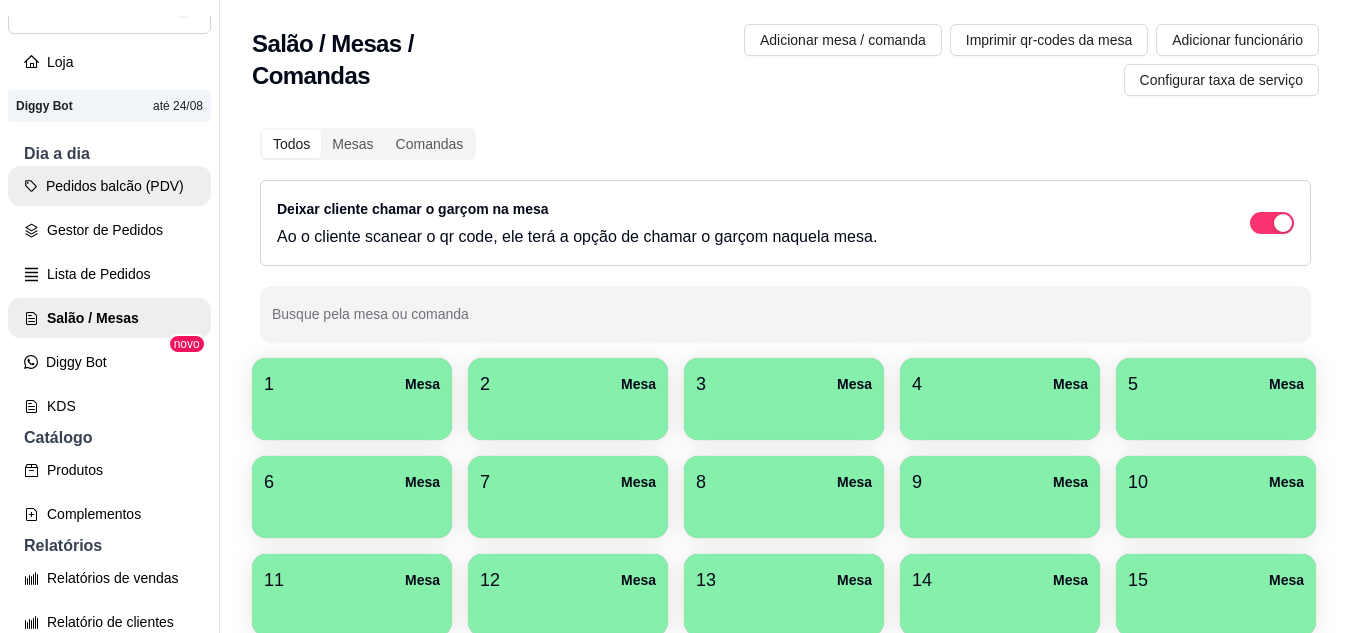 click on "Pedidos balcão (PDV)" at bounding box center [109, 186] 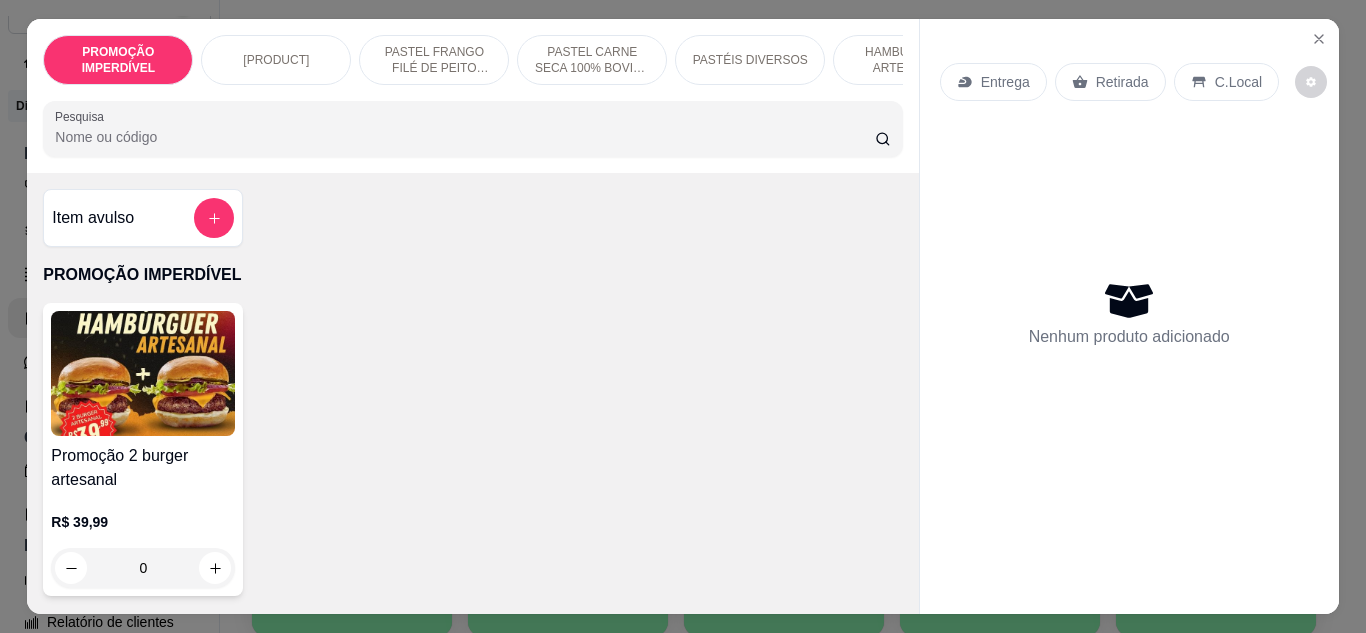 drag, startPoint x: 1292, startPoint y: 26, endPoint x: 1232, endPoint y: 143, distance: 131.48764 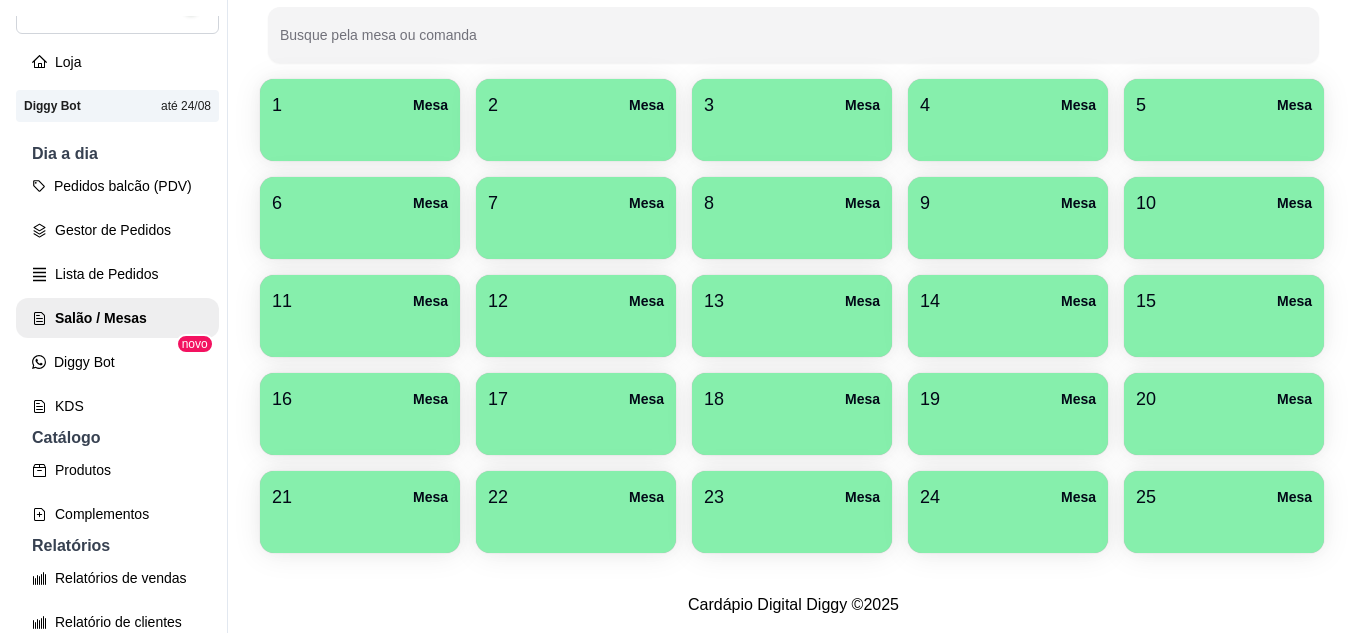 scroll, scrollTop: 490, scrollLeft: 0, axis: vertical 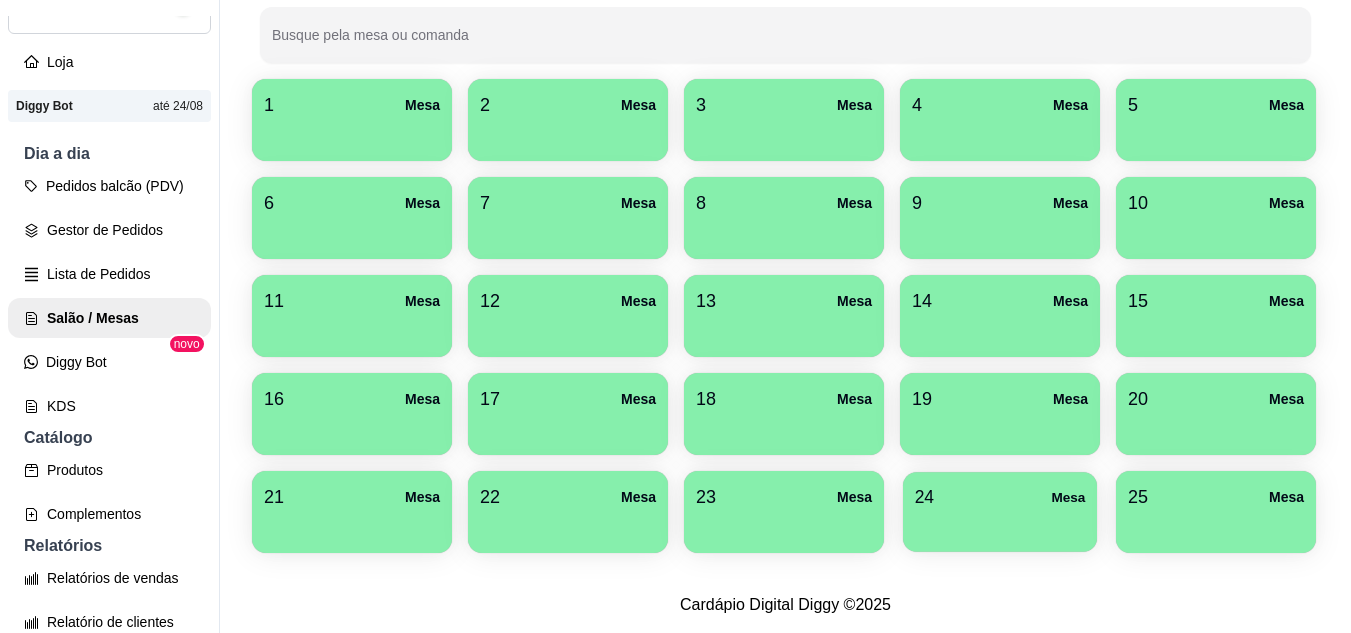 click on "[NUMBER] Mesa" at bounding box center (1000, 497) 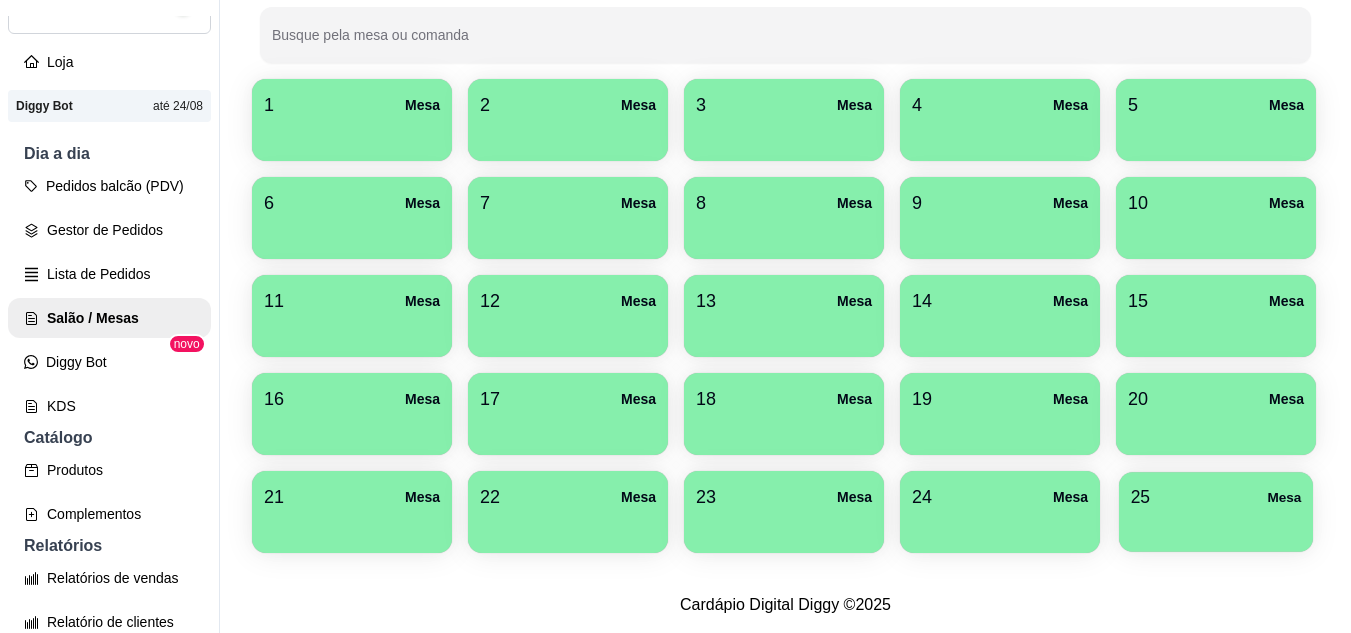 click on "25 Mesa" at bounding box center [1216, 512] 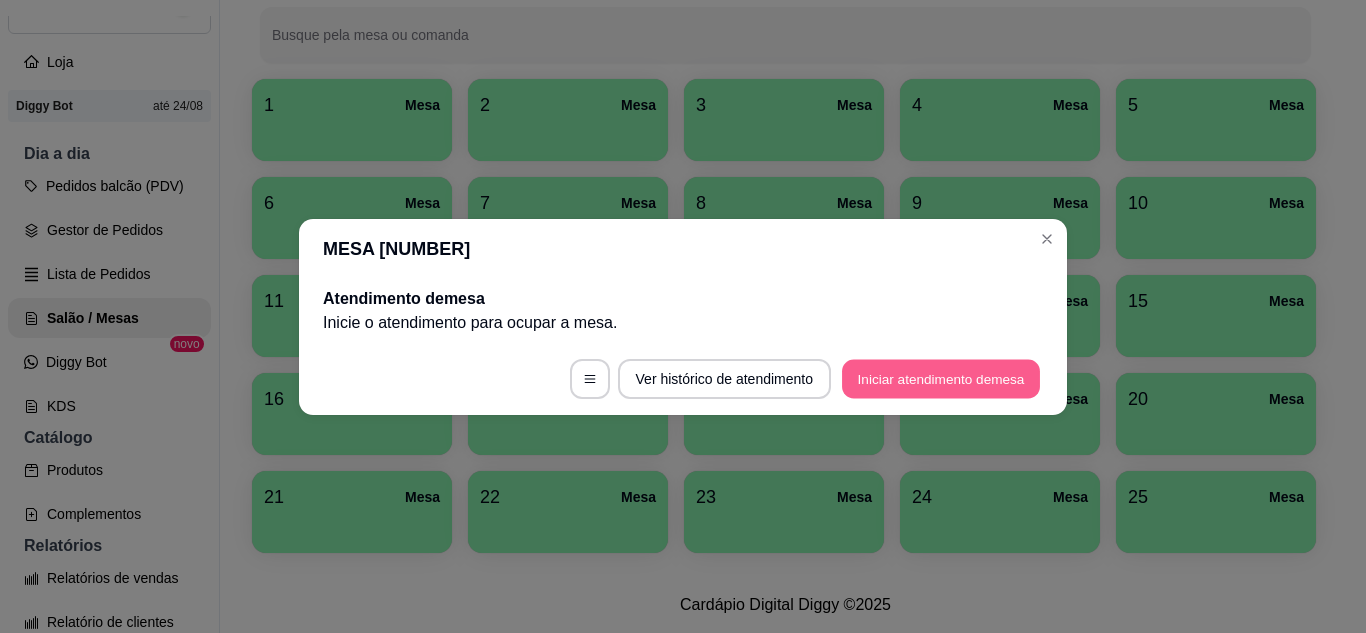 click on "Iniciar atendimento de  mesa" at bounding box center (941, 378) 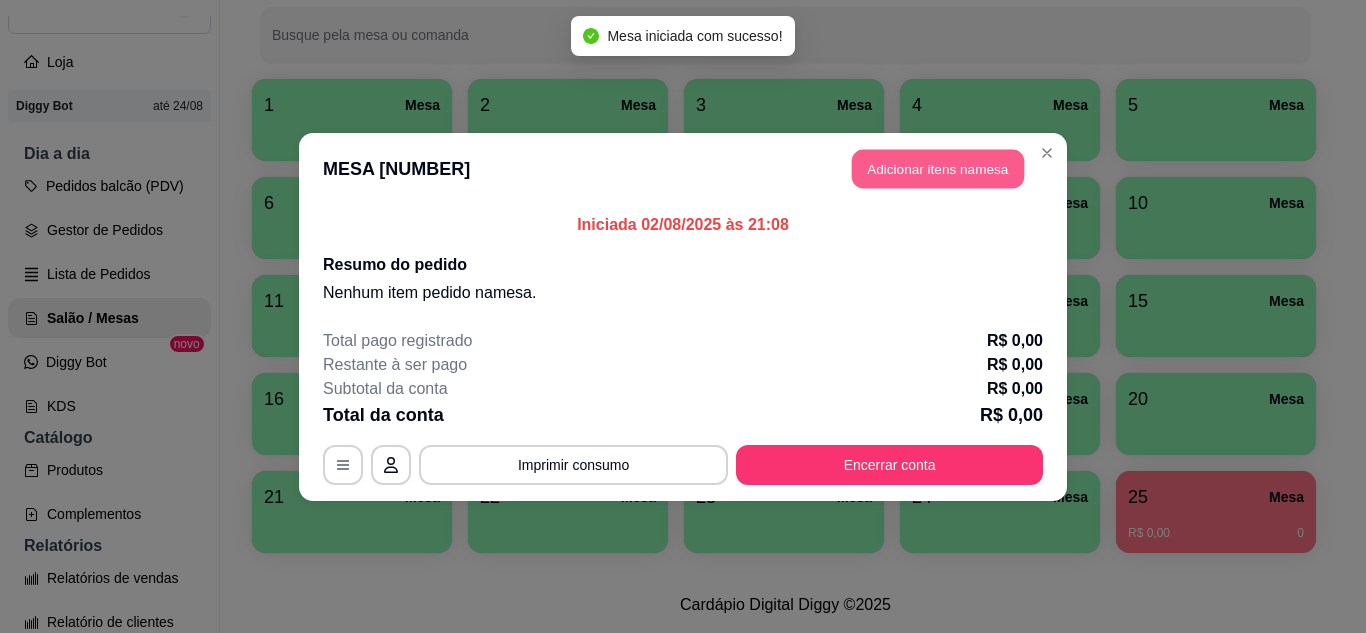 click on "Adicionar itens na  mesa" at bounding box center [938, 168] 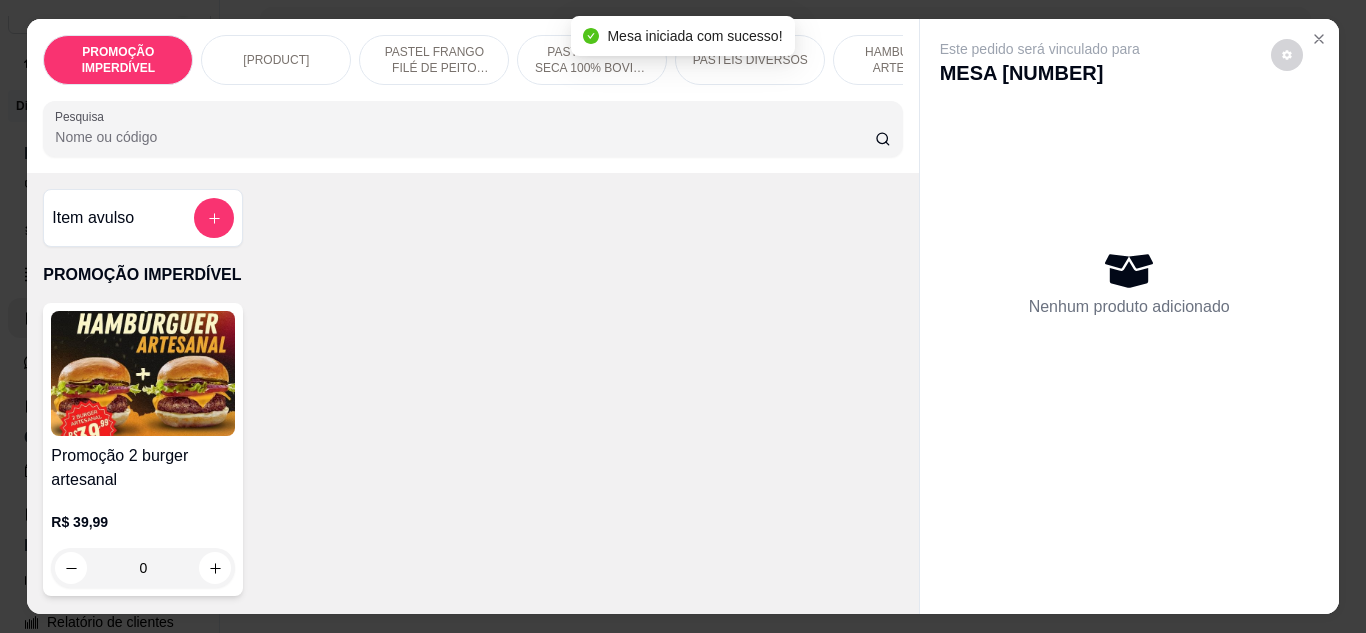 click on "Pesquisa" at bounding box center [465, 137] 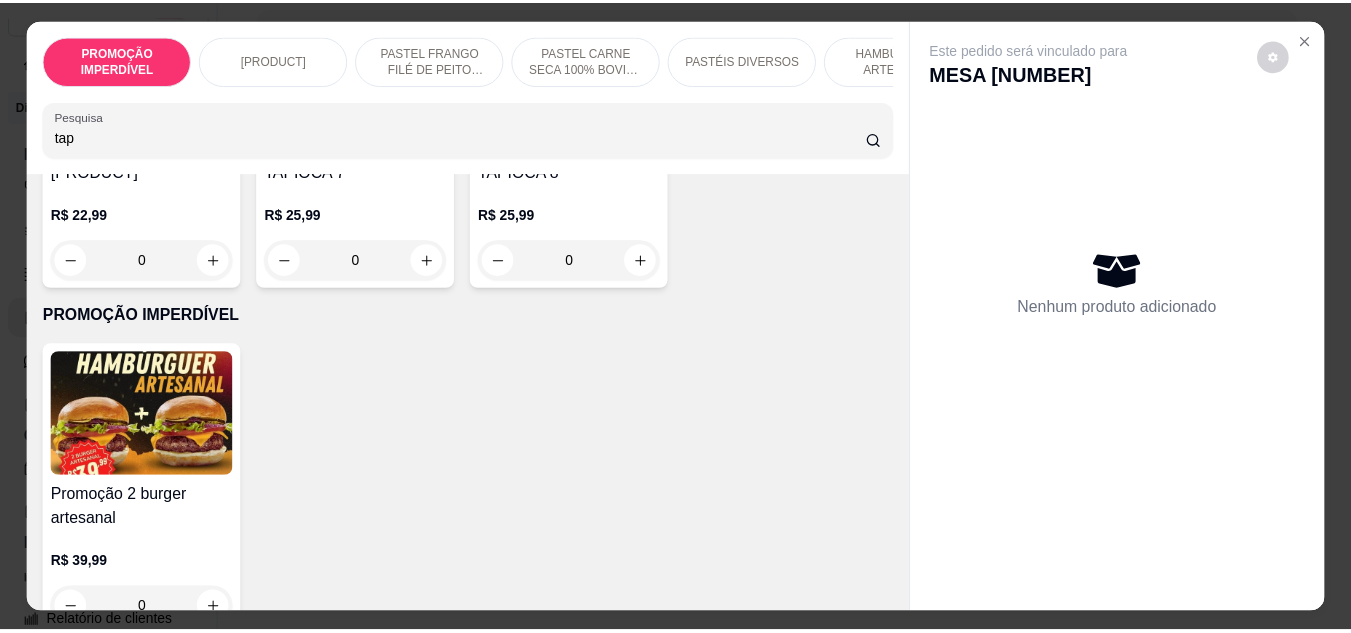 scroll, scrollTop: 600, scrollLeft: 0, axis: vertical 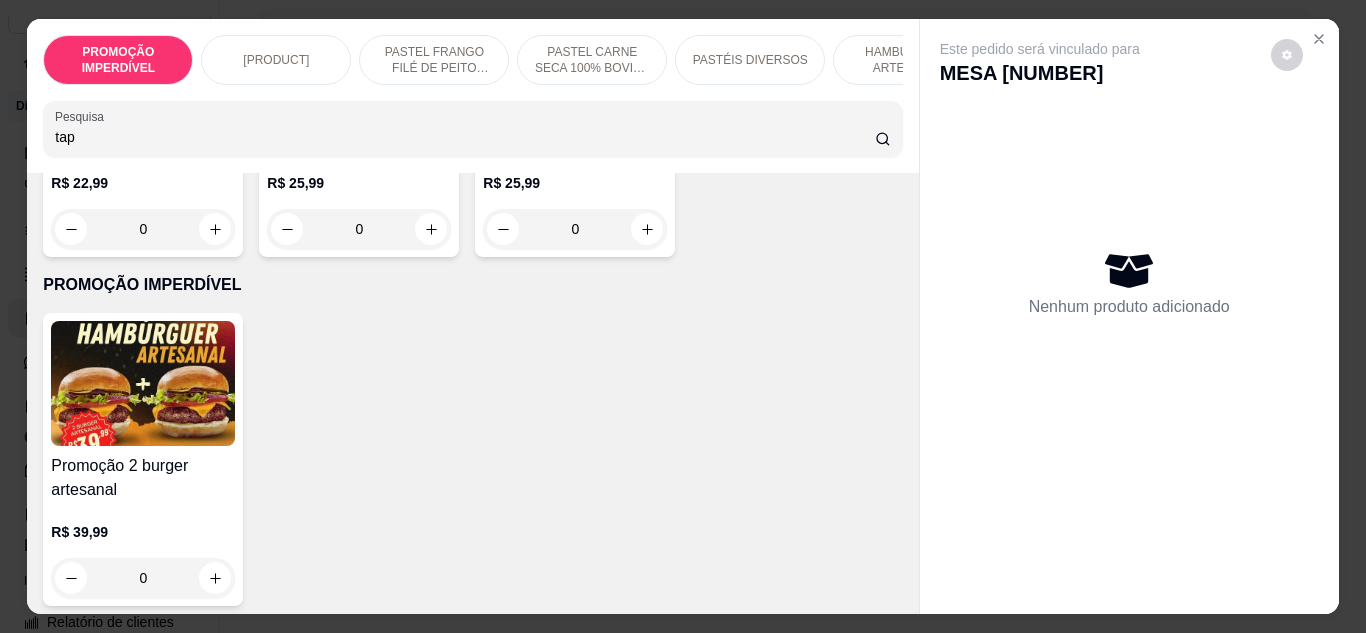 type on "tap" 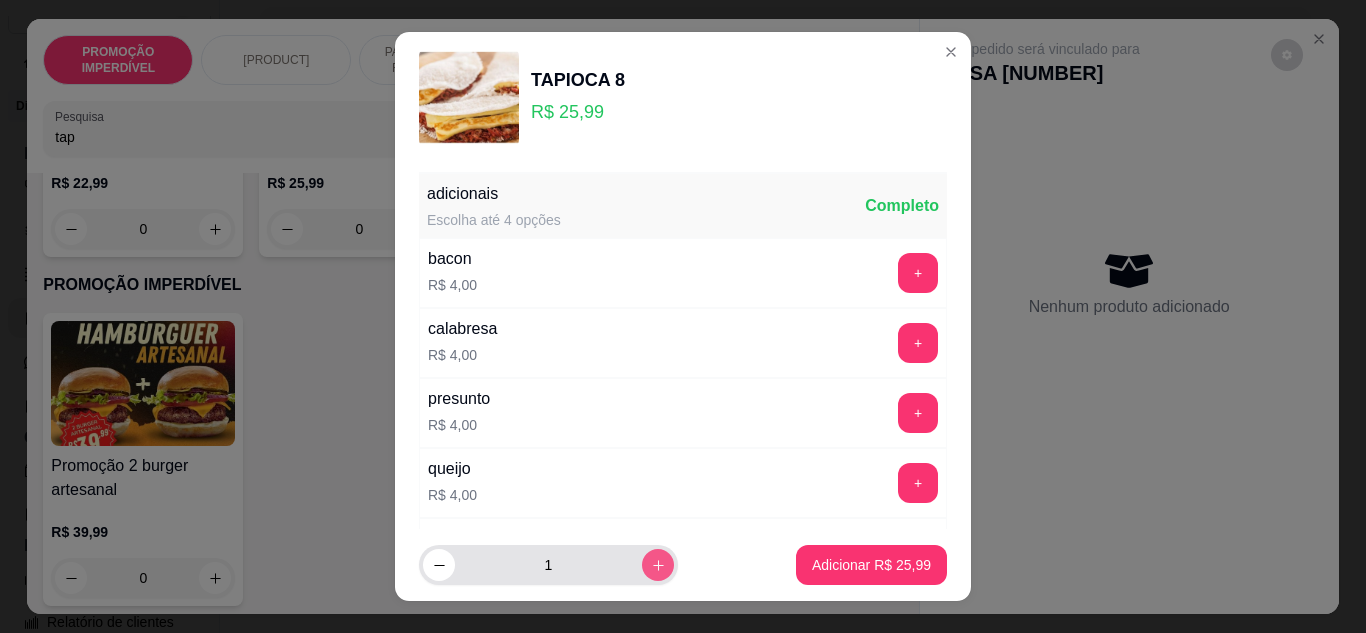click at bounding box center (658, 565) 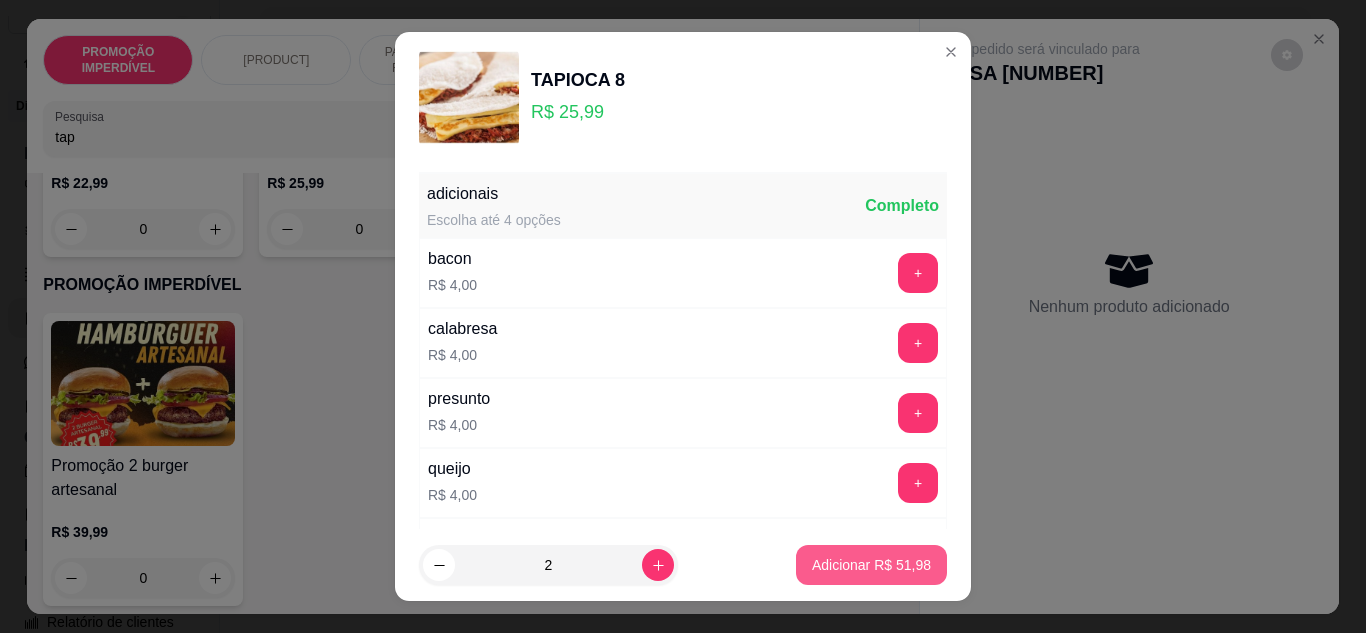 click on "Adicionar   R$ 51,98" at bounding box center [871, 565] 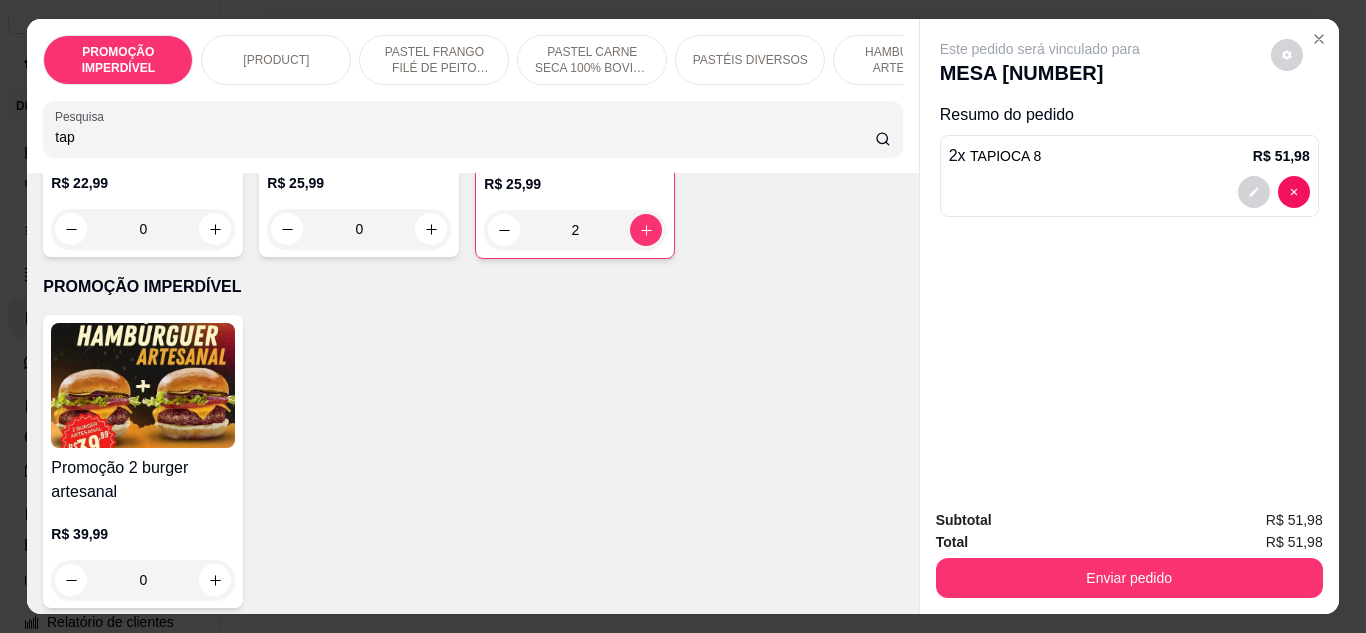 type on "2" 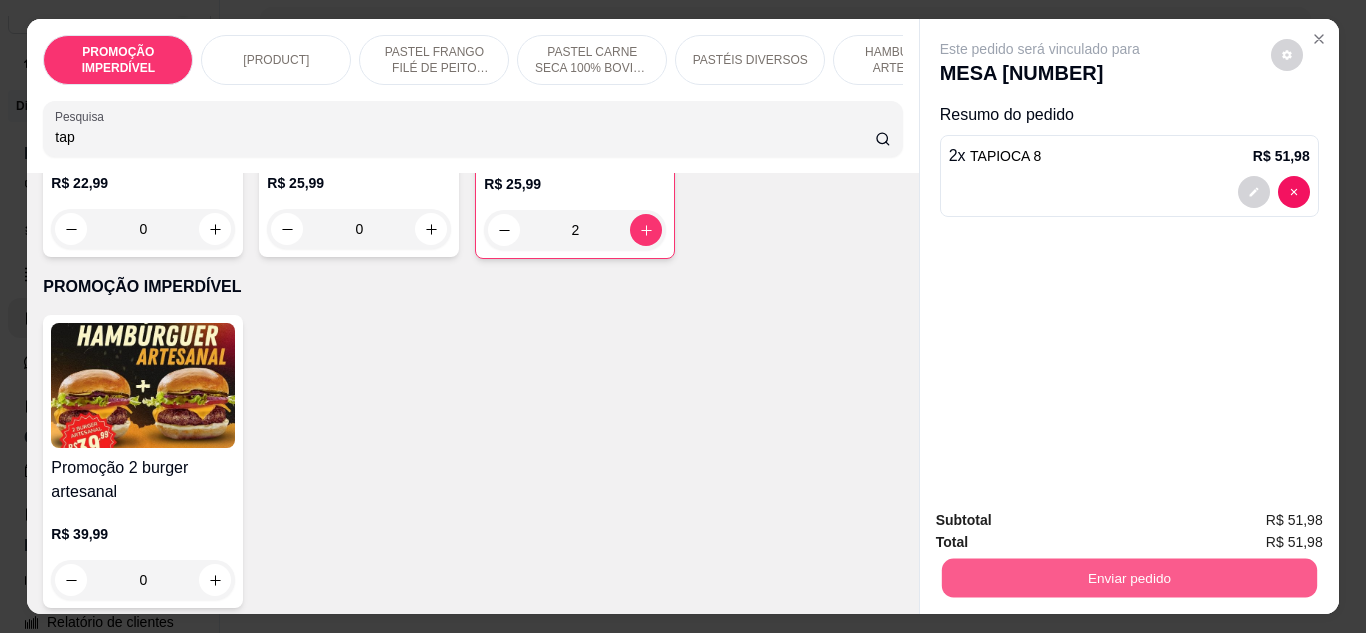 click on "Enviar pedido" at bounding box center (1128, 578) 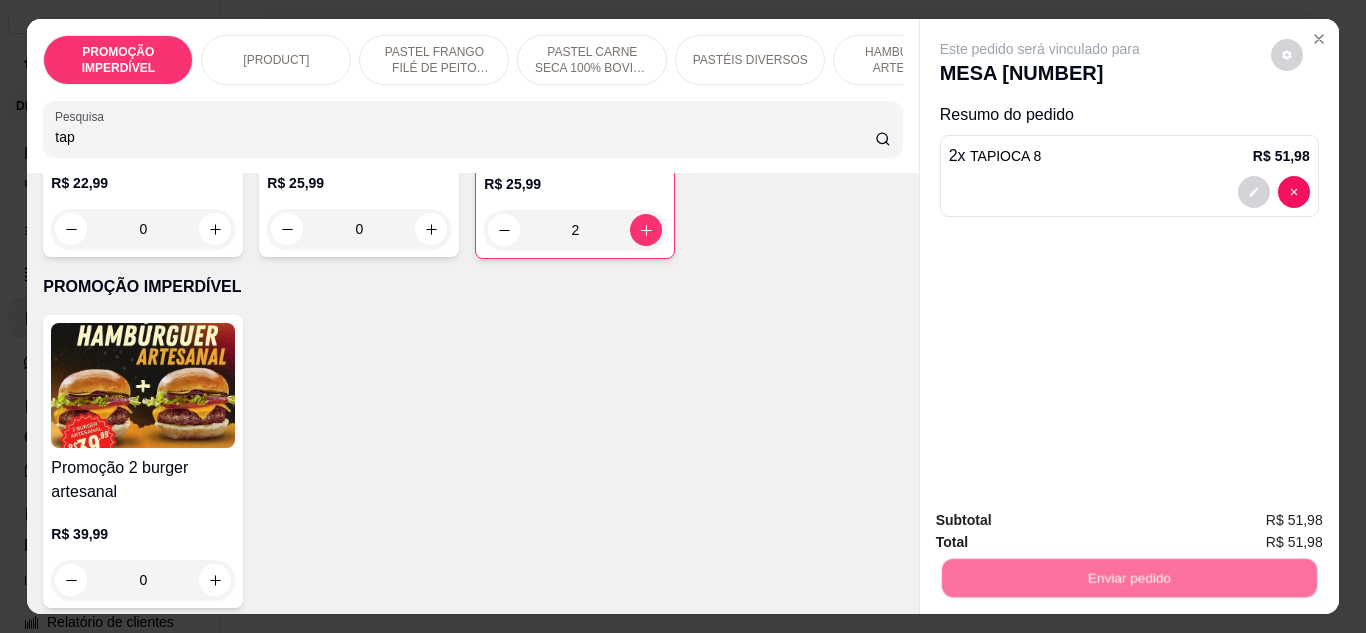 click on "Não registrar e enviar pedido" at bounding box center (1063, 521) 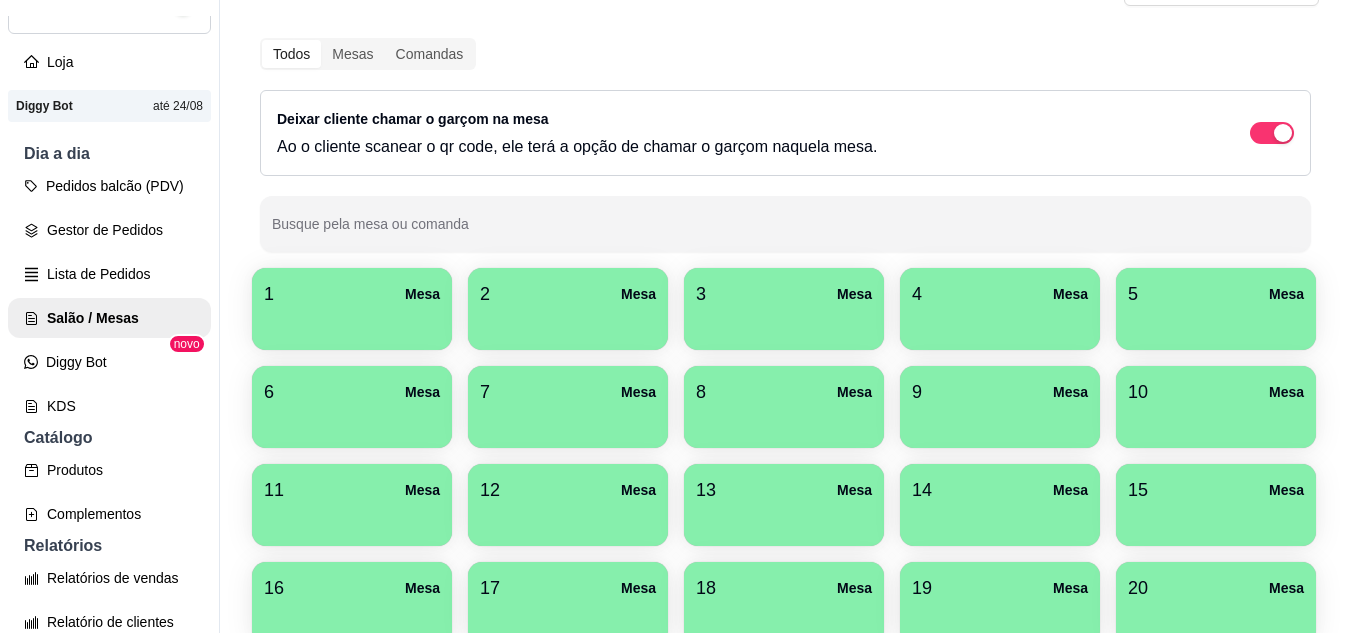 scroll, scrollTop: 0, scrollLeft: 0, axis: both 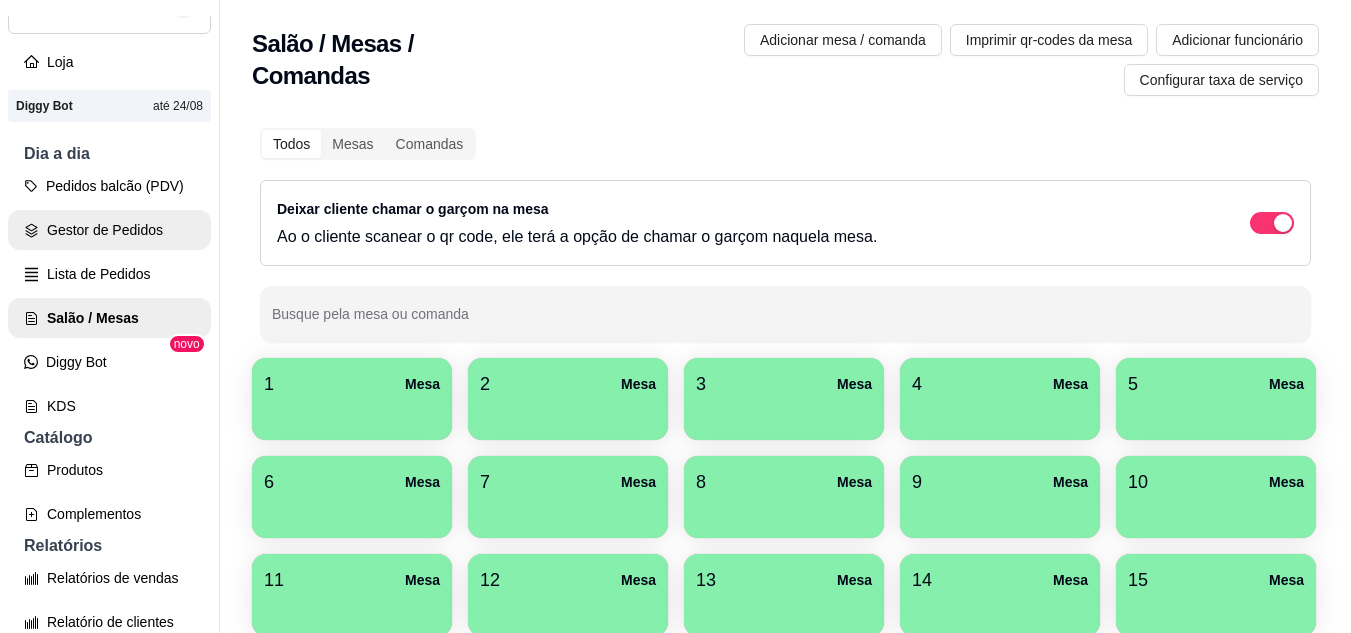 click on "Gestor de Pedidos" at bounding box center (109, 230) 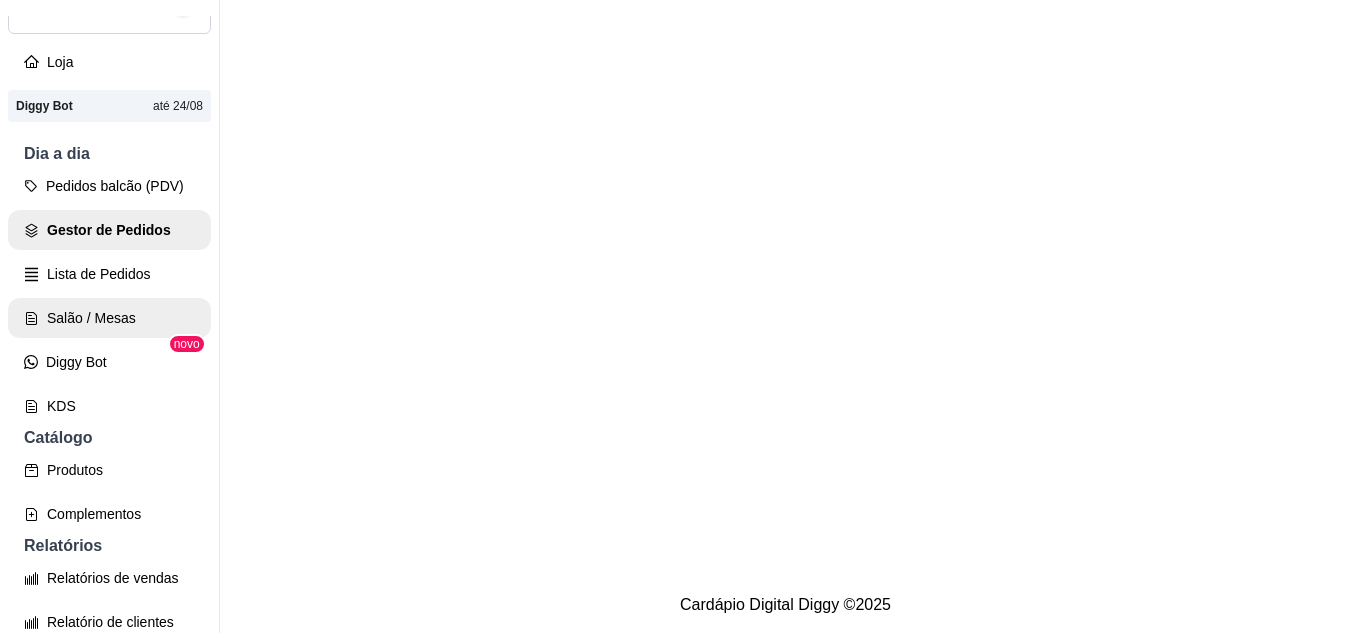 click on "Salão / Mesas" at bounding box center (109, 318) 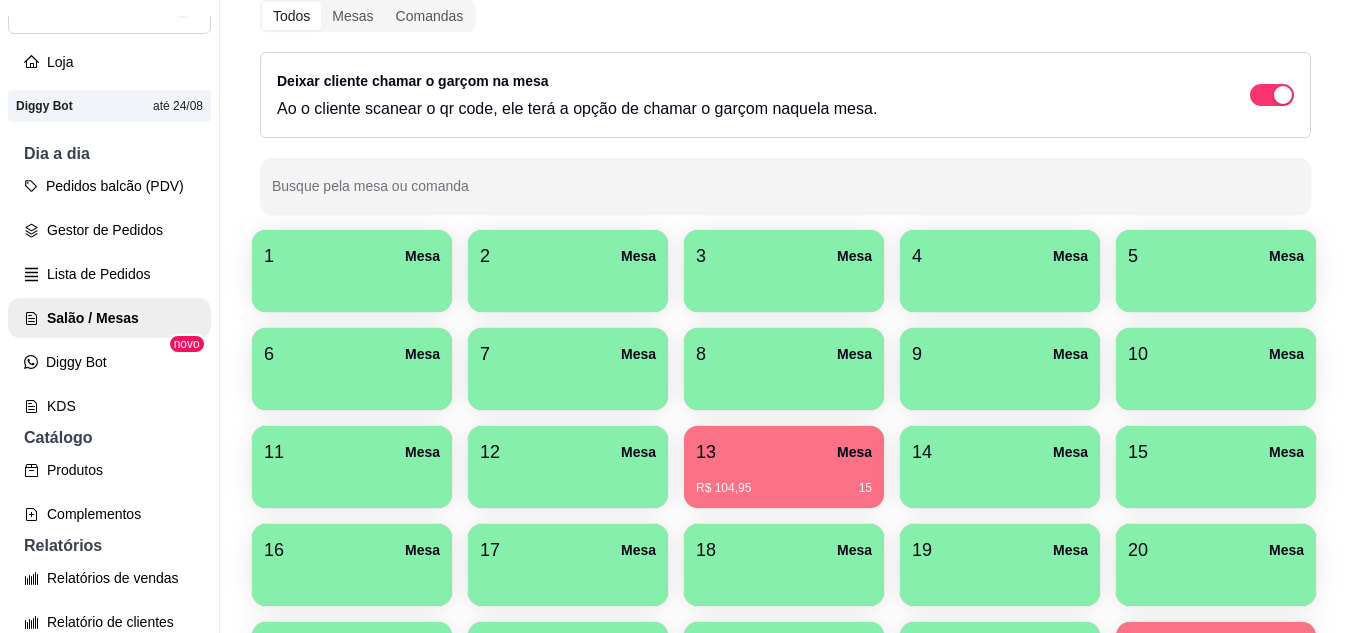 scroll, scrollTop: 400, scrollLeft: 0, axis: vertical 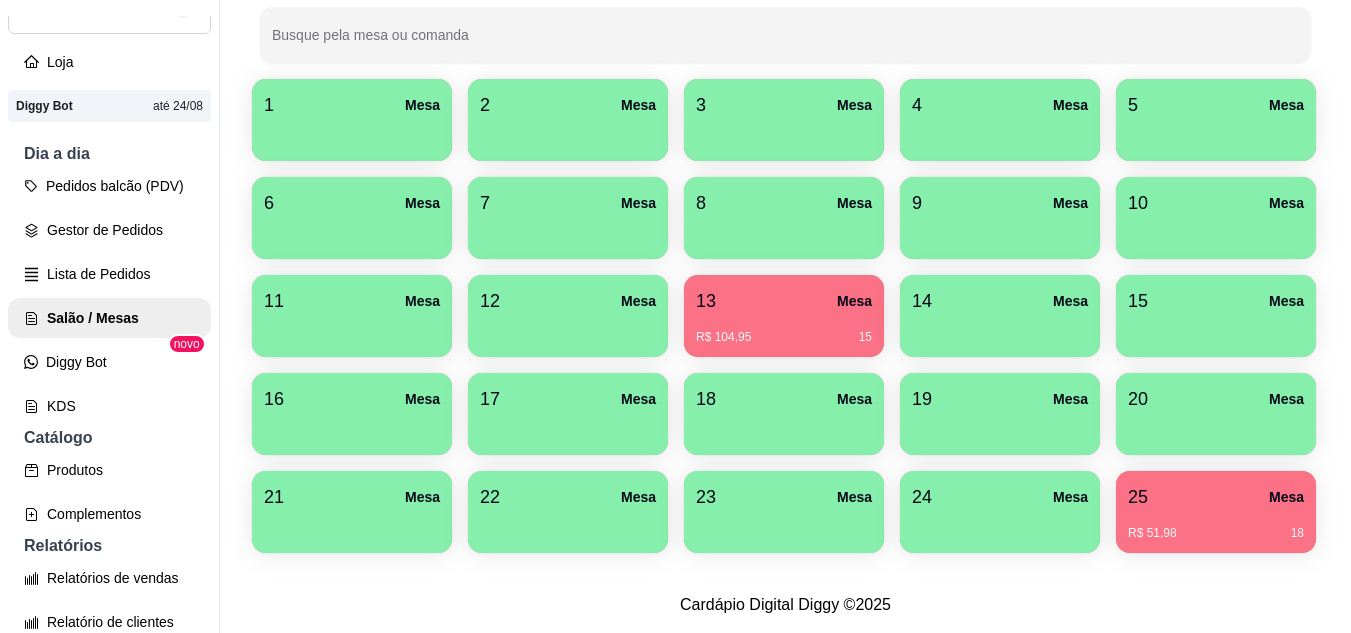 click on "R$ [PRICE] [NUMBER]" at bounding box center [784, 337] 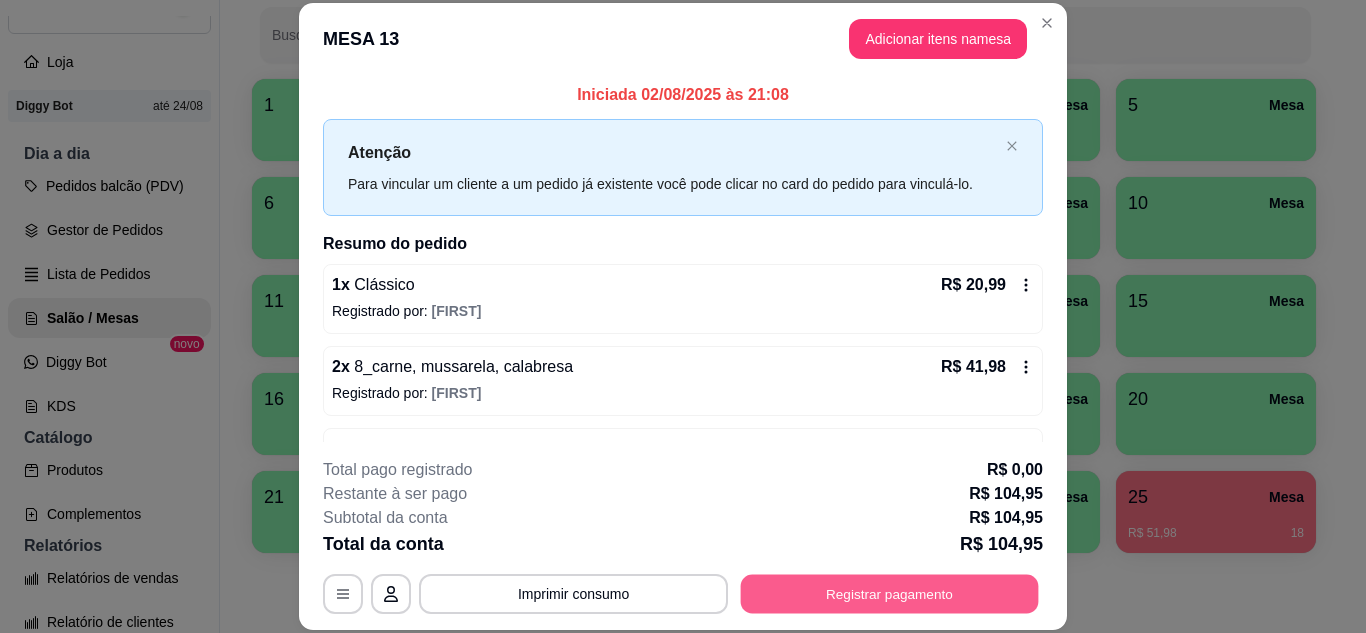 click on "Registrar pagamento" at bounding box center (890, 593) 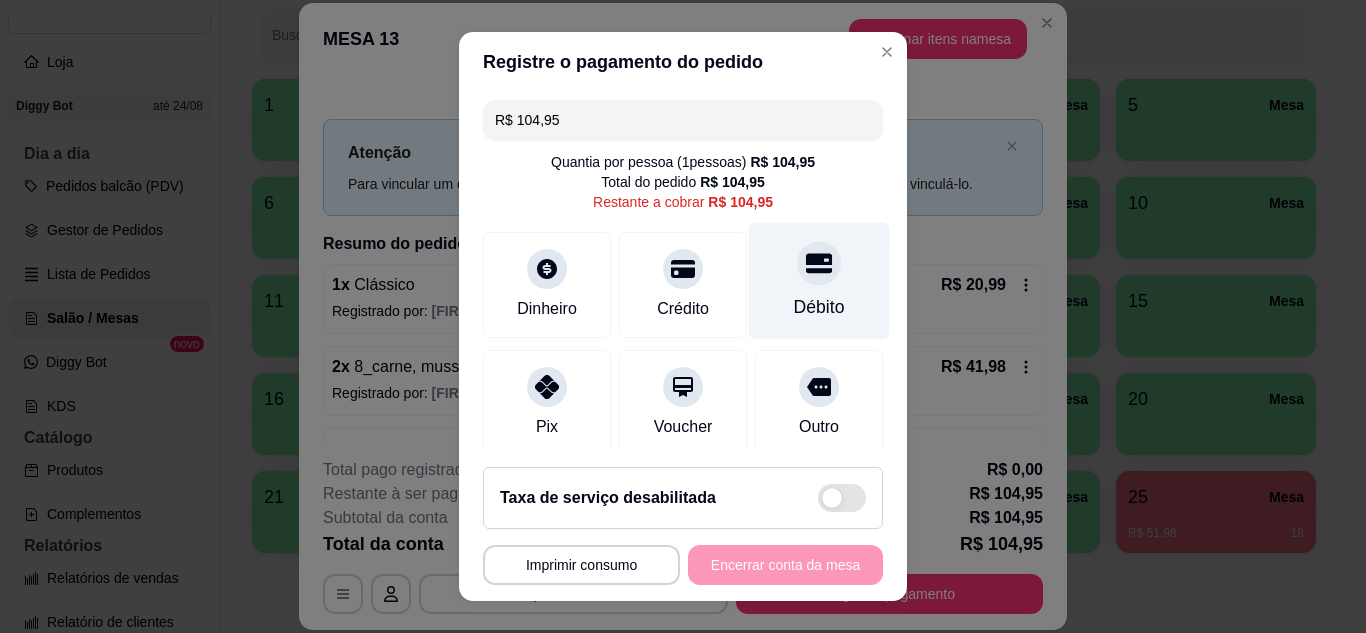 click on "Débito" at bounding box center (819, 280) 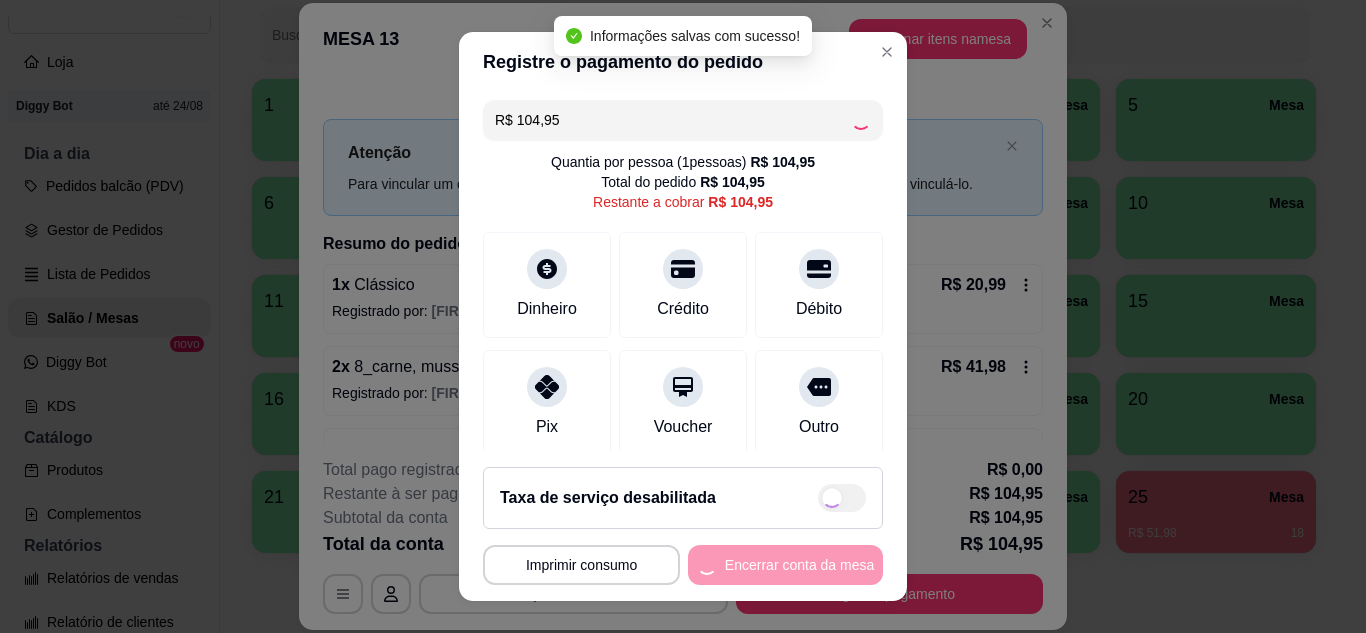 type on "R$ 0,00" 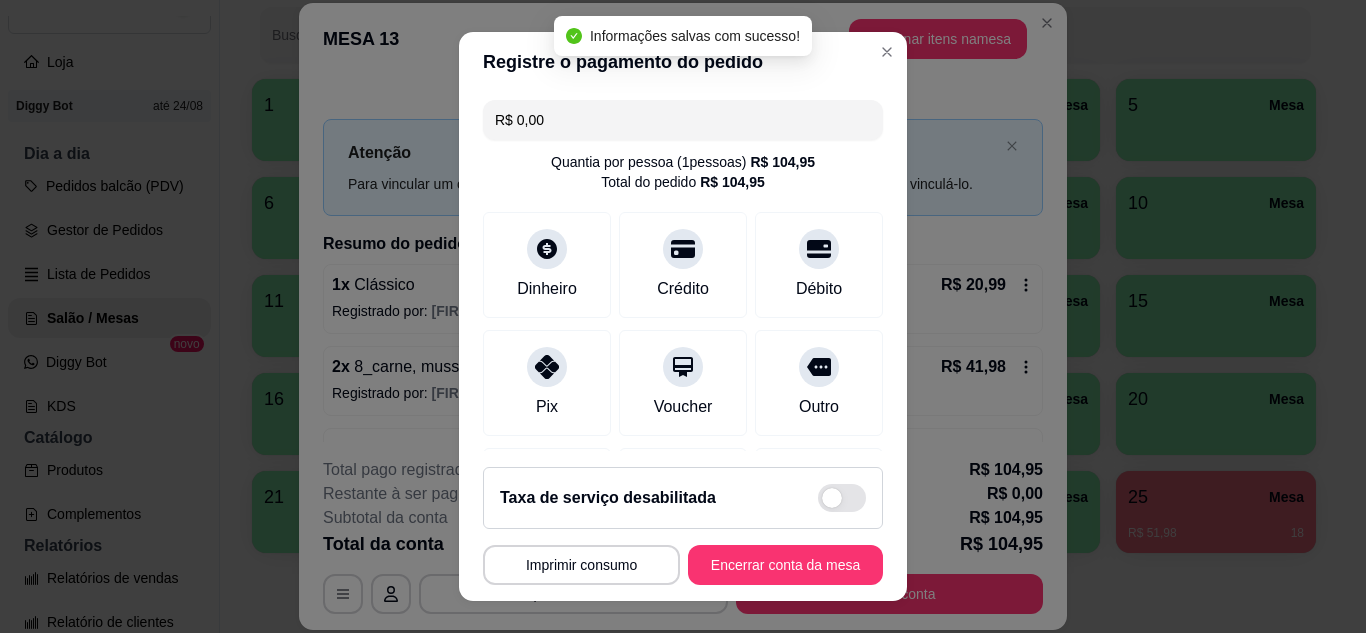 click on "**********" at bounding box center (683, 526) 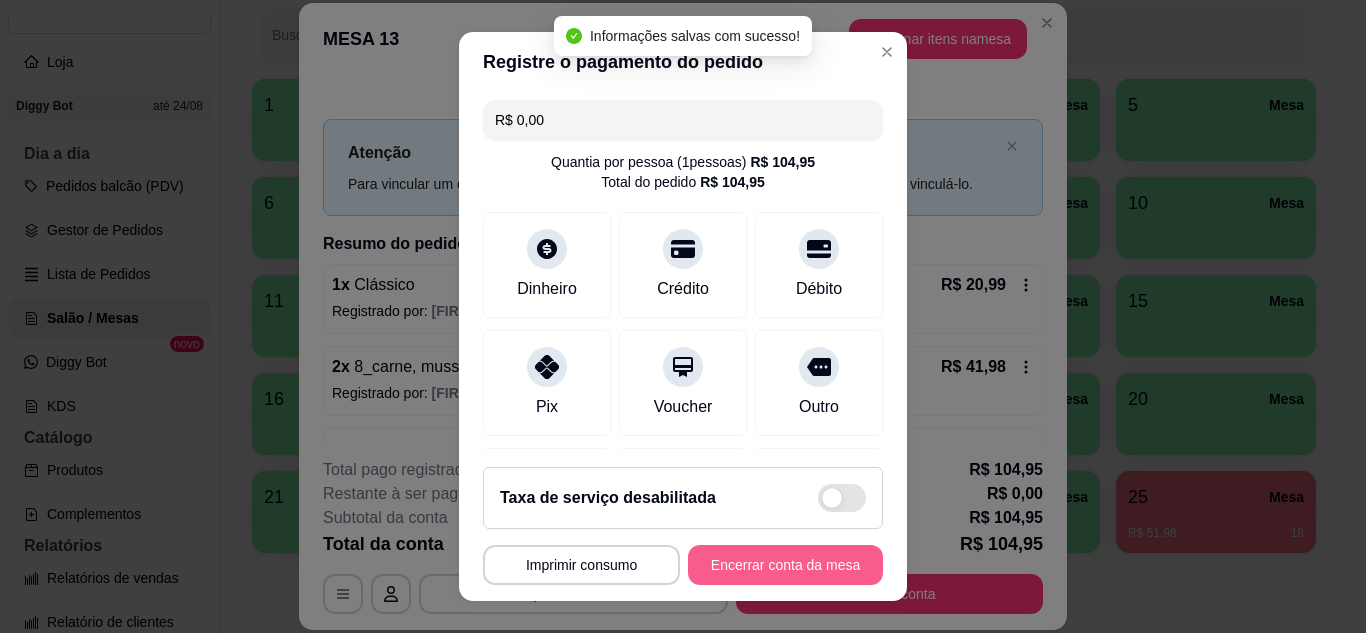 click on "Encerrar conta da mesa" at bounding box center (785, 565) 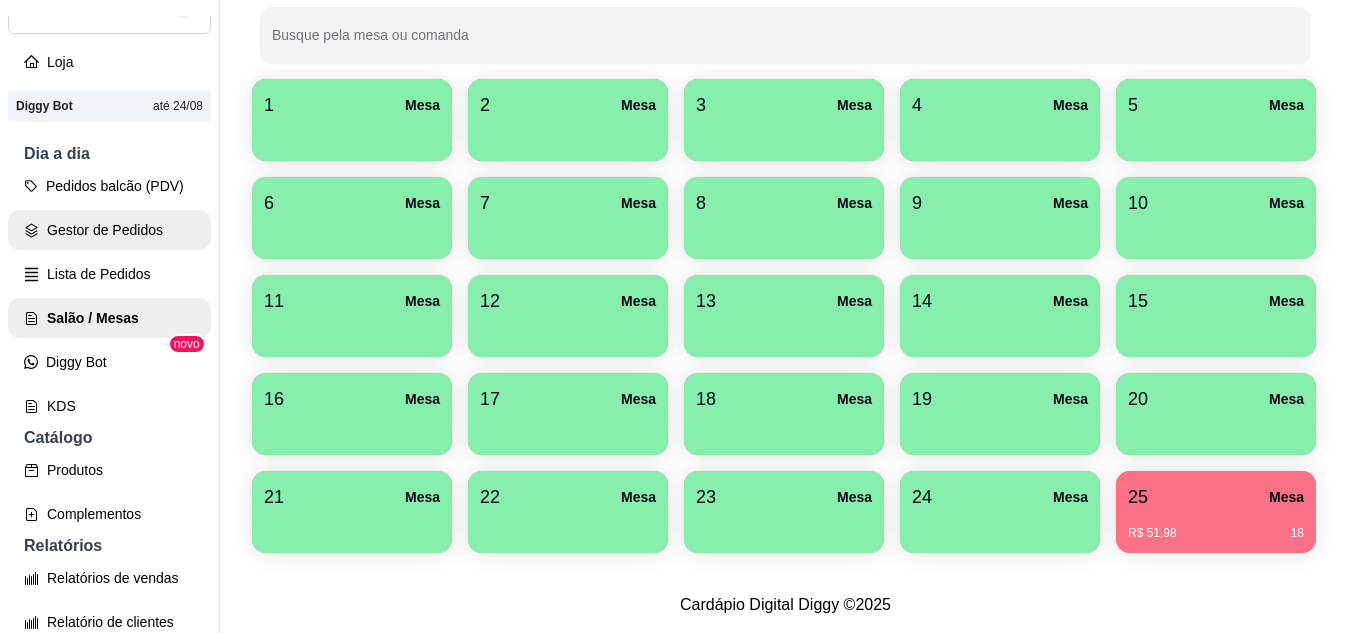 click on "Gestor de Pedidos" at bounding box center (109, 230) 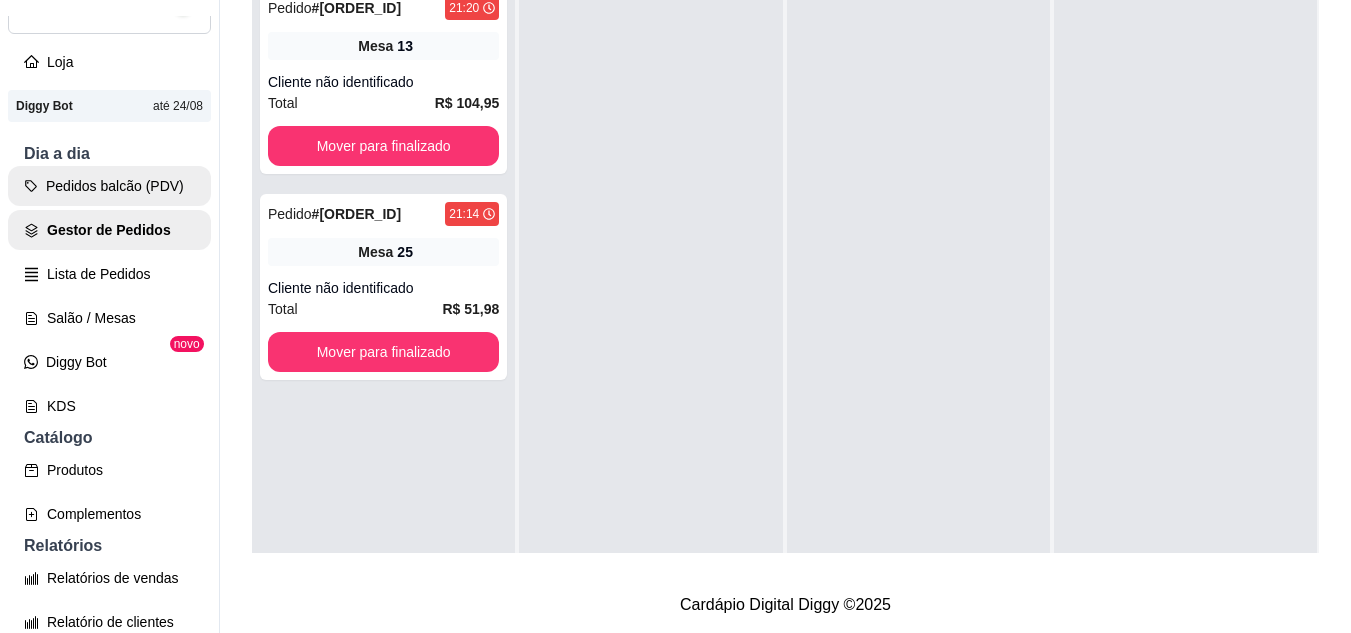 scroll, scrollTop: 0, scrollLeft: 0, axis: both 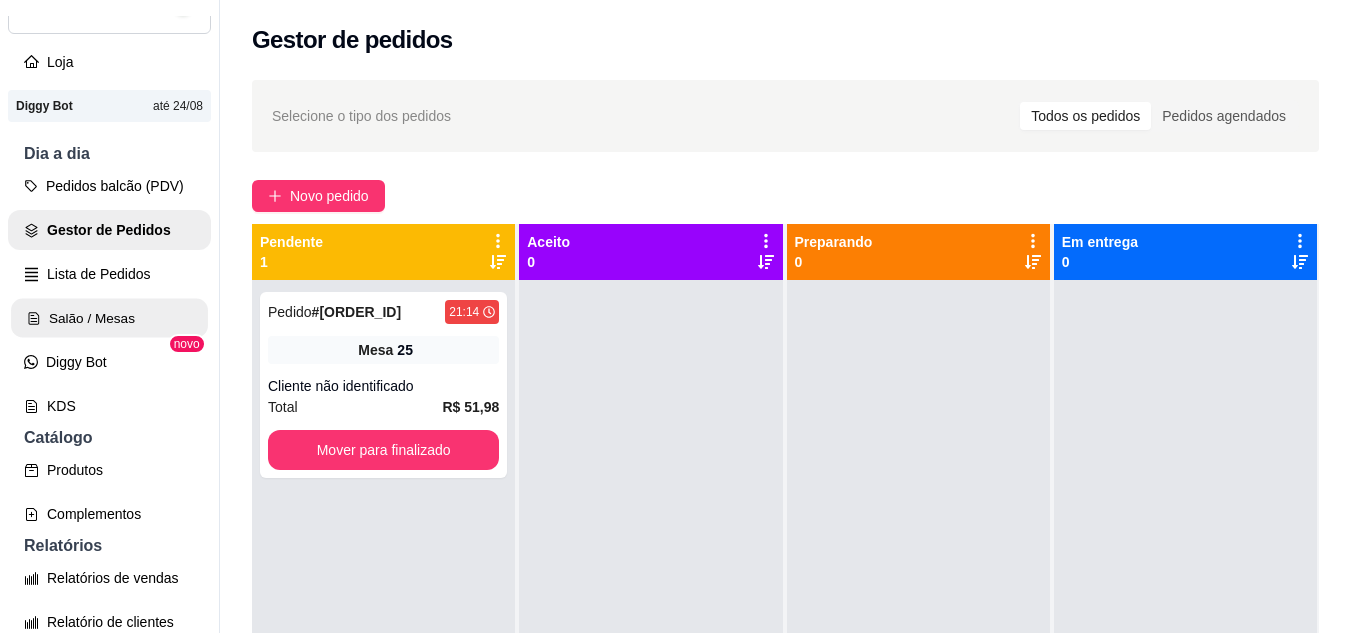 click on "Salão / Mesas" at bounding box center (109, 318) 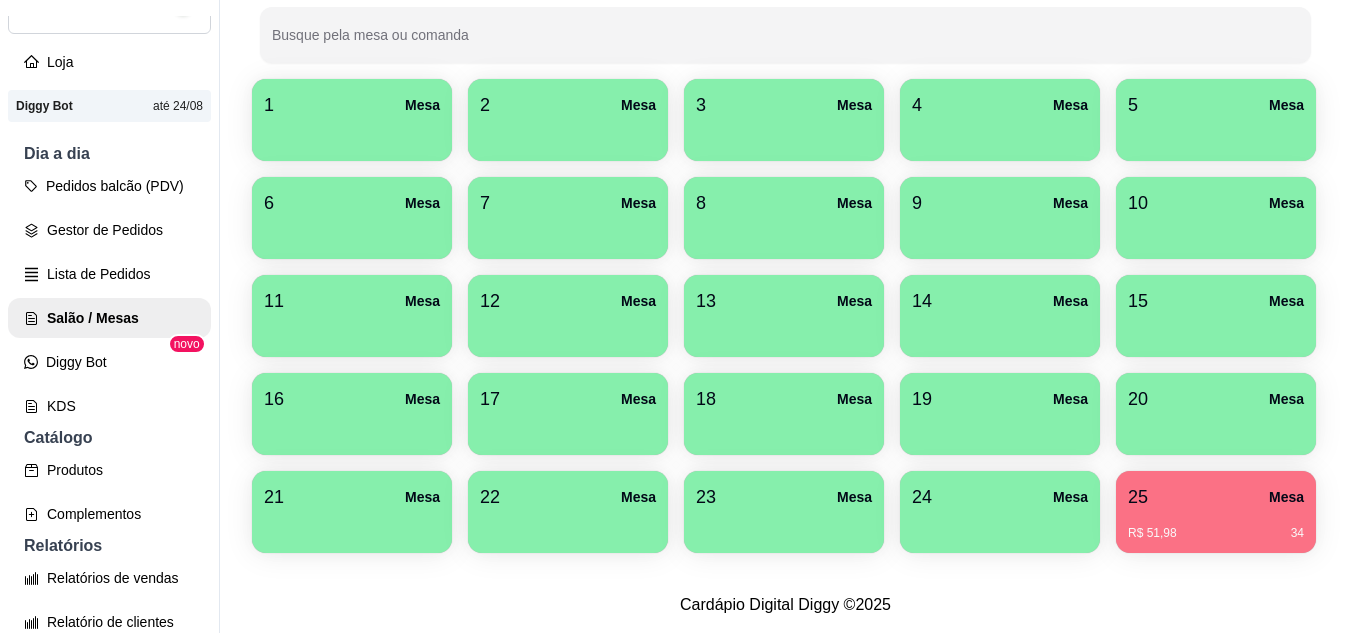 scroll, scrollTop: 490, scrollLeft: 0, axis: vertical 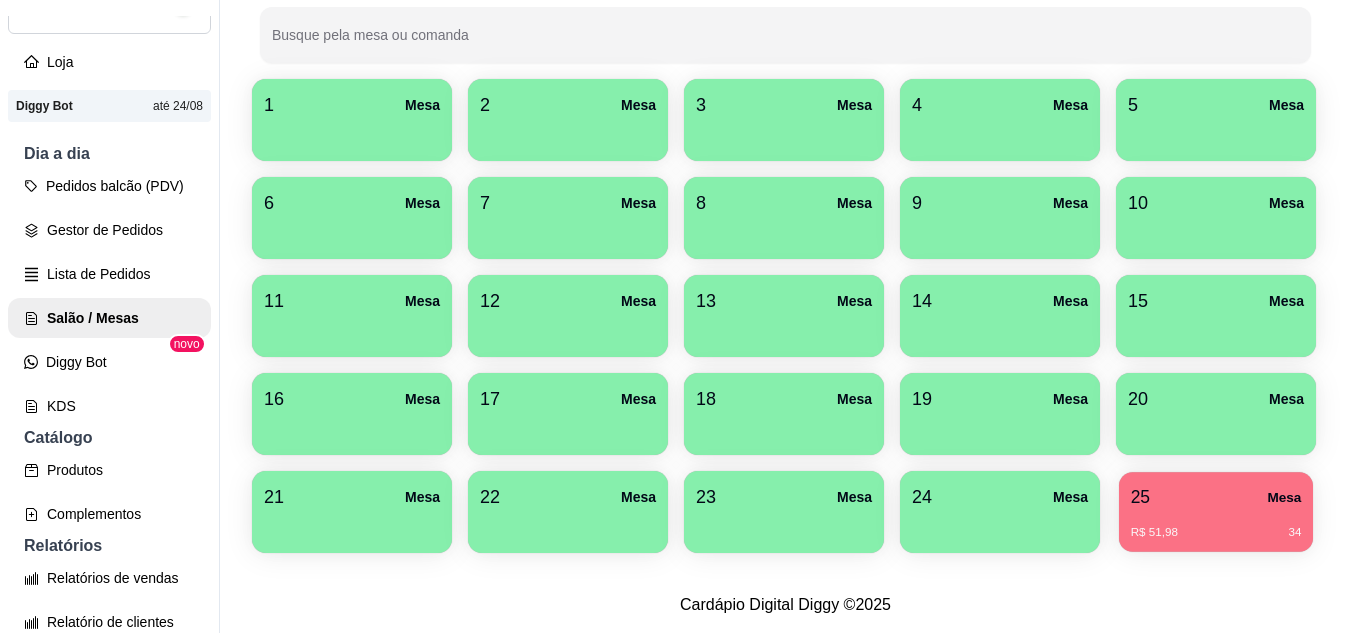 click on "R$ 51,98 34" at bounding box center [1216, 525] 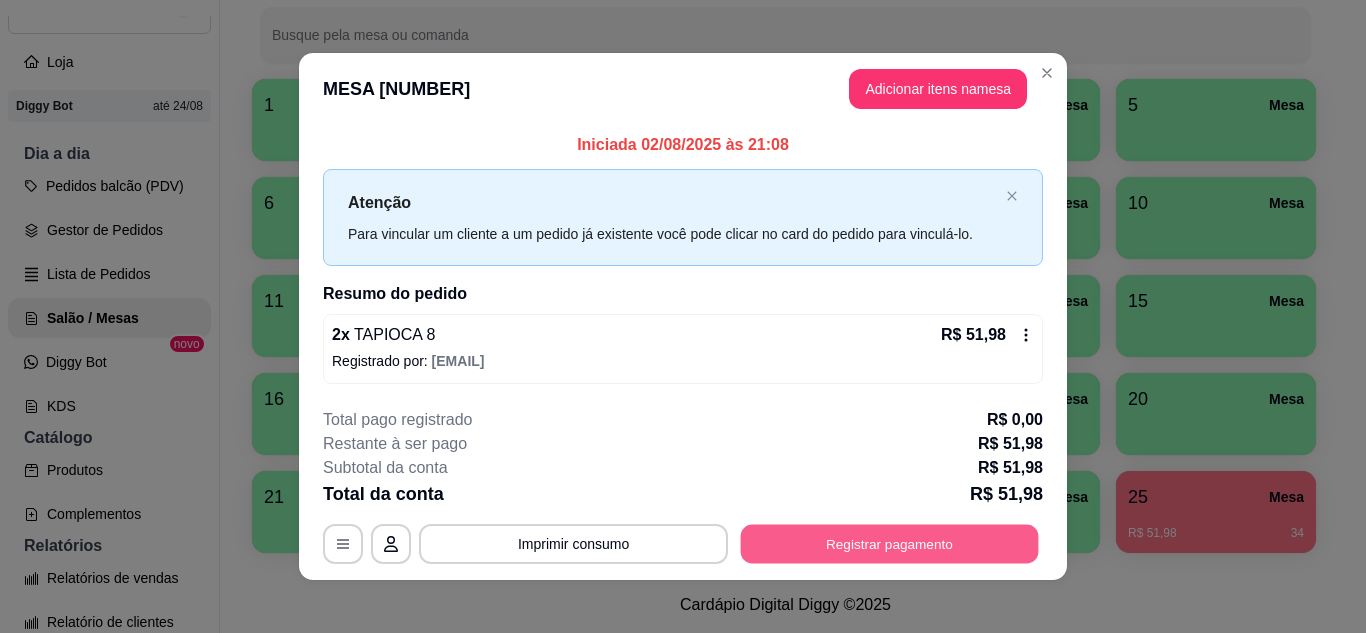 click on "Registrar pagamento" at bounding box center [890, 544] 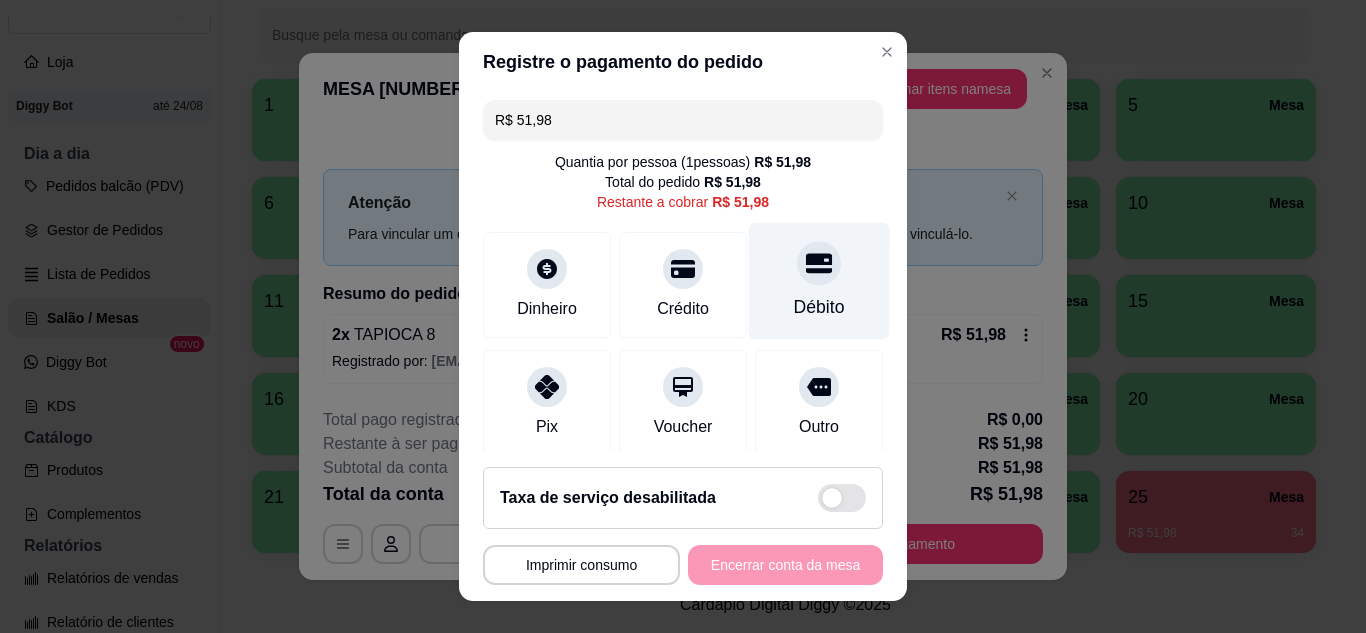 click at bounding box center (819, 263) 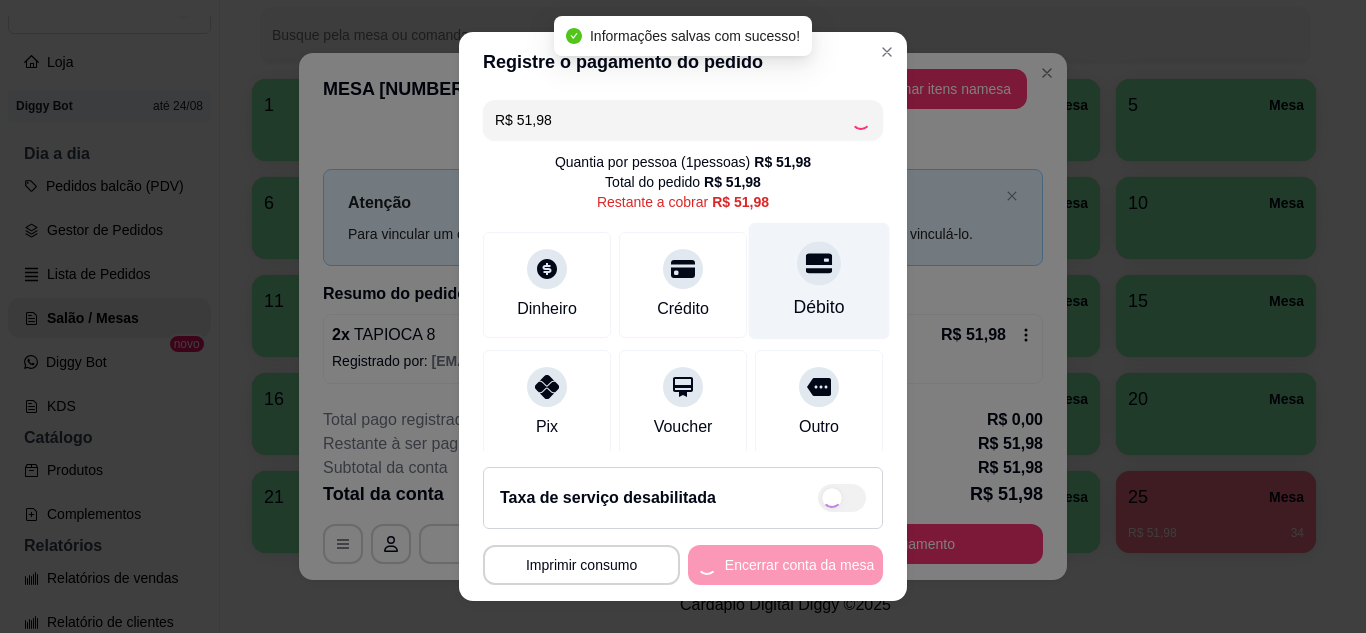 type on "R$ 0,00" 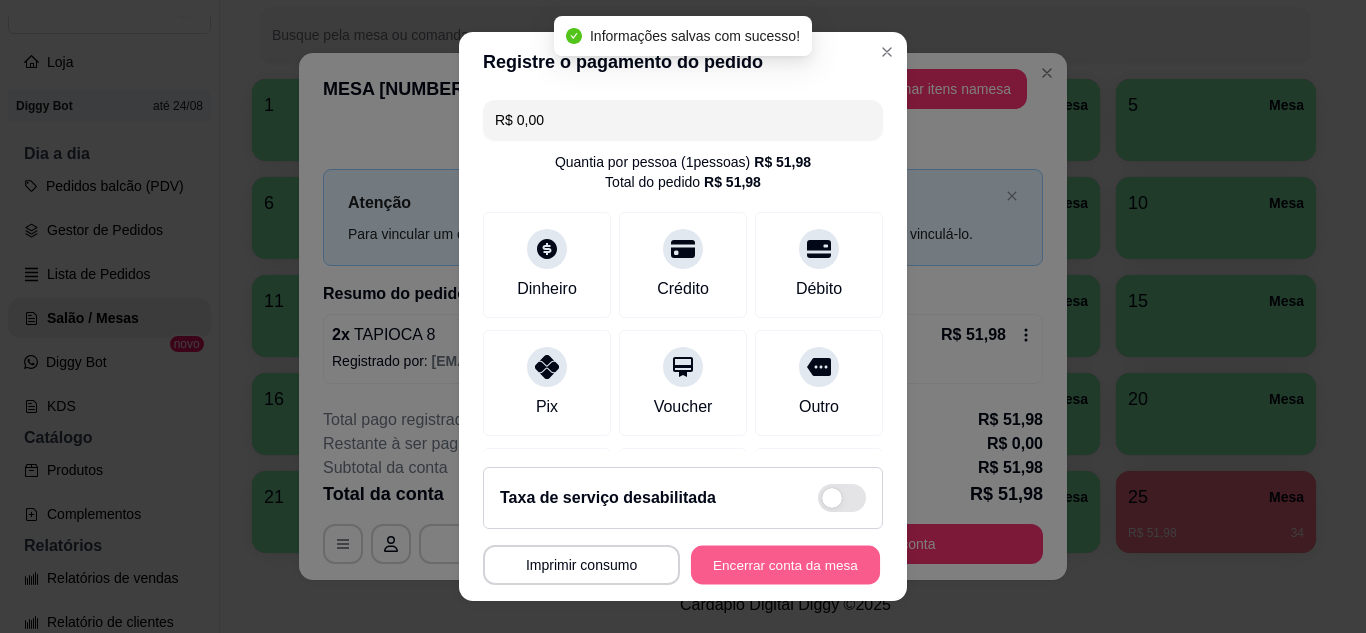 click on "Encerrar conta da mesa" at bounding box center (785, 565) 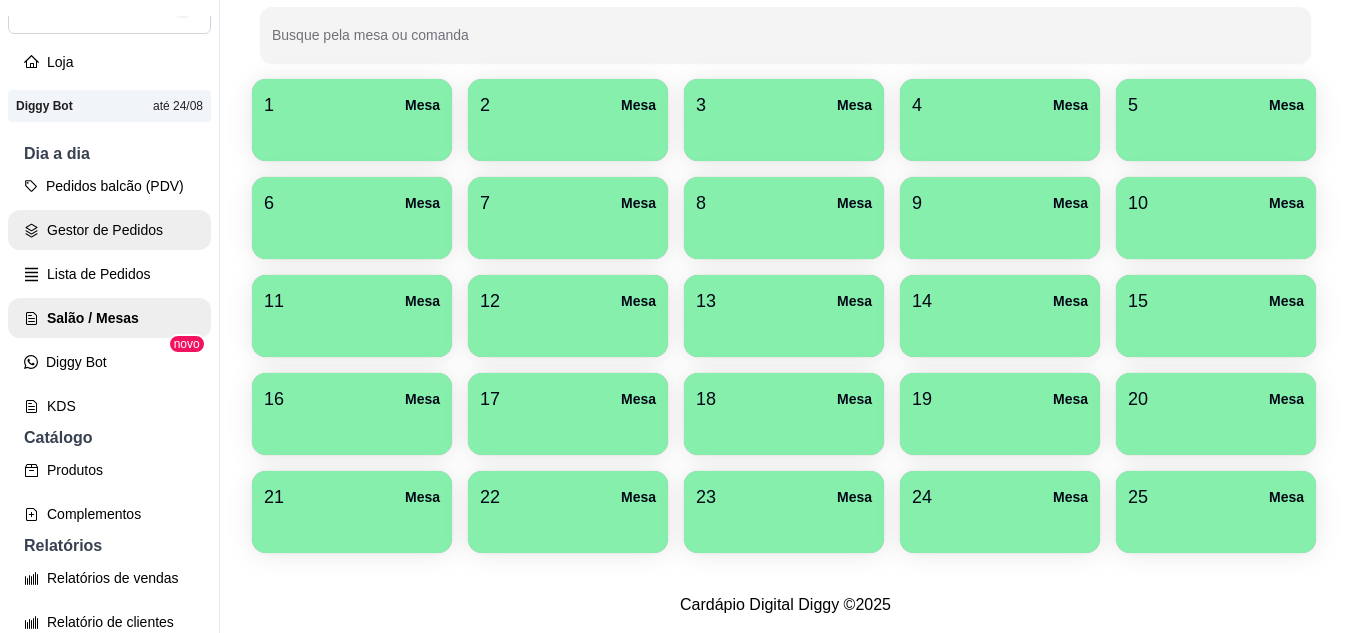 click on "Gestor de Pedidos" at bounding box center (109, 230) 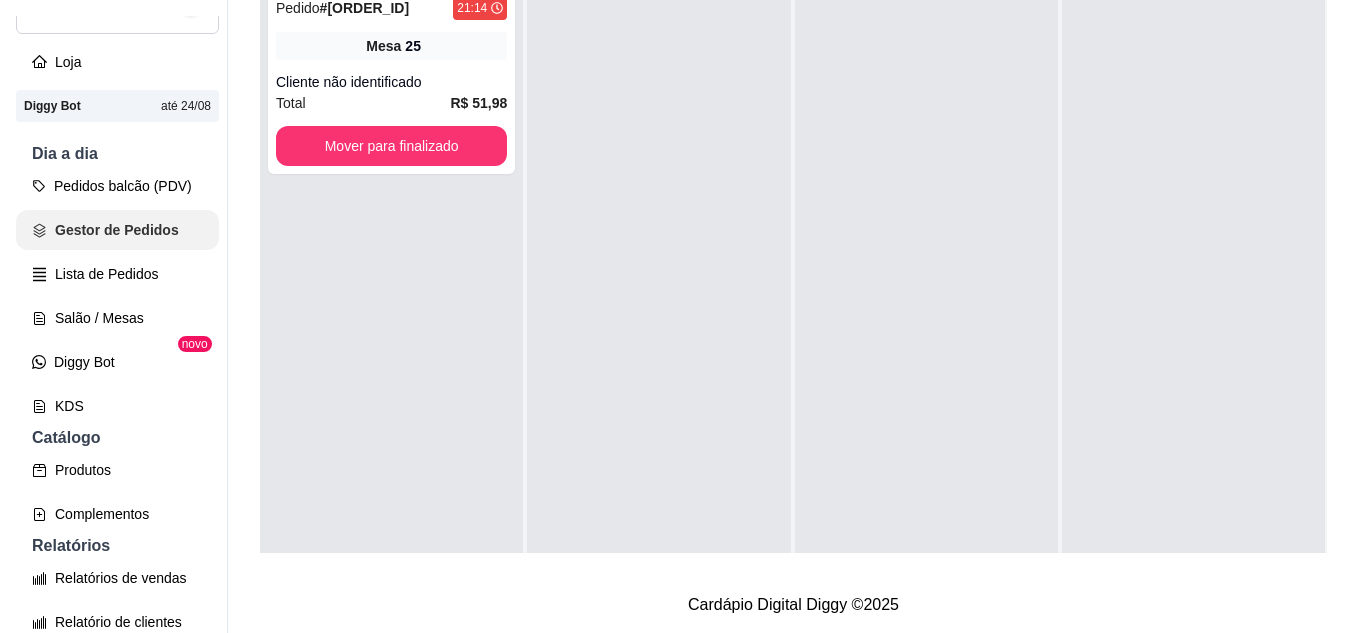 scroll, scrollTop: 0, scrollLeft: 0, axis: both 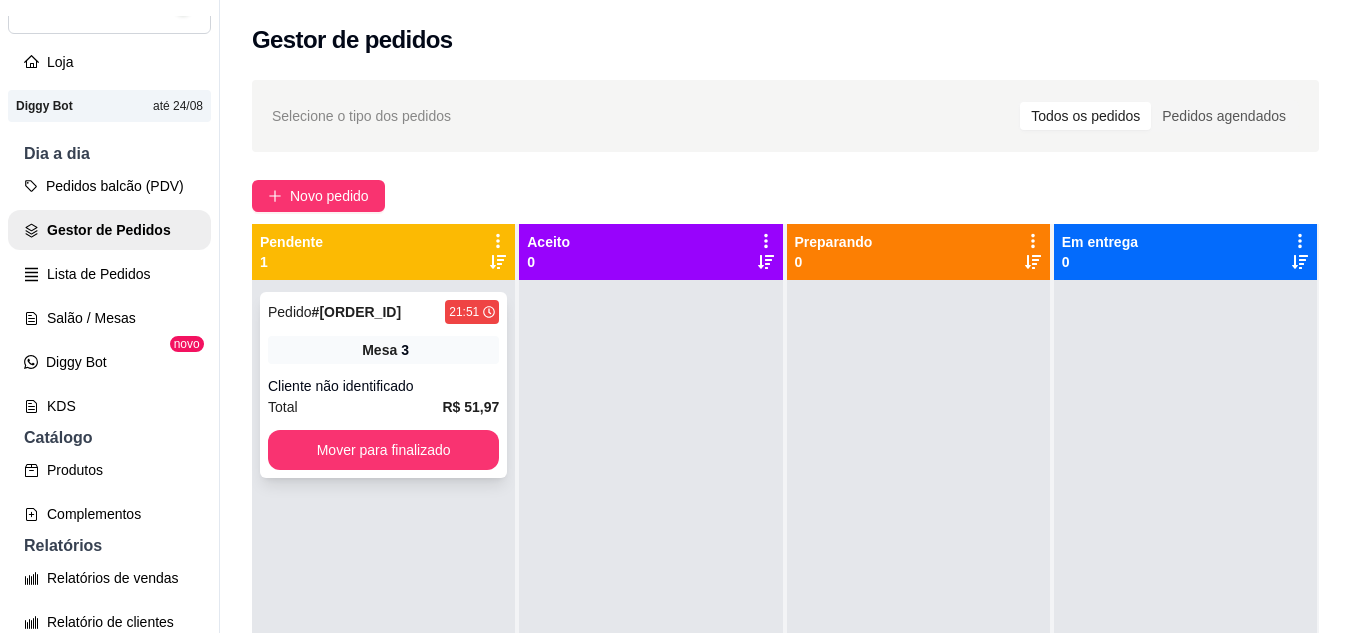 click on "Pedido  # 1496-bf07e 21:51" at bounding box center (383, 312) 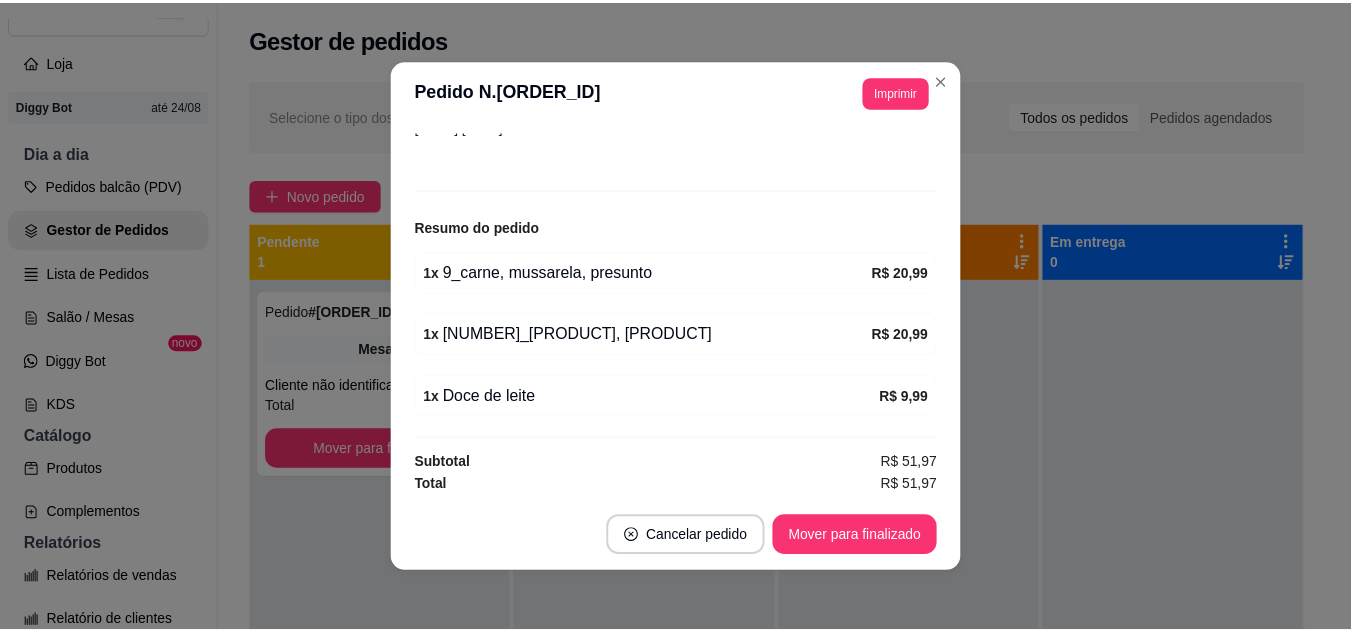 scroll, scrollTop: 172, scrollLeft: 0, axis: vertical 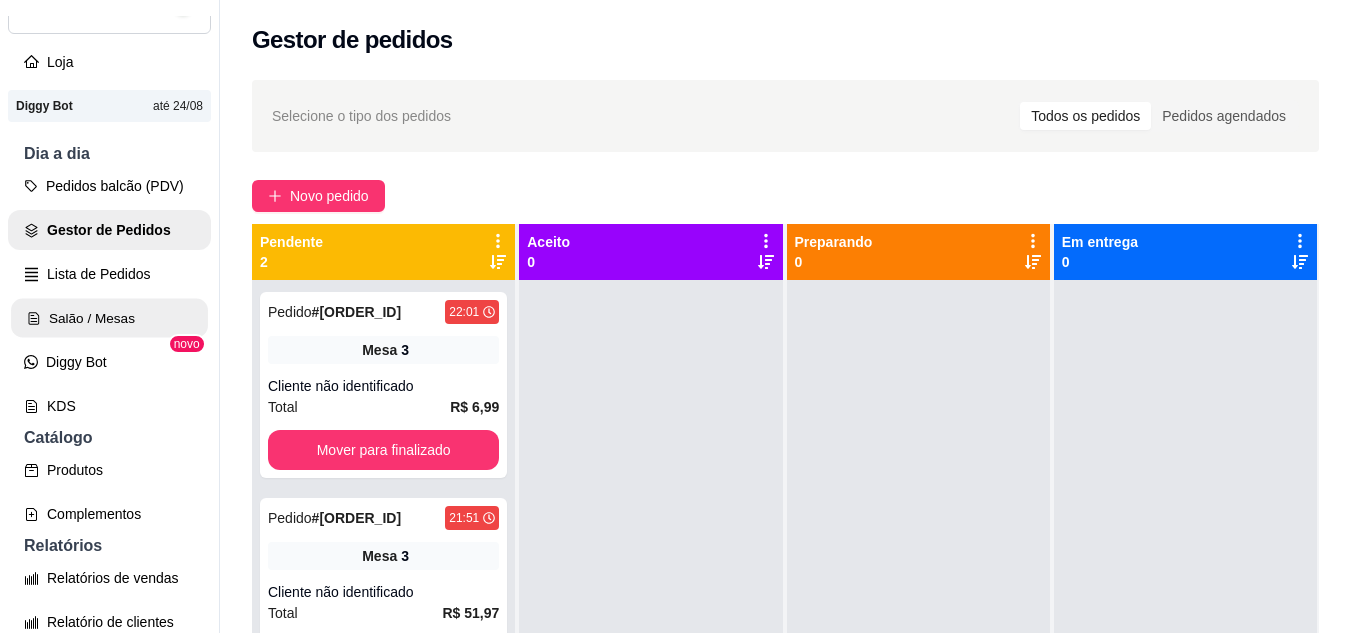 click on "Salão / Mesas" at bounding box center (109, 318) 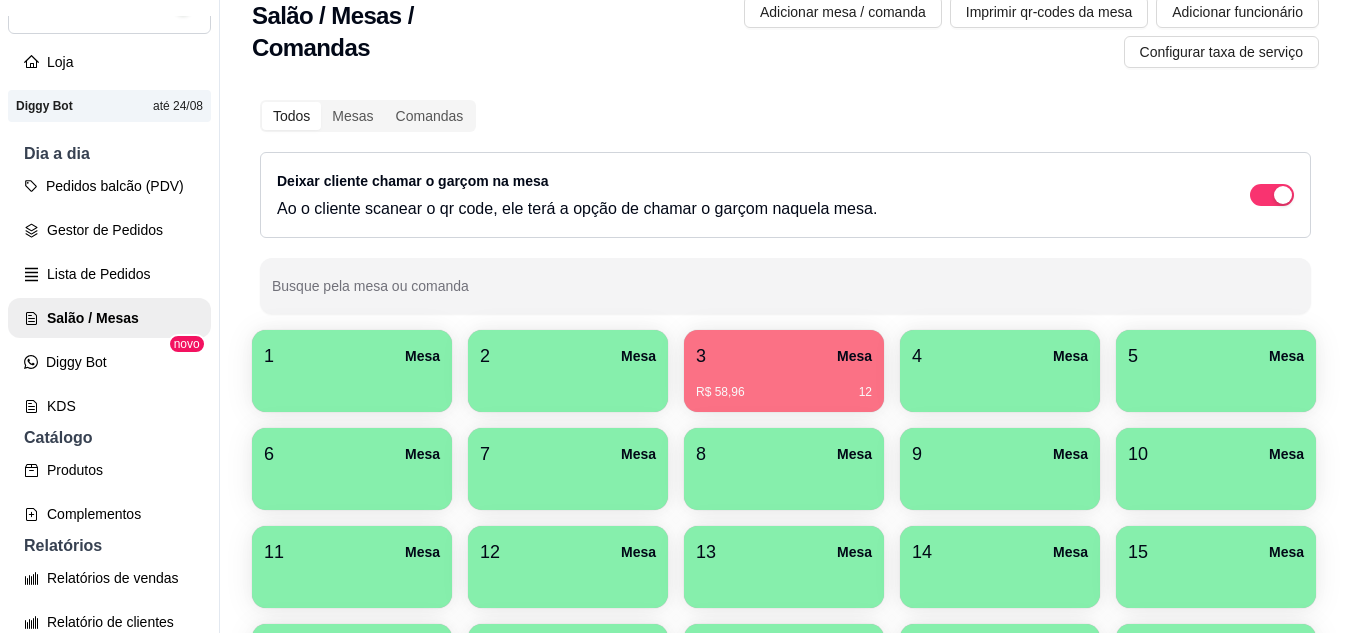 scroll, scrollTop: 0, scrollLeft: 0, axis: both 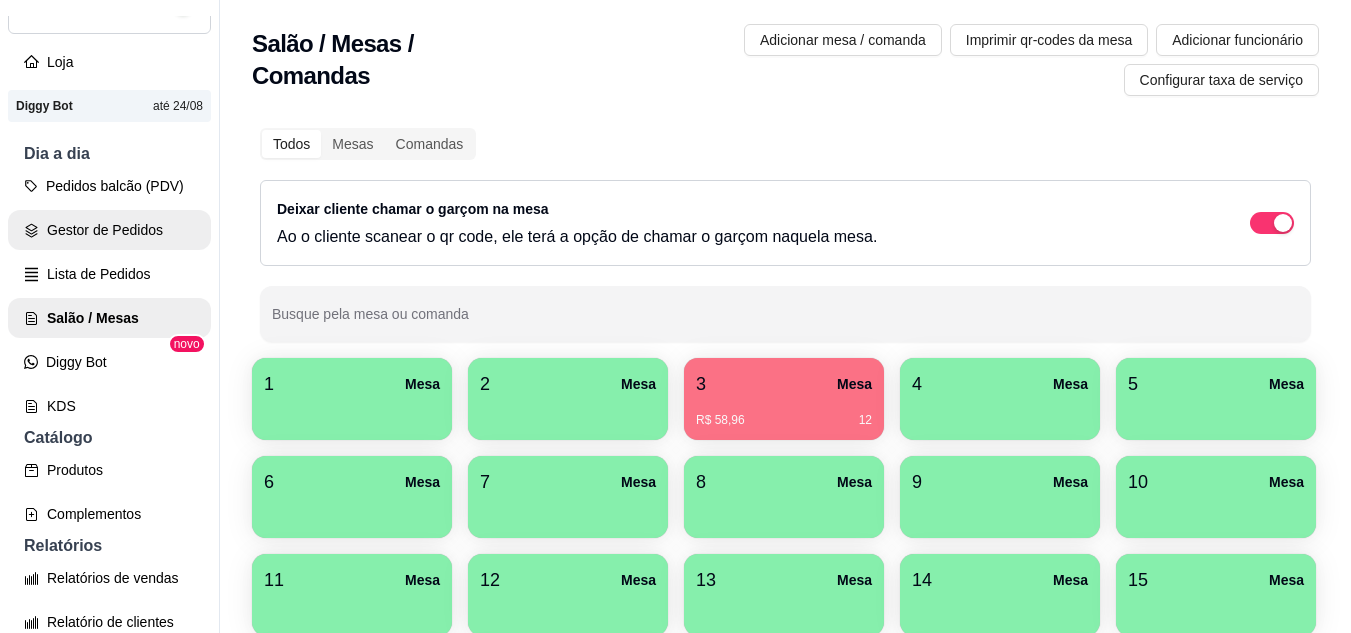 click on "Gestor de Pedidos" at bounding box center (109, 230) 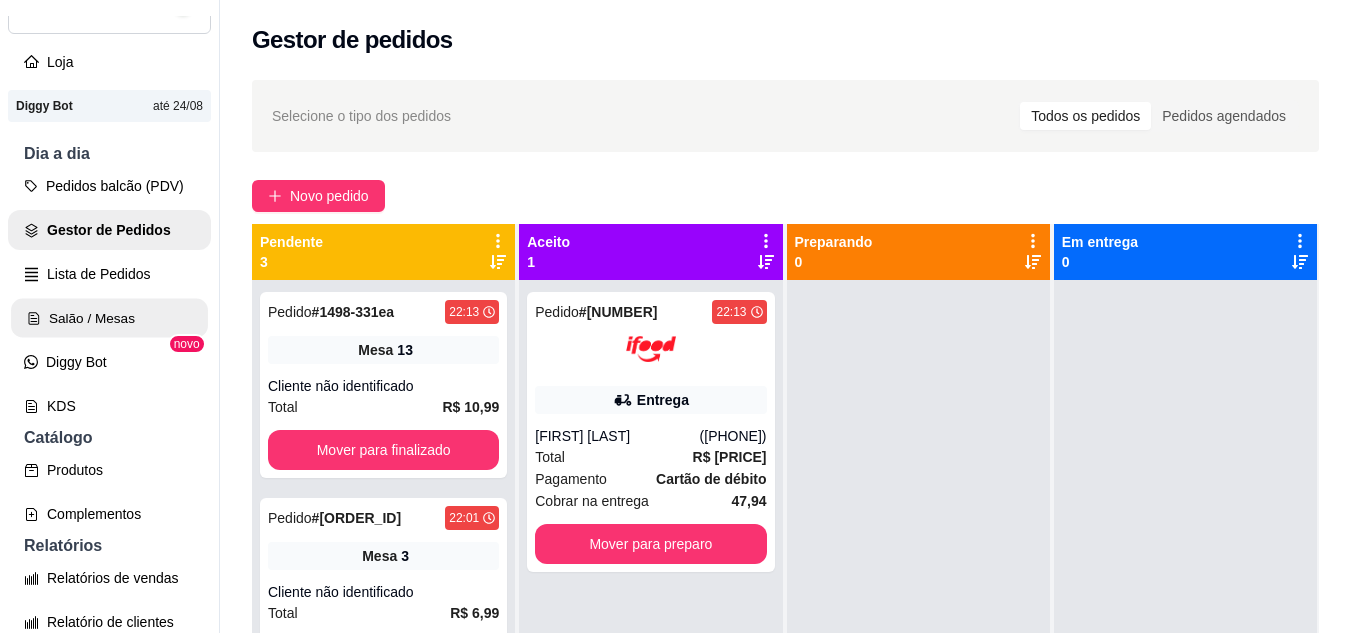 click on "Salão / Mesas" at bounding box center [109, 318] 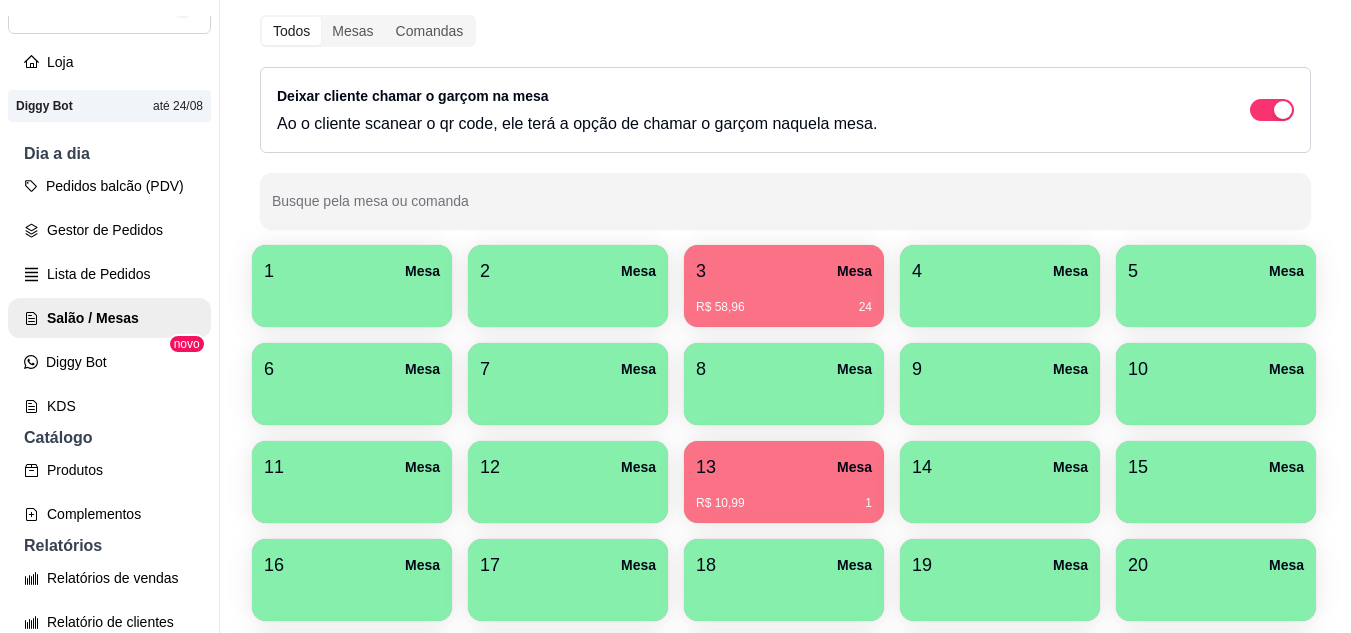 scroll, scrollTop: 200, scrollLeft: 0, axis: vertical 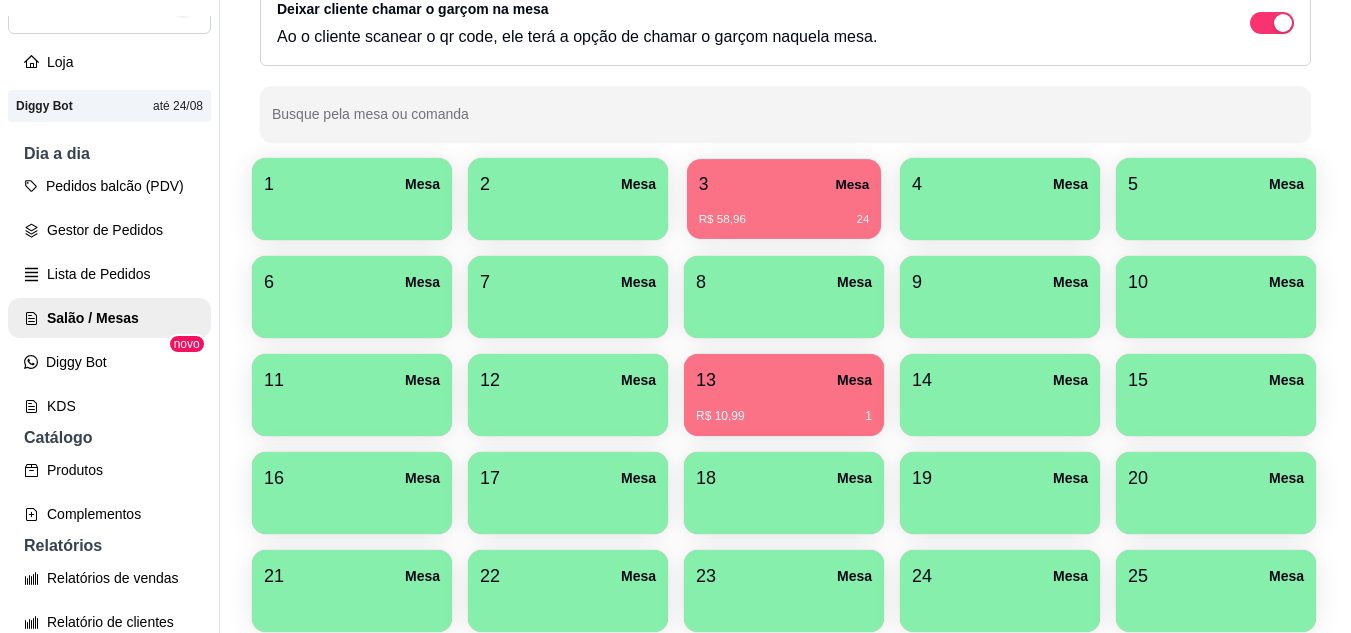 click on "R$ [PRICE] [NUMBER]" at bounding box center [784, 220] 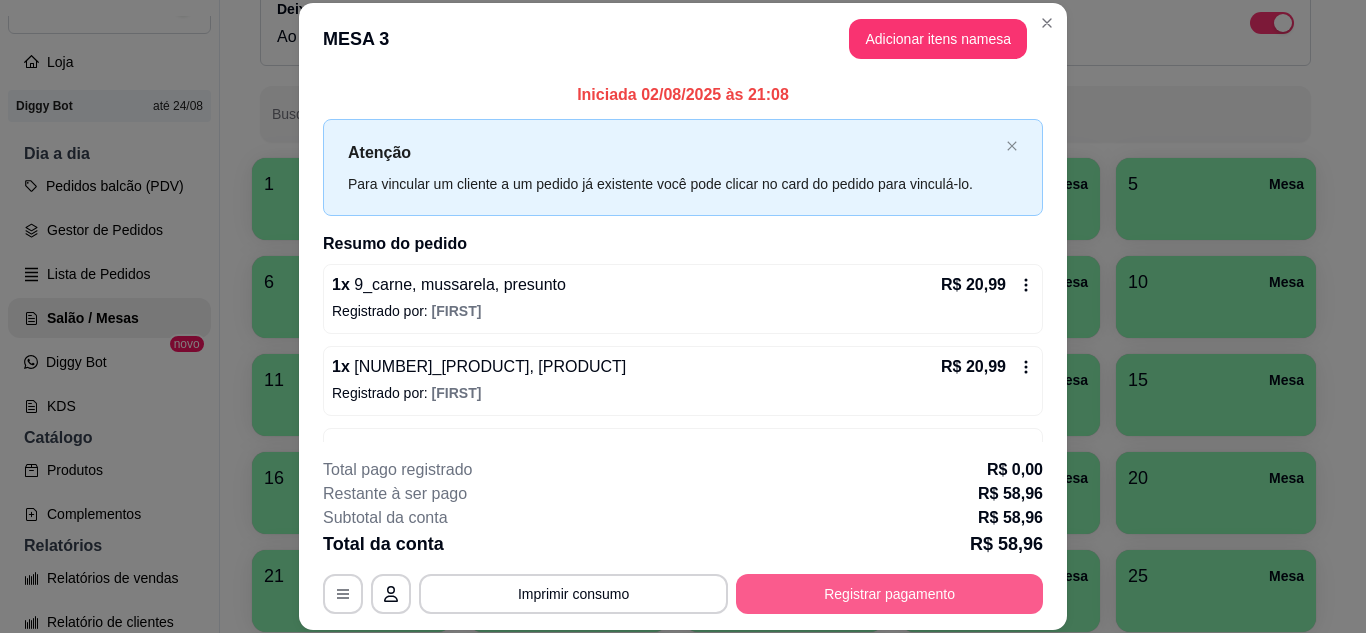 click on "Registrar pagamento" at bounding box center (889, 594) 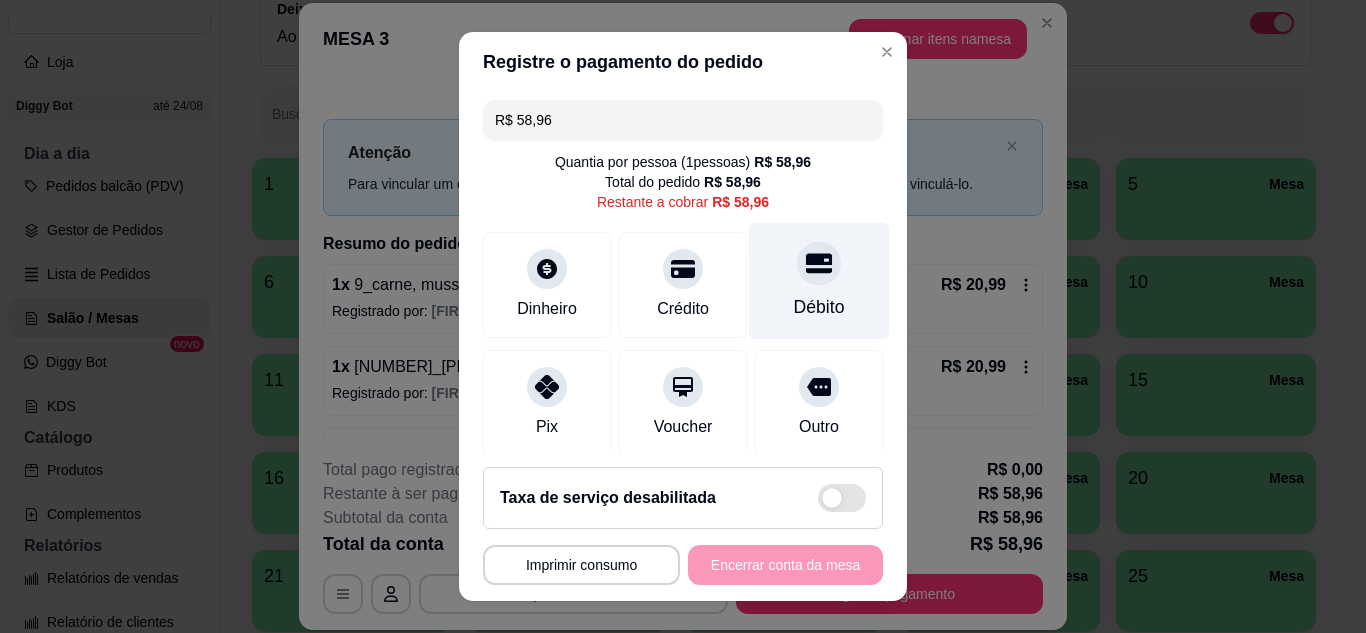 click on "Débito" at bounding box center [819, 307] 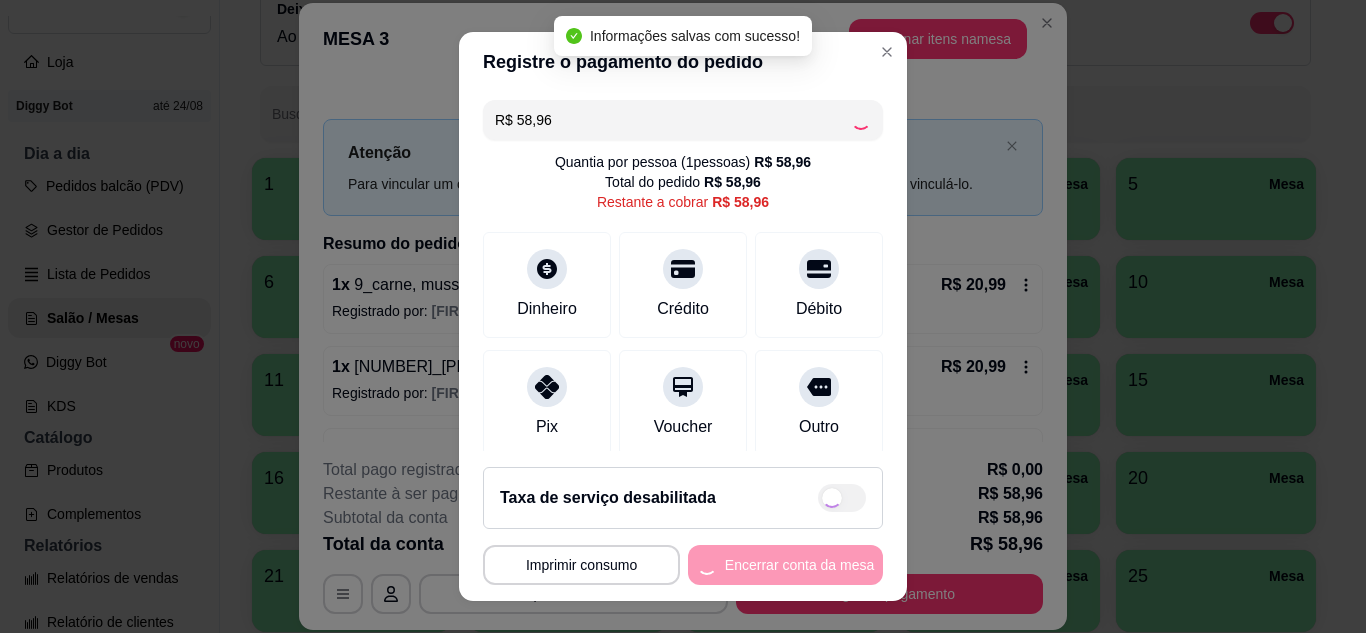type on "R$ 0,00" 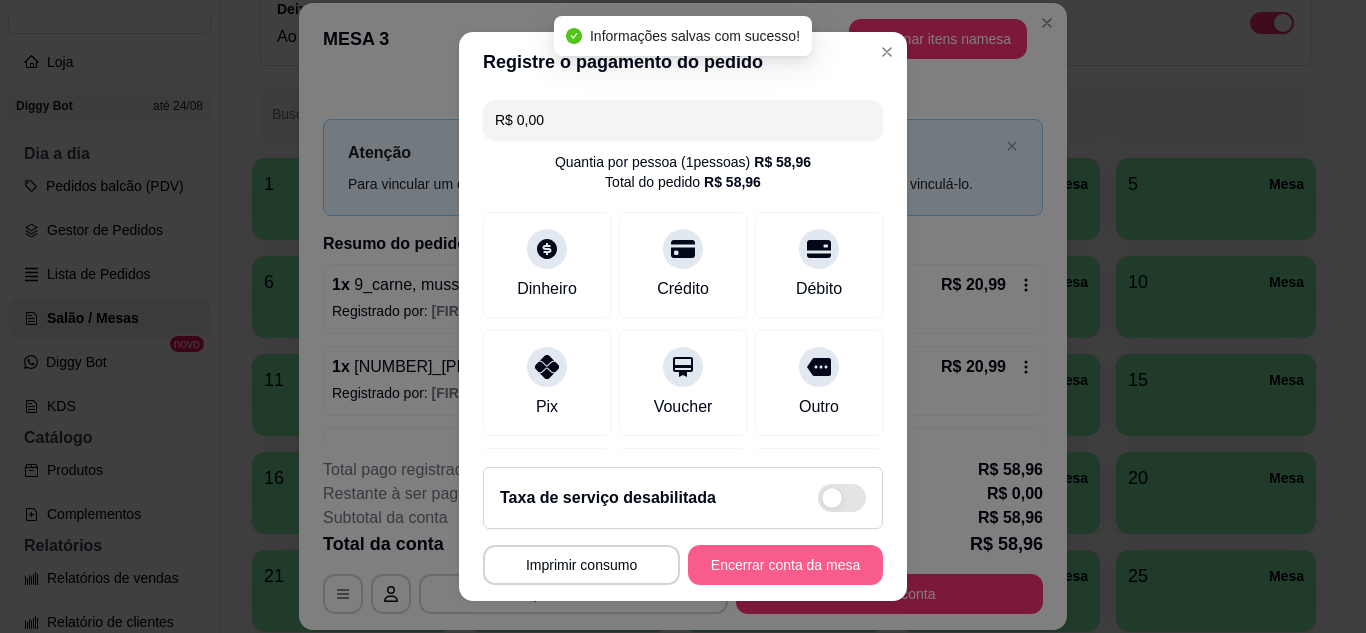 click on "Encerrar conta da mesa" at bounding box center [785, 565] 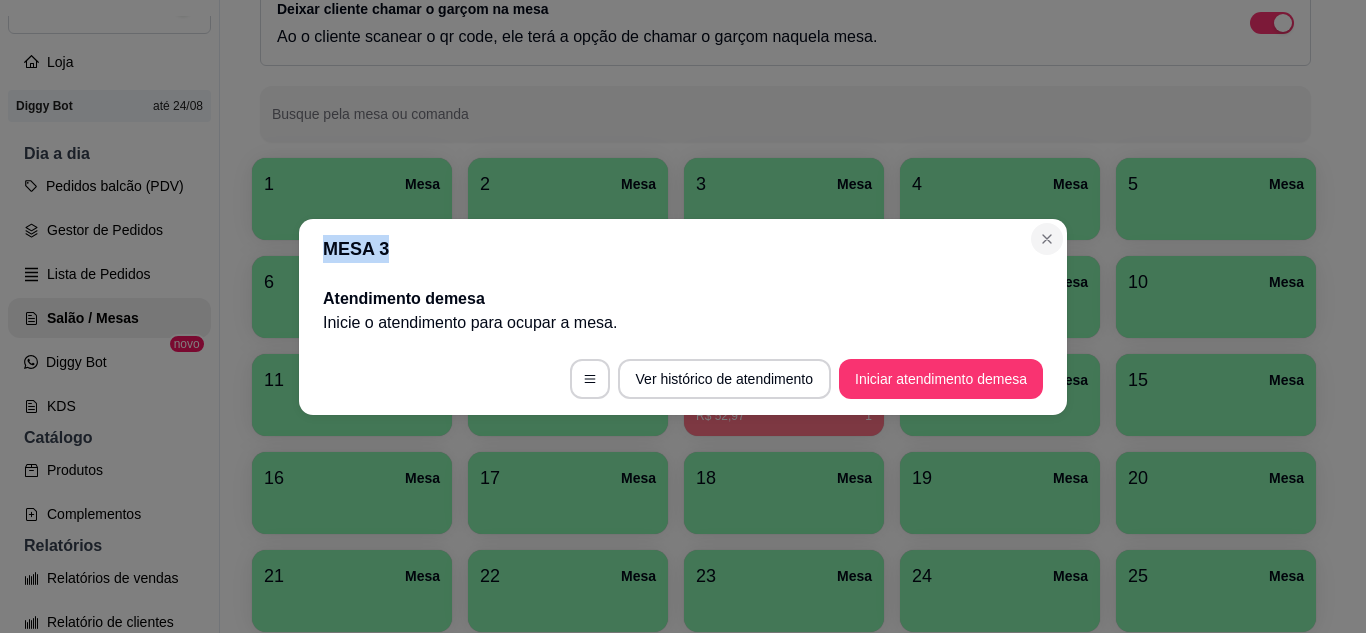 click on "MESA 3 Atendimento de  mesa Inicie o atendimento para ocupar a   mesa . Ver histórico de atendimento Iniciar atendimento de  mesa" at bounding box center (683, 317) 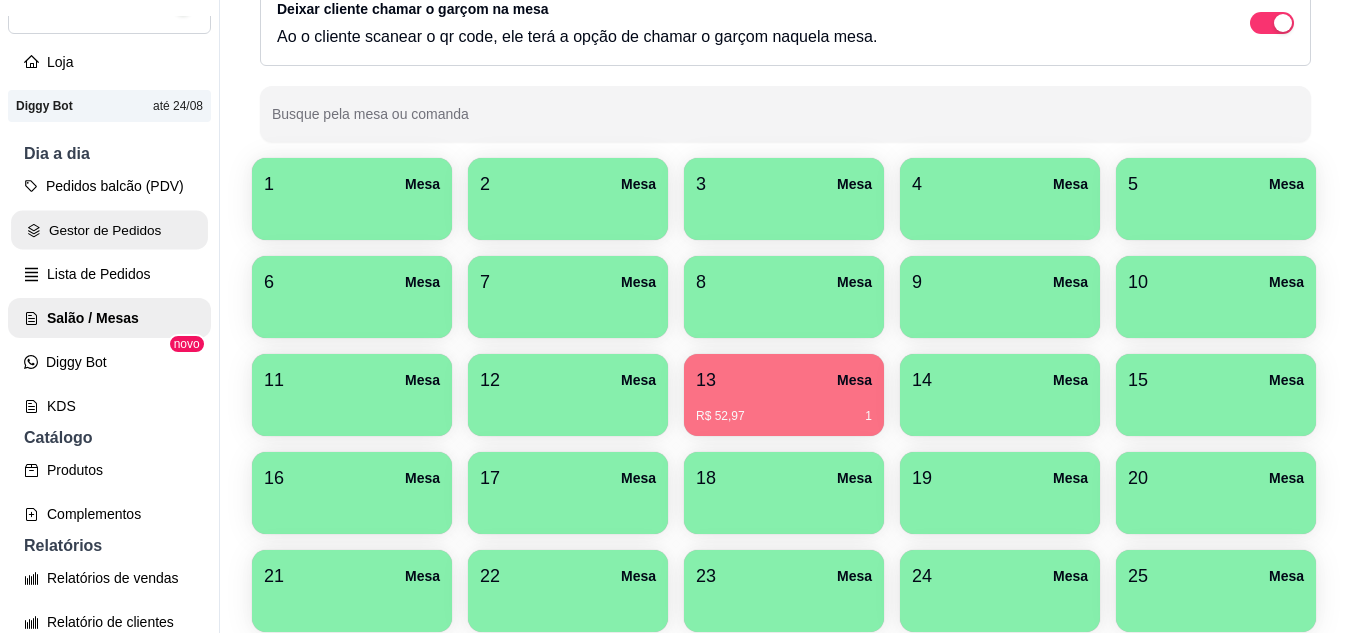 click on "Gestor de Pedidos" at bounding box center [109, 230] 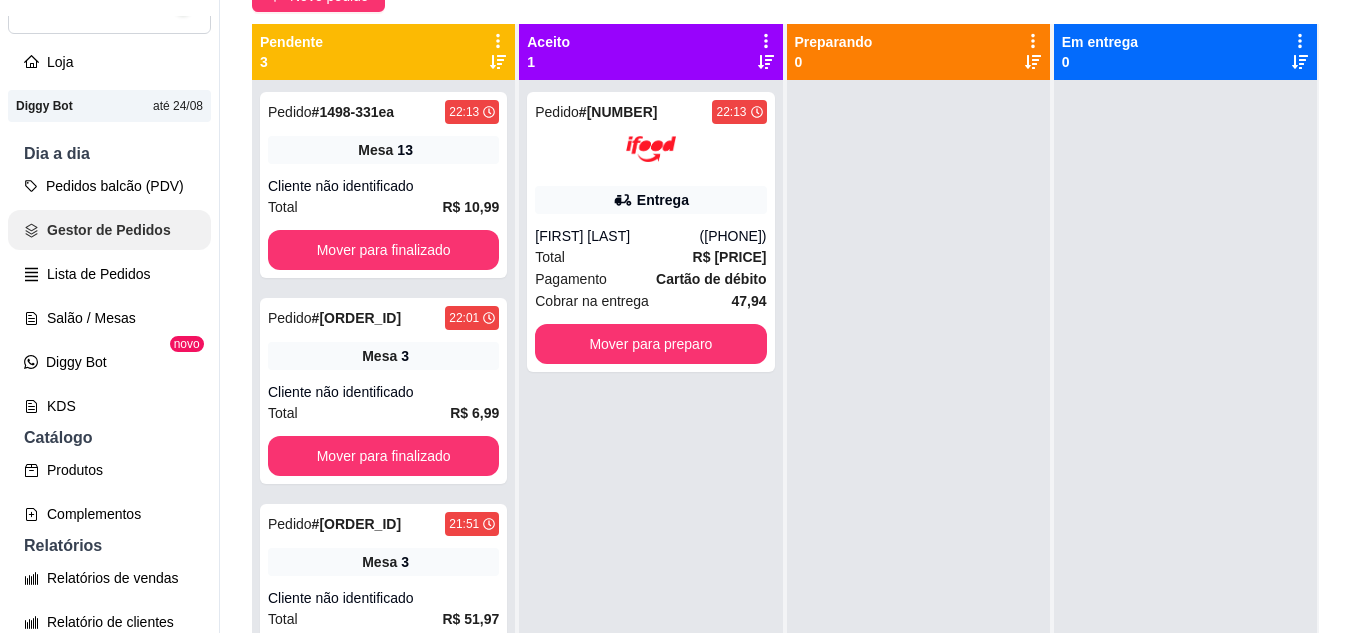 scroll, scrollTop: 0, scrollLeft: 0, axis: both 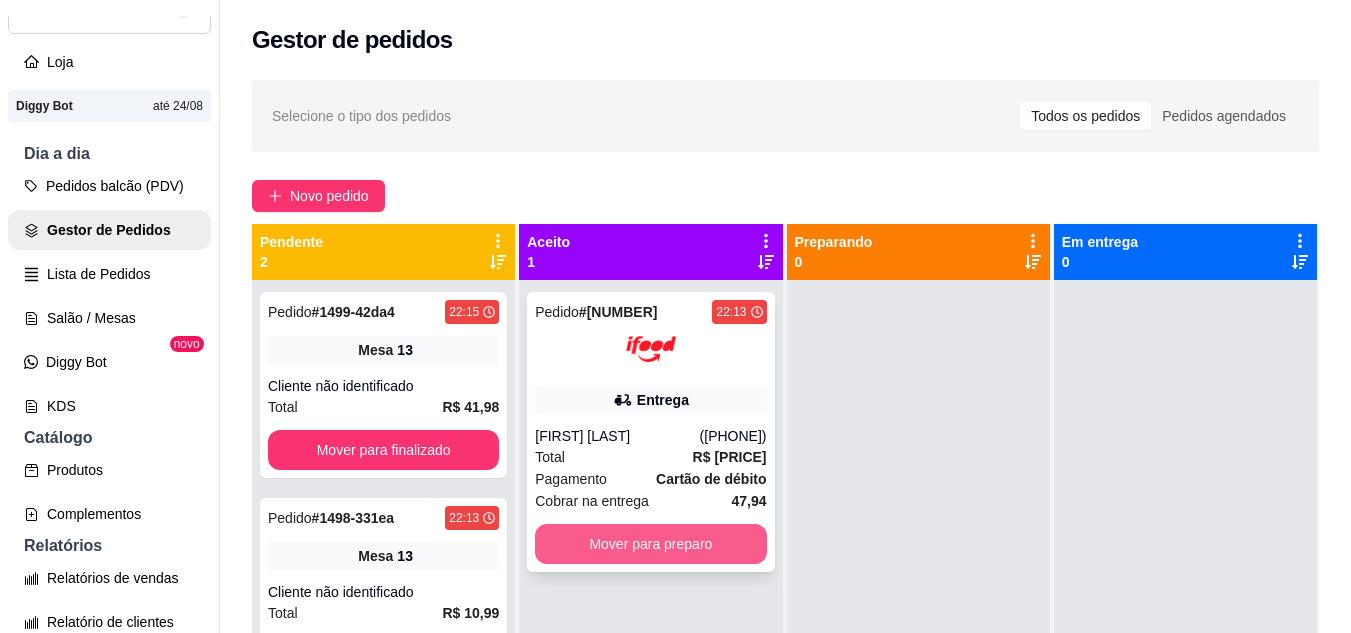click on "Mover para preparo" at bounding box center [650, 544] 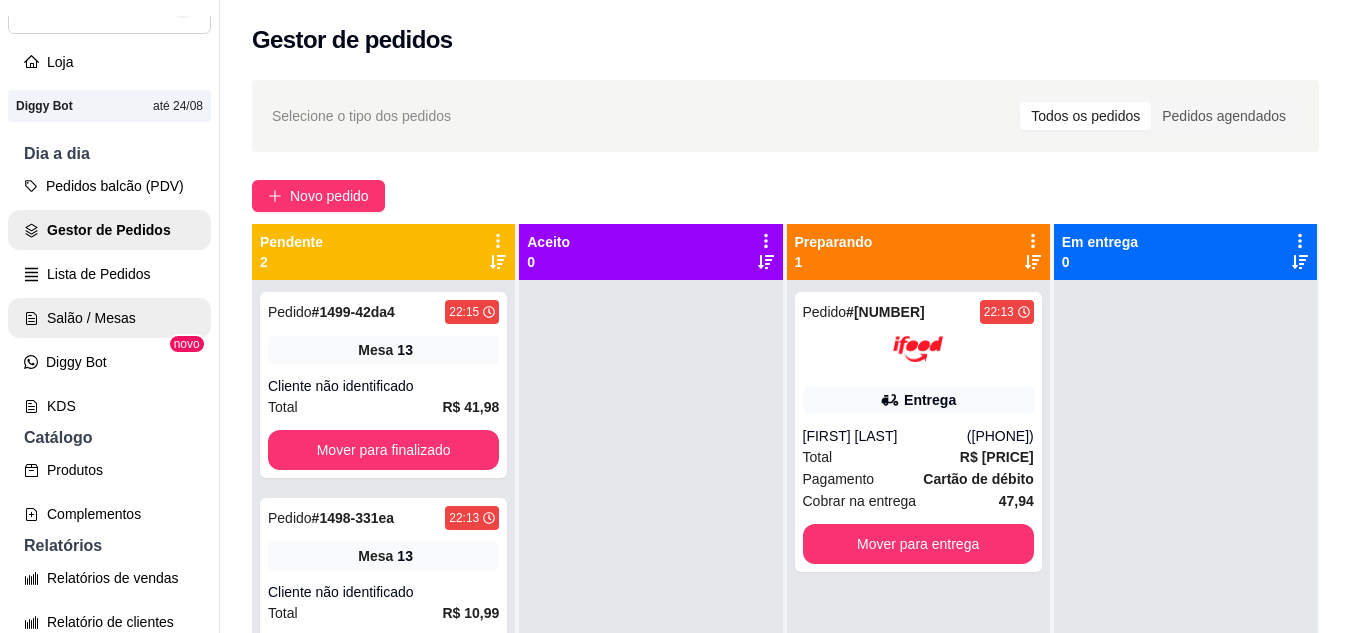 click on "Salão / Mesas" at bounding box center (109, 318) 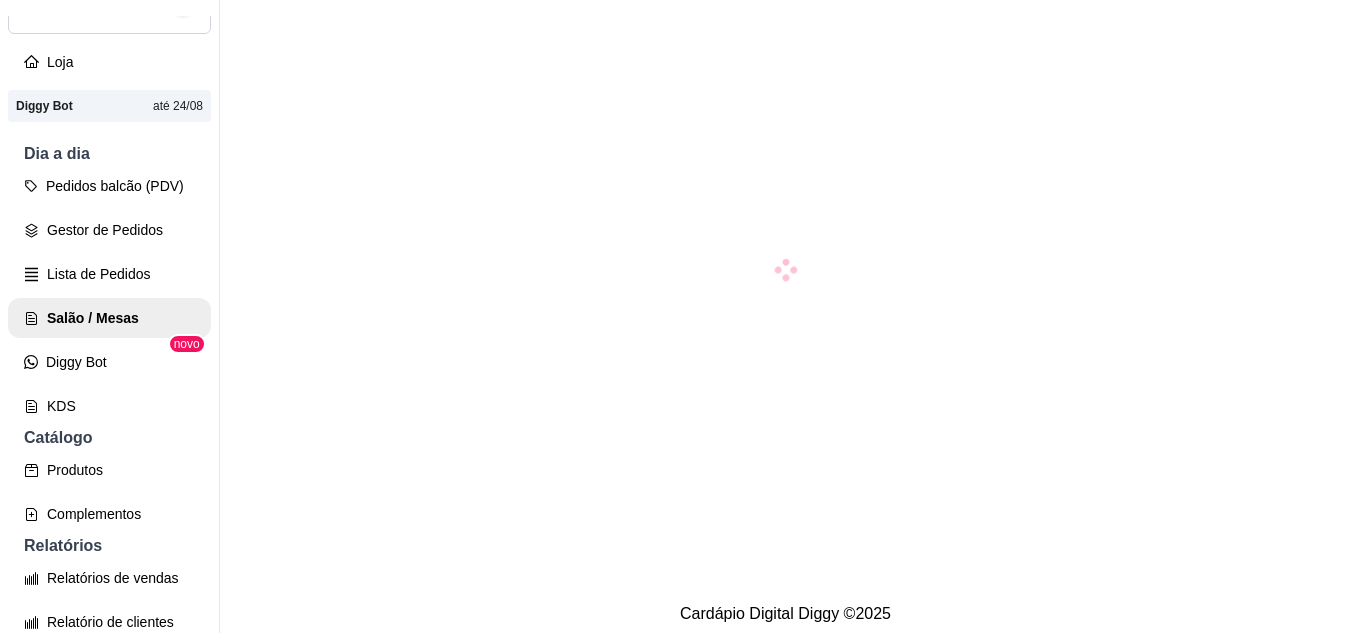 scroll, scrollTop: 71, scrollLeft: 0, axis: vertical 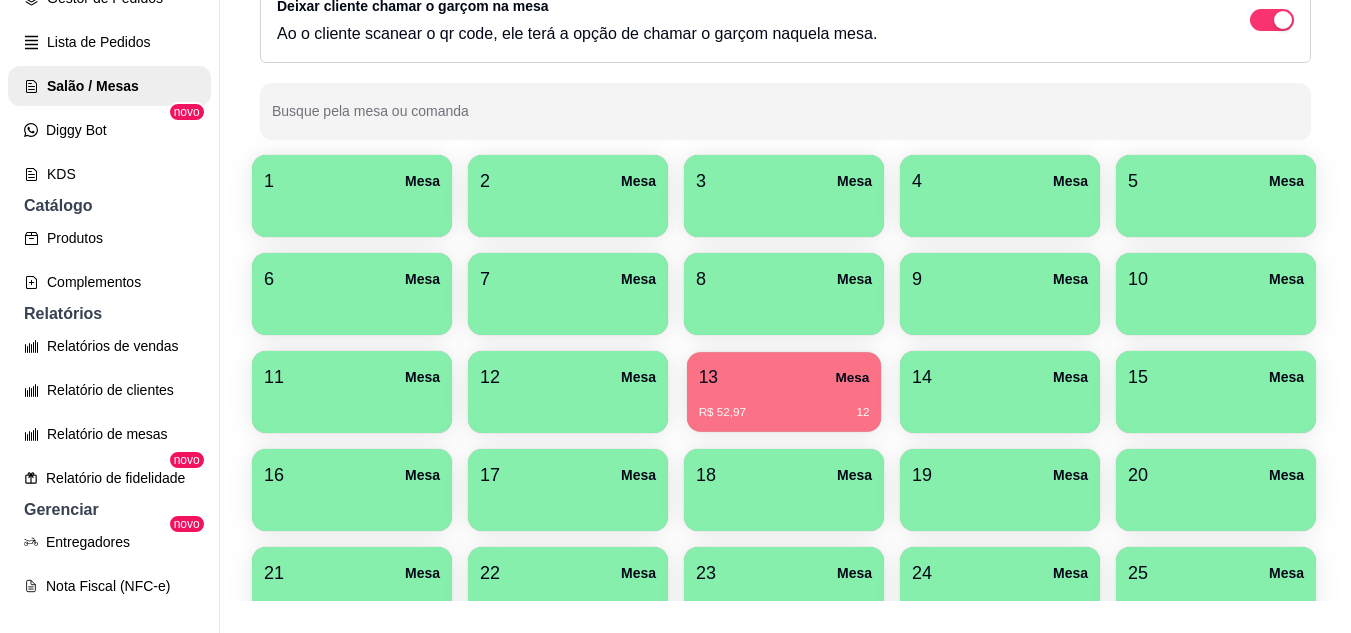 click on "13 Mesa" at bounding box center (784, 377) 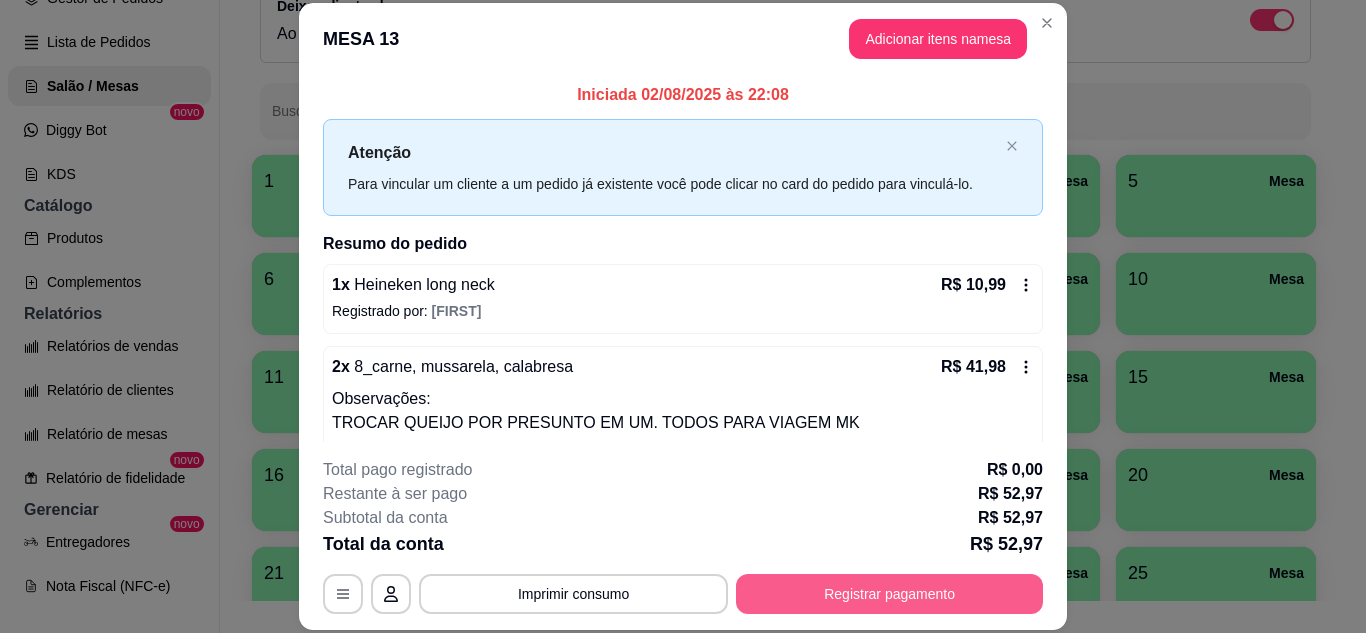 click on "Registrar pagamento" at bounding box center [889, 594] 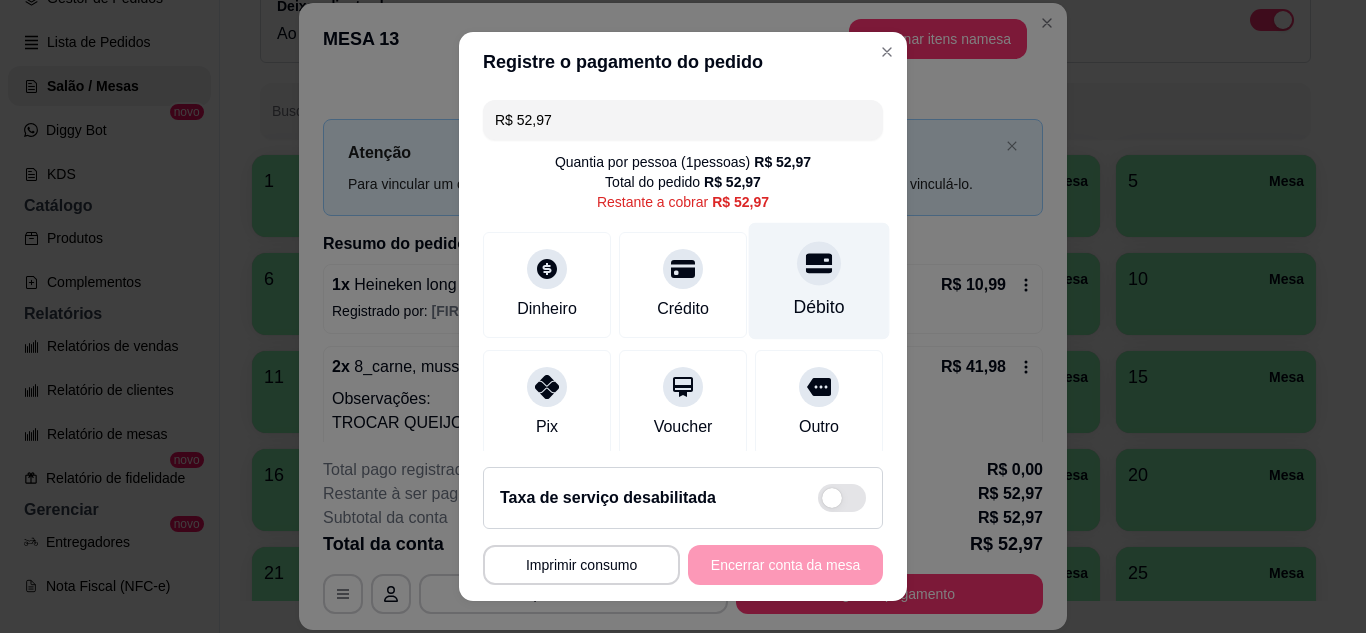 click on "Débito" at bounding box center (819, 280) 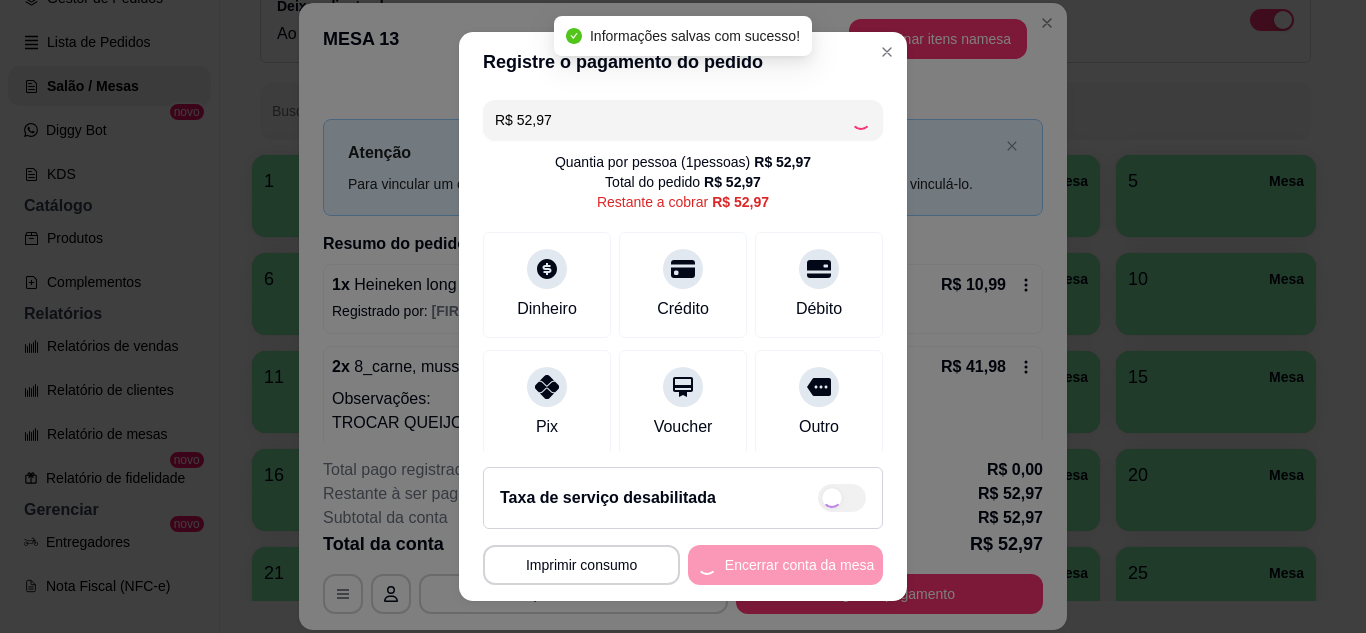 type on "R$ 0,00" 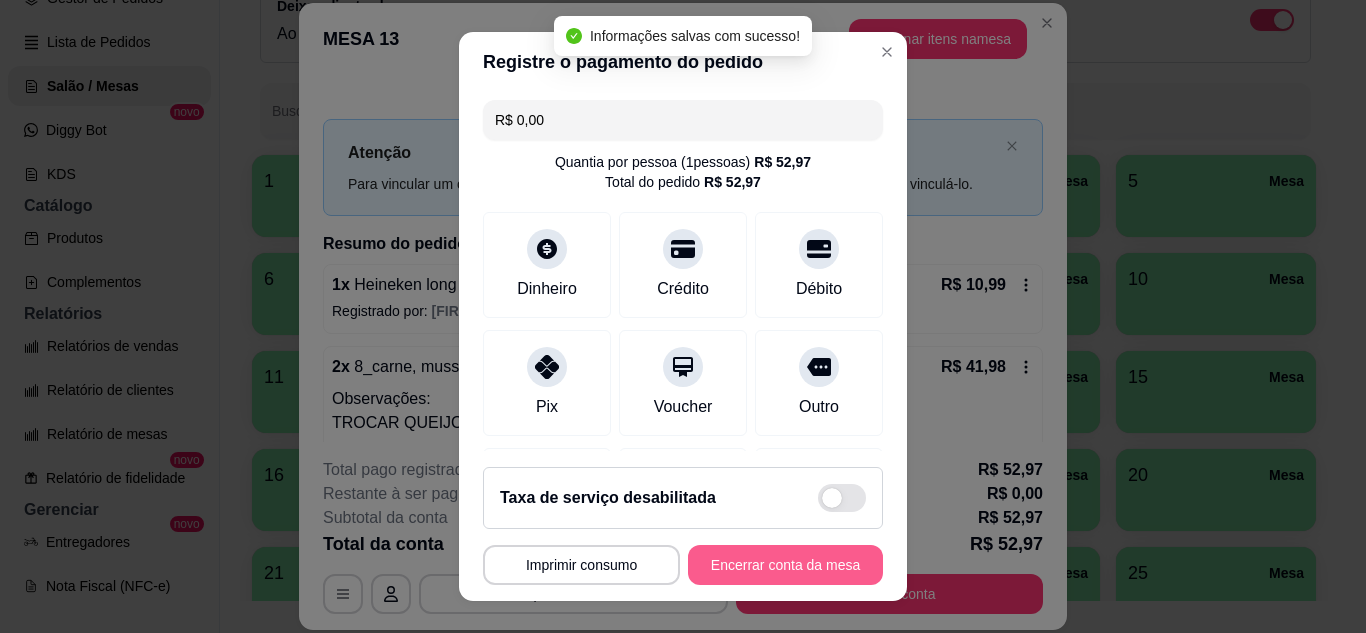 click on "Encerrar conta da mesa" at bounding box center [785, 565] 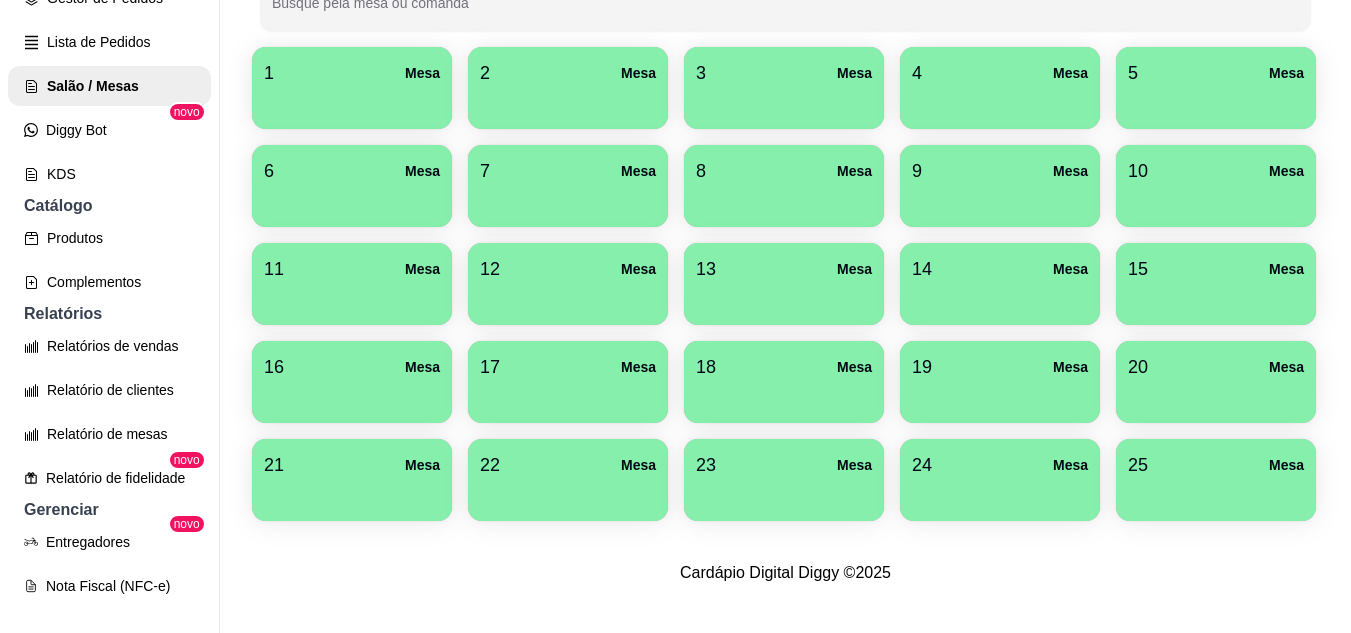 scroll, scrollTop: 371, scrollLeft: 0, axis: vertical 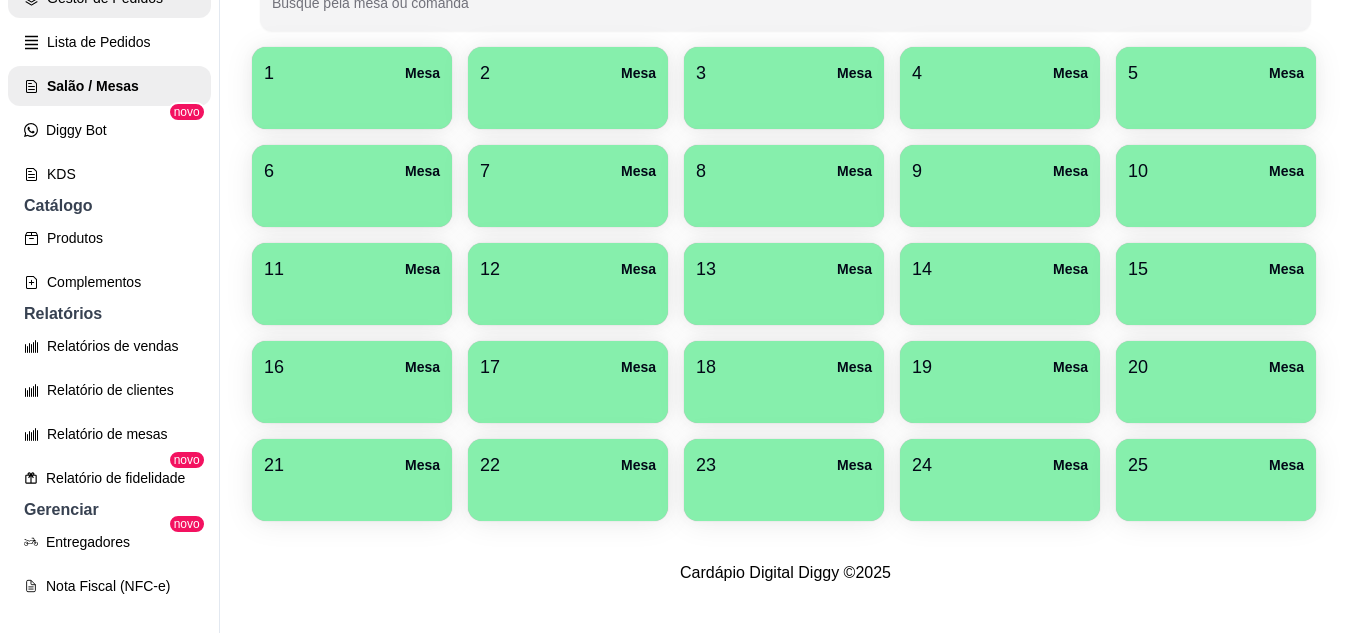 click on "Gestor de Pedidos" at bounding box center (109, -2) 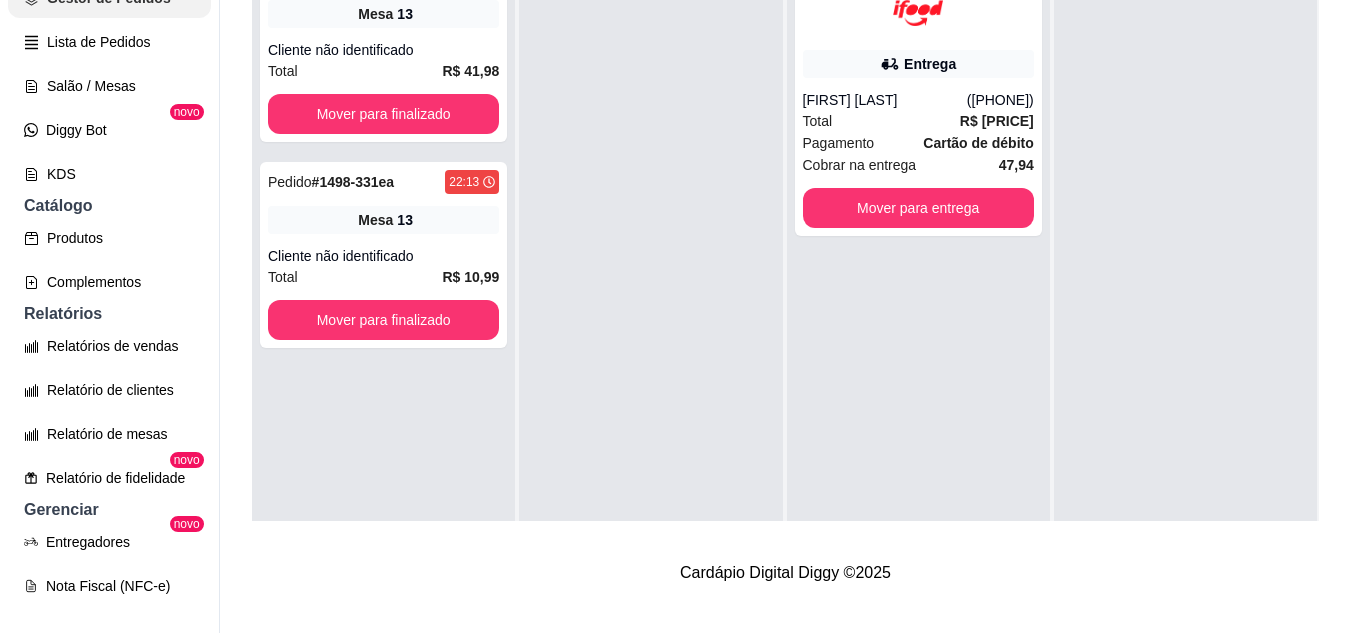 scroll, scrollTop: 0, scrollLeft: 0, axis: both 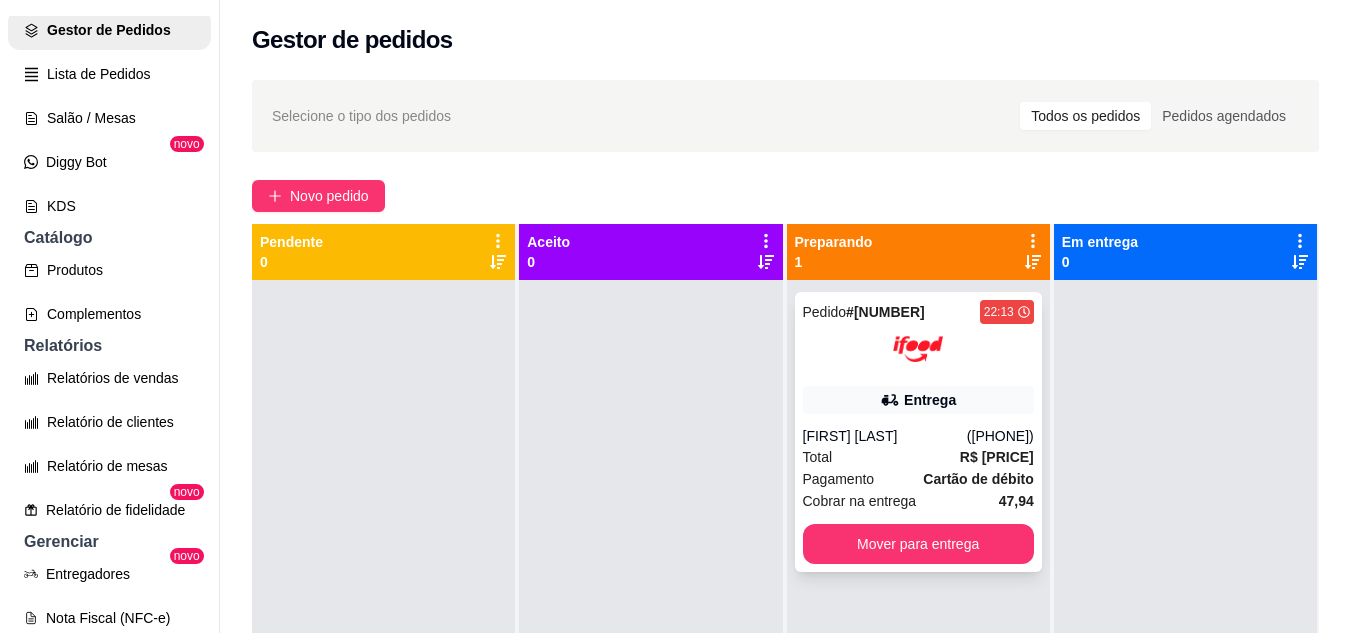 click at bounding box center (918, 349) 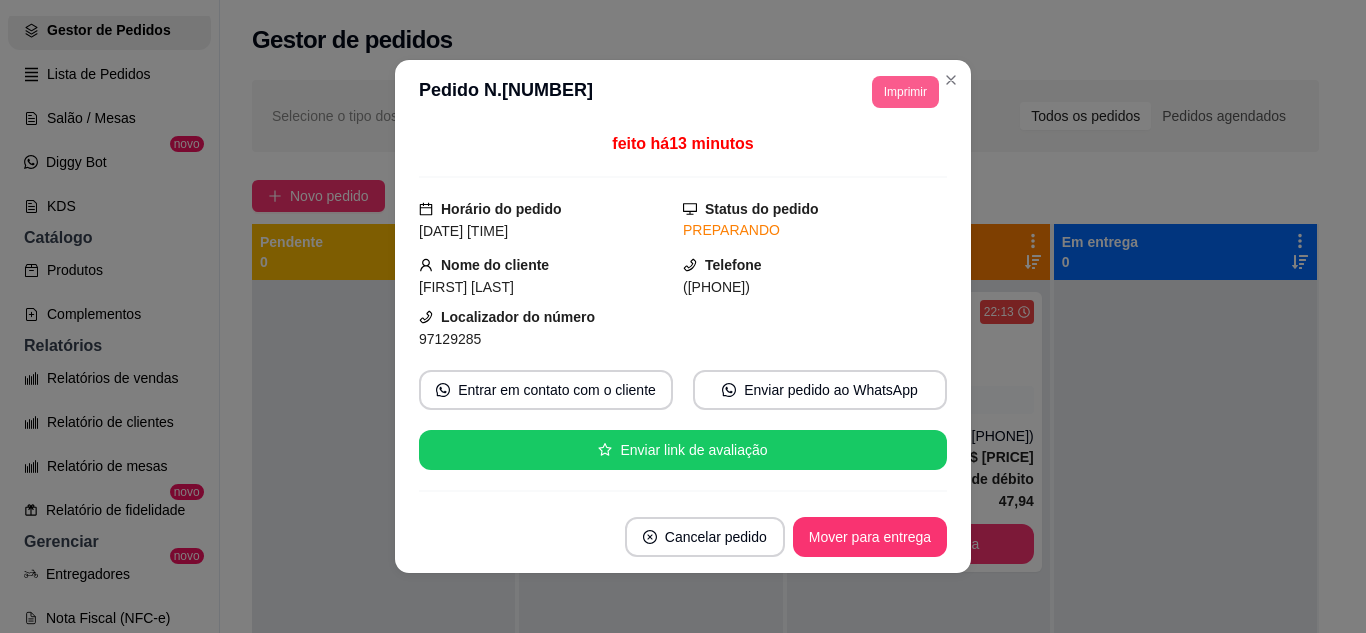 click on "Imprimir" at bounding box center [905, 92] 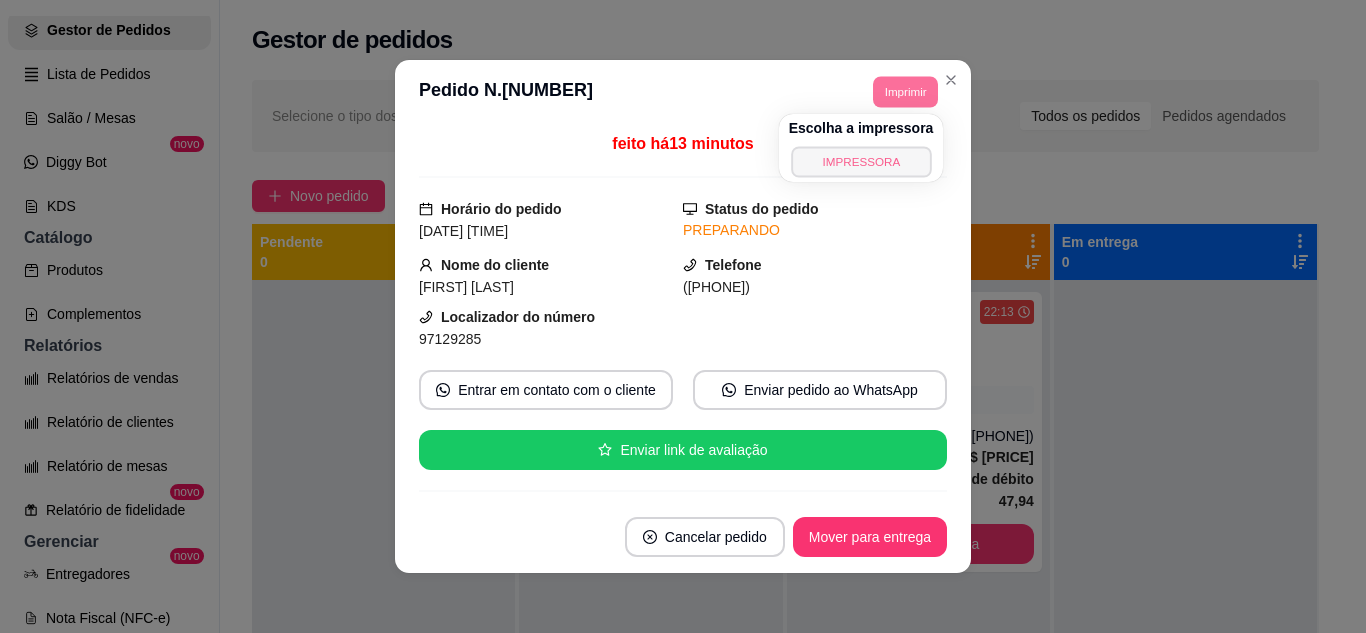 click on "IMPRESSORA" at bounding box center (861, 161) 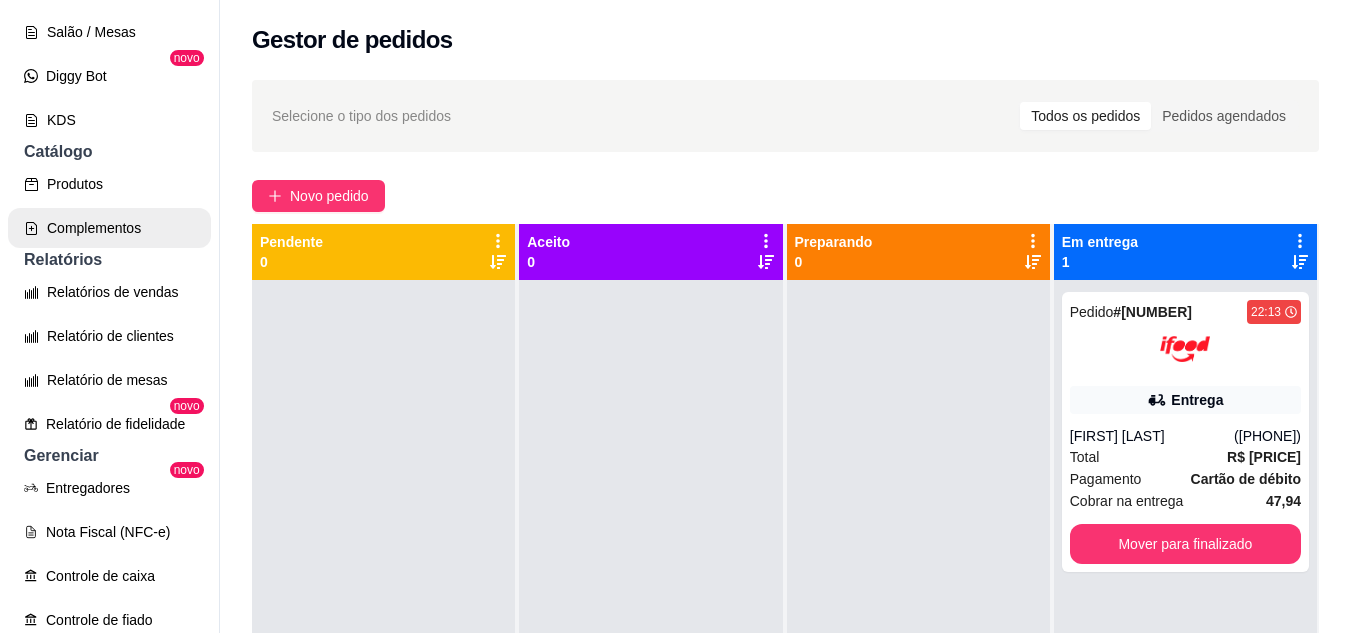 scroll, scrollTop: 500, scrollLeft: 0, axis: vertical 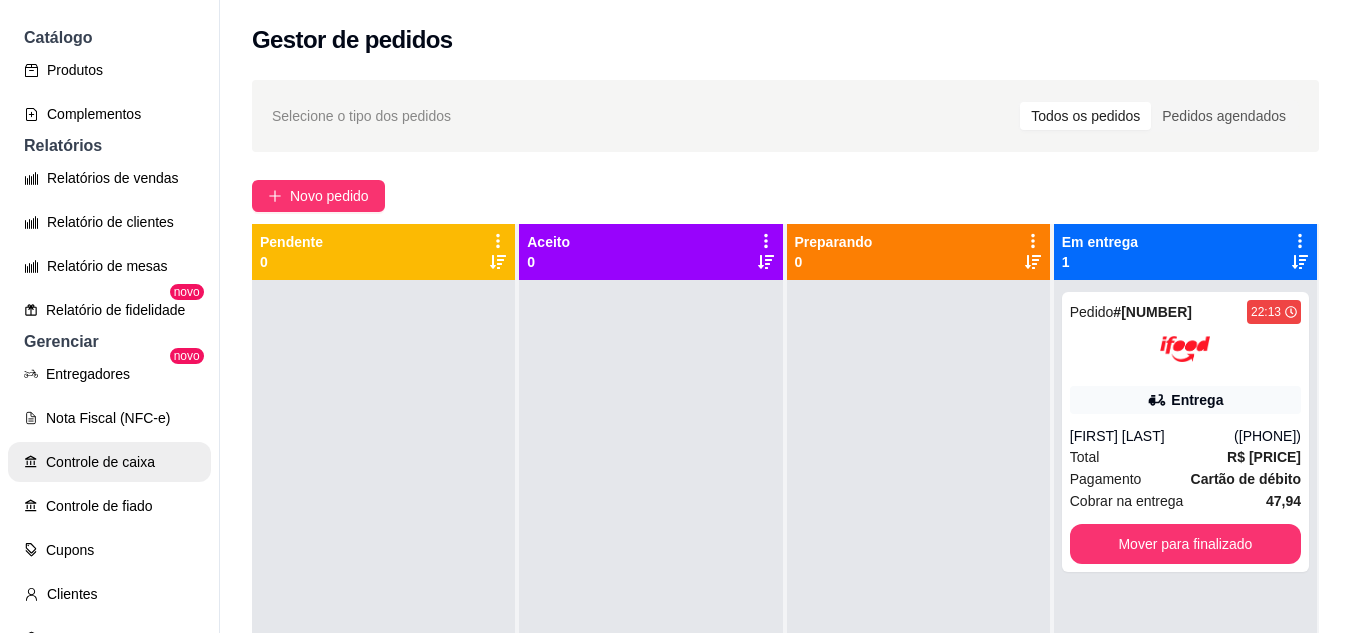 click on "Controle de caixa" at bounding box center (109, 462) 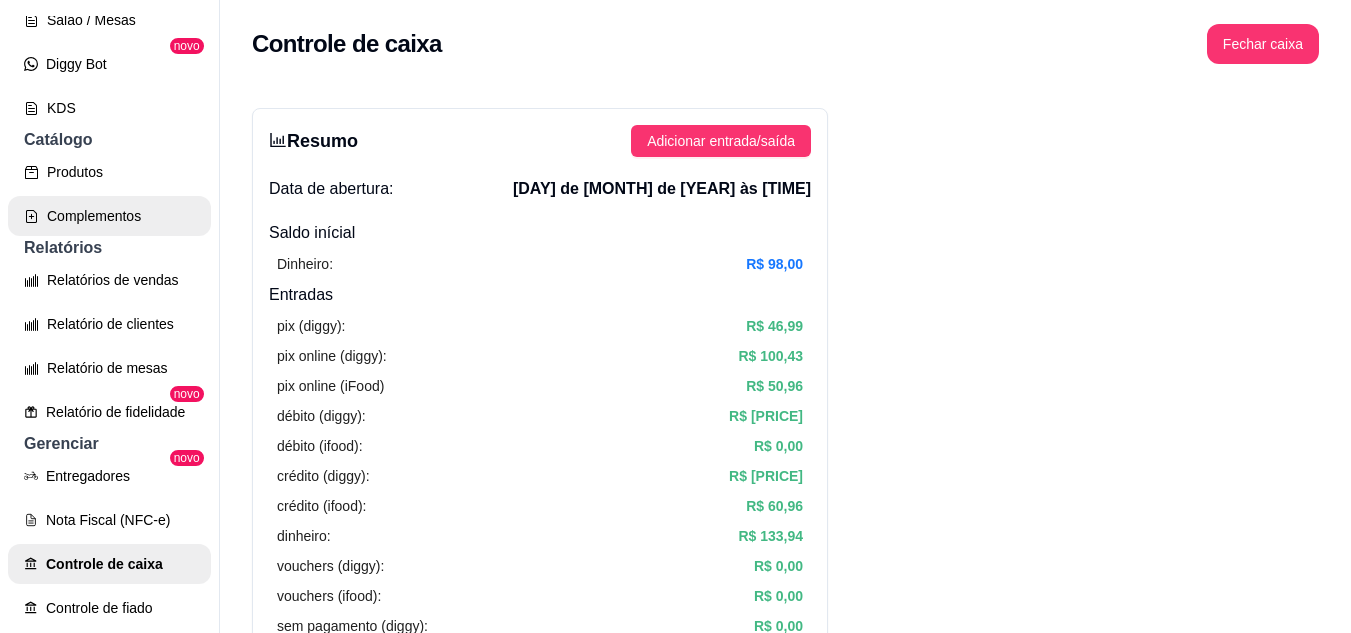 scroll, scrollTop: 300, scrollLeft: 0, axis: vertical 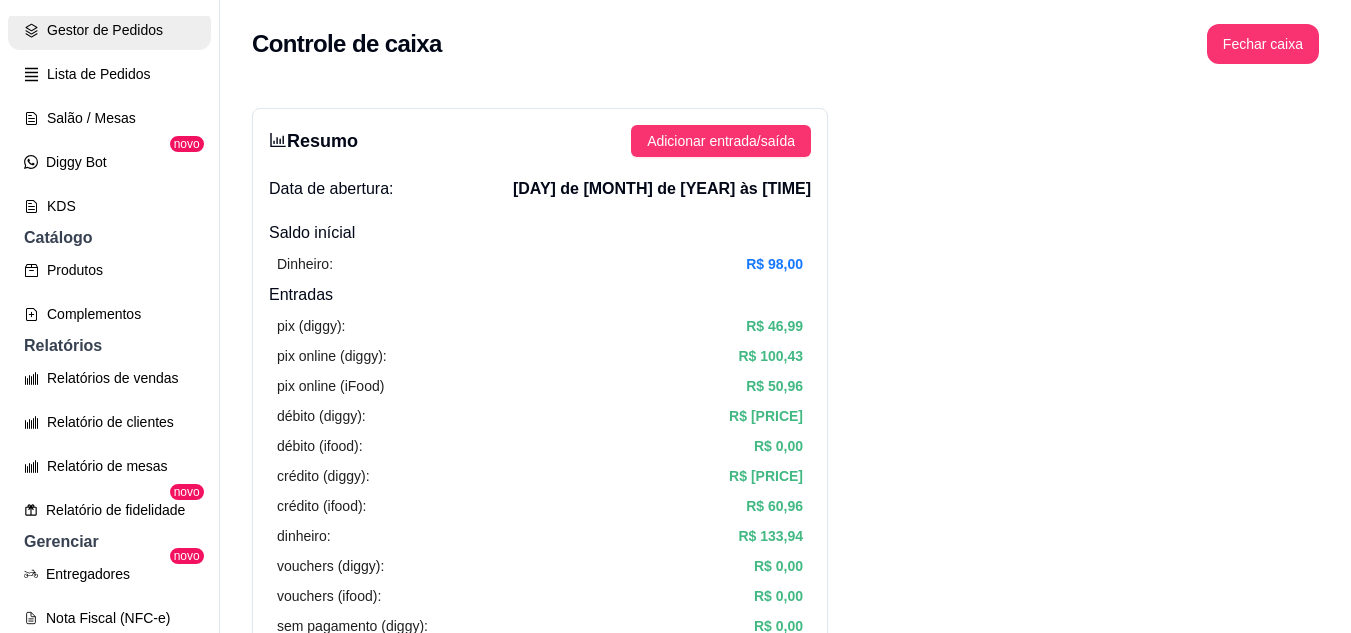 click on "Gestor de Pedidos" at bounding box center (109, 30) 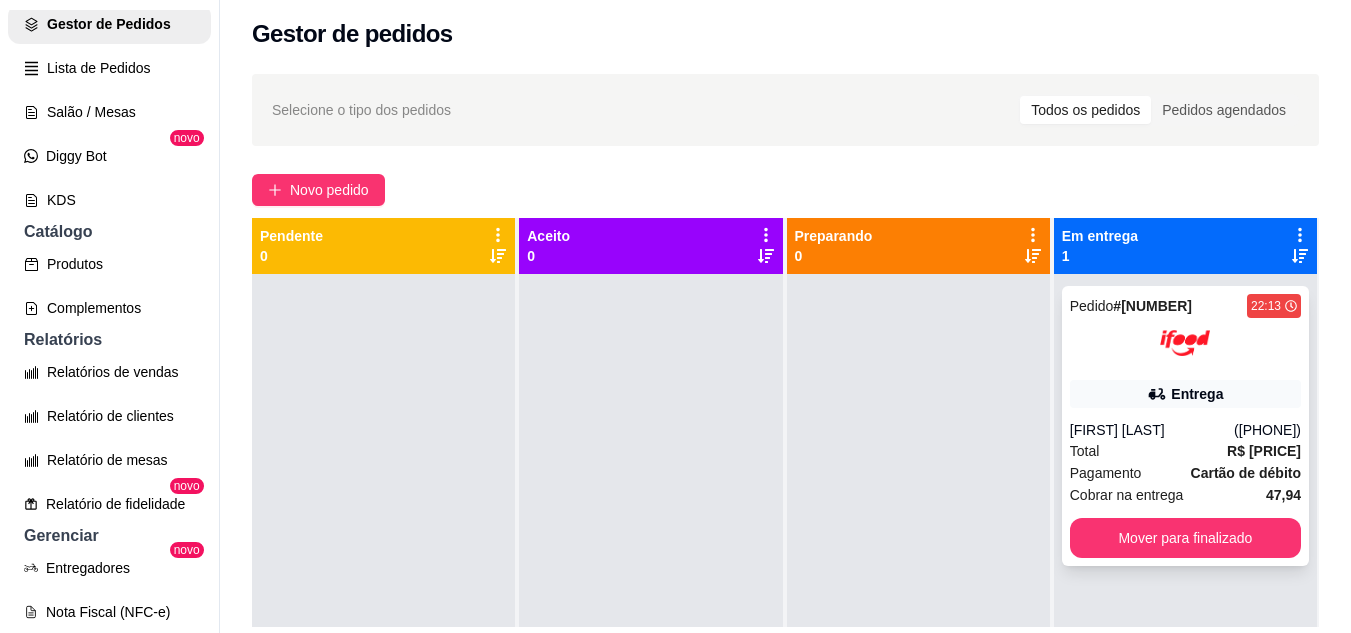 scroll, scrollTop: 0, scrollLeft: 0, axis: both 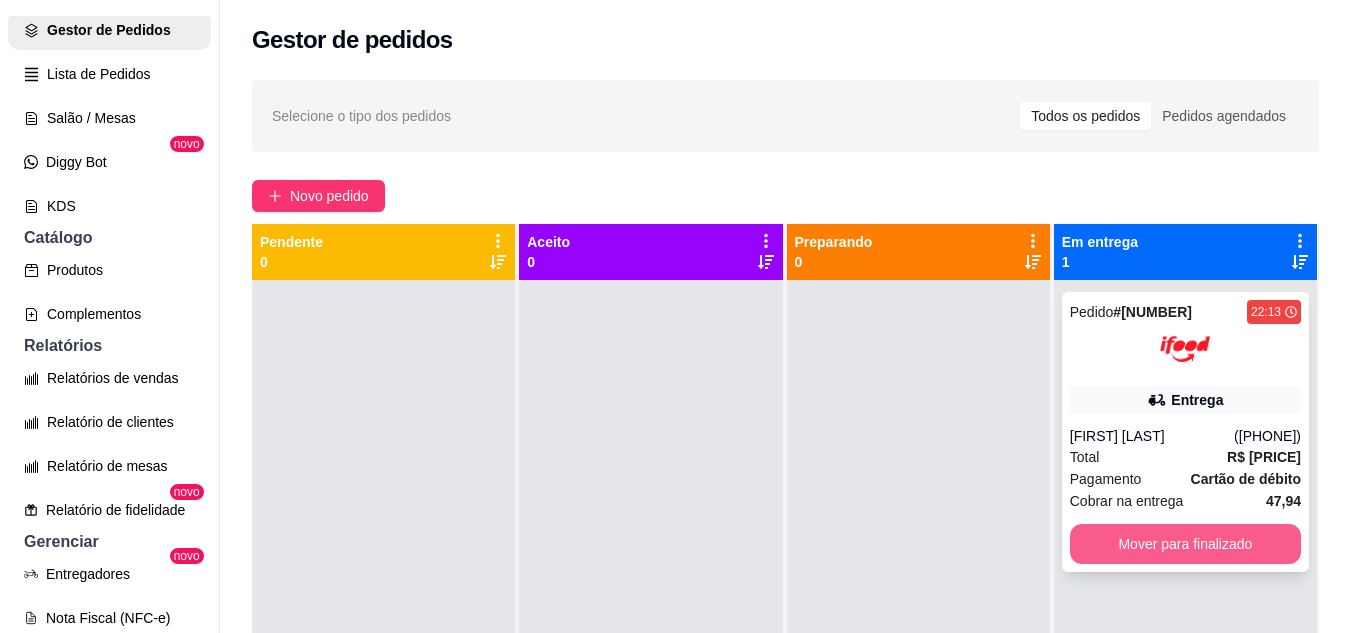click on "Mover para finalizado" at bounding box center (1185, 544) 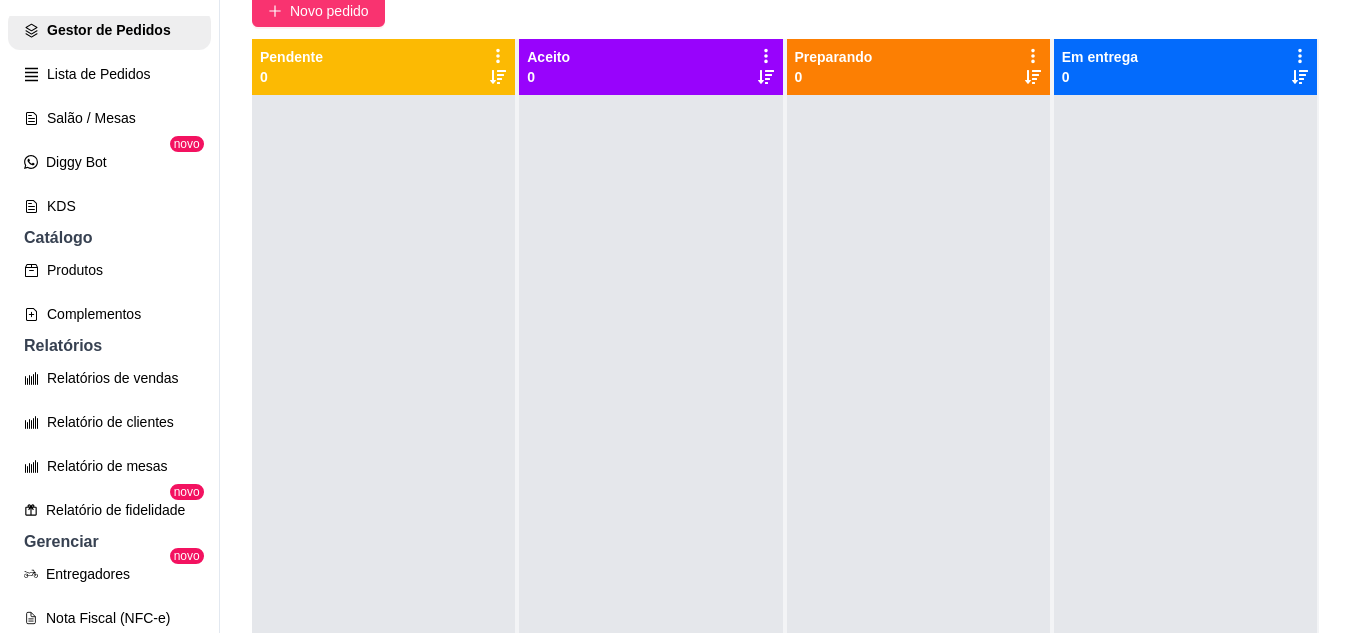 scroll, scrollTop: 200, scrollLeft: 0, axis: vertical 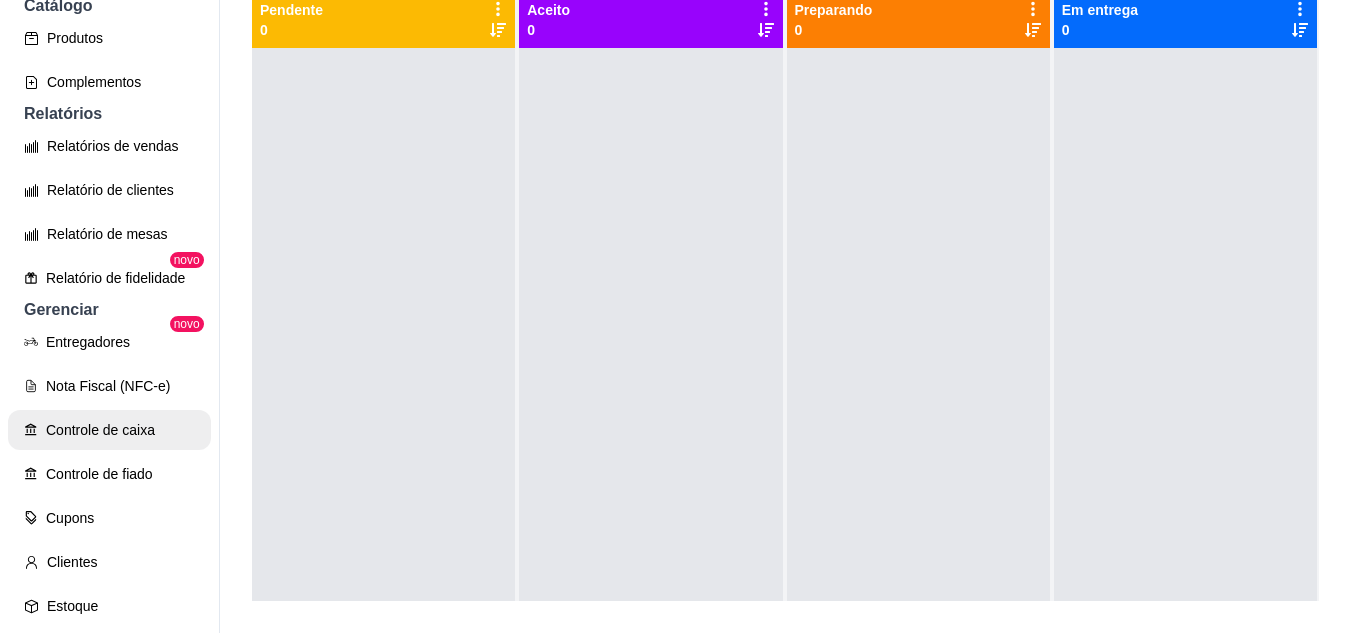 click on "Controle de caixa" at bounding box center (109, 430) 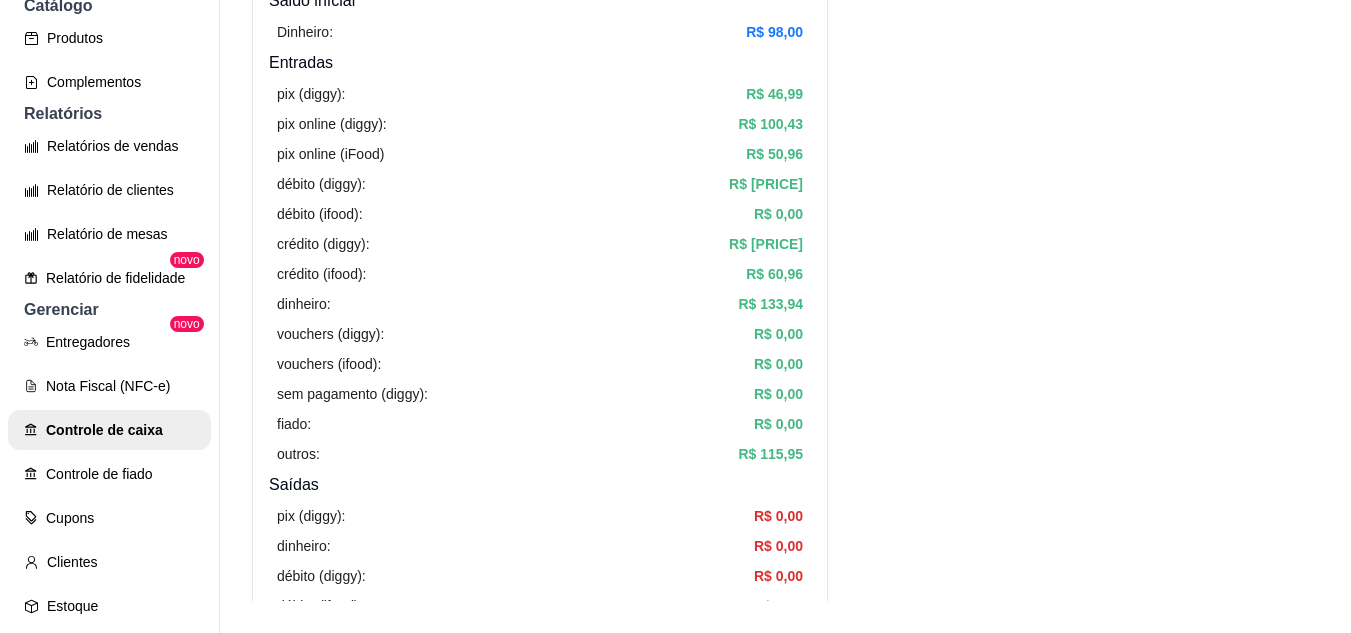 scroll, scrollTop: 0, scrollLeft: 0, axis: both 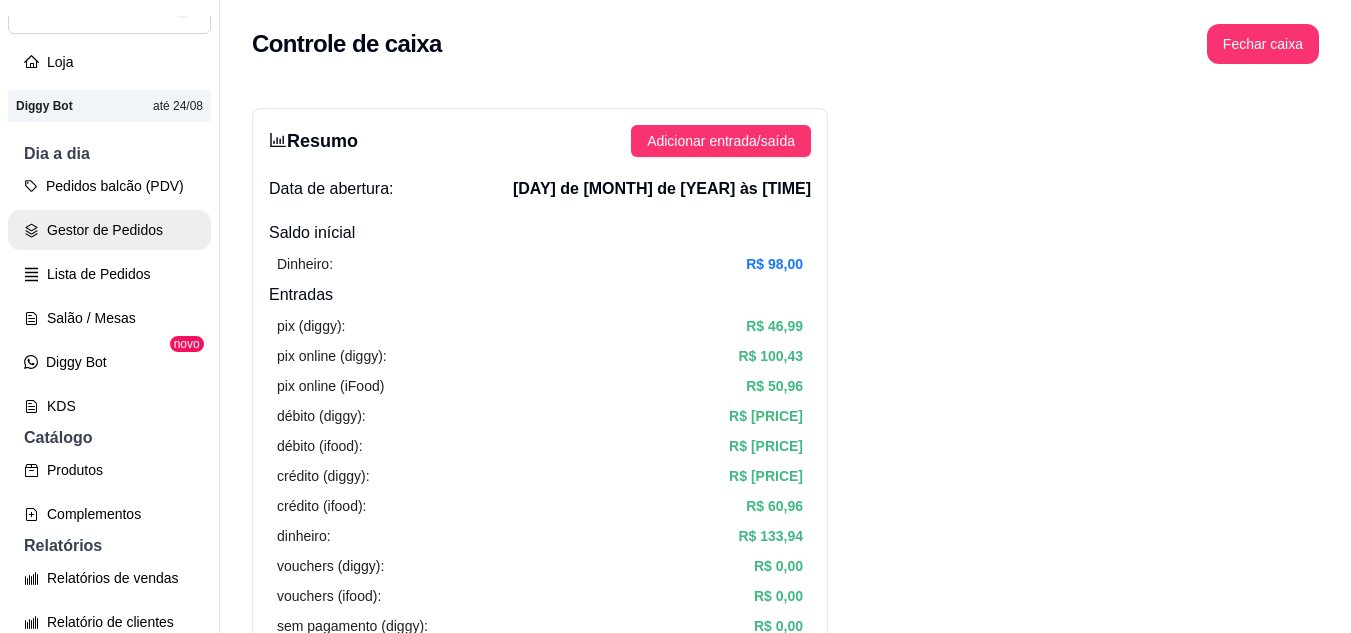 click 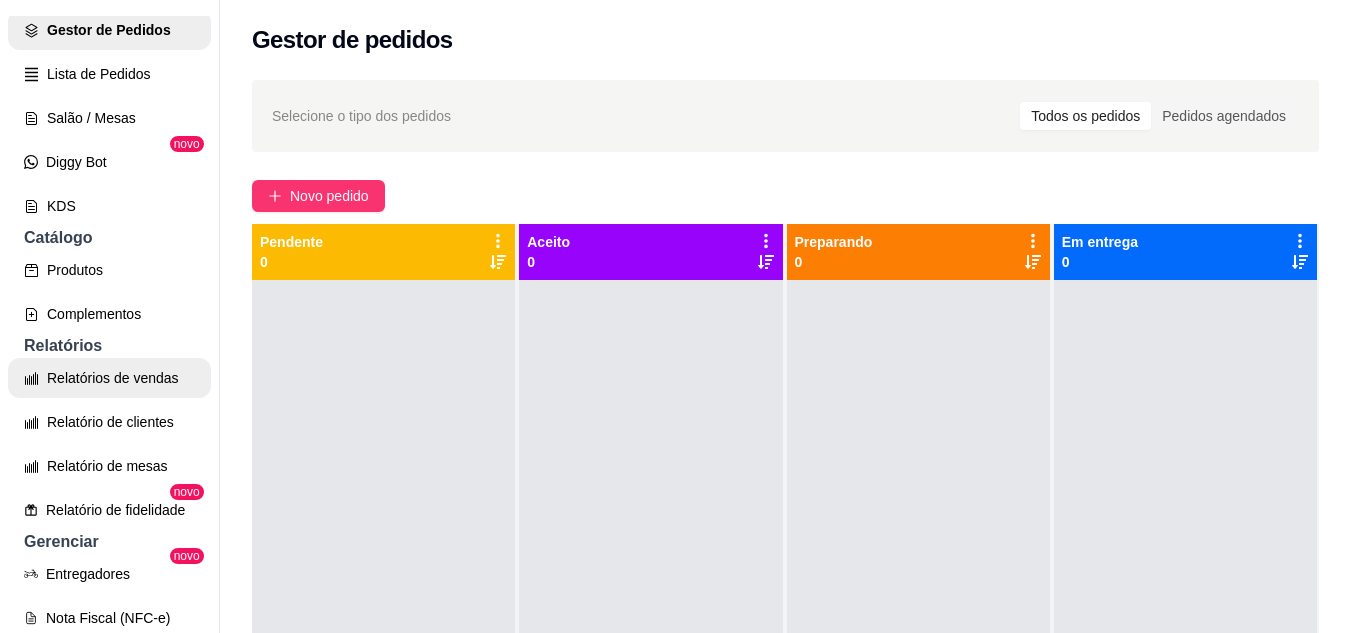 scroll, scrollTop: 500, scrollLeft: 0, axis: vertical 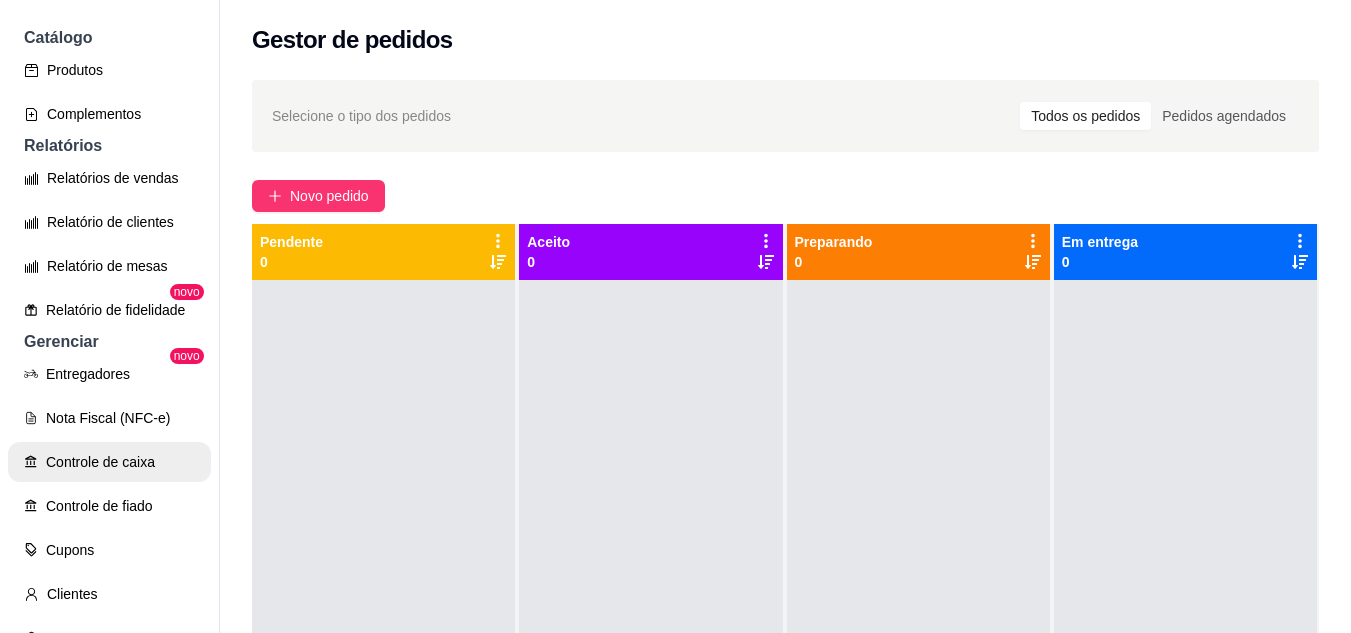 click on "Controle de caixa" at bounding box center (109, 462) 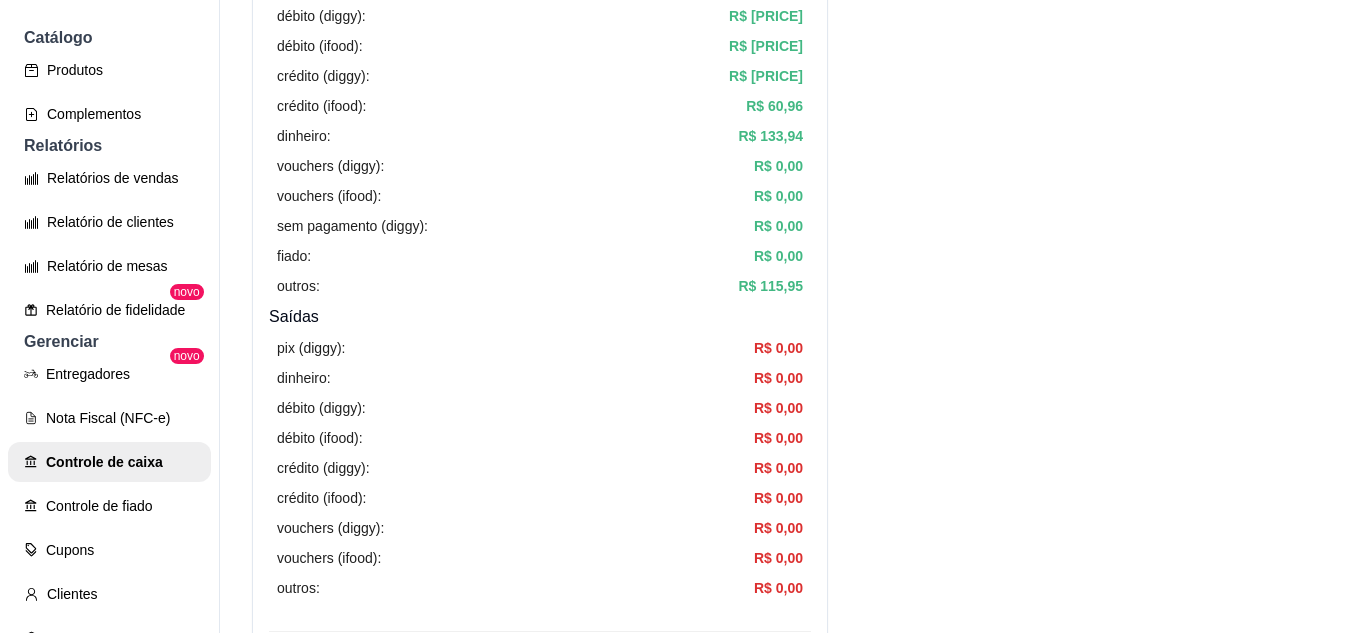scroll, scrollTop: 600, scrollLeft: 0, axis: vertical 